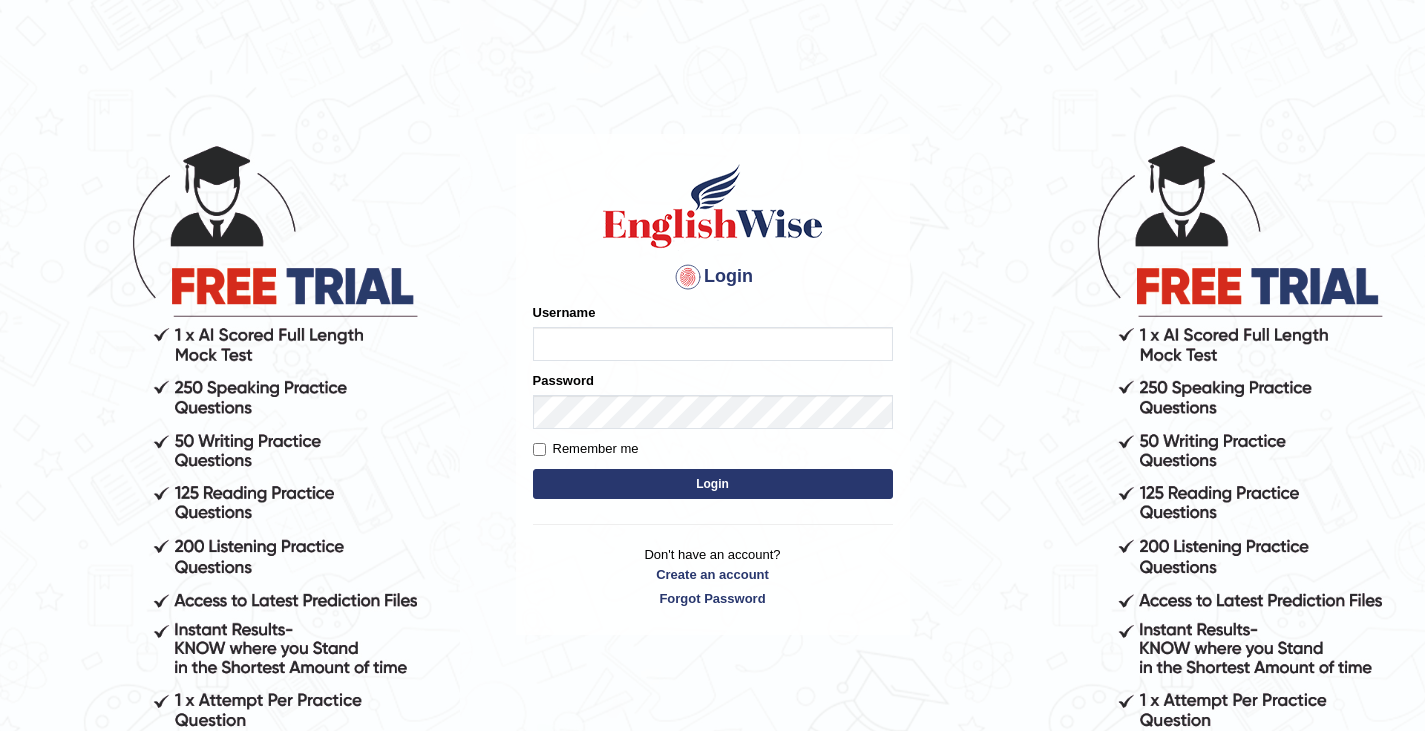scroll, scrollTop: 0, scrollLeft: 0, axis: both 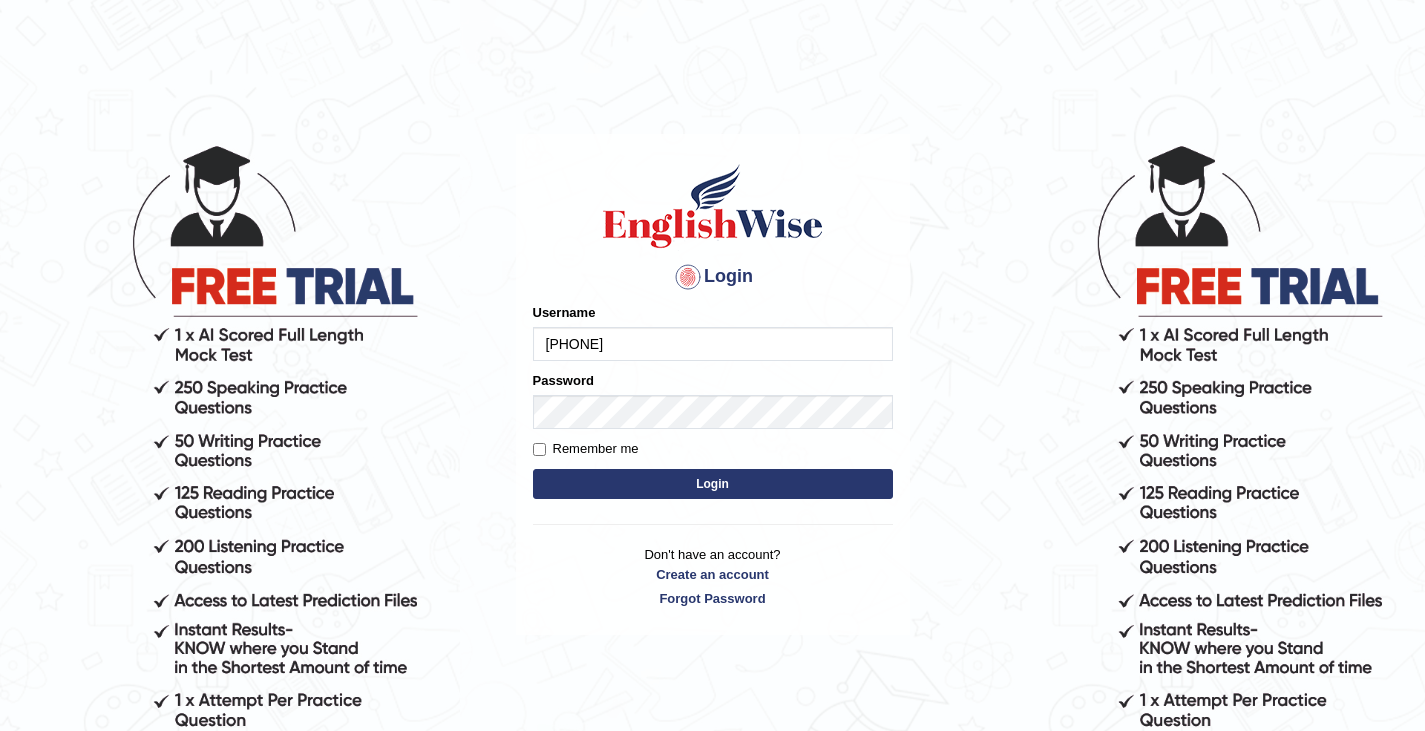 click on "Login" at bounding box center [713, 484] 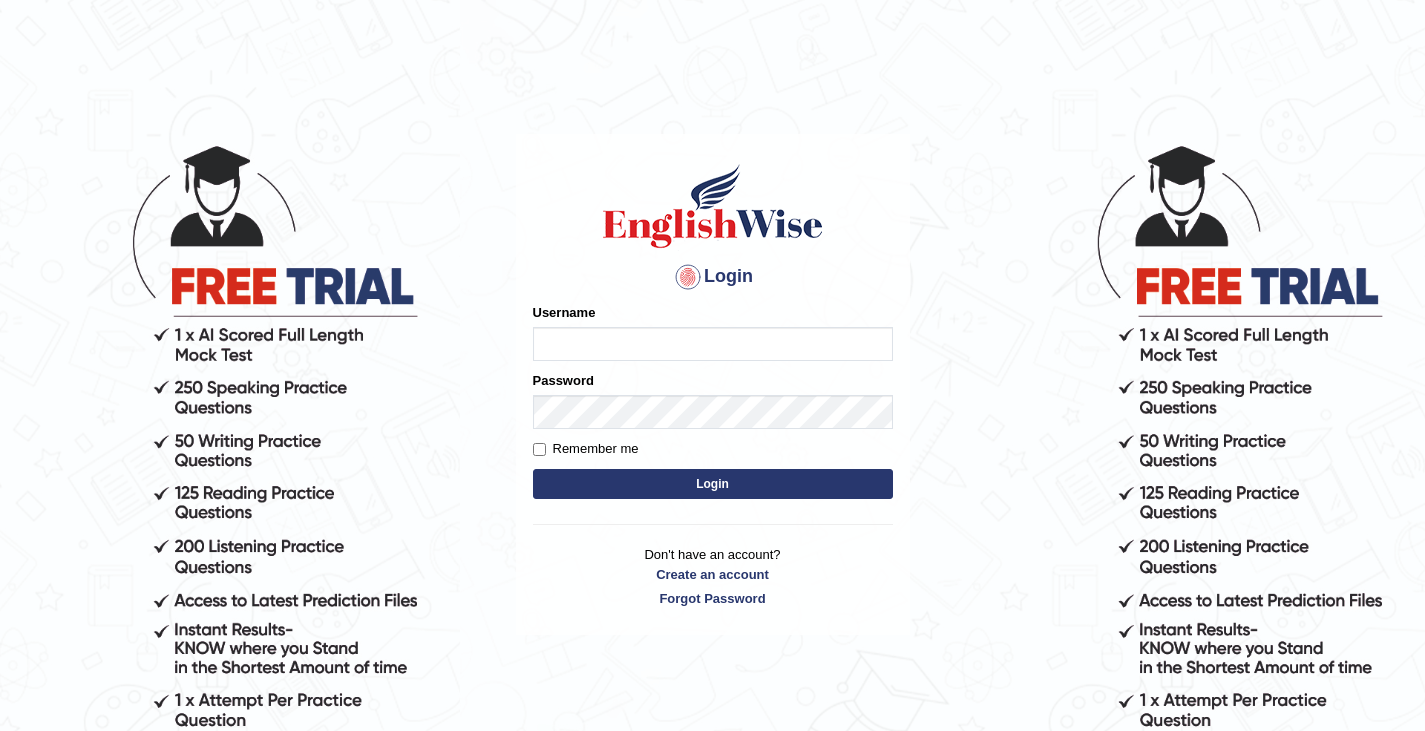 scroll, scrollTop: 0, scrollLeft: 0, axis: both 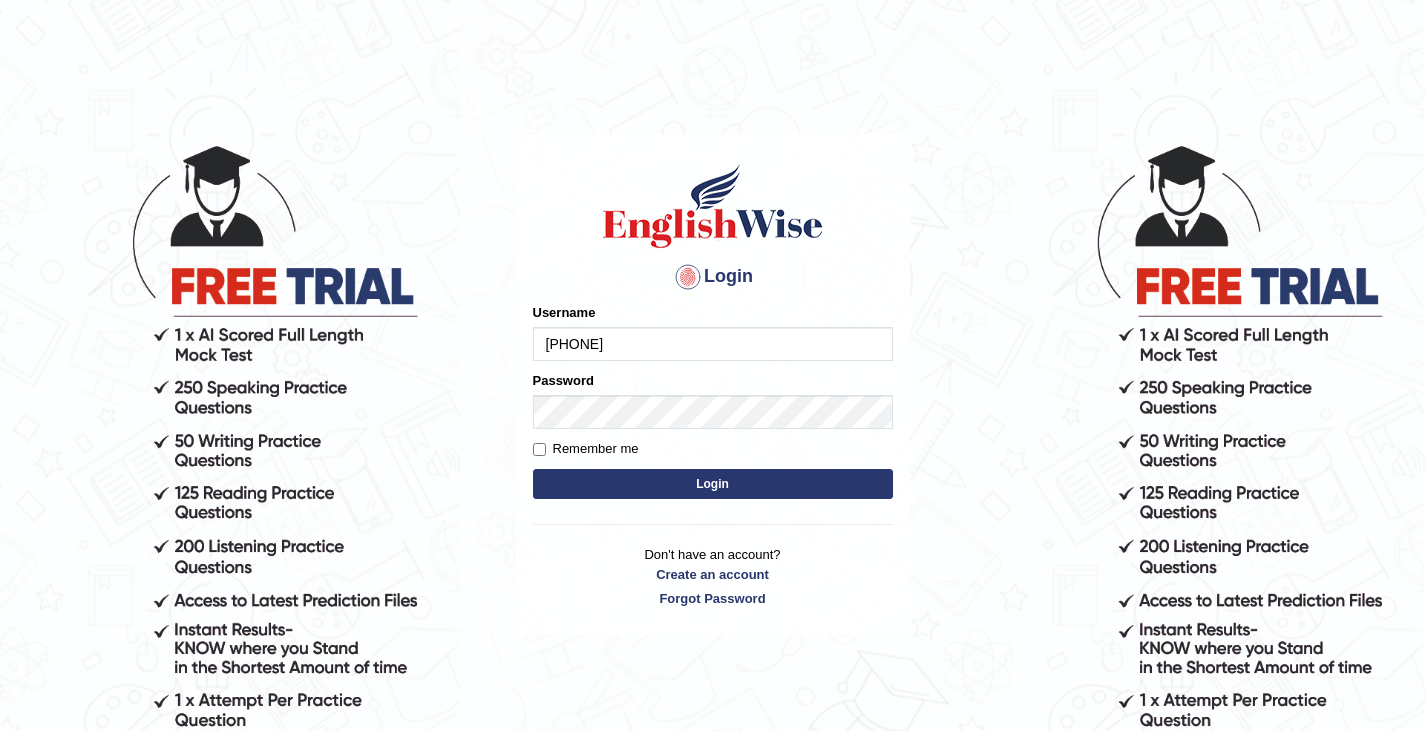 click on "Login" at bounding box center [713, 484] 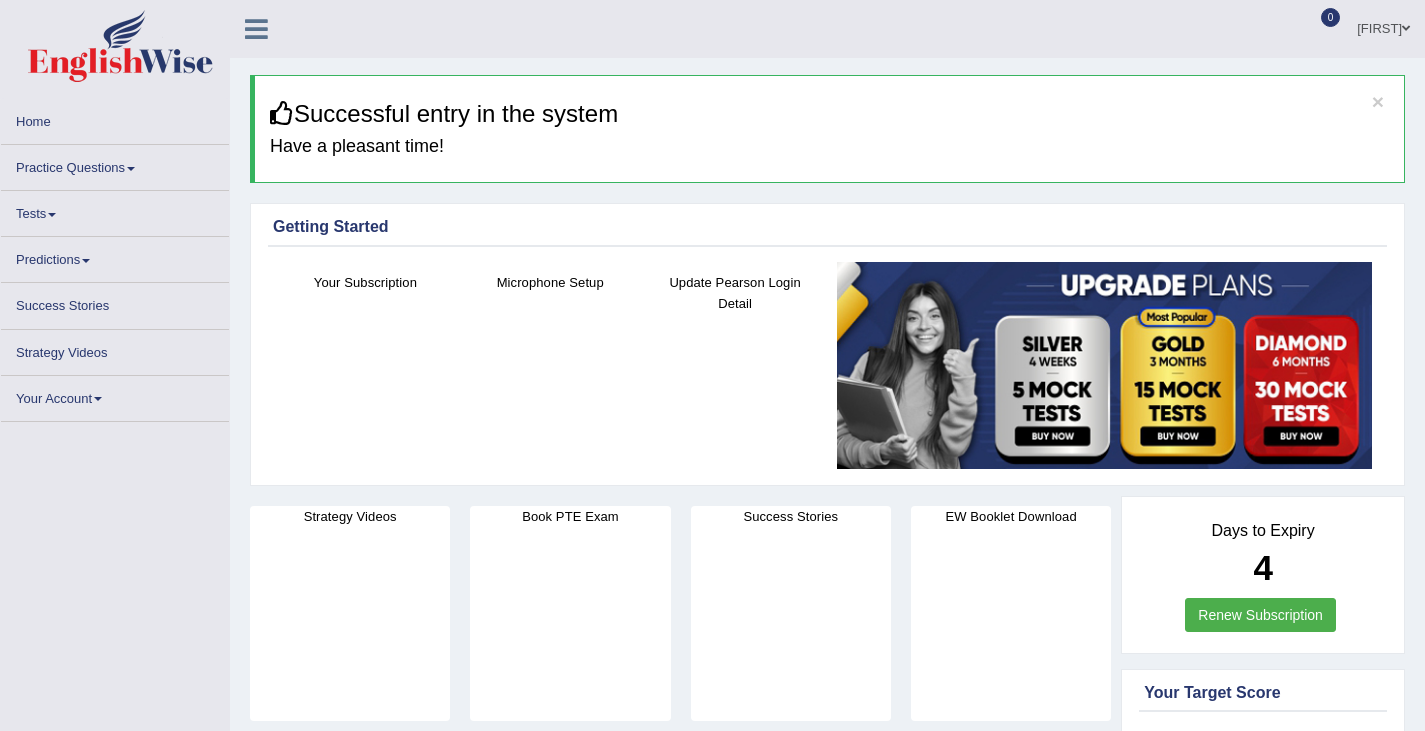 scroll, scrollTop: 0, scrollLeft: 0, axis: both 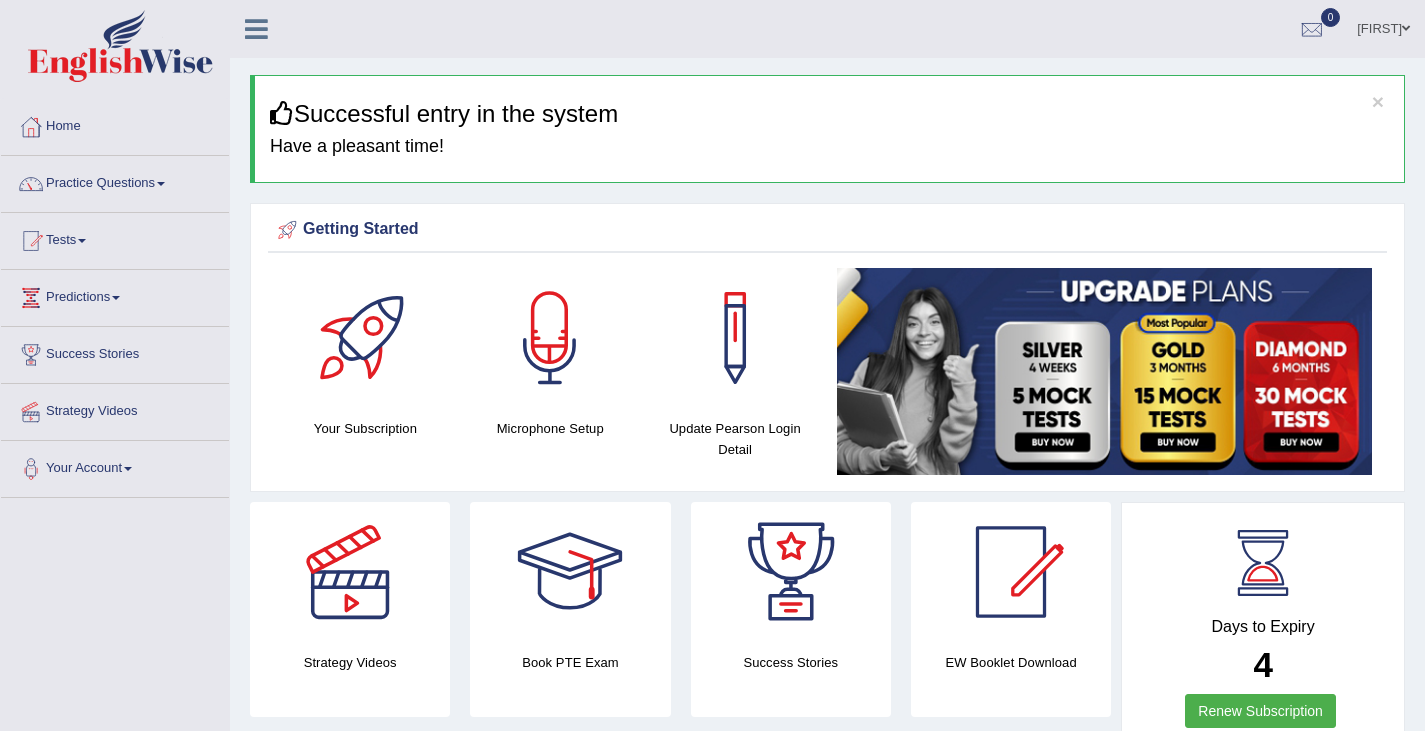 drag, startPoint x: 0, startPoint y: 0, endPoint x: 1073, endPoint y: 37, distance: 1073.6377 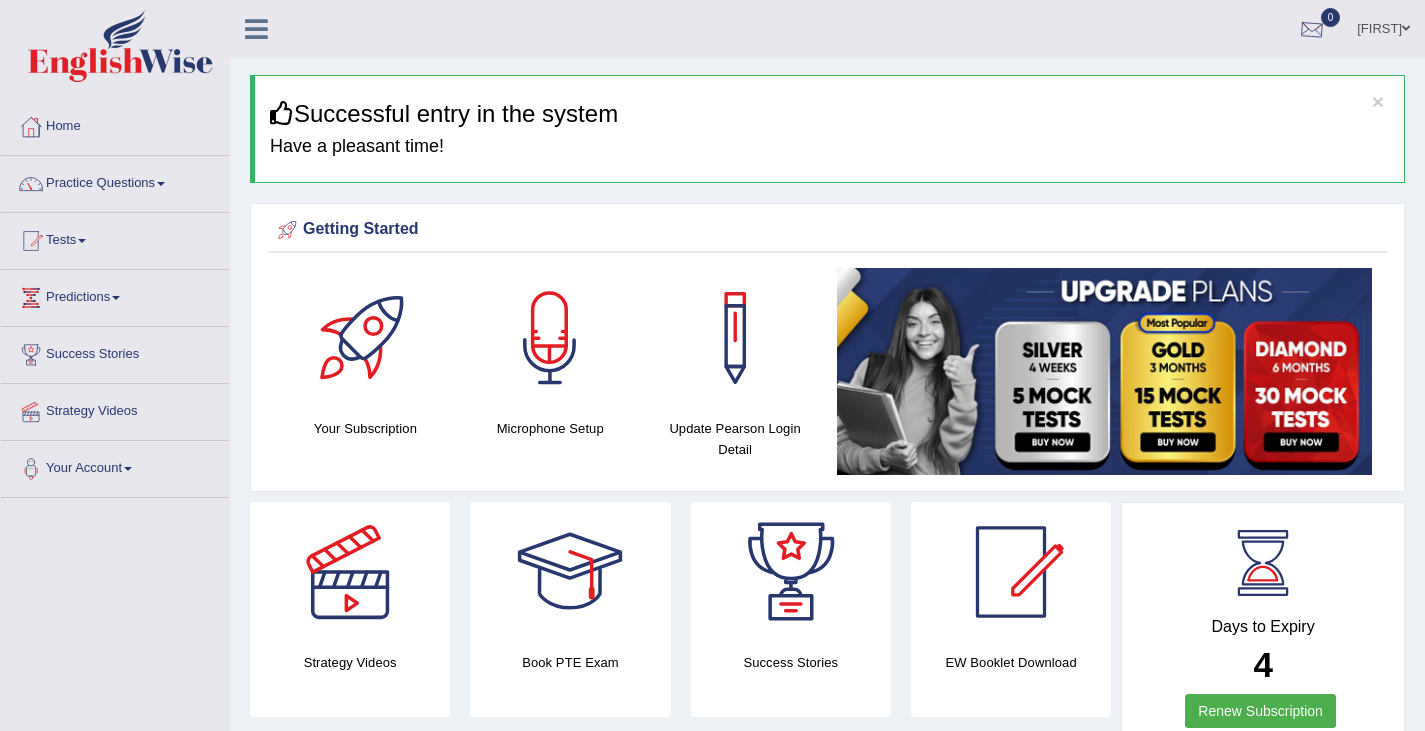 click at bounding box center [1312, 30] 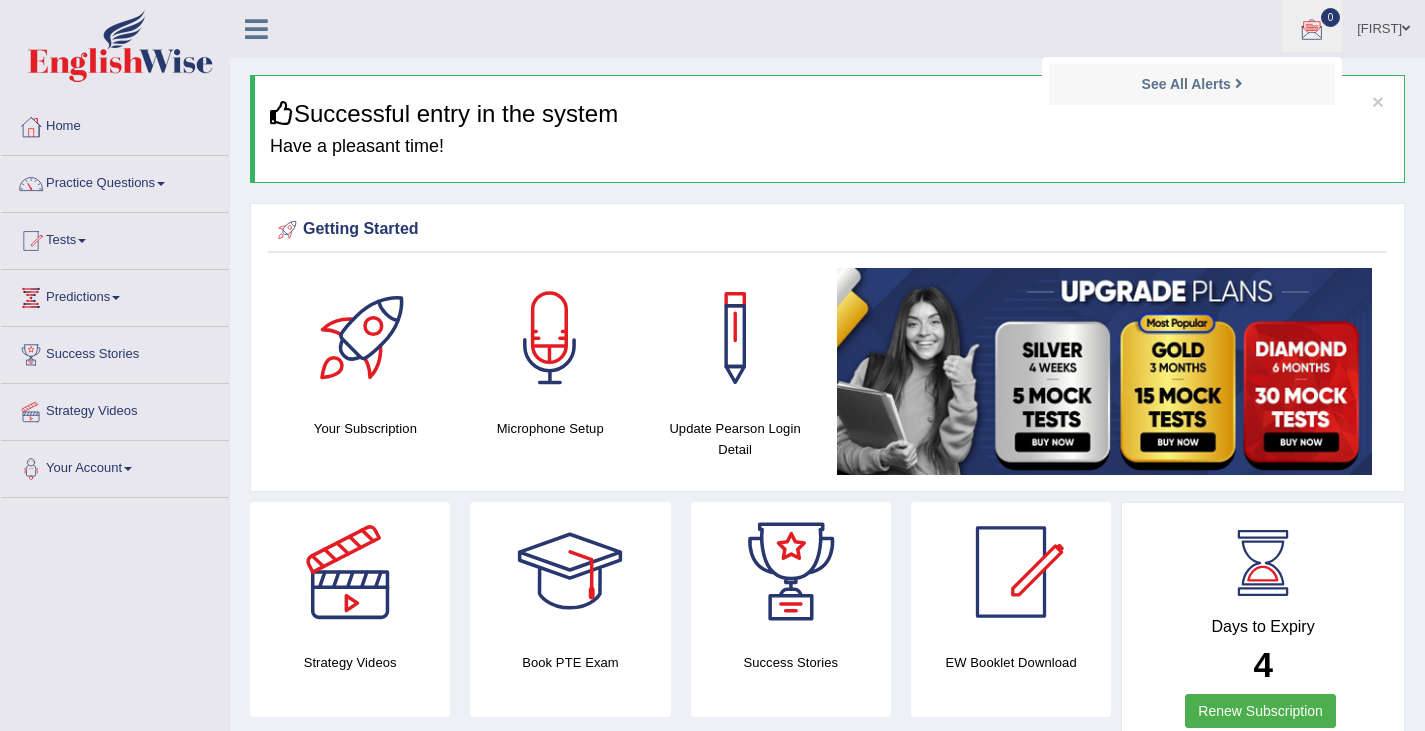 drag, startPoint x: 1314, startPoint y: 22, endPoint x: 1065, endPoint y: 22, distance: 249 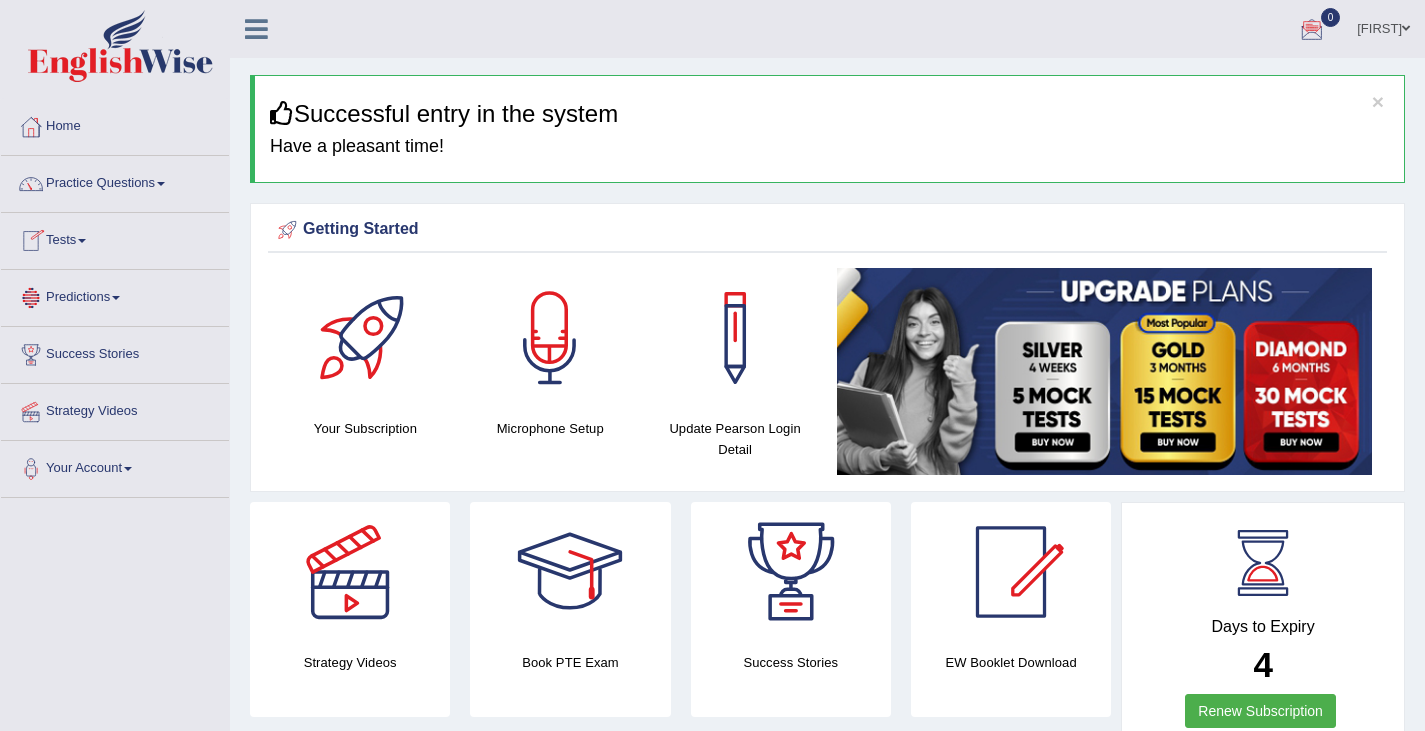 click on "Tests" at bounding box center [115, 238] 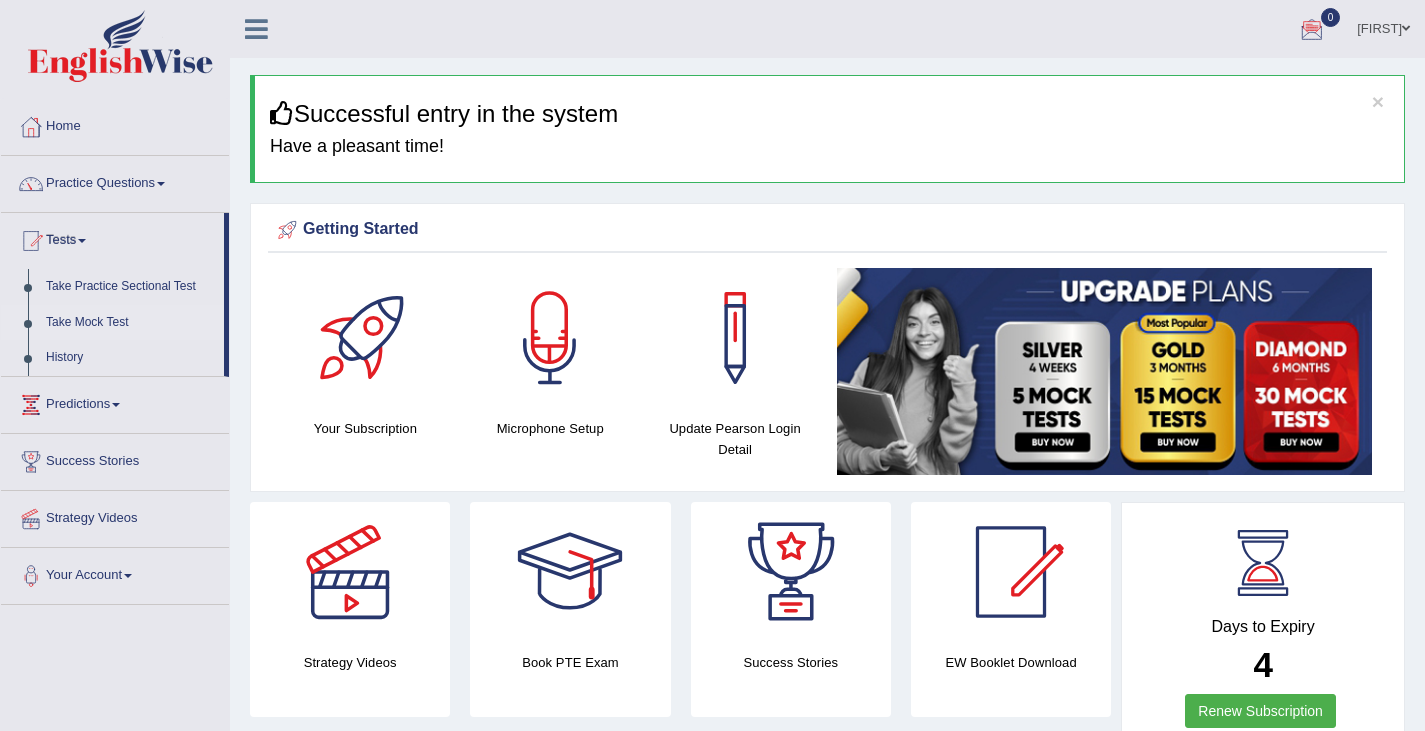 click on "Take Mock Test" at bounding box center (130, 323) 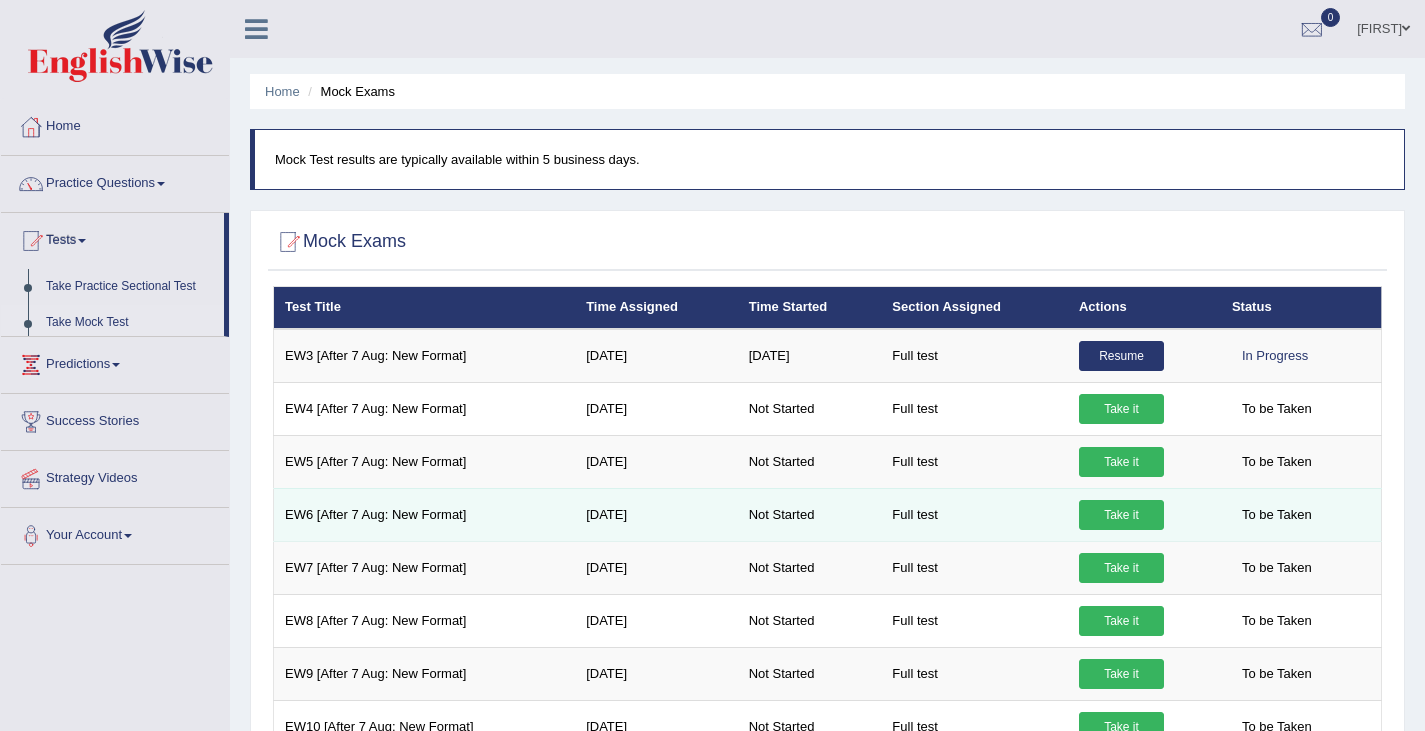 scroll, scrollTop: 0, scrollLeft: 0, axis: both 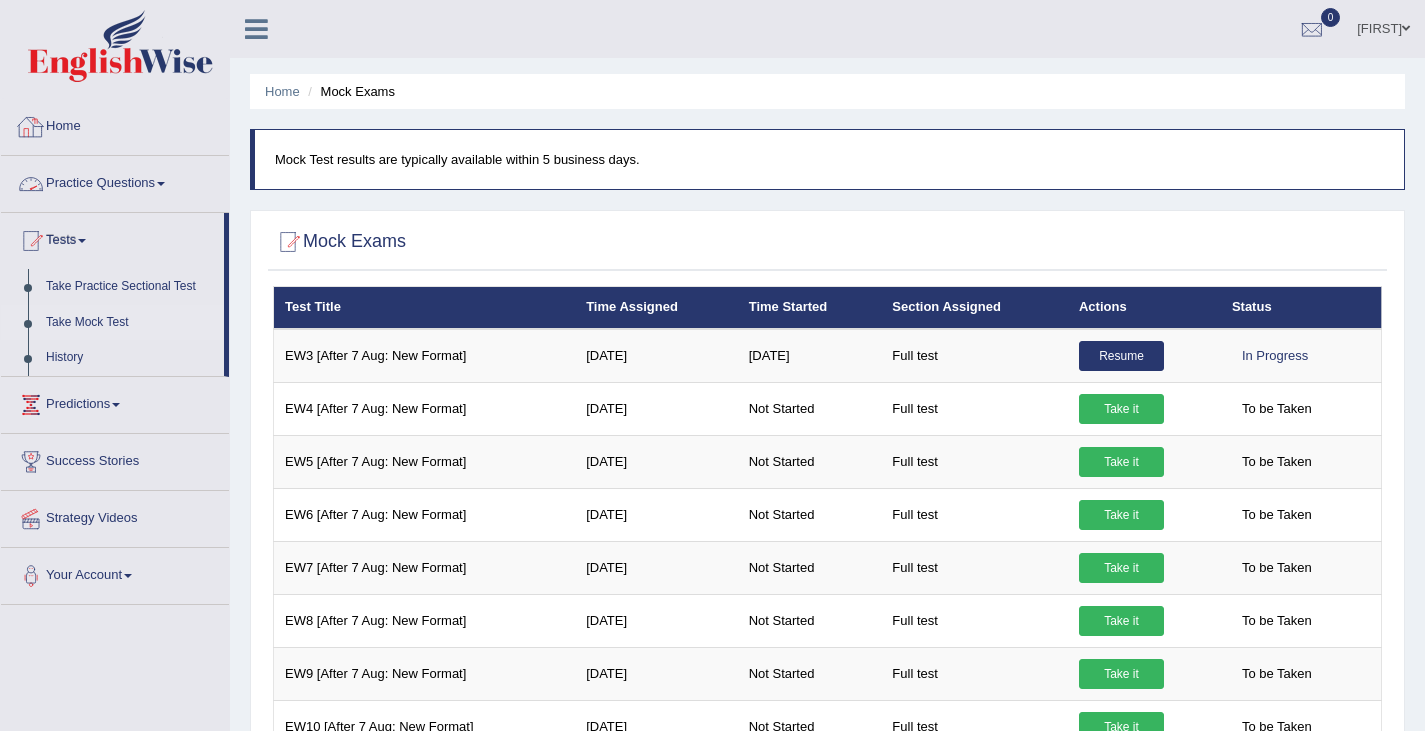 click on "Practice Questions" at bounding box center (115, 181) 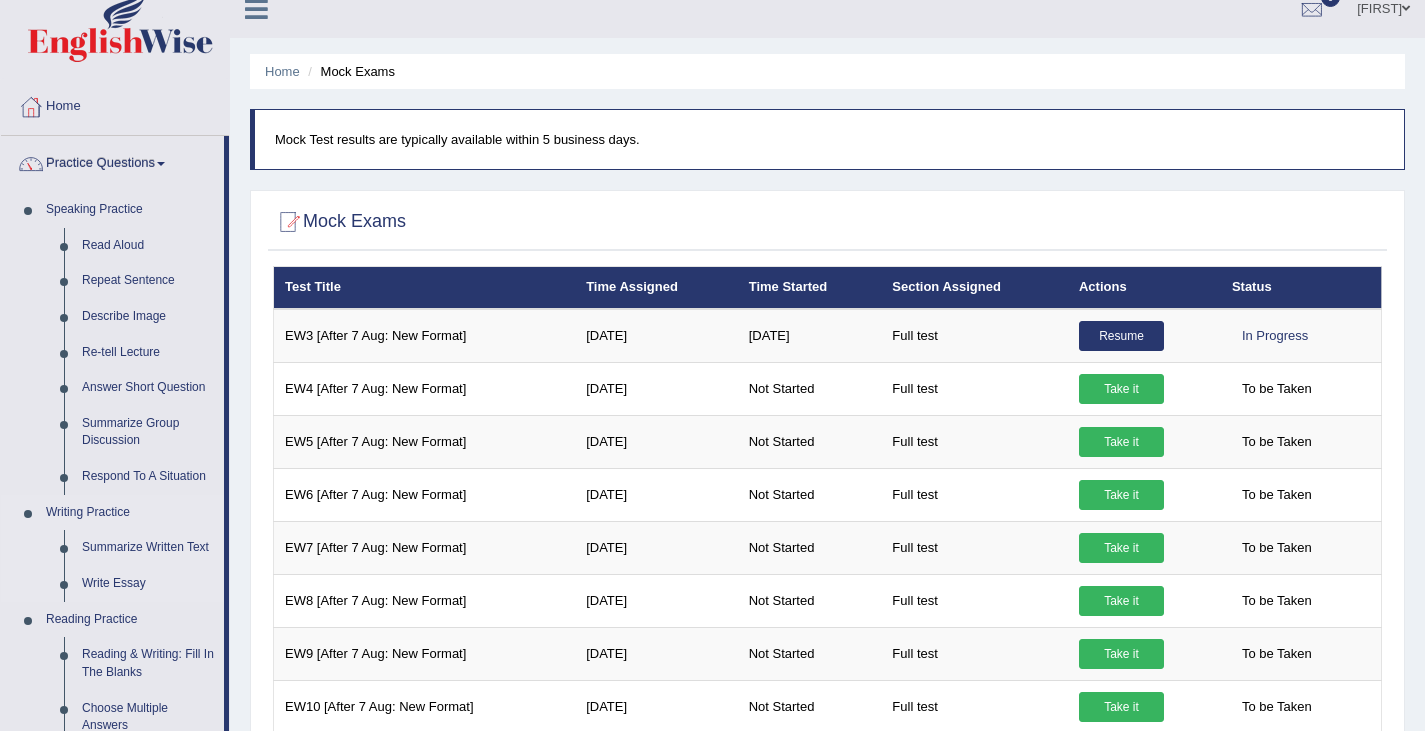 scroll, scrollTop: 0, scrollLeft: 0, axis: both 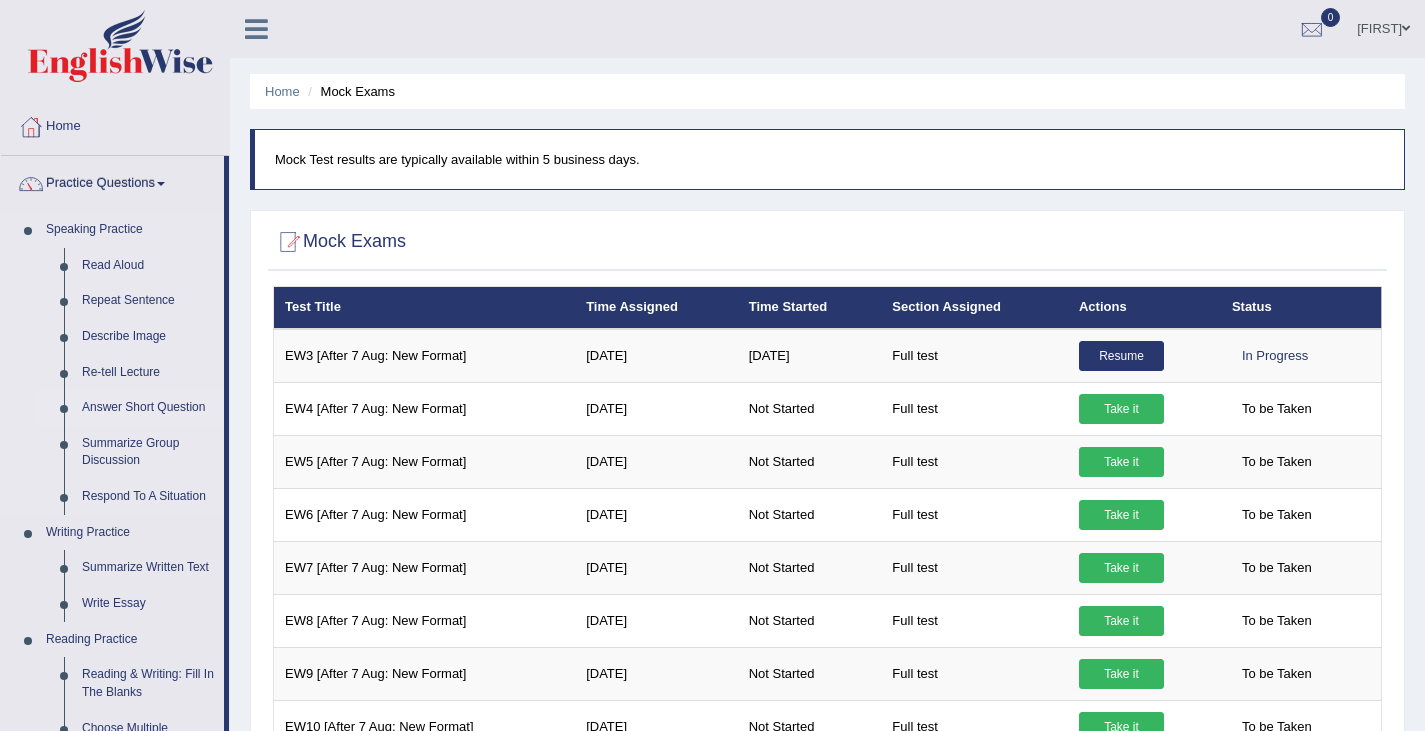 click on "Answer Short Question" at bounding box center [148, 408] 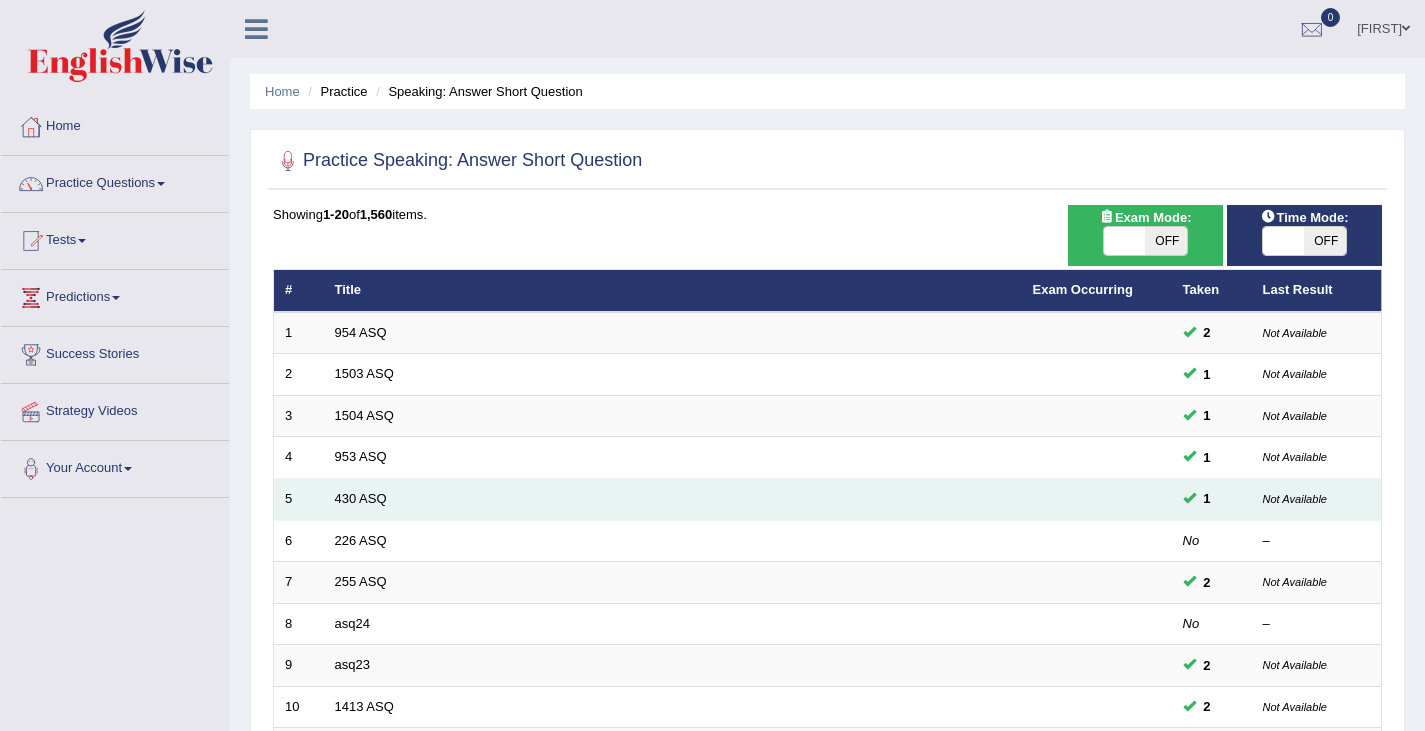 scroll, scrollTop: 0, scrollLeft: 0, axis: both 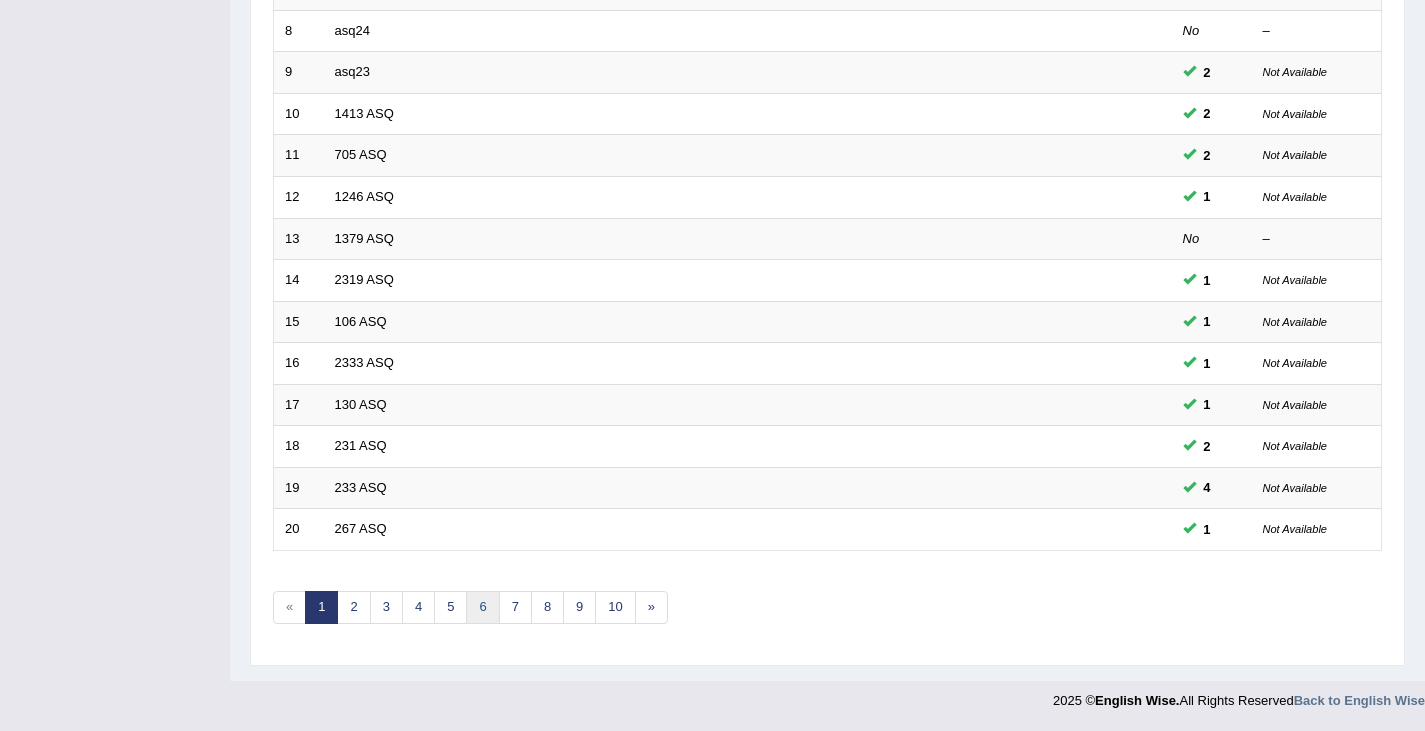 click on "6" at bounding box center [482, 607] 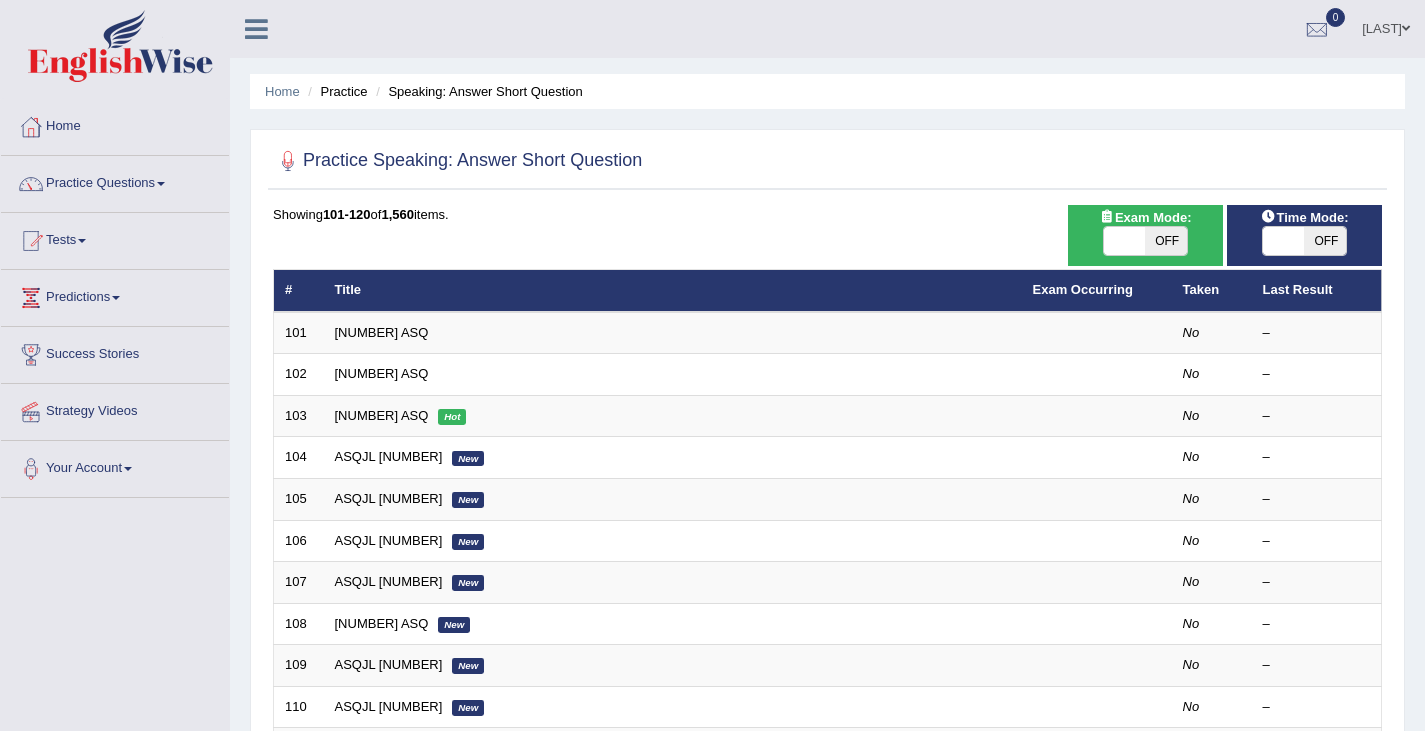 scroll, scrollTop: 593, scrollLeft: 0, axis: vertical 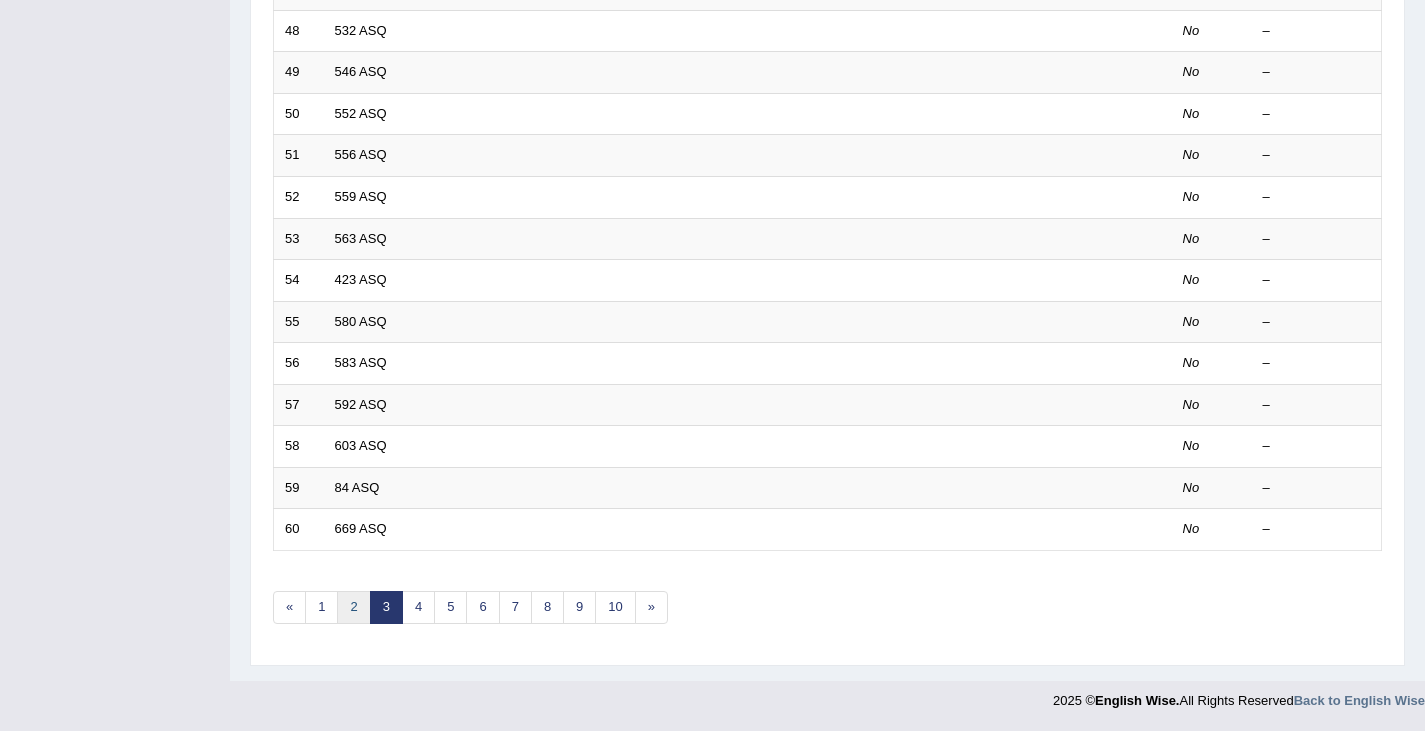 click on "2" at bounding box center [353, 607] 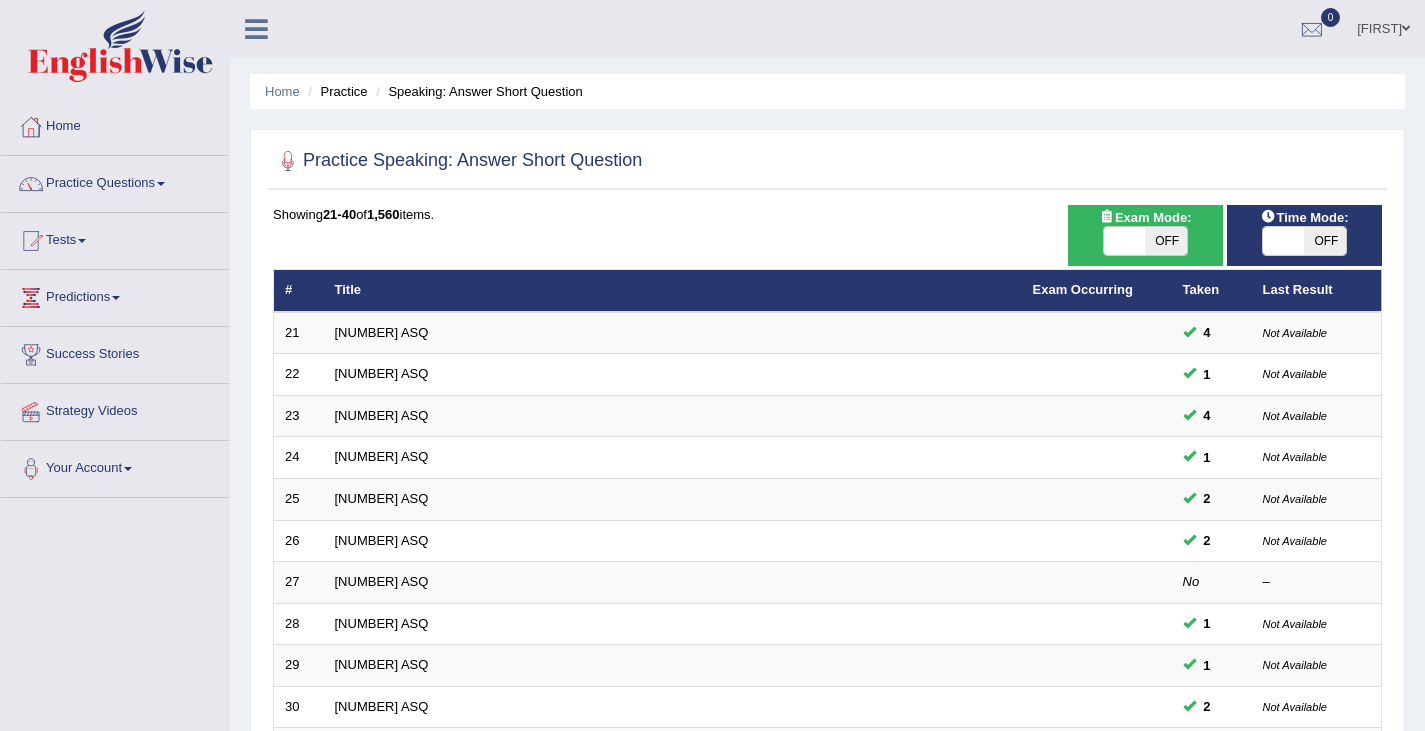 scroll, scrollTop: 593, scrollLeft: 0, axis: vertical 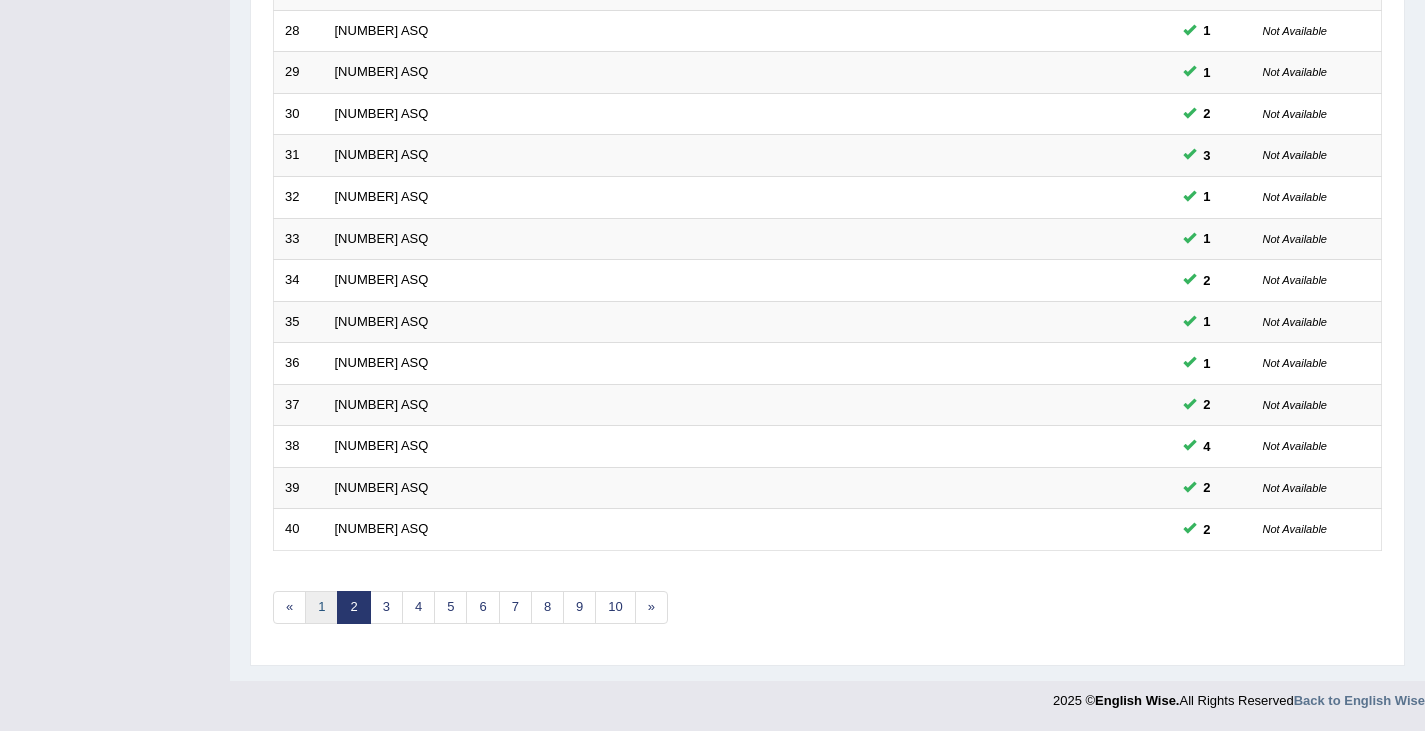 click on "1" at bounding box center [321, 607] 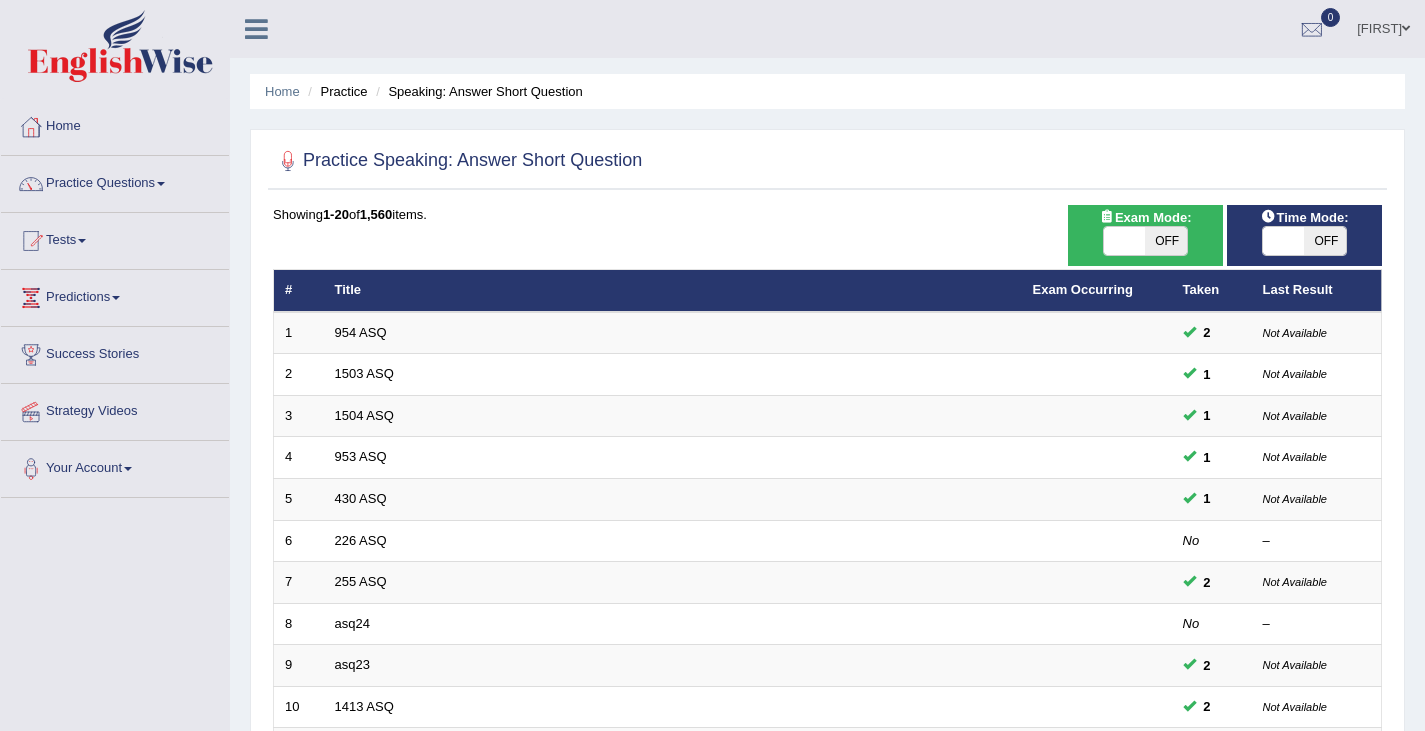 scroll, scrollTop: 593, scrollLeft: 0, axis: vertical 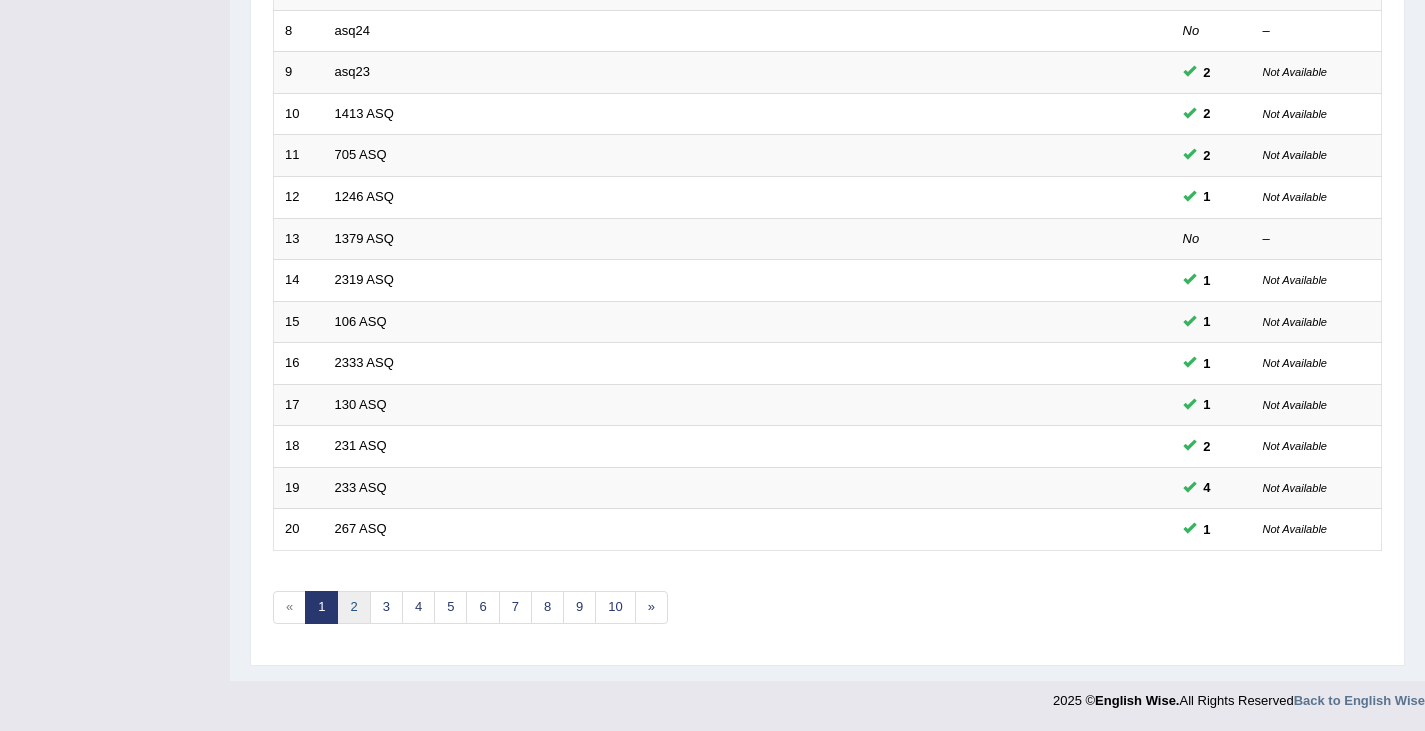 click on "2" at bounding box center (353, 607) 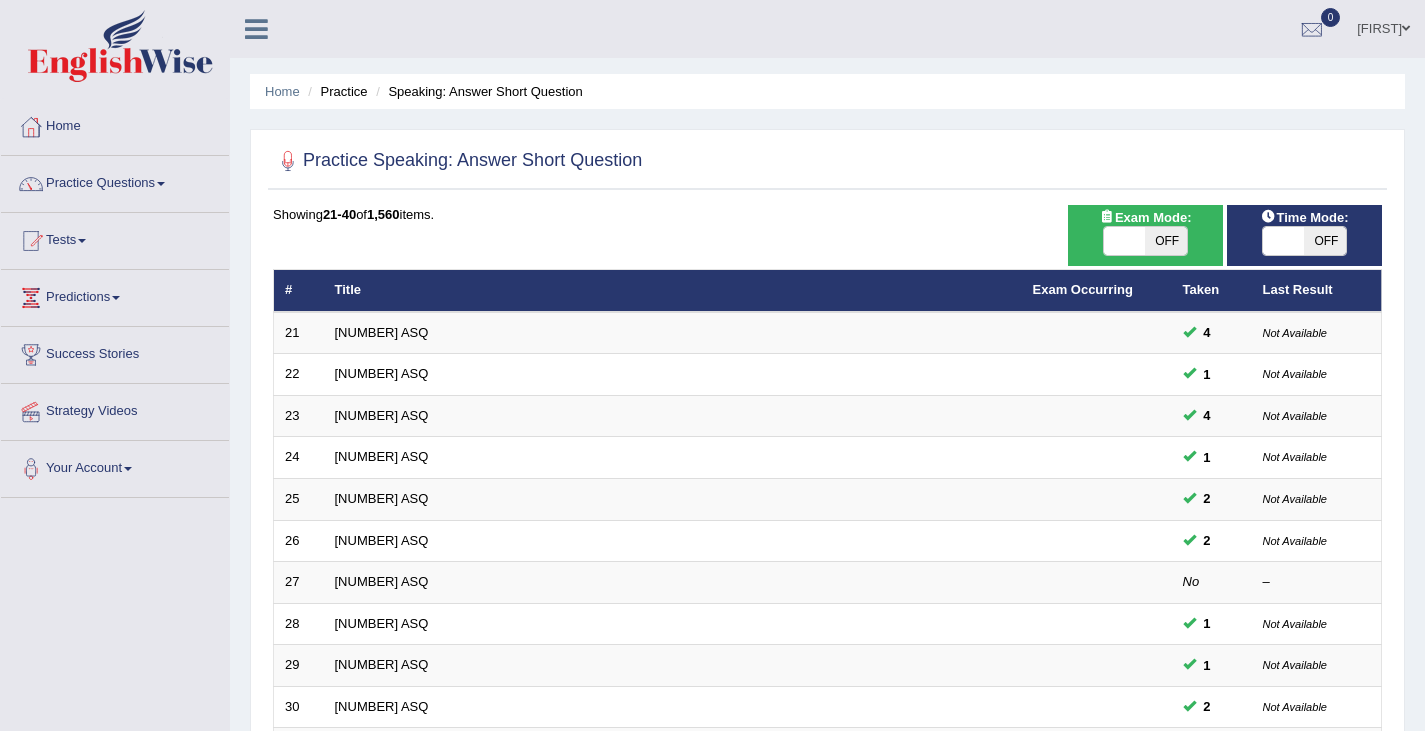 scroll, scrollTop: 576, scrollLeft: 0, axis: vertical 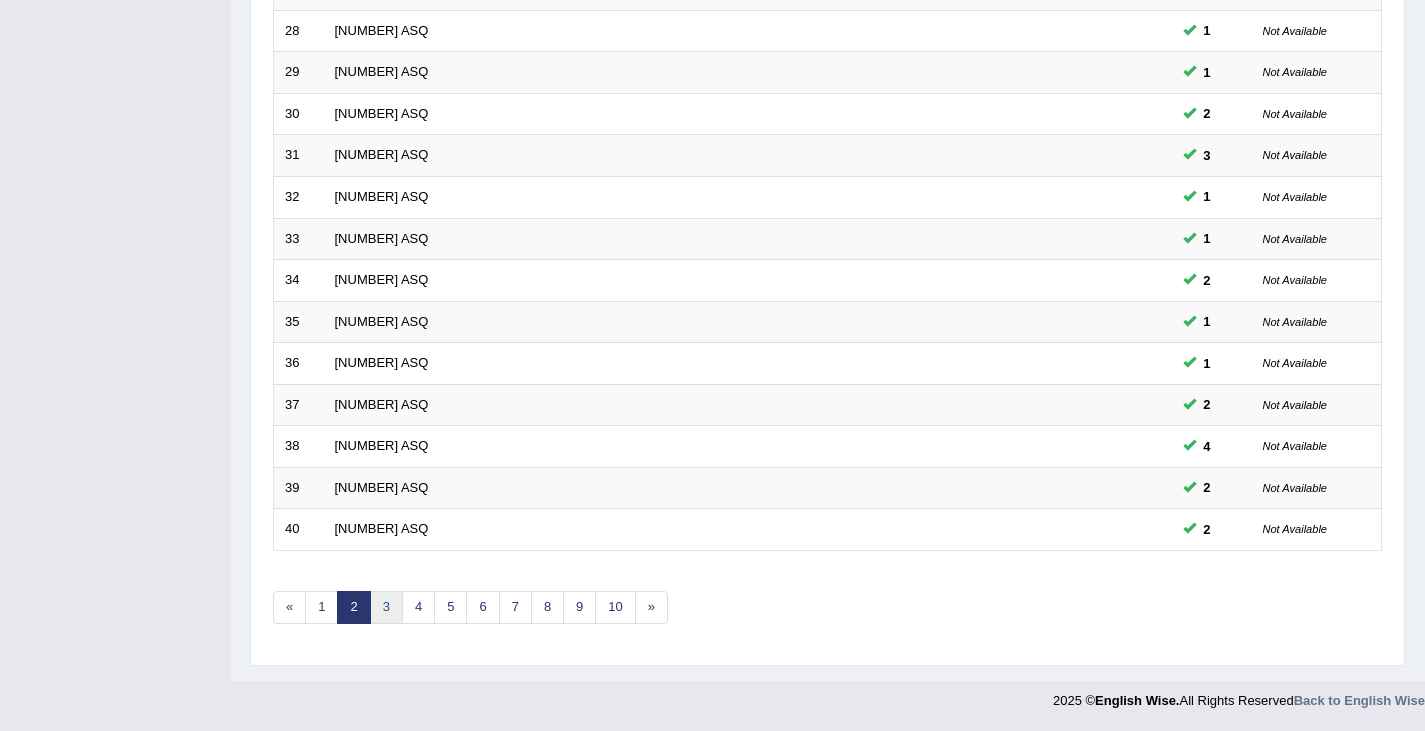 click on "3" at bounding box center [386, 607] 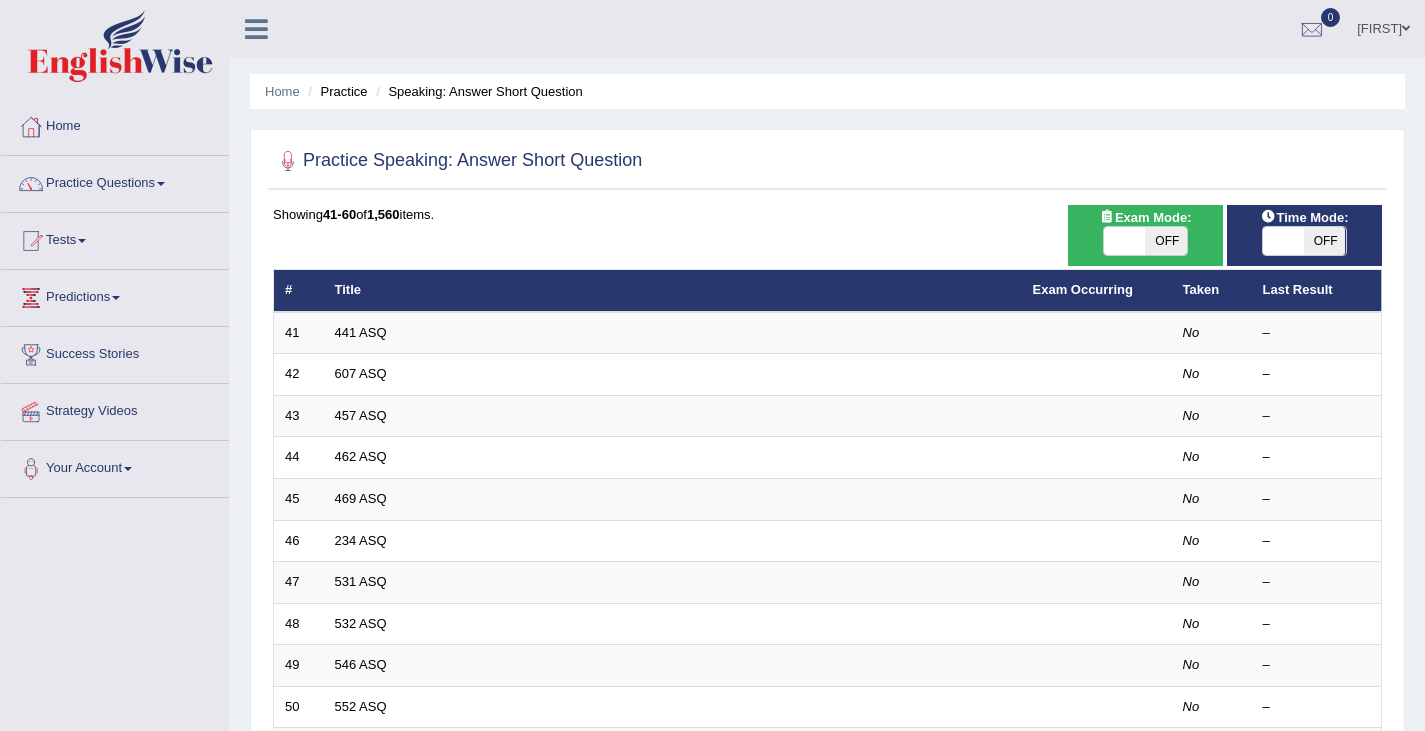 scroll, scrollTop: 0, scrollLeft: 0, axis: both 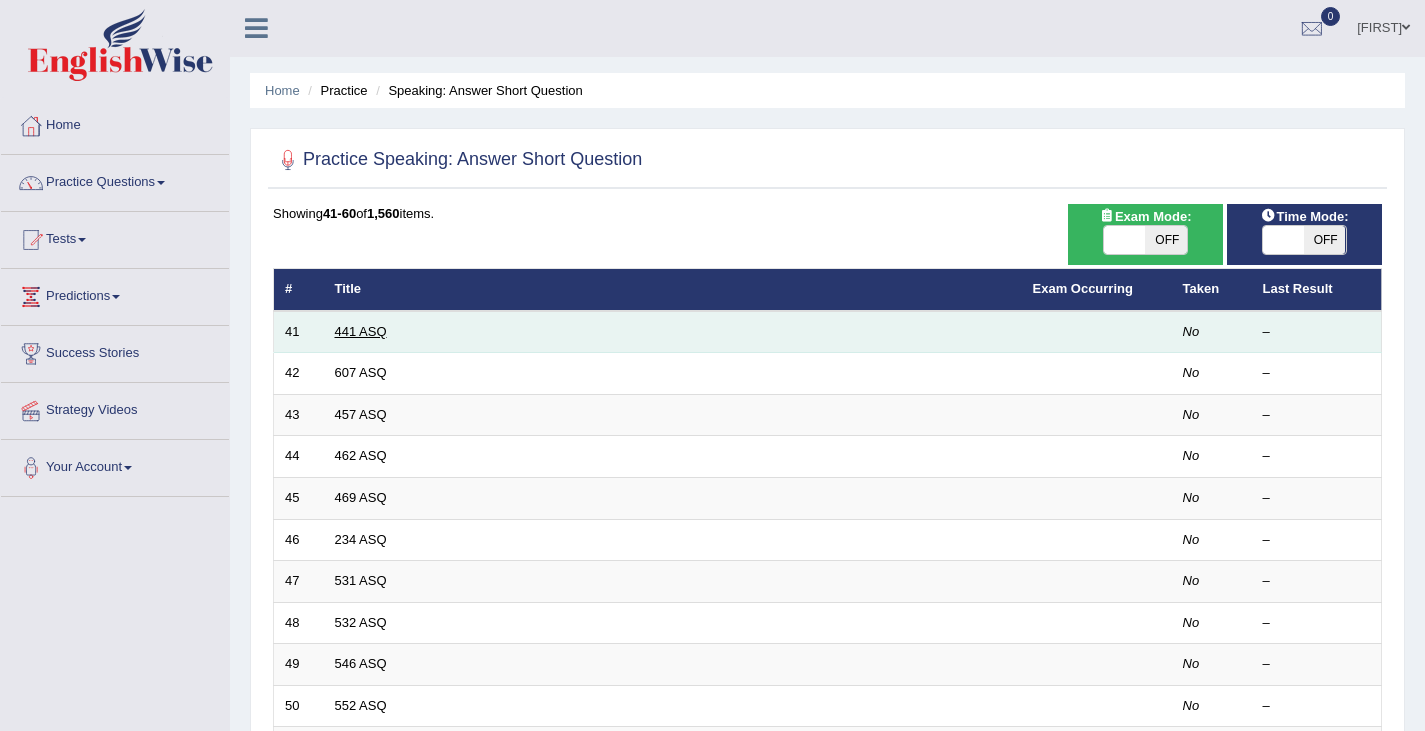 click on "441 ASQ" at bounding box center (361, 331) 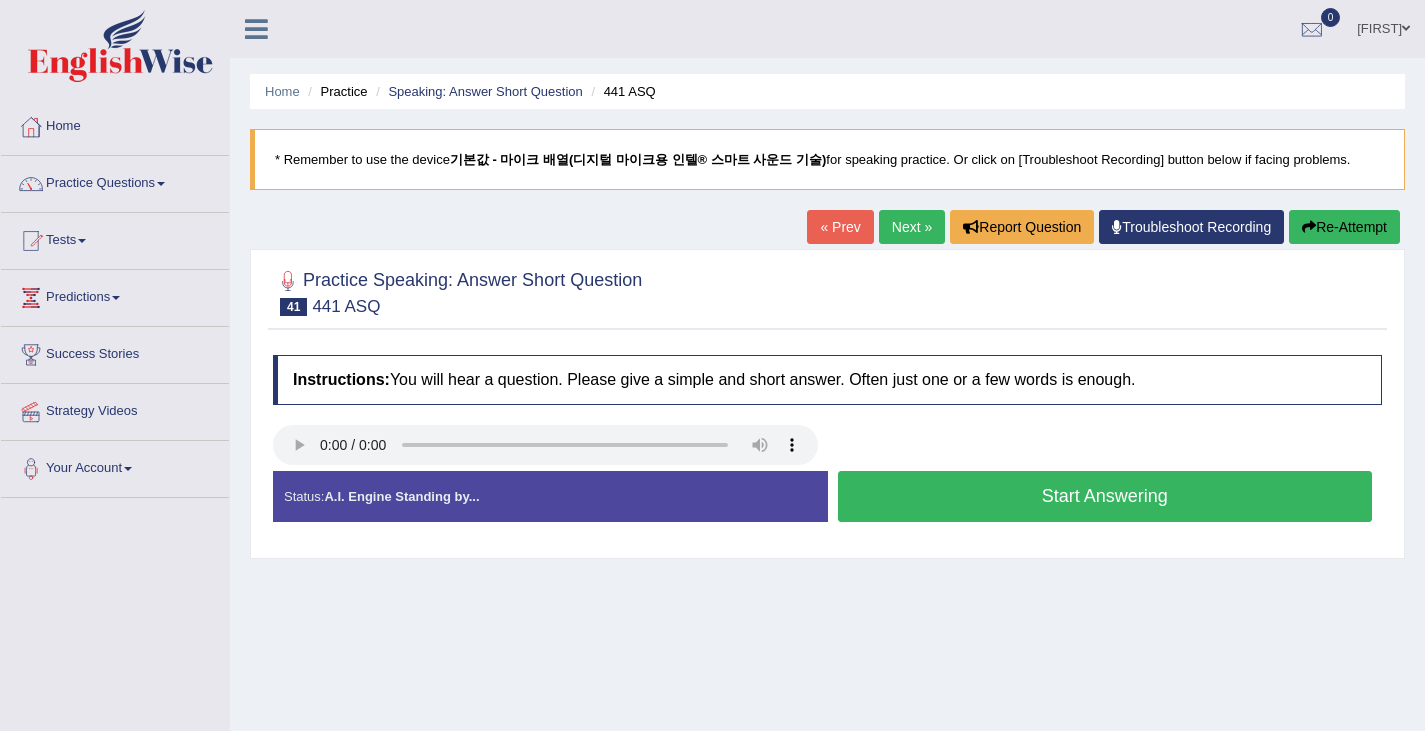 scroll, scrollTop: 0, scrollLeft: 0, axis: both 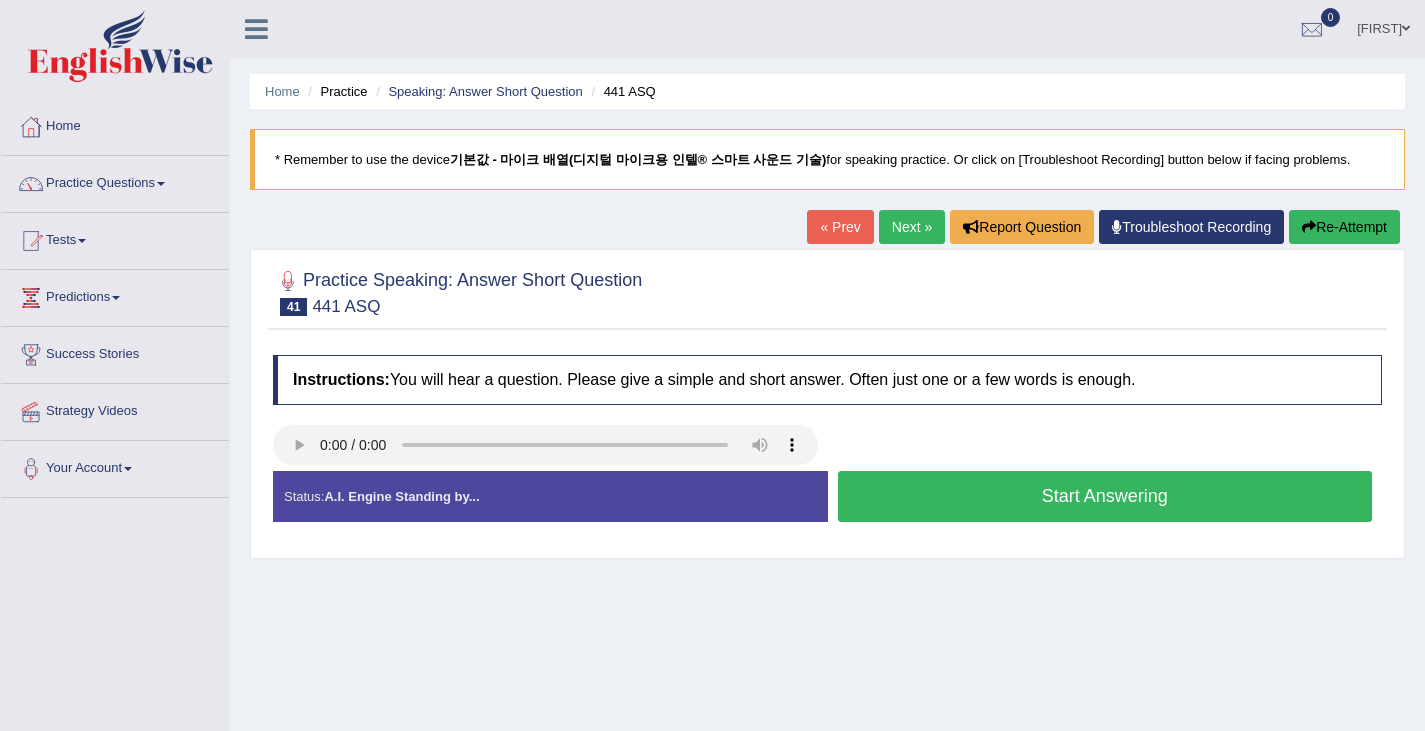 click on "Home
Practice
Speaking: Answer Short Question
441 ASQ
* Remember to use the device  기본값 - 마이크 배열(디지털 마이크용 인텔® 스마트 사운드 기술)  for speaking practice. Or click on [Troubleshoot Recording] button below if facing problems.
« Prev Next »  Report Question  Troubleshoot Recording  Re-Attempt
Practice Speaking: Answer Short Question
41
441 ASQ
Instructions:  You will hear a question. Please give a simple and short answer. Often just one or a few words is enough.
Transcript: Which color do we make by blending black and white? Recorded Answer: Created with Highcharts 7.1.2 Too low Too high Time Pitch meter: 0 1 2 3 4 5 Sample Answer: grey Status:  A.I. Engine Standing by... Start Answering Stop Recording" at bounding box center (827, 500) 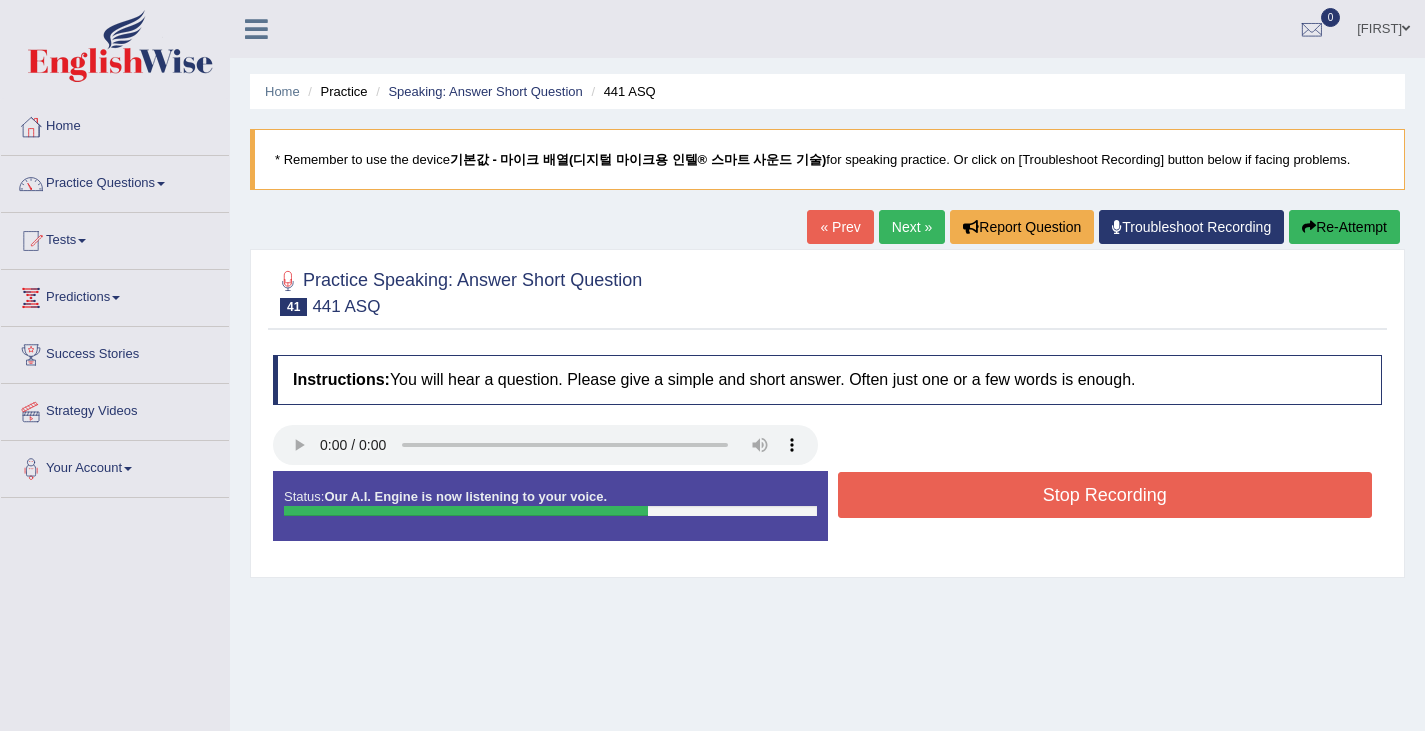 click on "Stop Recording" at bounding box center [1105, 495] 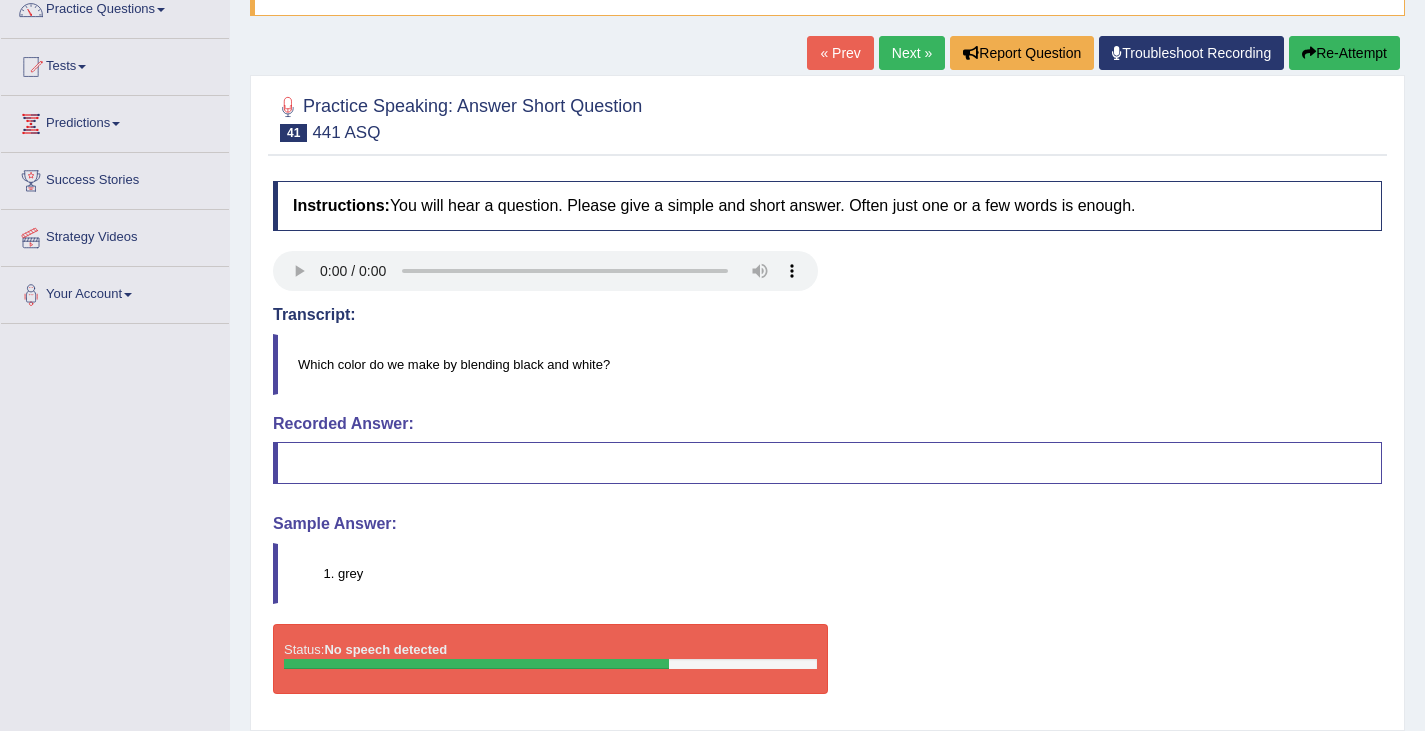 scroll, scrollTop: 0, scrollLeft: 0, axis: both 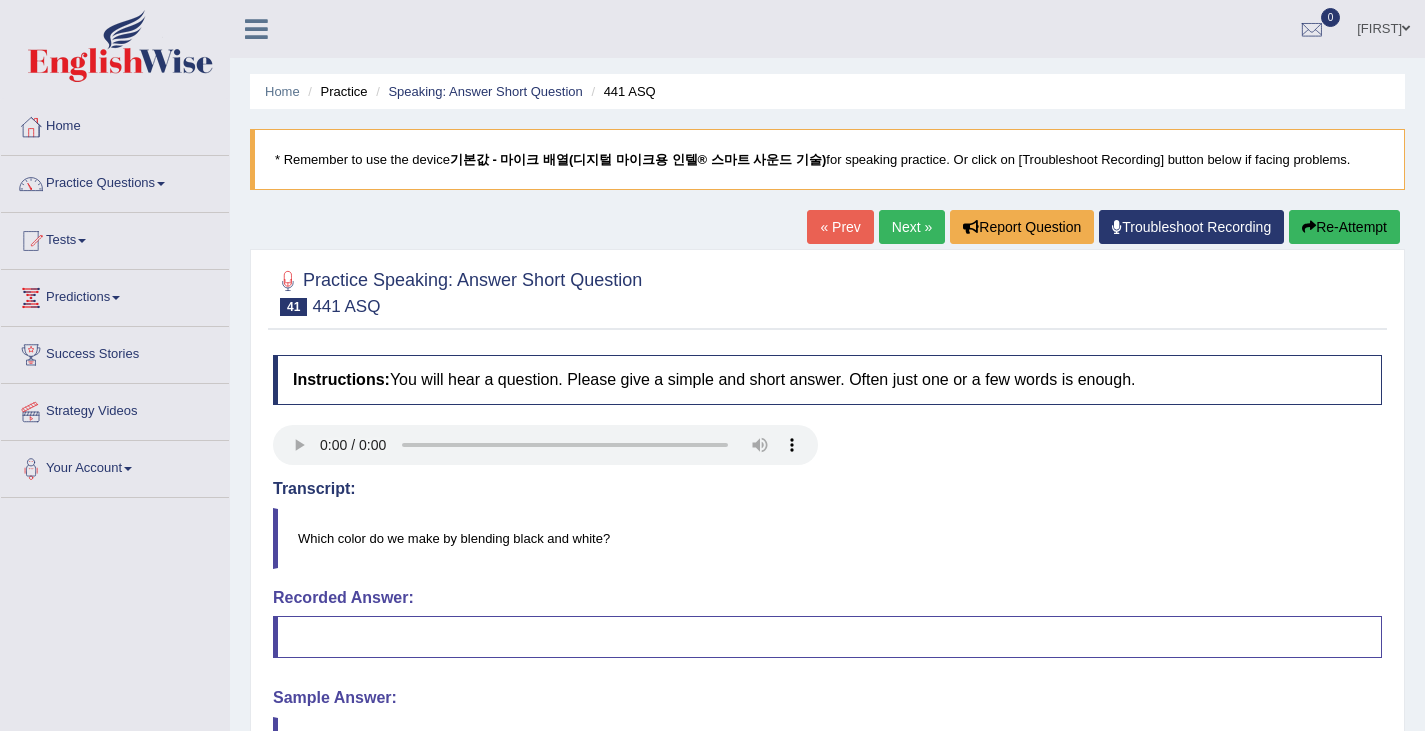 click on "Next »" at bounding box center [912, 227] 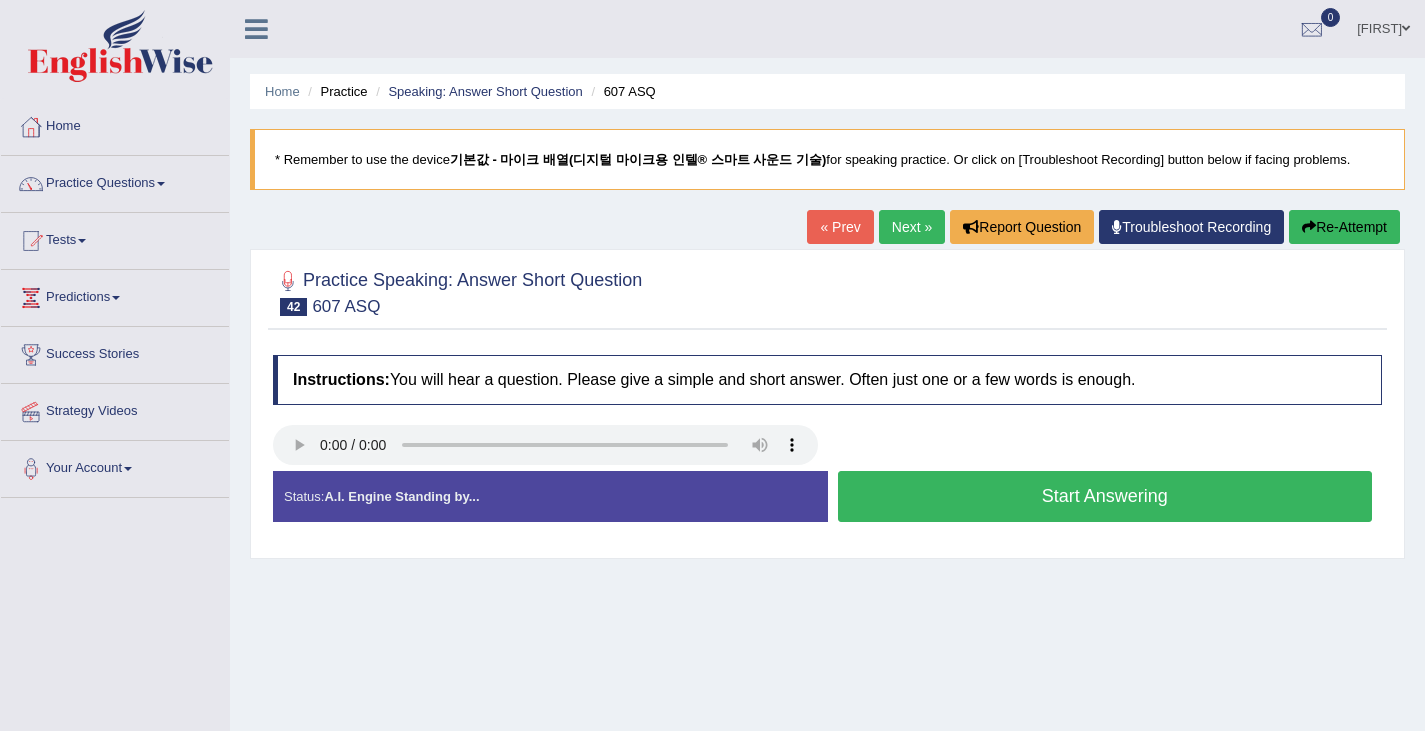 scroll, scrollTop: 0, scrollLeft: 0, axis: both 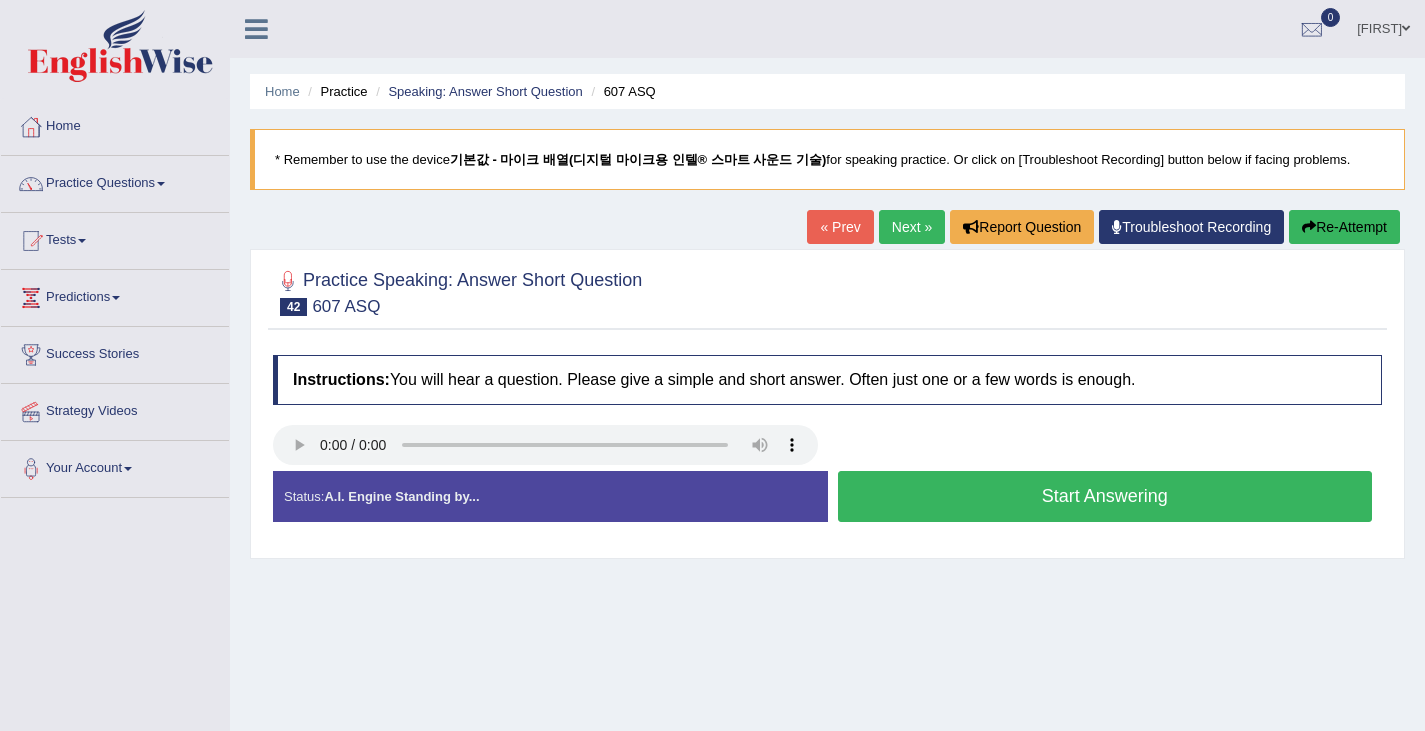 click on "Start Answering" at bounding box center [1105, 496] 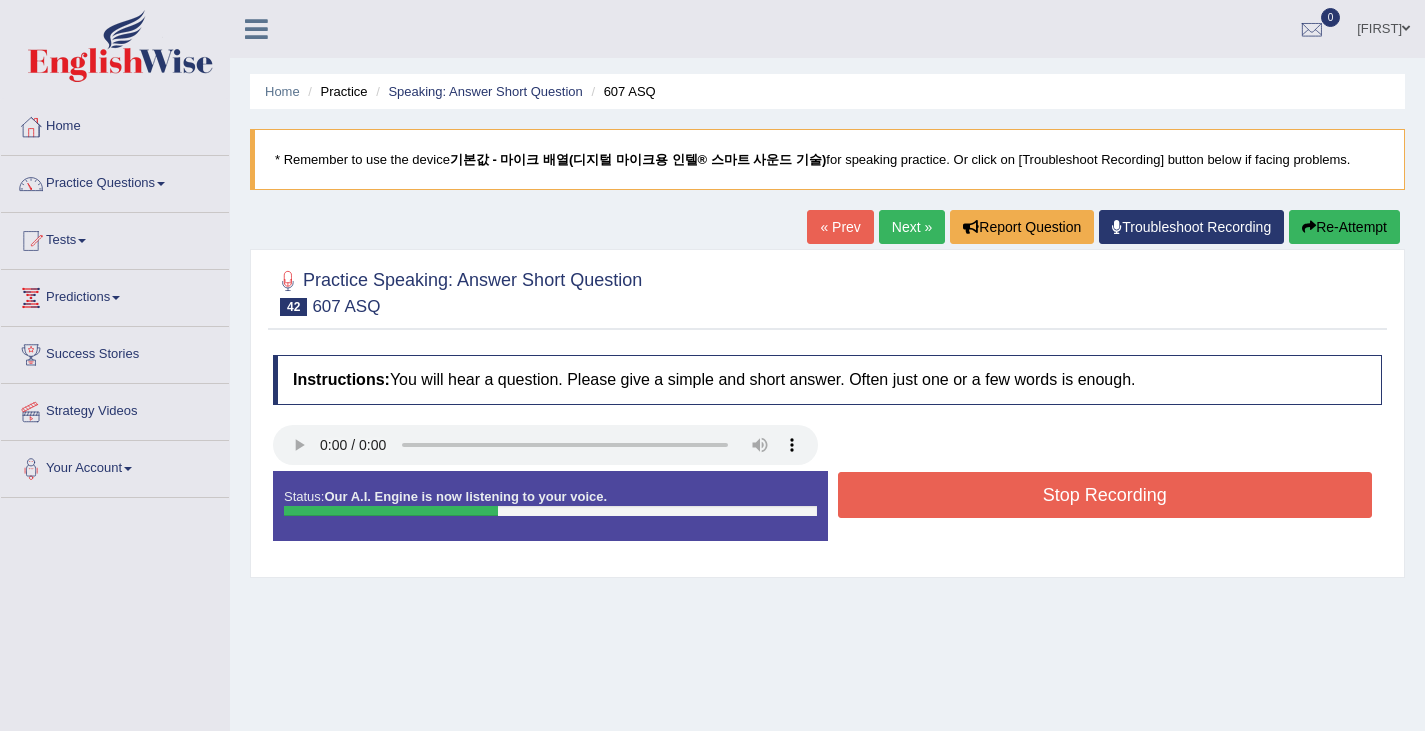 click on "Stop Recording" at bounding box center [1105, 495] 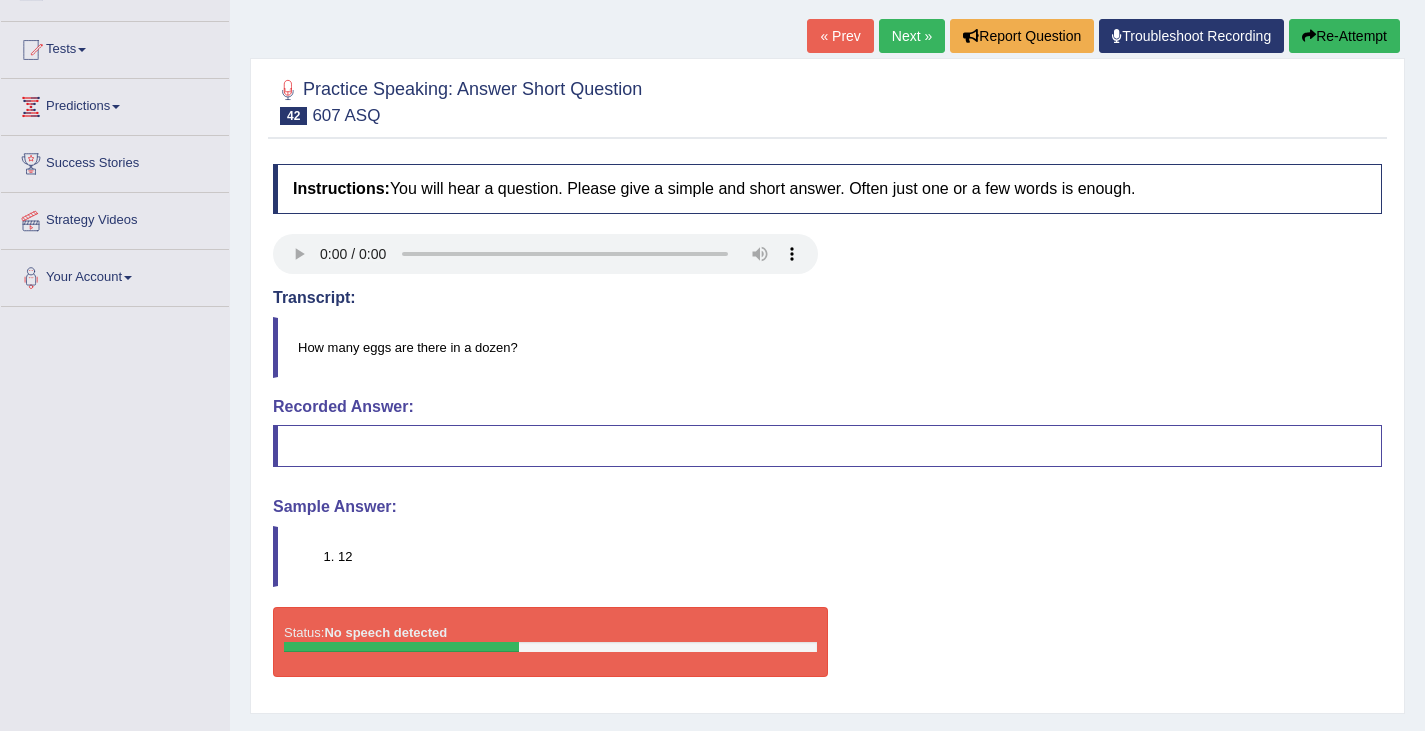 scroll, scrollTop: 192, scrollLeft: 0, axis: vertical 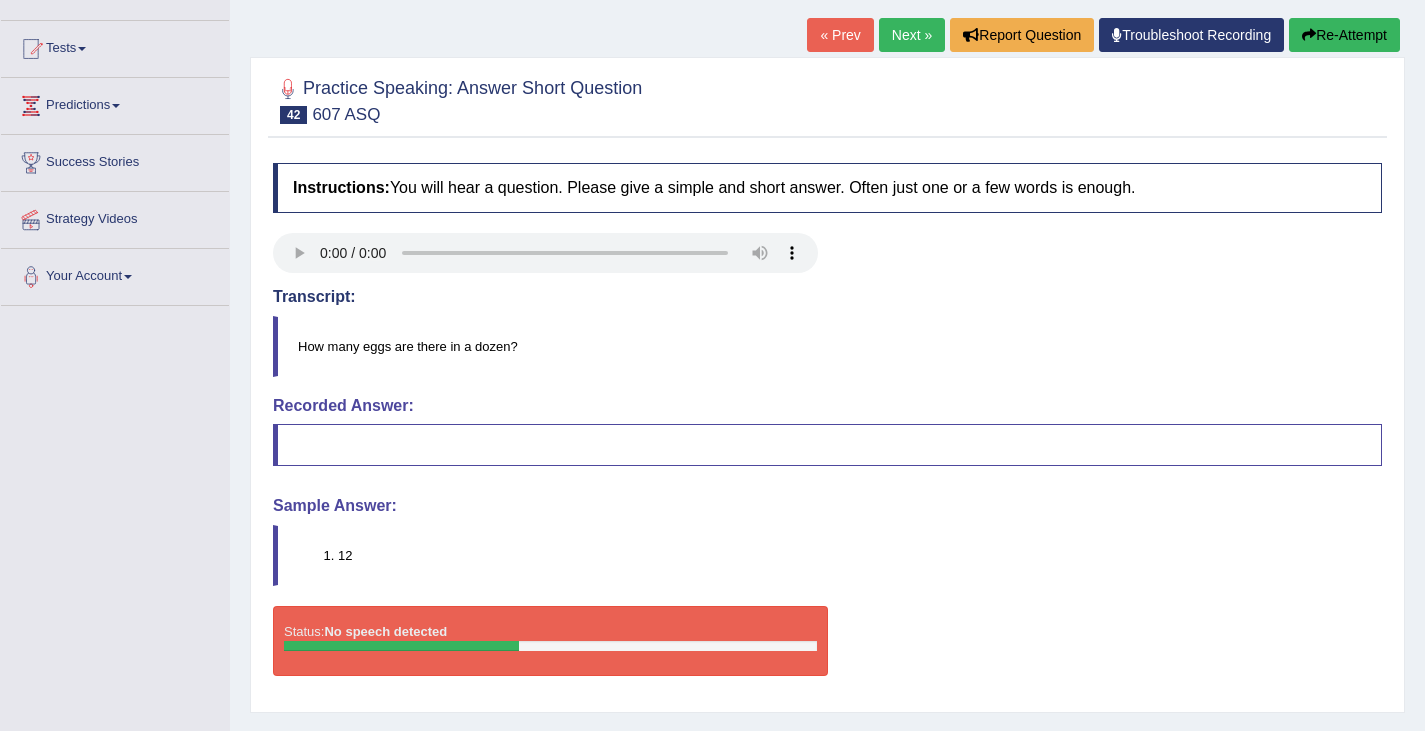 drag, startPoint x: 723, startPoint y: 470, endPoint x: 484, endPoint y: 444, distance: 240.41006 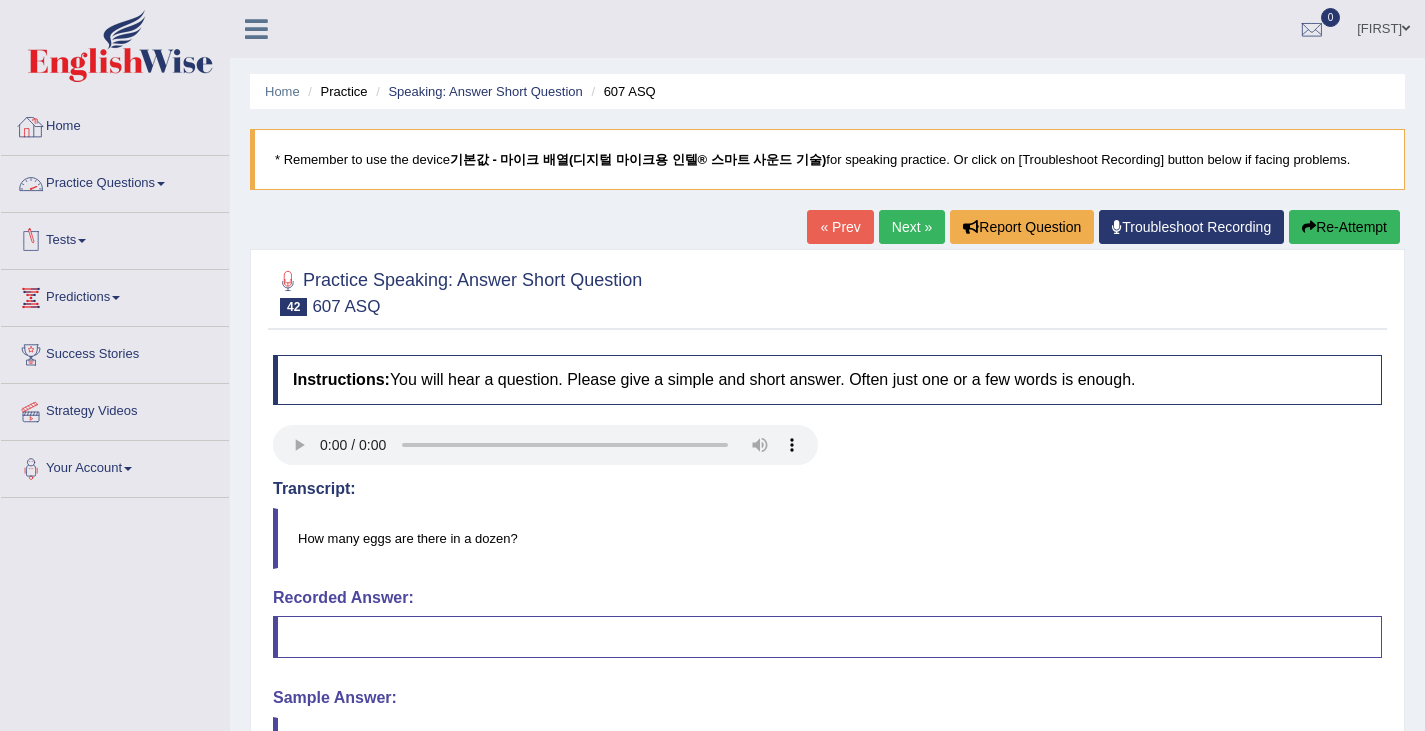 click on "Practice Questions" at bounding box center (115, 181) 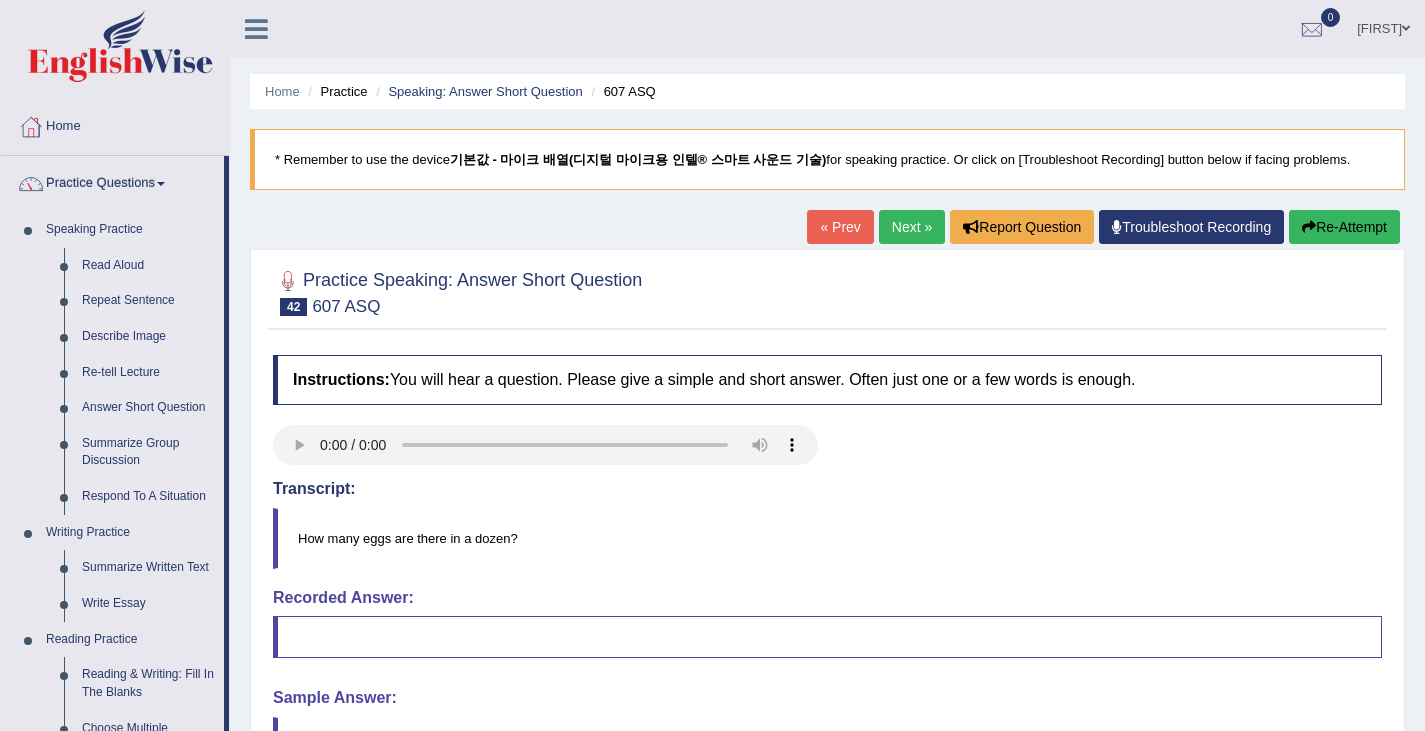 click on "Repeat Sentence" at bounding box center (148, 301) 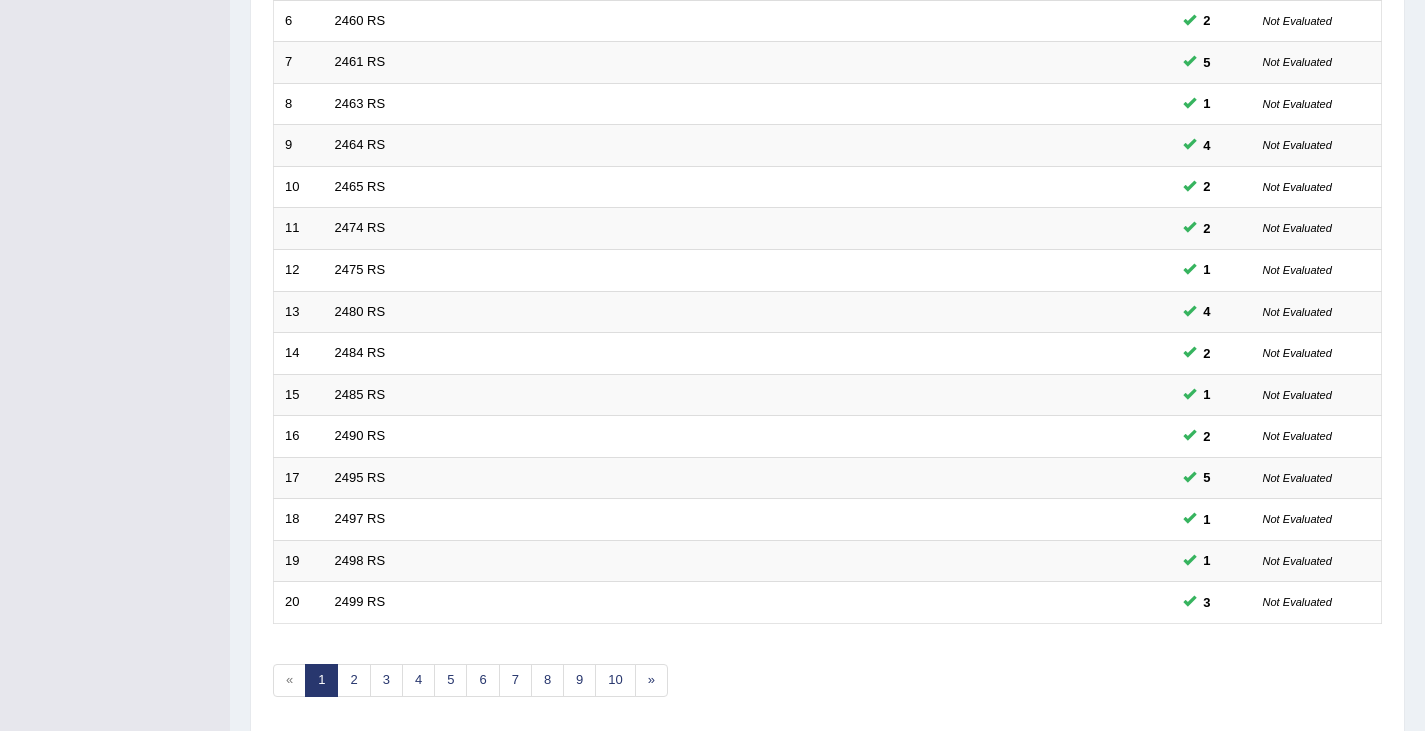 scroll, scrollTop: 0, scrollLeft: 0, axis: both 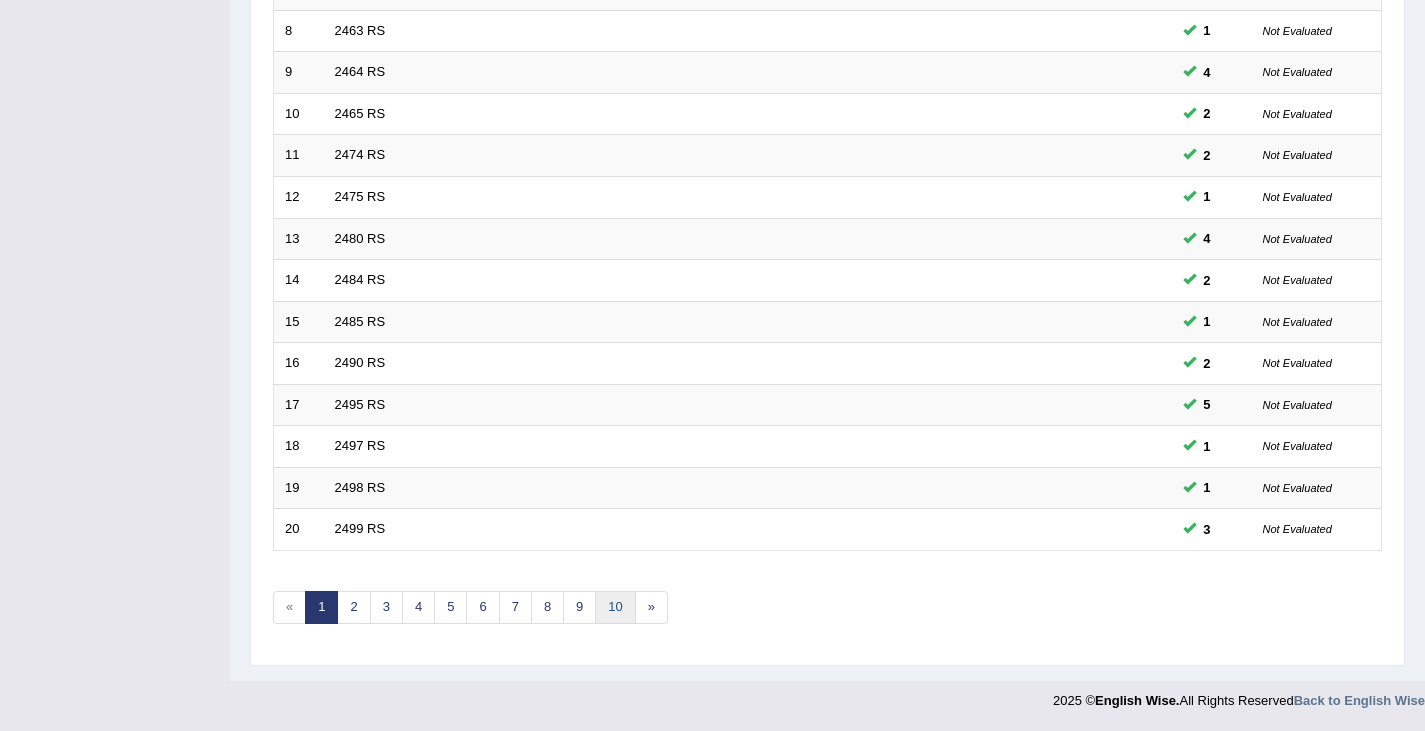click on "10" at bounding box center [615, 607] 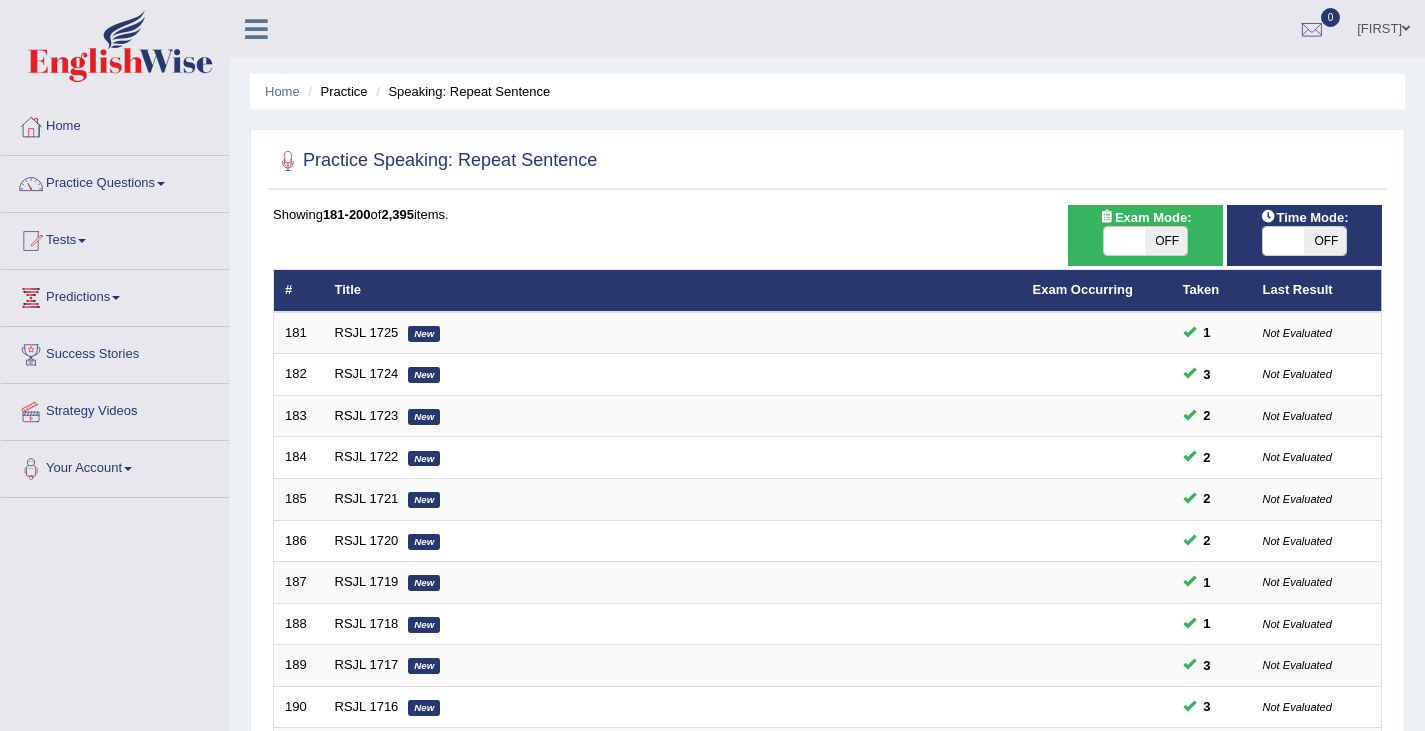 scroll, scrollTop: 593, scrollLeft: 0, axis: vertical 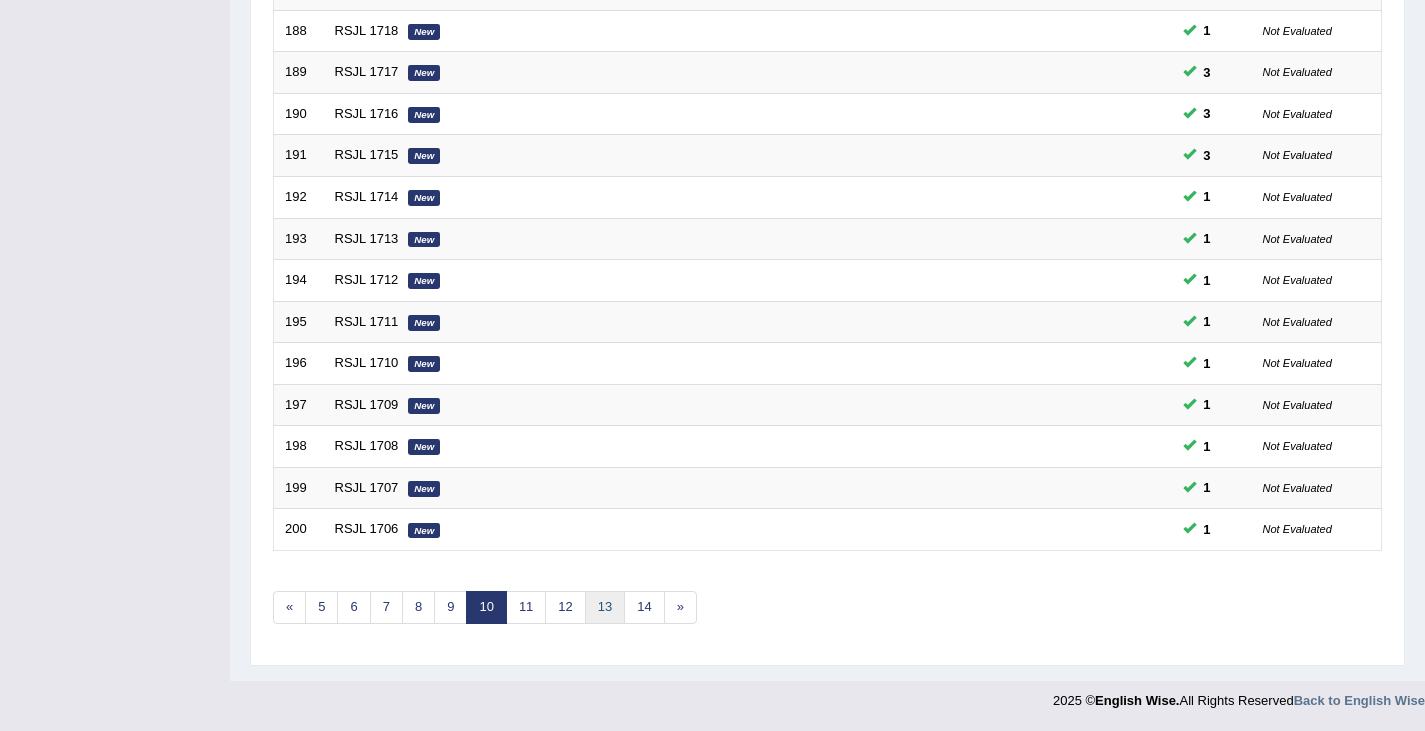 click on "13" at bounding box center (605, 607) 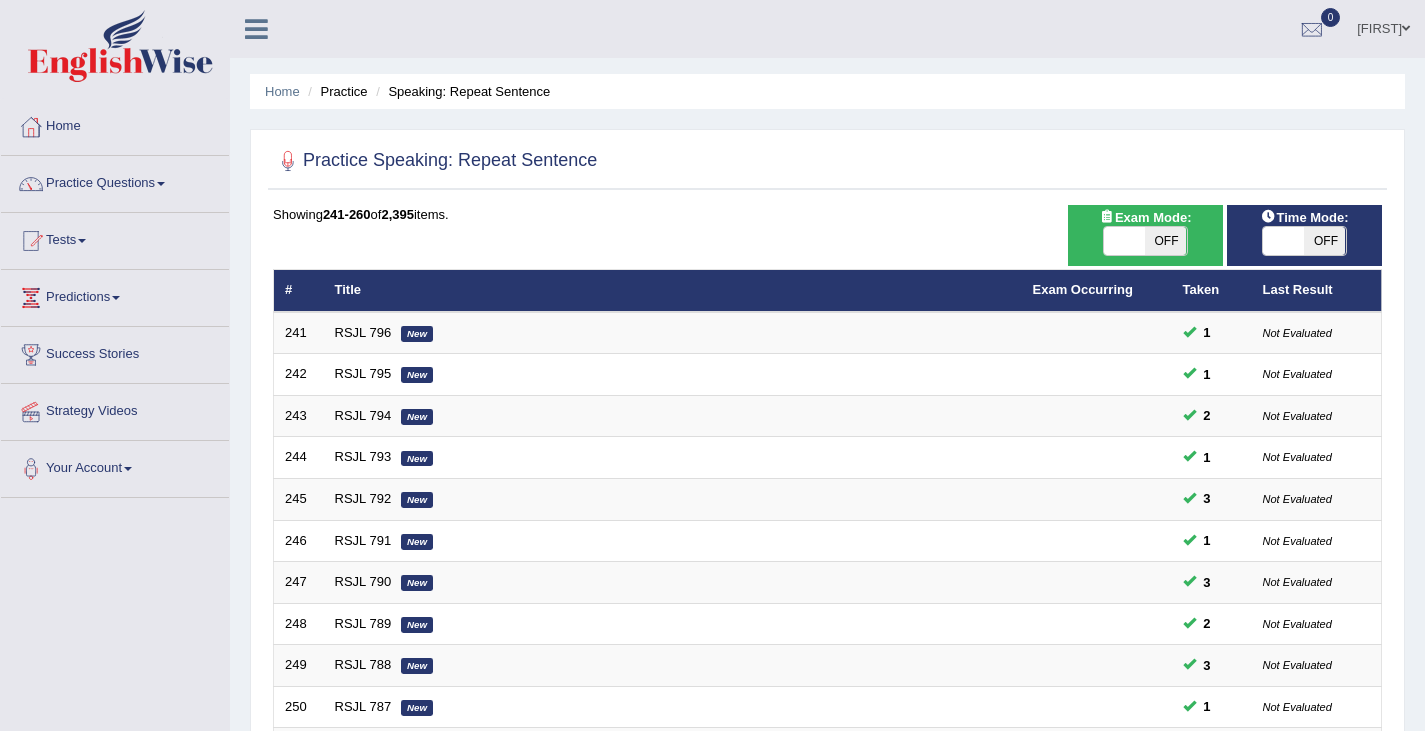 scroll, scrollTop: 593, scrollLeft: 0, axis: vertical 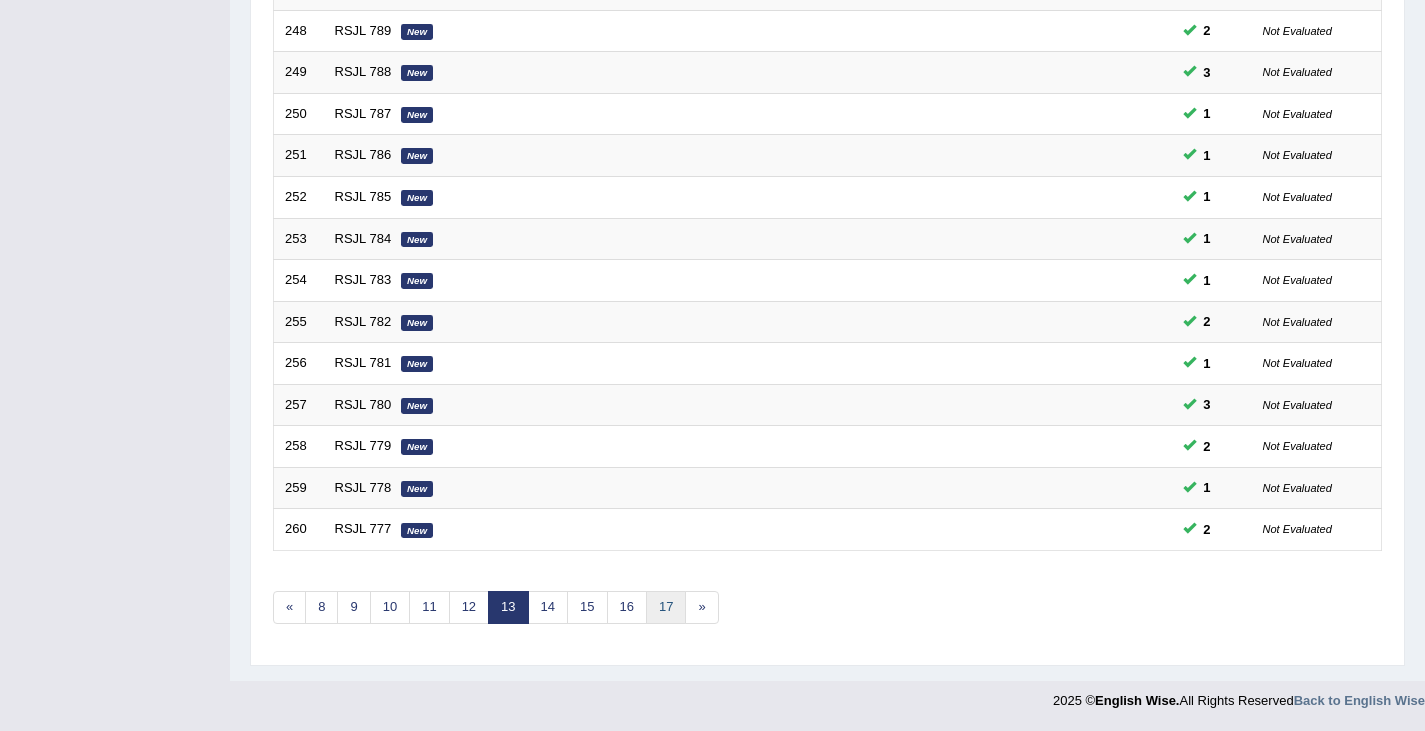 click on "17" at bounding box center [666, 607] 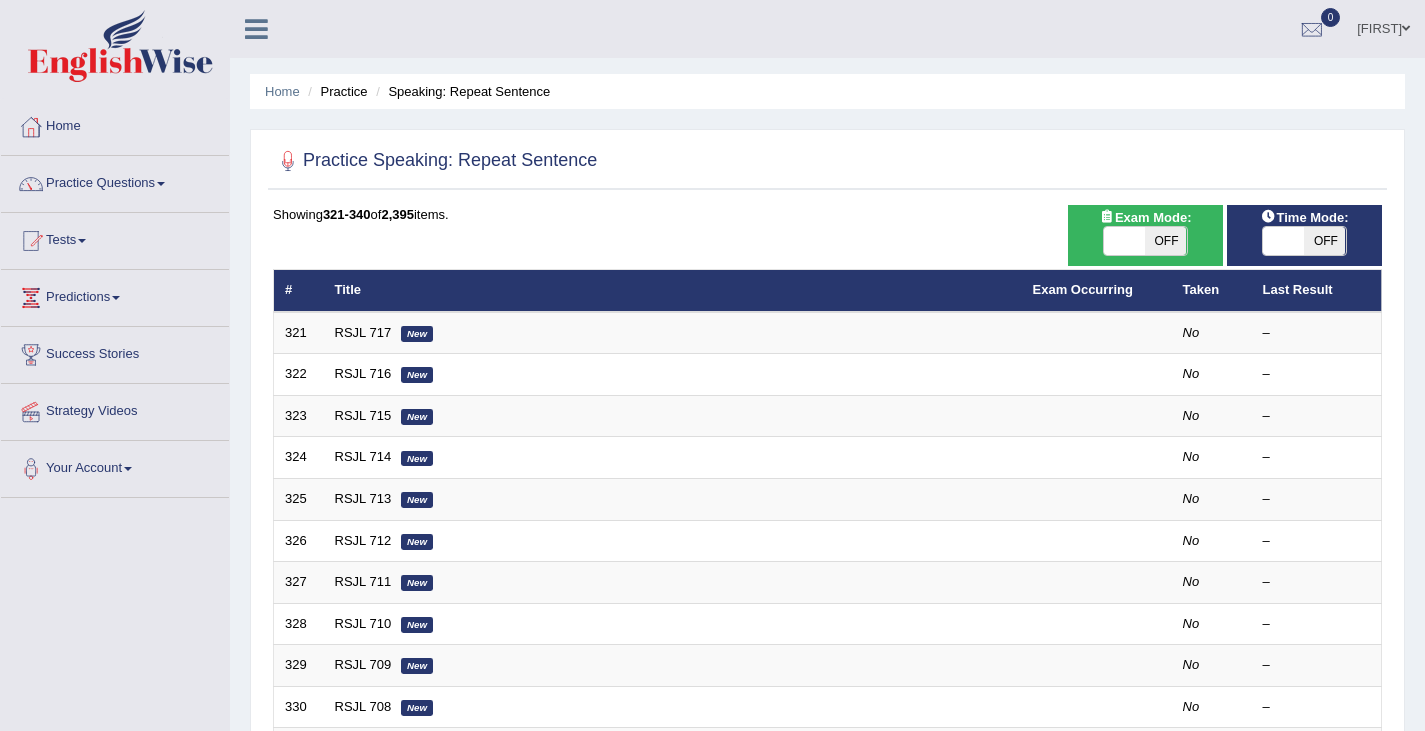 scroll, scrollTop: 187, scrollLeft: 0, axis: vertical 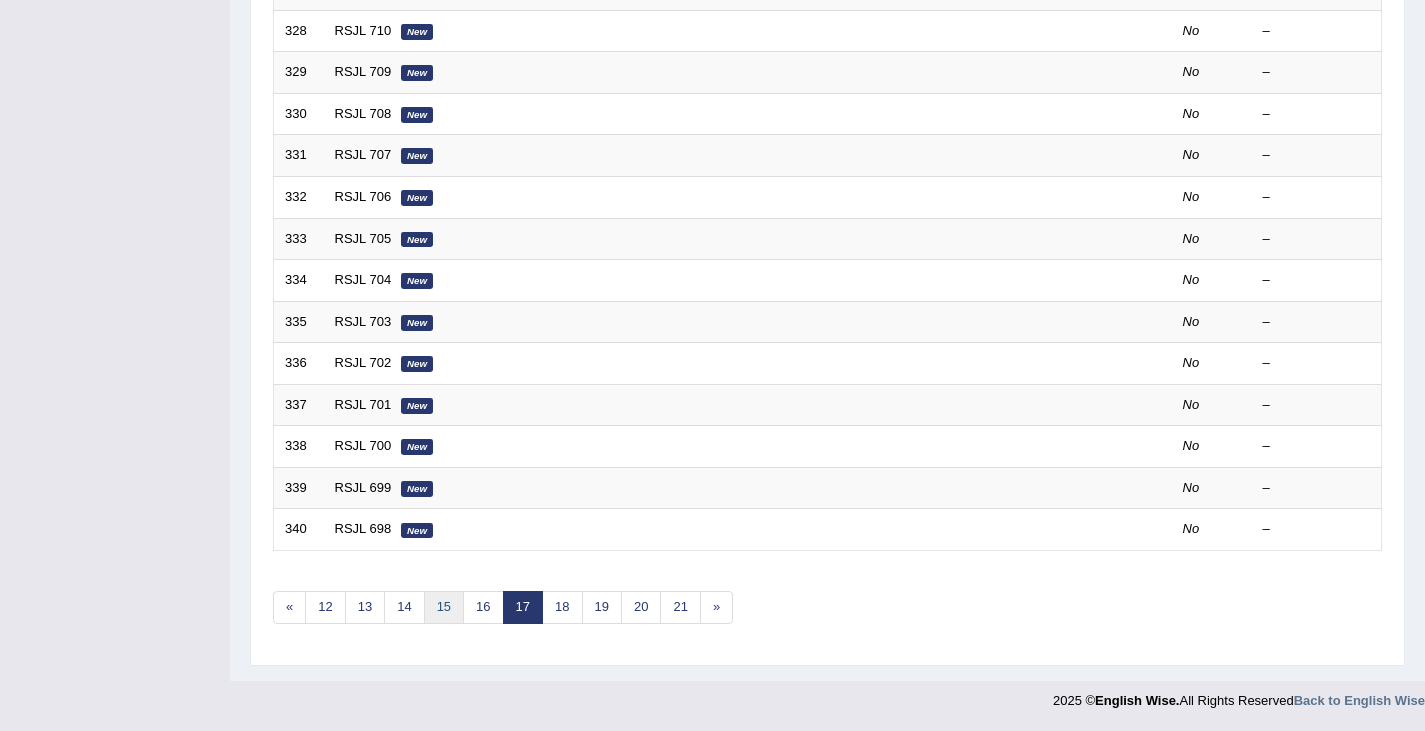 click on "15" at bounding box center [444, 607] 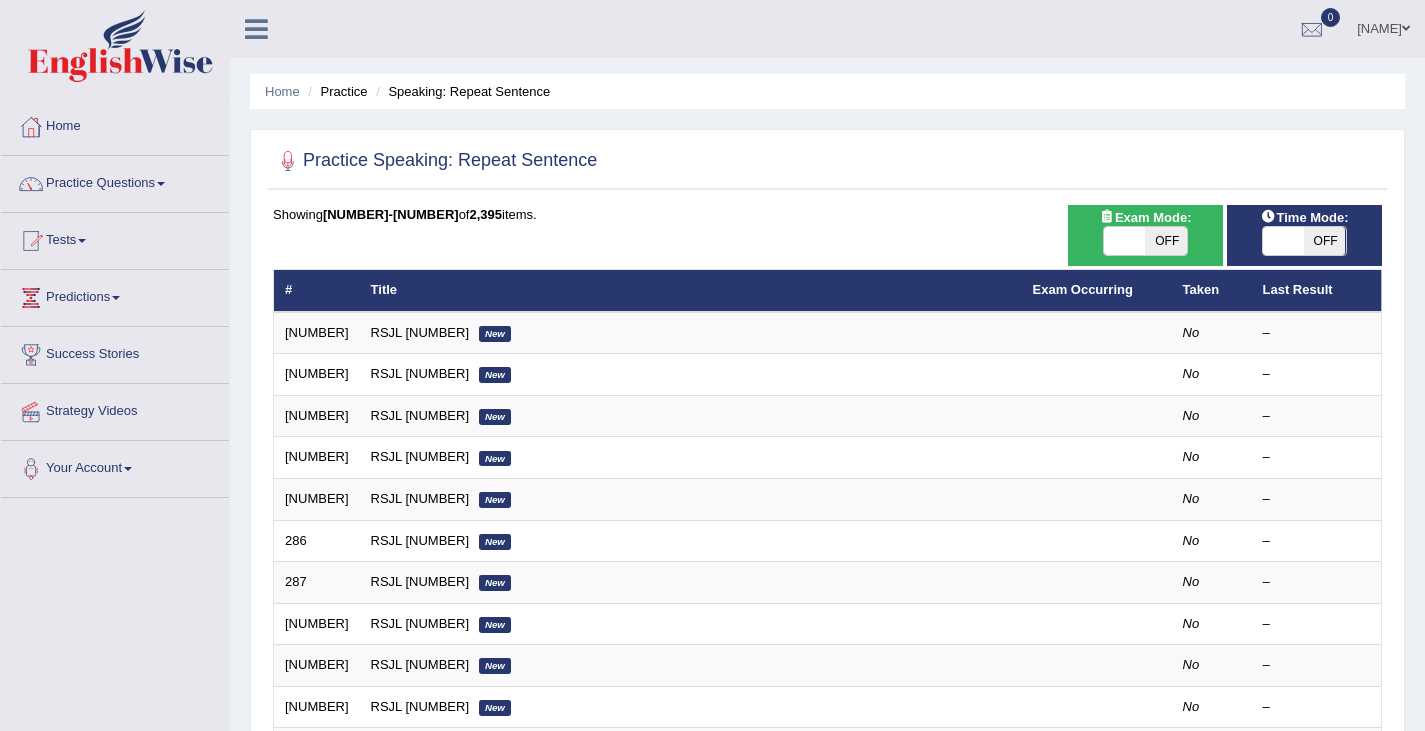 scroll, scrollTop: 428, scrollLeft: 0, axis: vertical 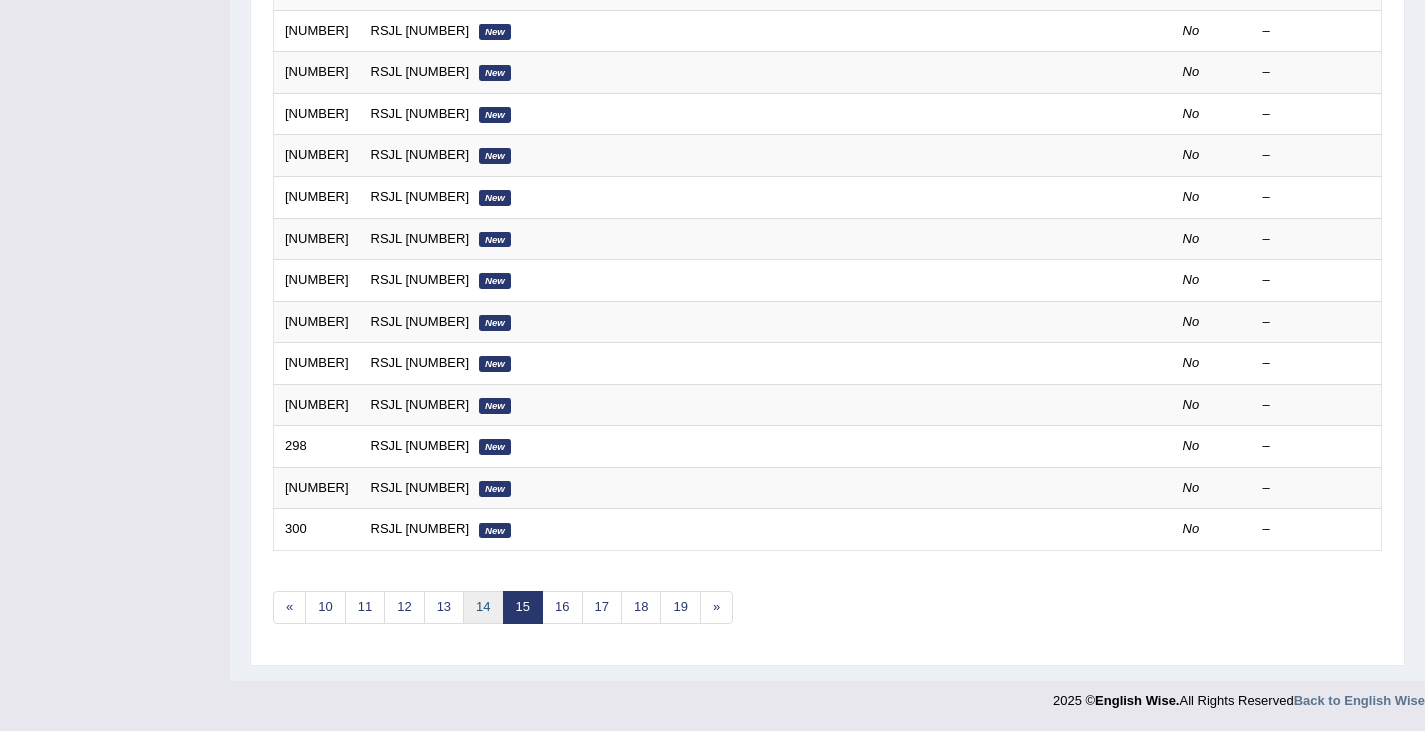 click on "14" at bounding box center [483, 607] 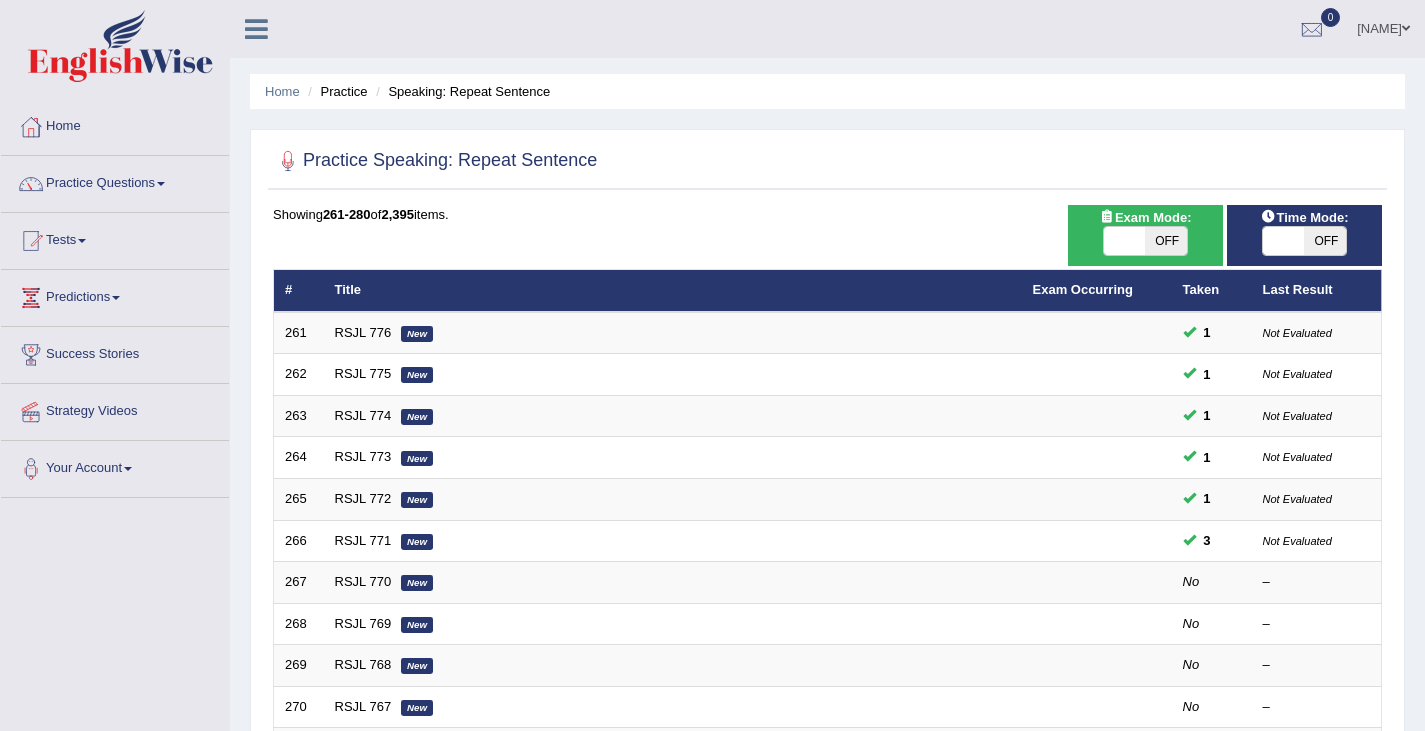 scroll, scrollTop: 0, scrollLeft: 0, axis: both 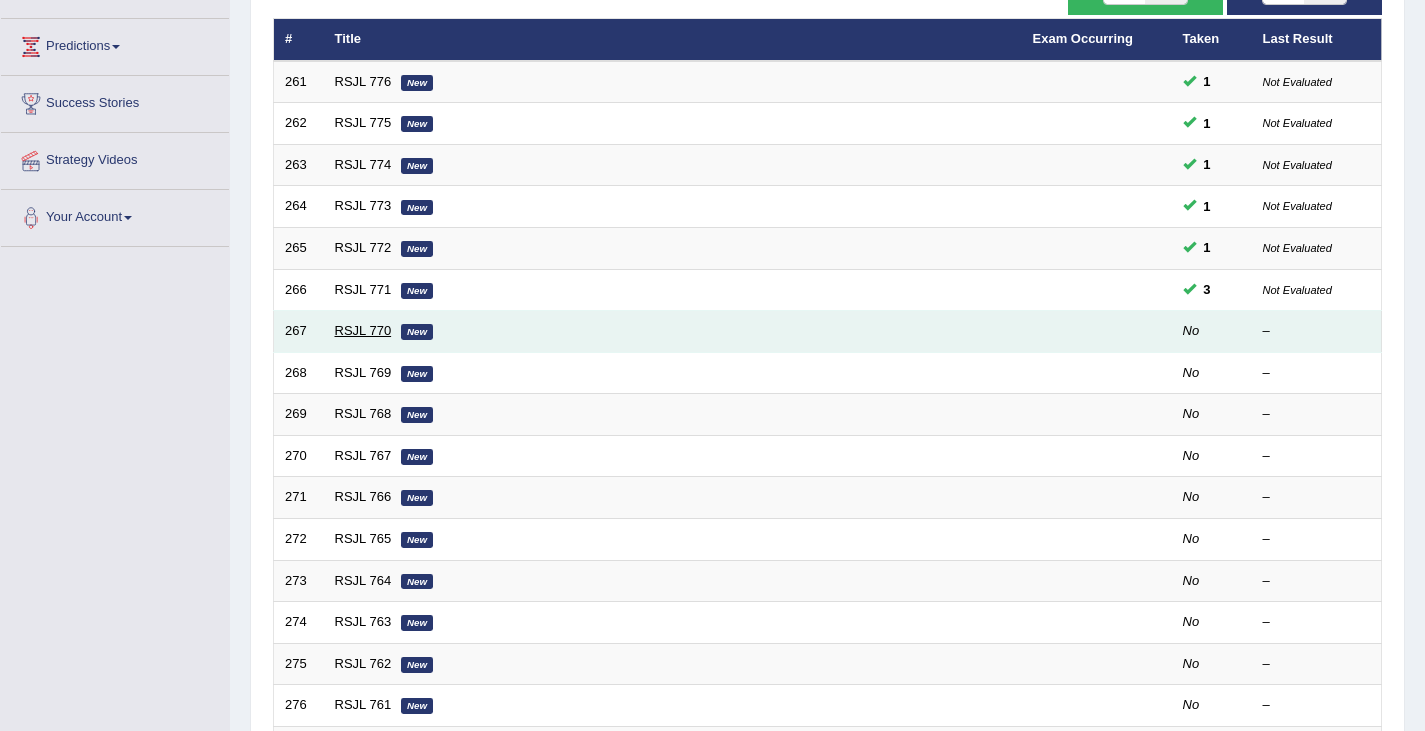 click on "RSJL 770" at bounding box center (363, 330) 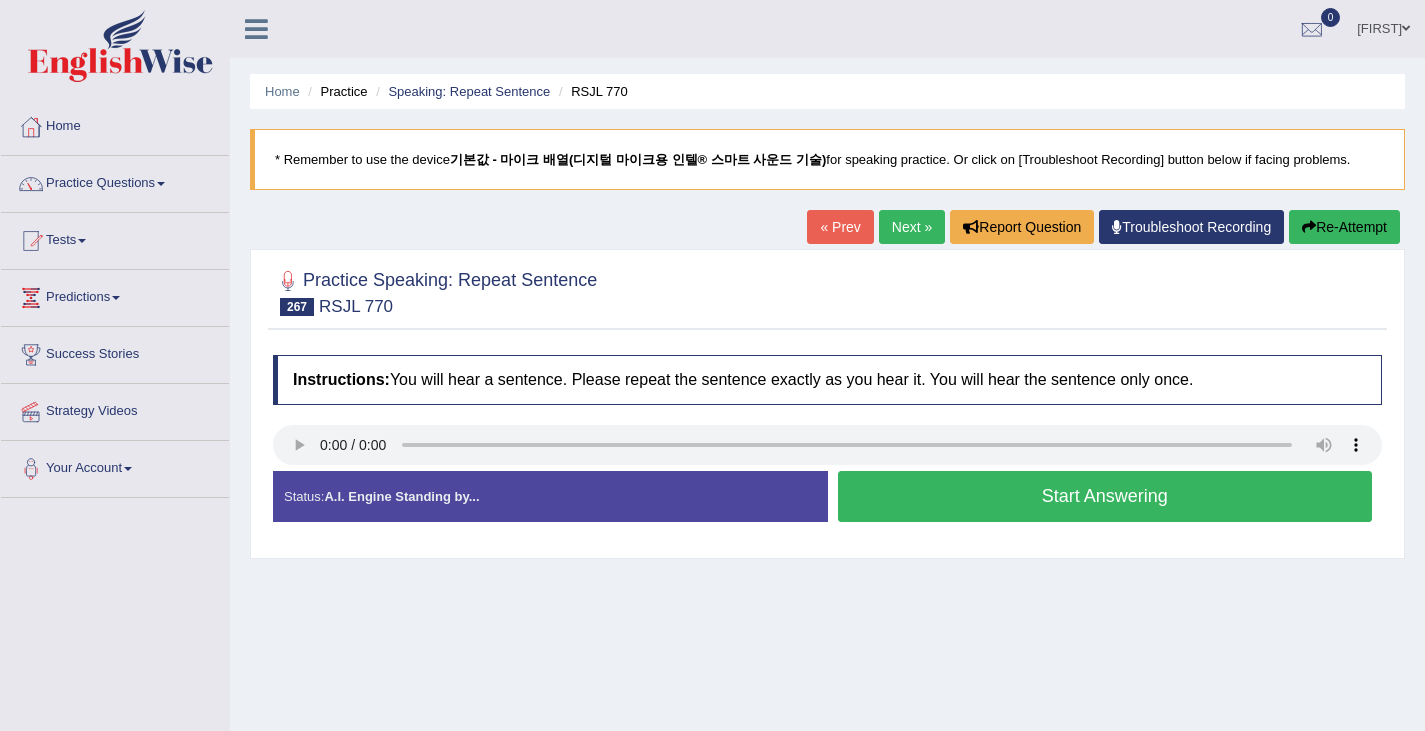 scroll, scrollTop: 0, scrollLeft: 0, axis: both 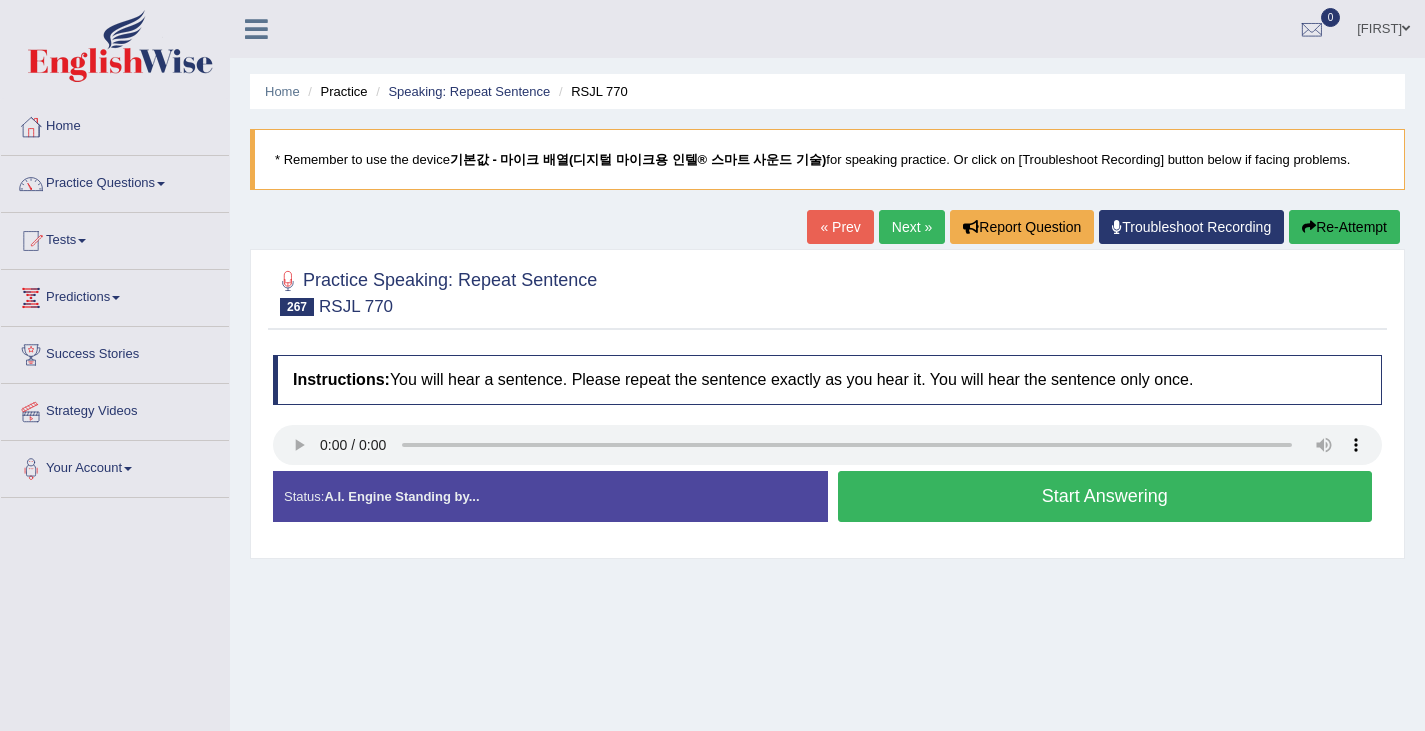 click on "Start Answering" at bounding box center (1105, 496) 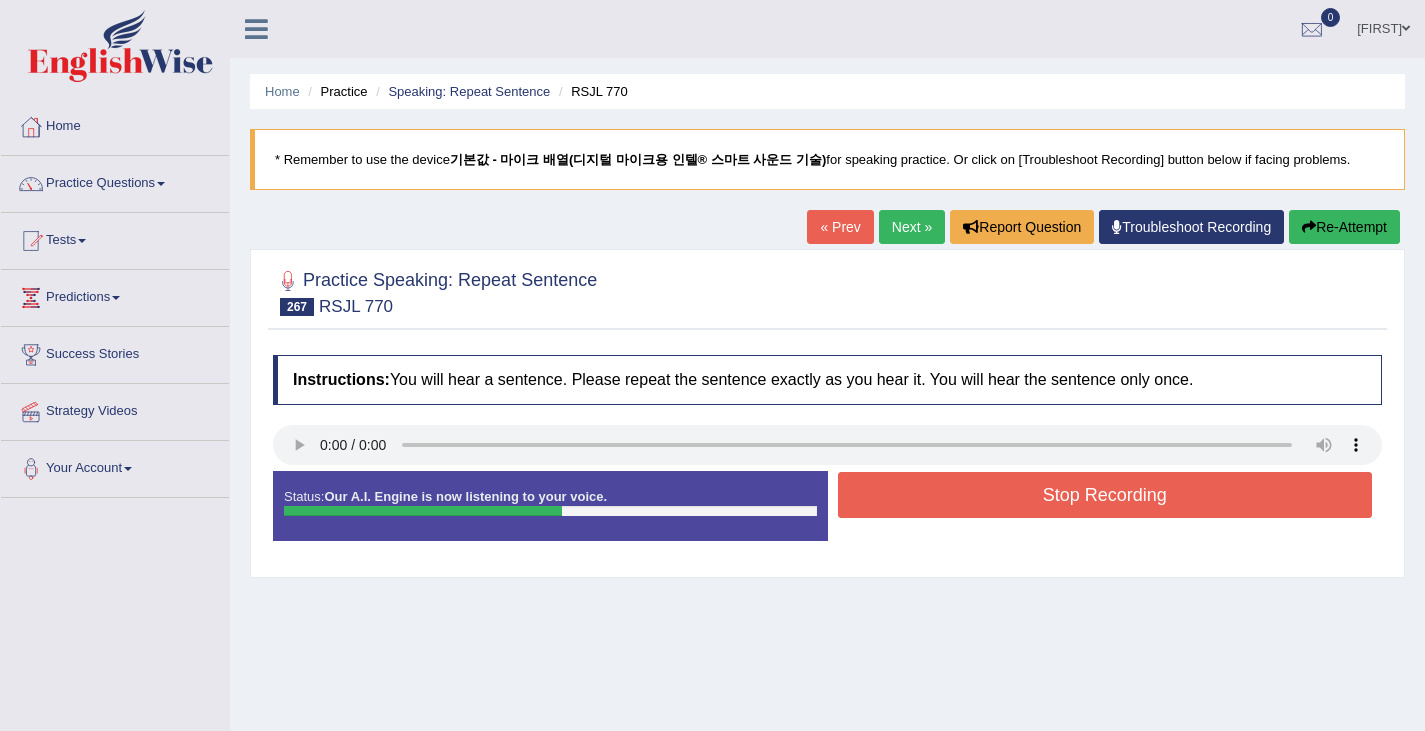 click on "Stop Recording" at bounding box center [1105, 495] 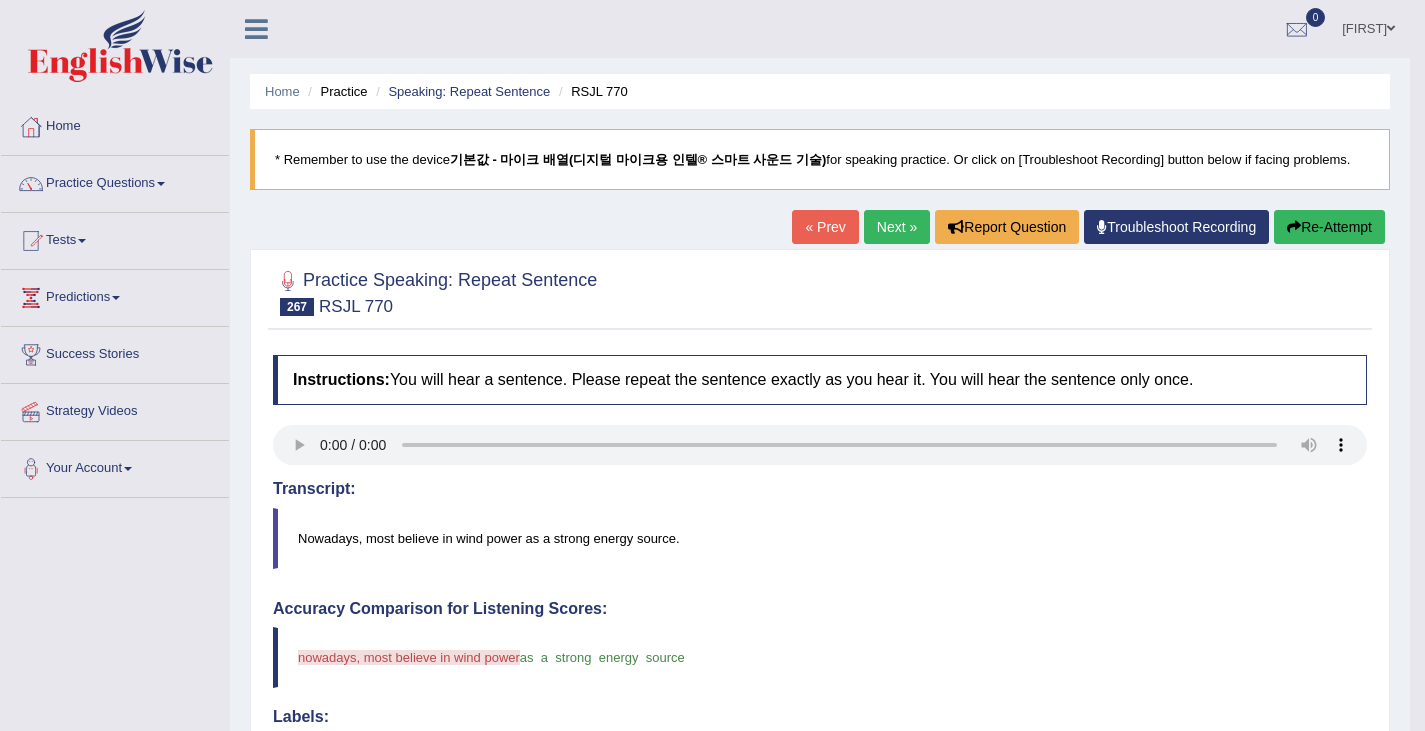 scroll, scrollTop: 1, scrollLeft: 0, axis: vertical 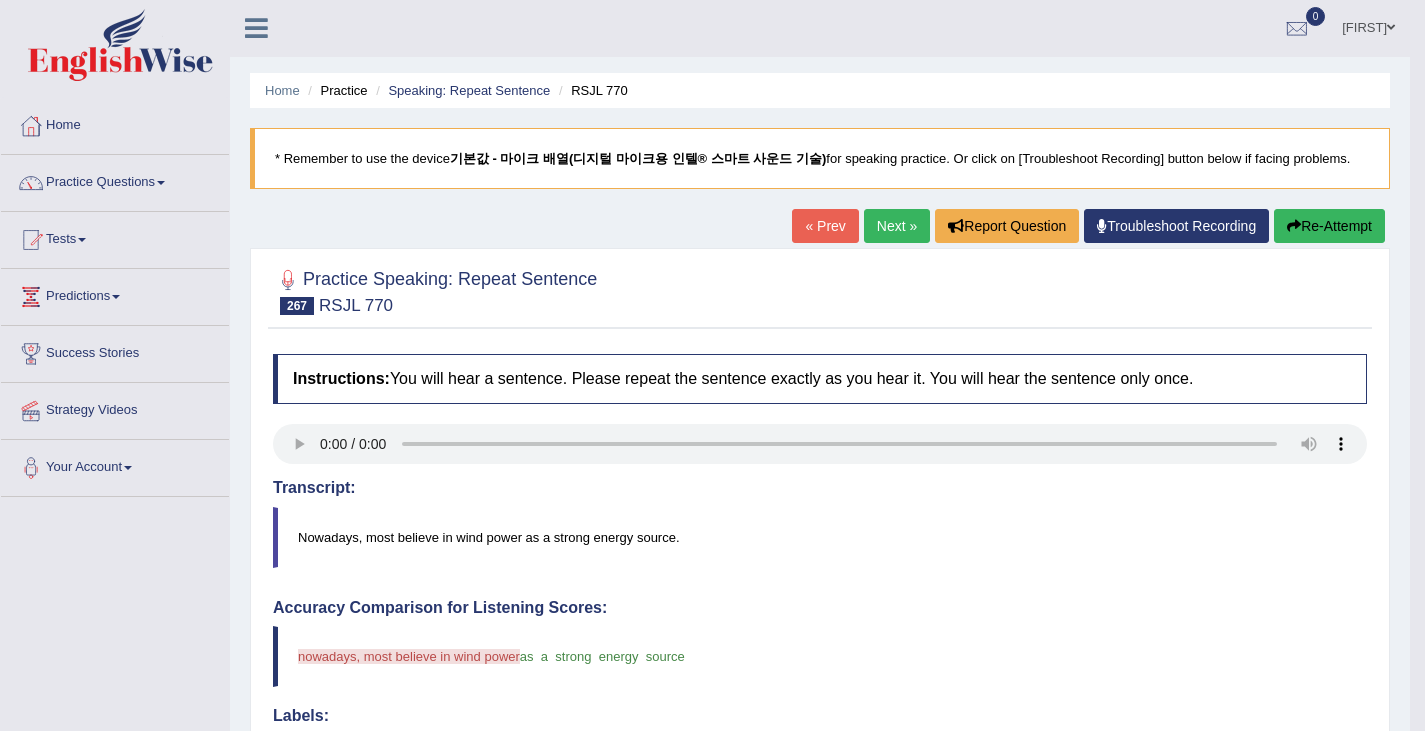 click on "Re-Attempt" at bounding box center (1329, 226) 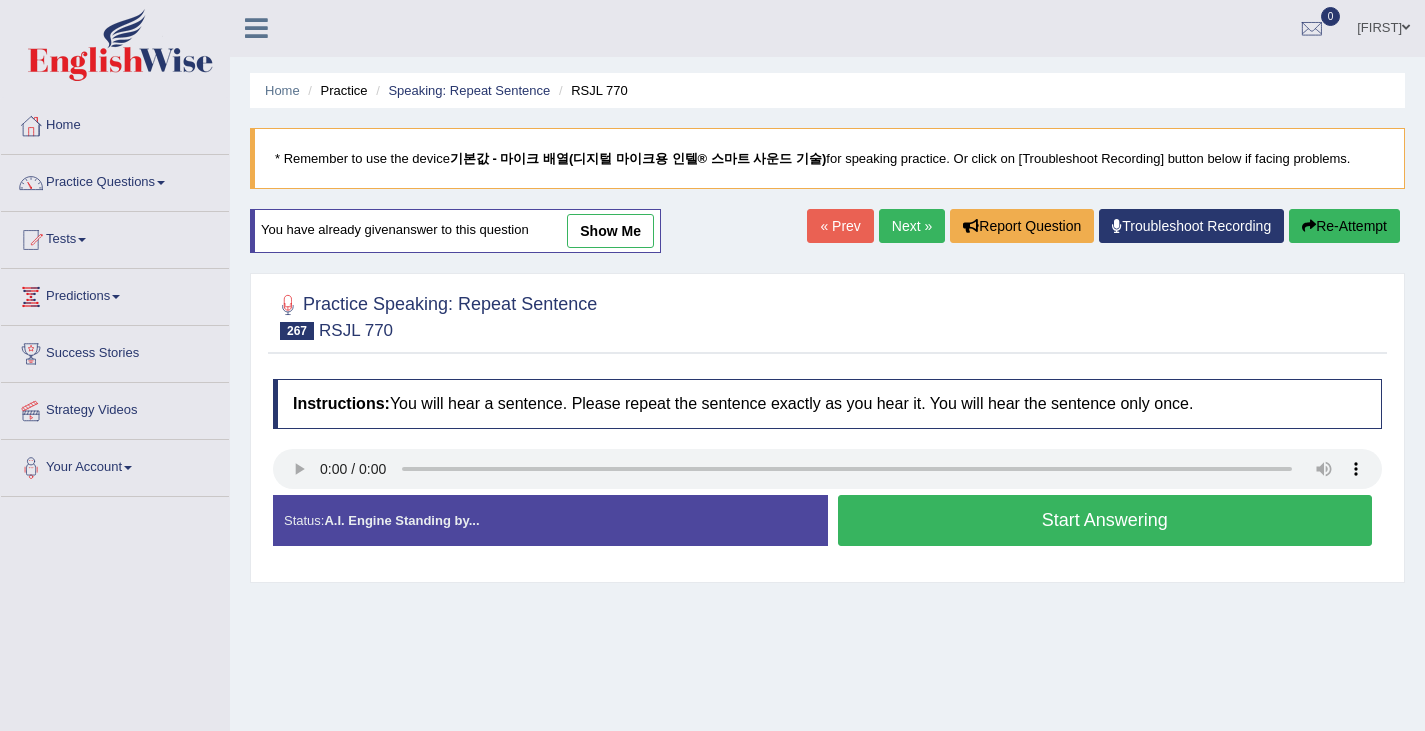 scroll, scrollTop: 0, scrollLeft: 0, axis: both 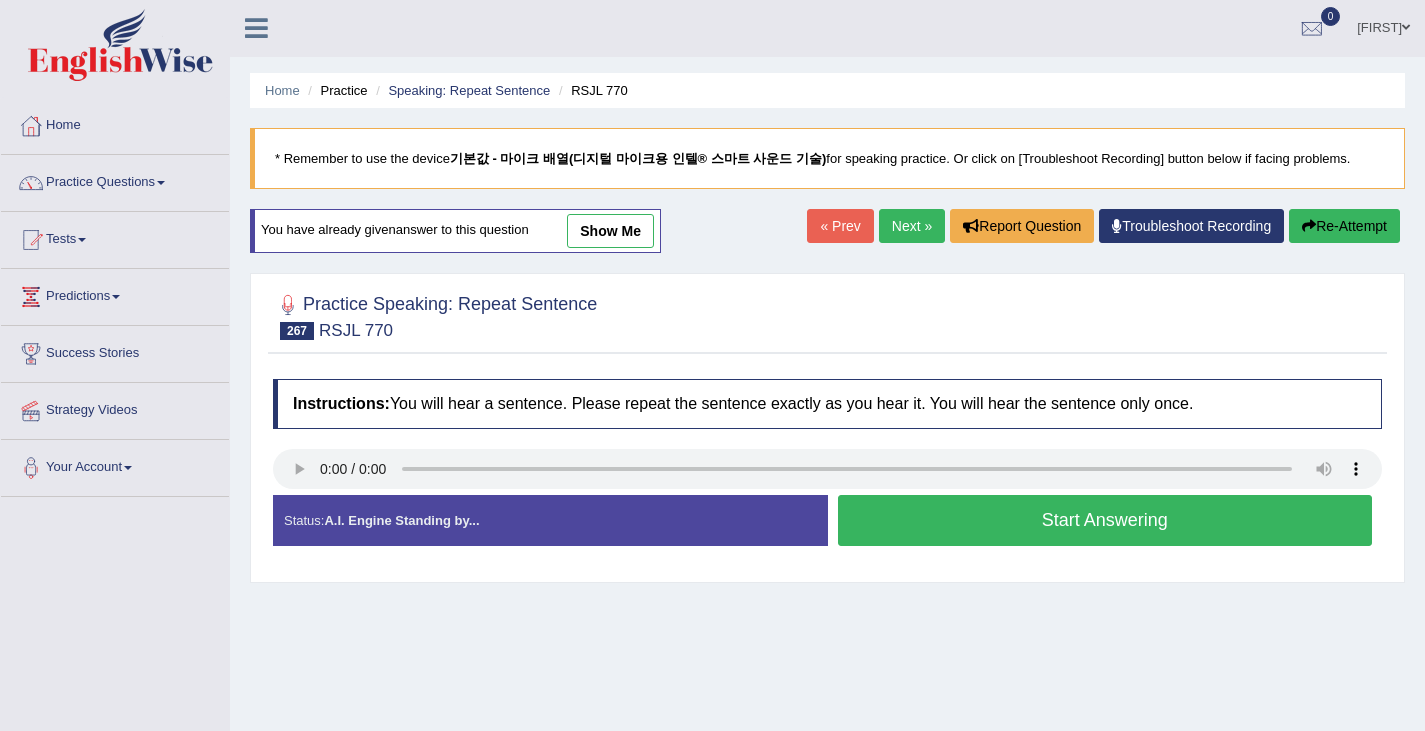 click on "Start Answering" at bounding box center (1105, 520) 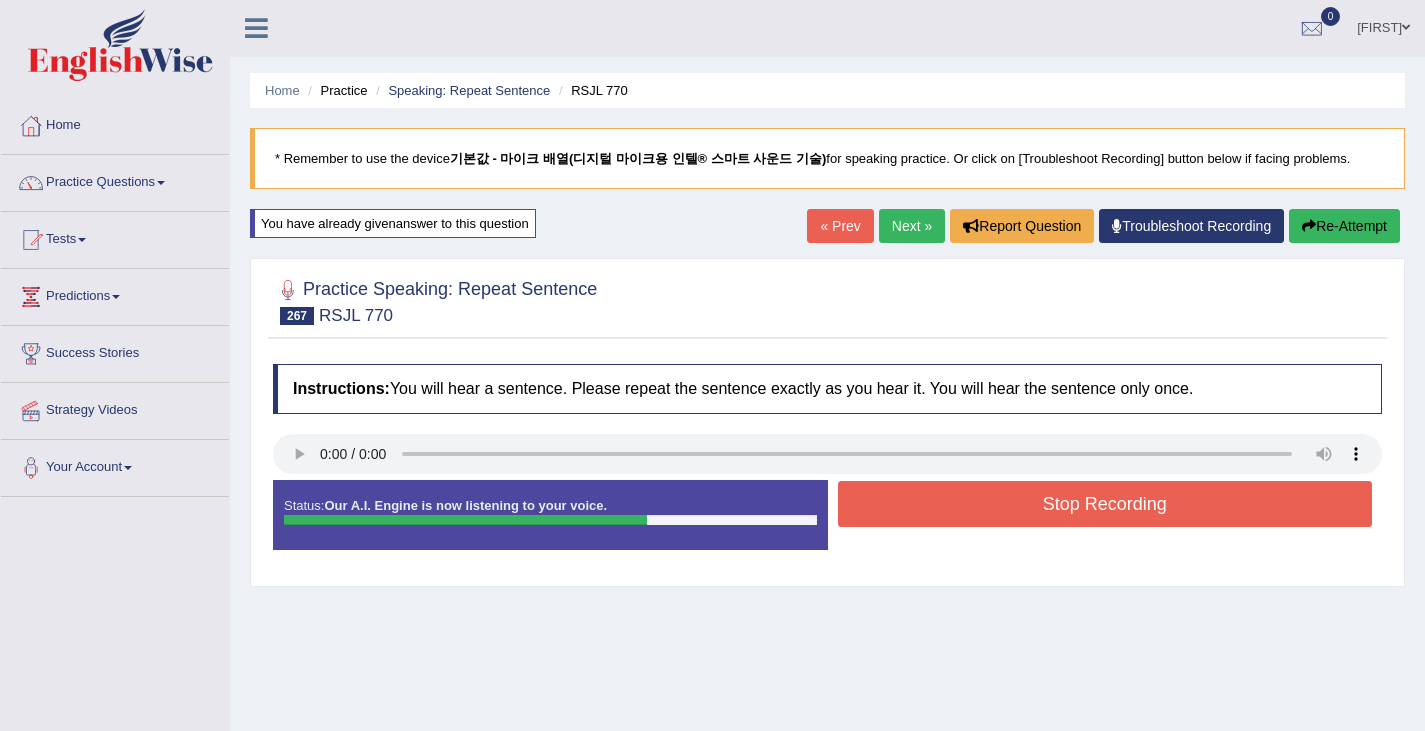 click on "Stop Recording" at bounding box center [1105, 504] 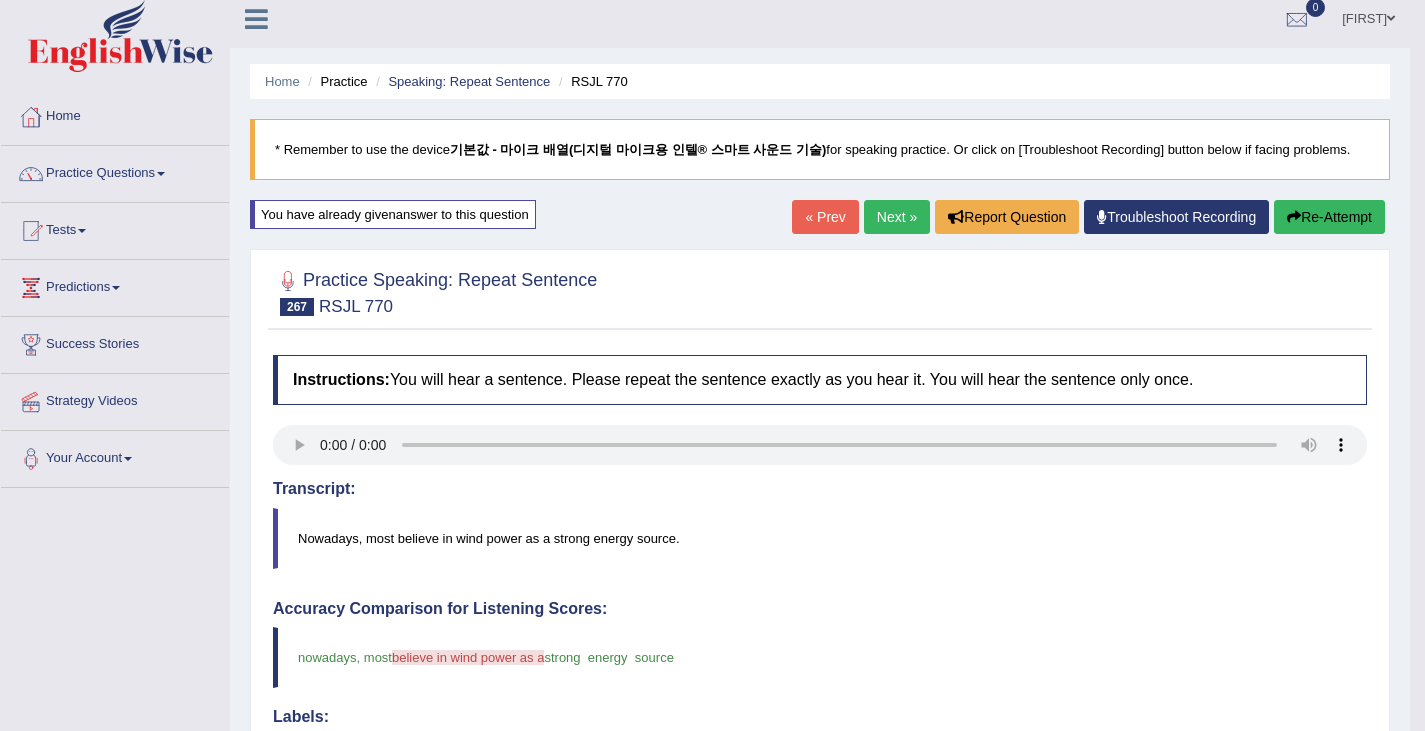 scroll, scrollTop: 0, scrollLeft: 0, axis: both 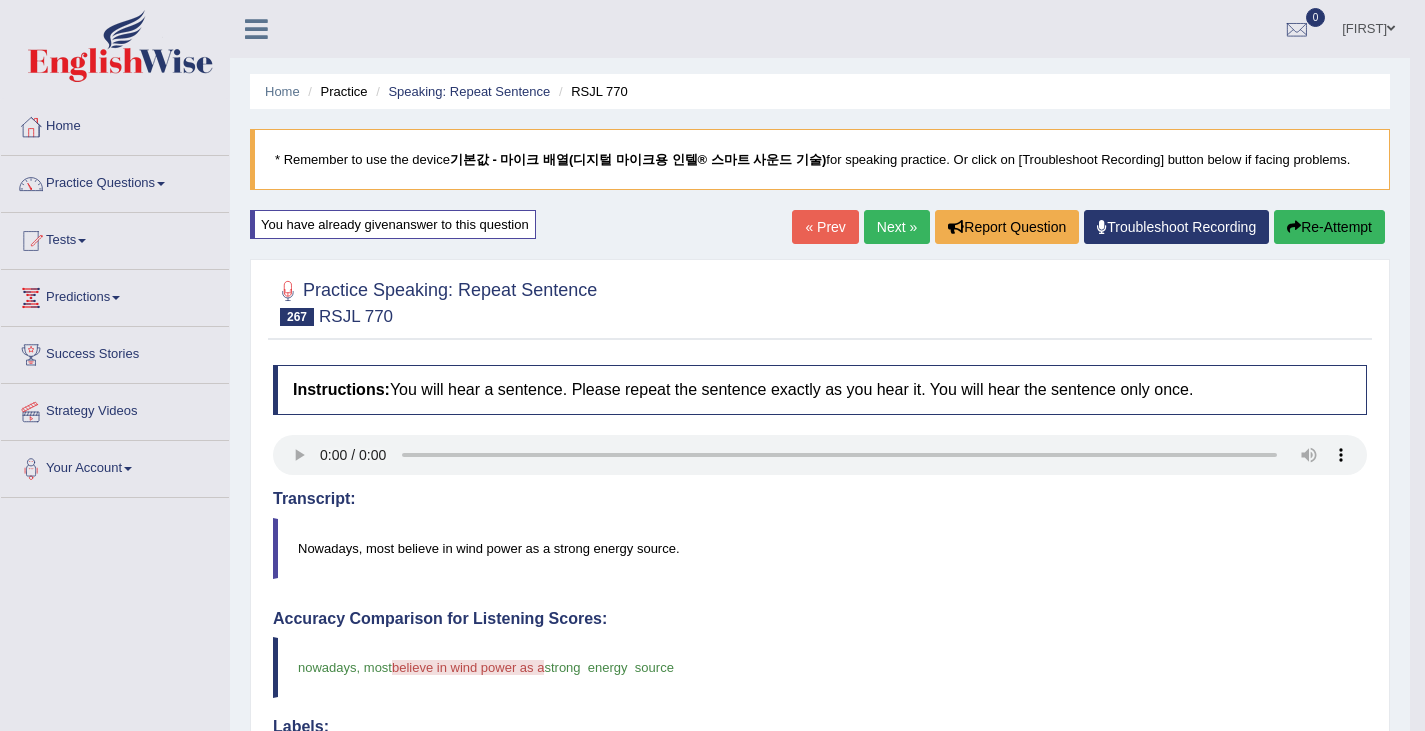 drag, startPoint x: 981, startPoint y: 504, endPoint x: 999, endPoint y: 523, distance: 26.172504 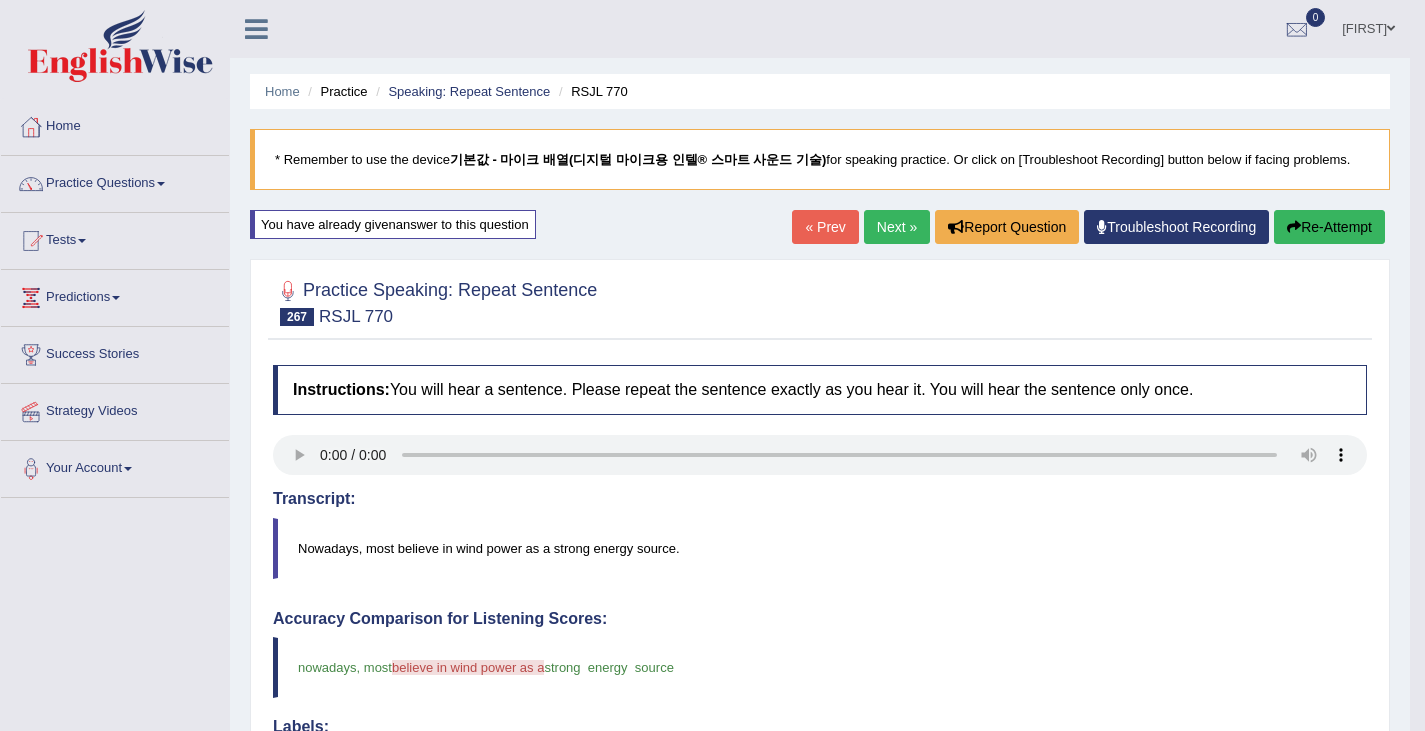 click on "Next »" at bounding box center (897, 227) 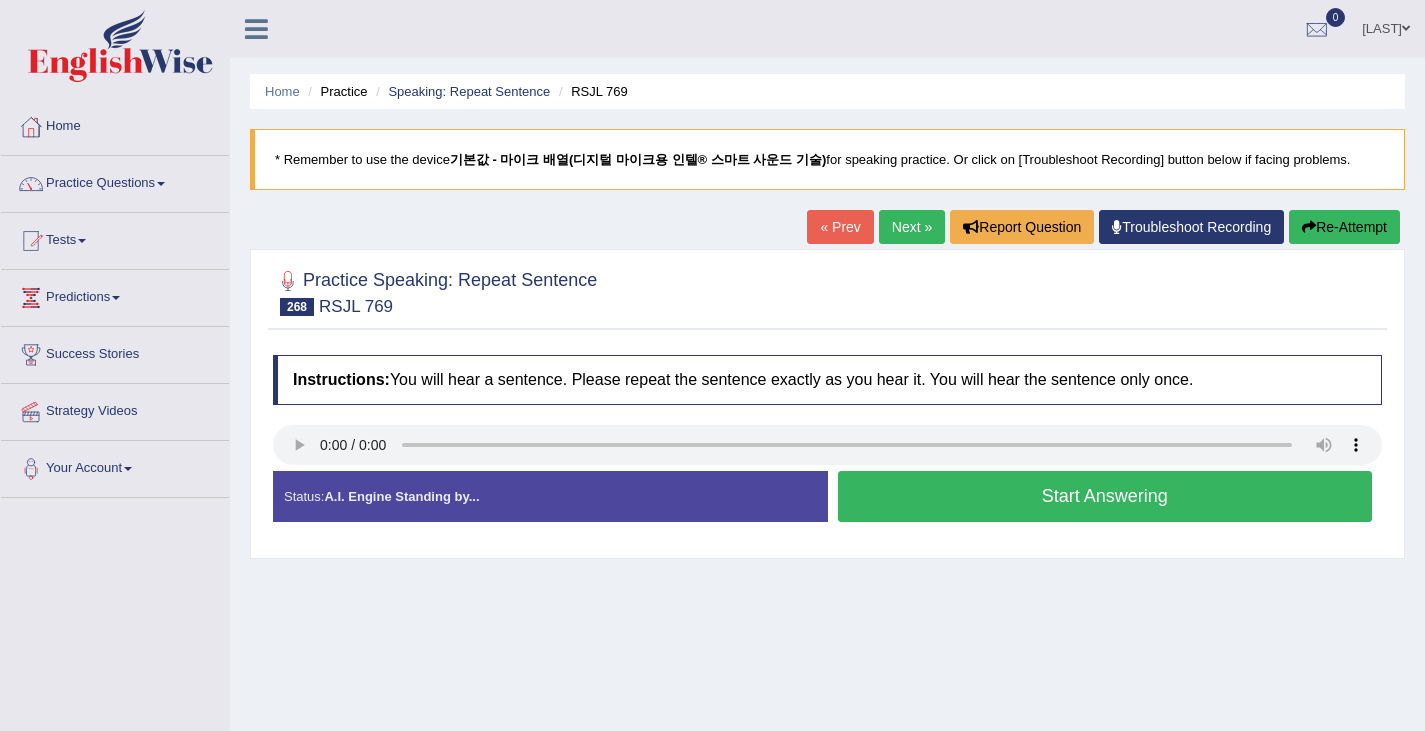 scroll, scrollTop: 0, scrollLeft: 0, axis: both 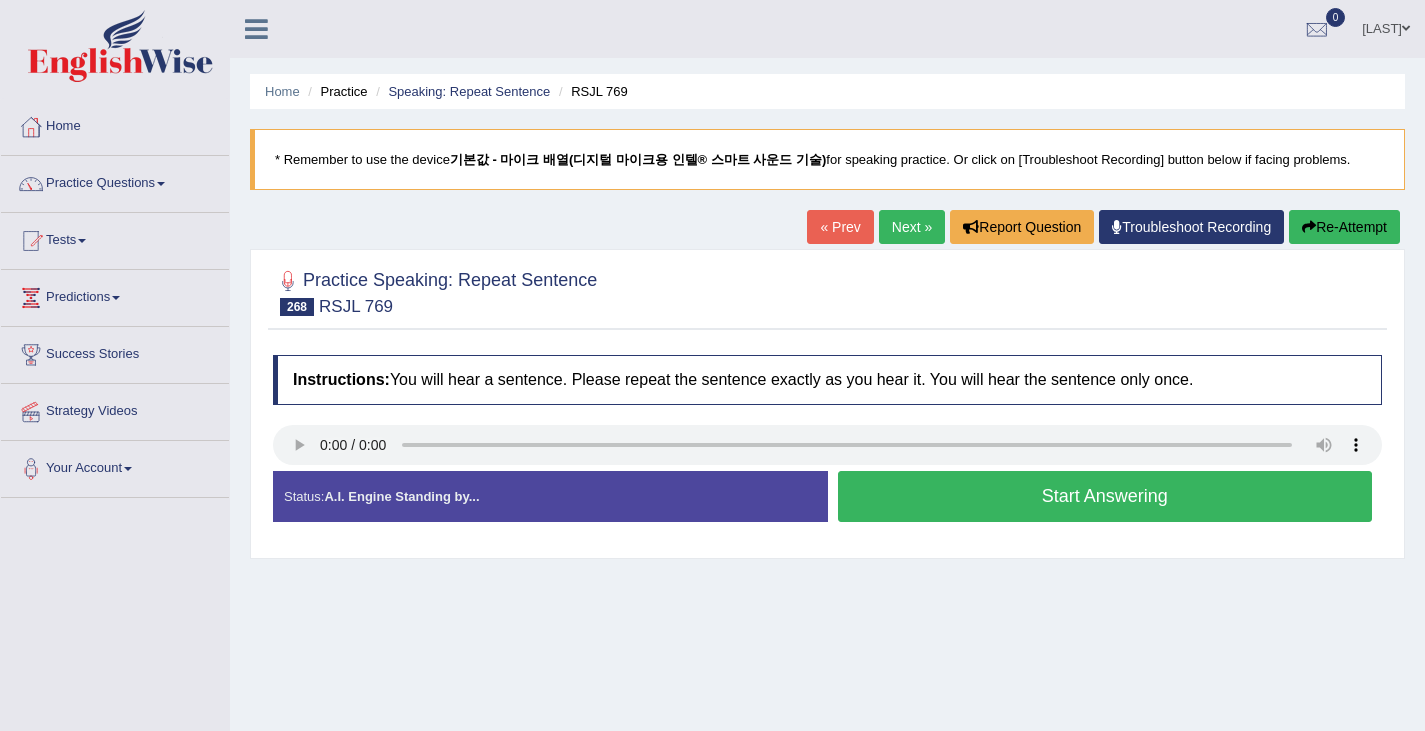 click on "Start Answering" at bounding box center [1105, 496] 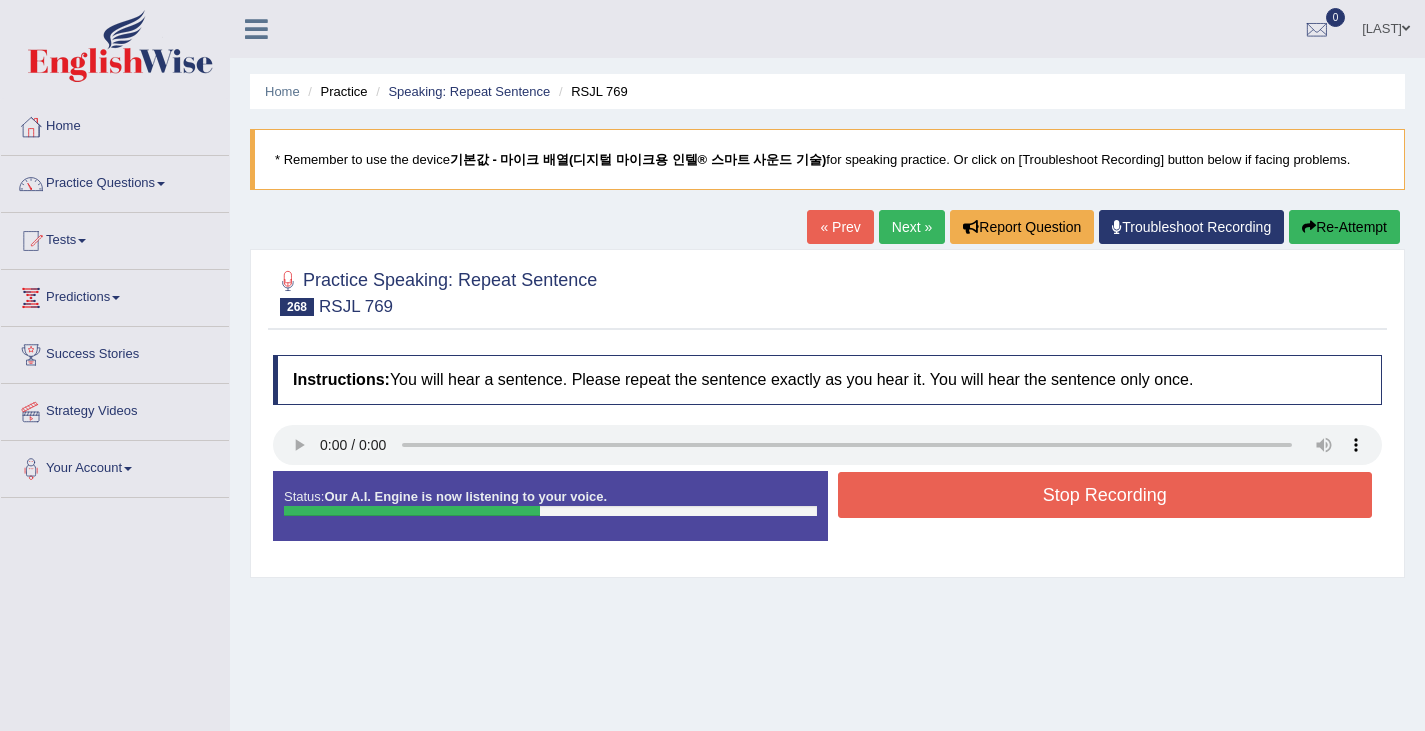 click on "Stop Recording" at bounding box center [1105, 495] 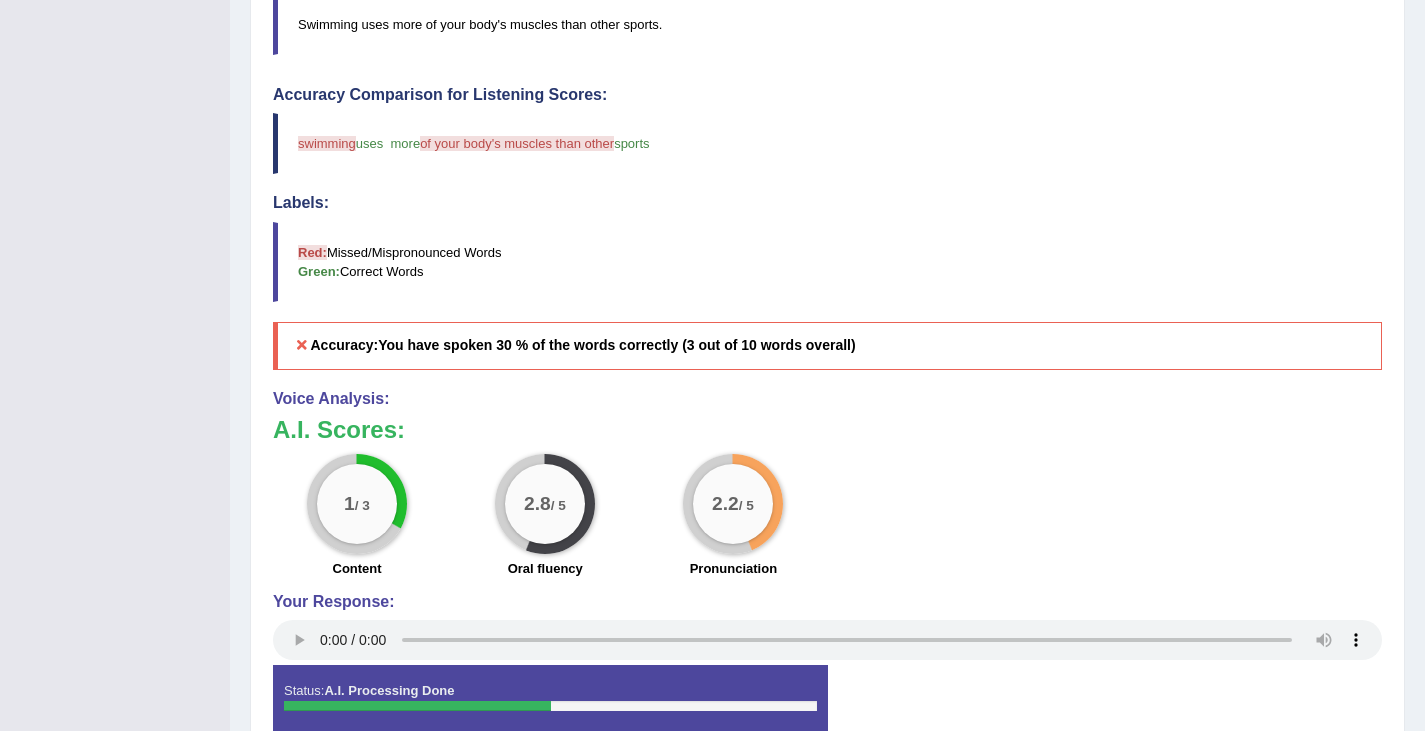 scroll, scrollTop: 507, scrollLeft: 0, axis: vertical 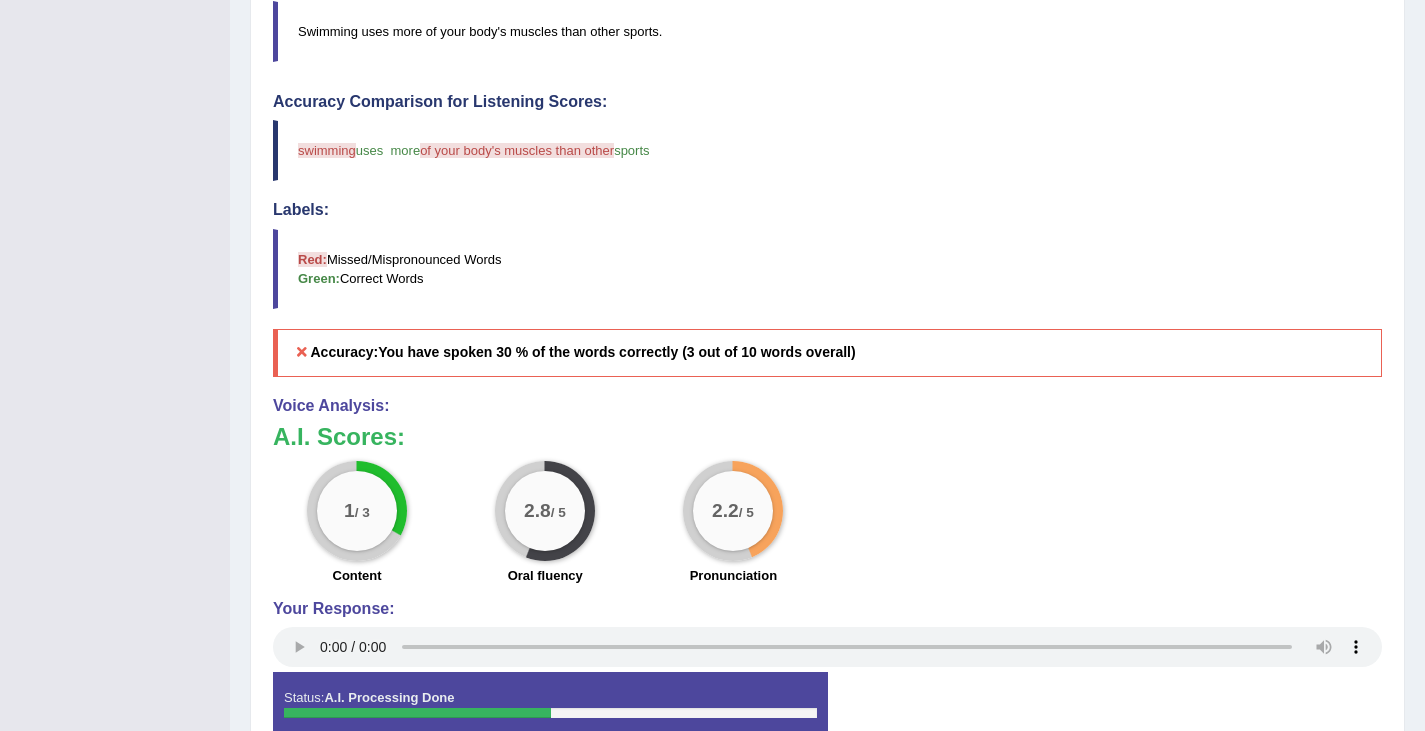 click on "Swimming uses more of your body's muscles than other sports." at bounding box center [827, 31] 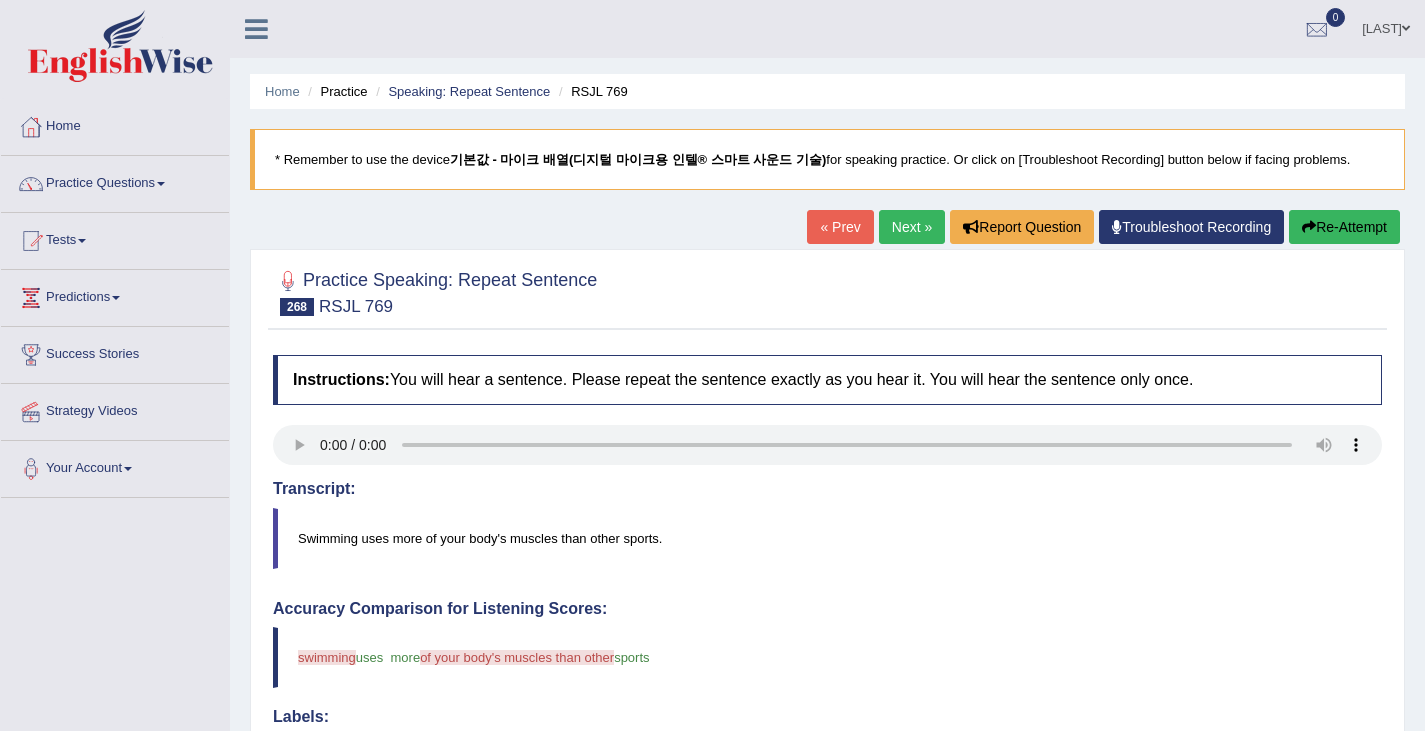 click on "Next »" at bounding box center [912, 227] 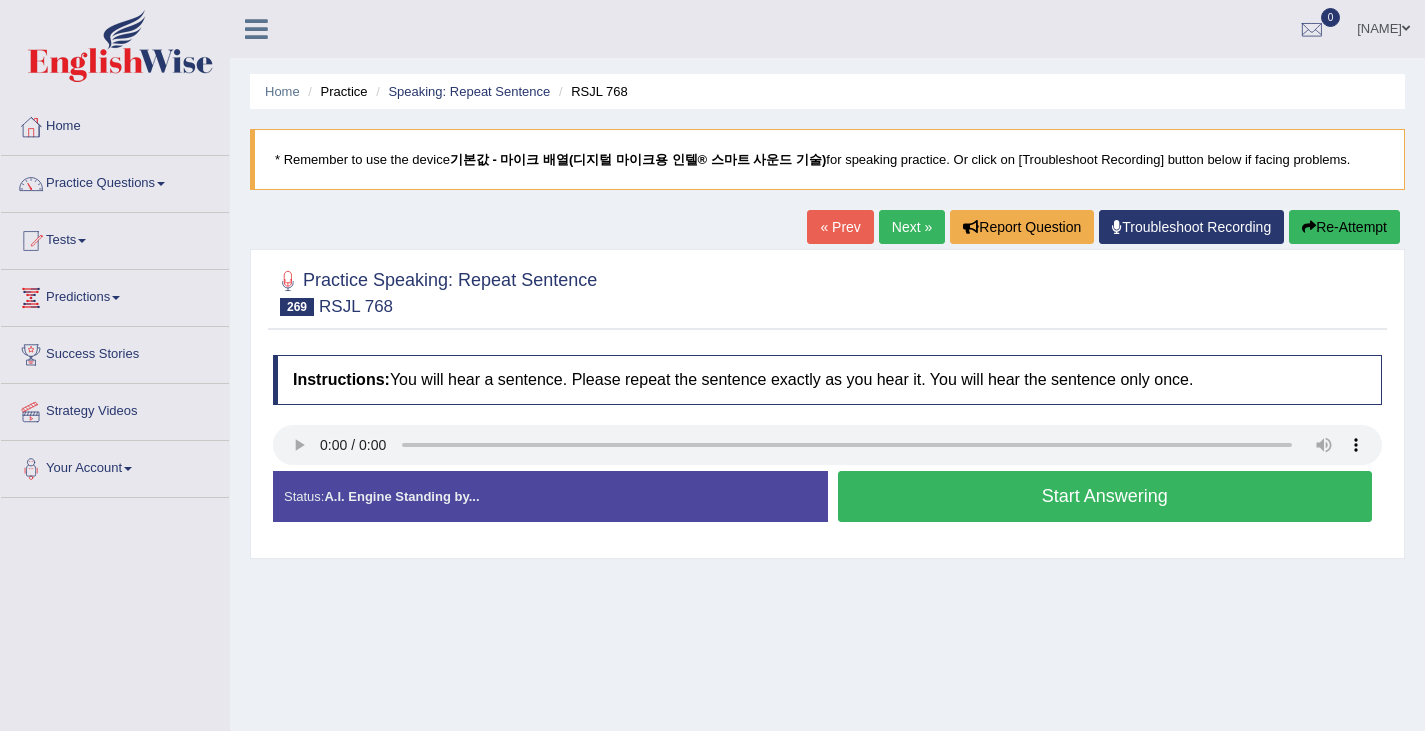 scroll, scrollTop: 0, scrollLeft: 0, axis: both 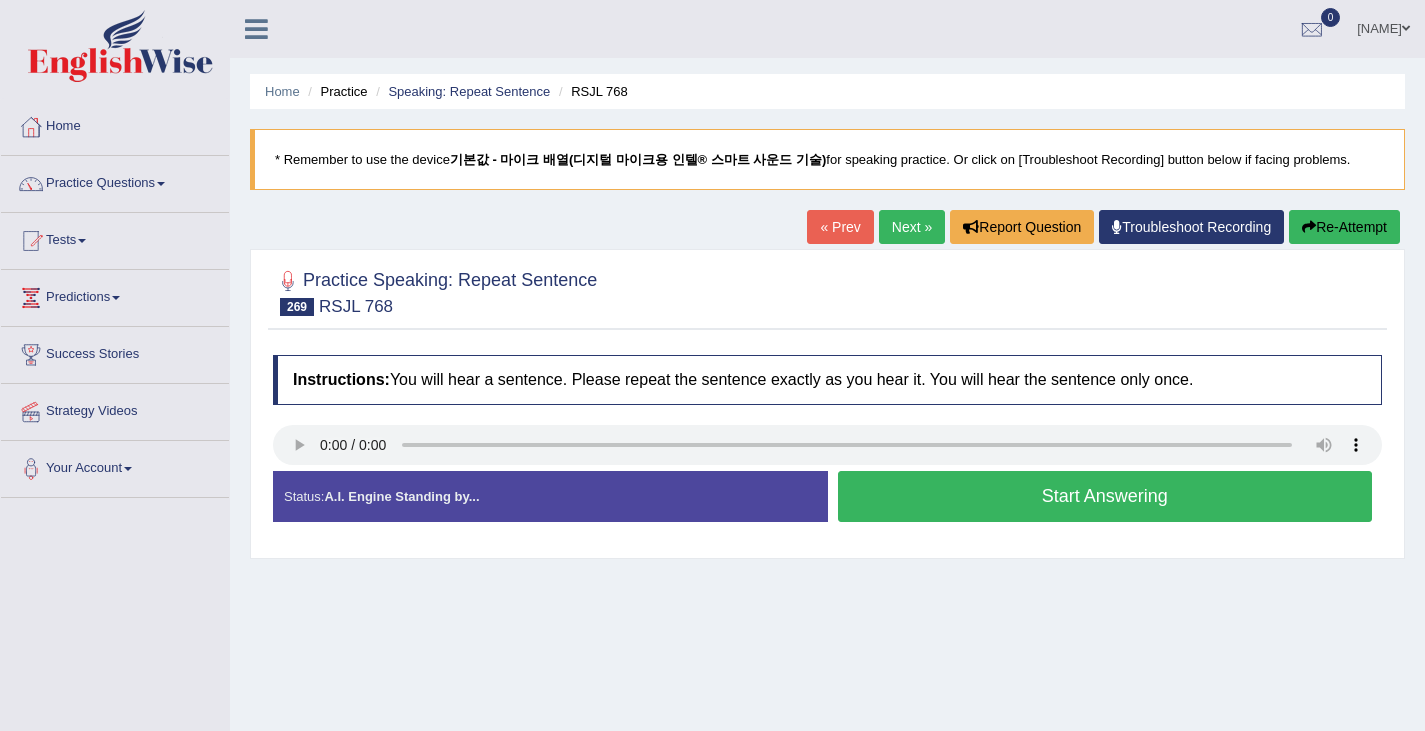 click on "Start Answering" at bounding box center [1105, 496] 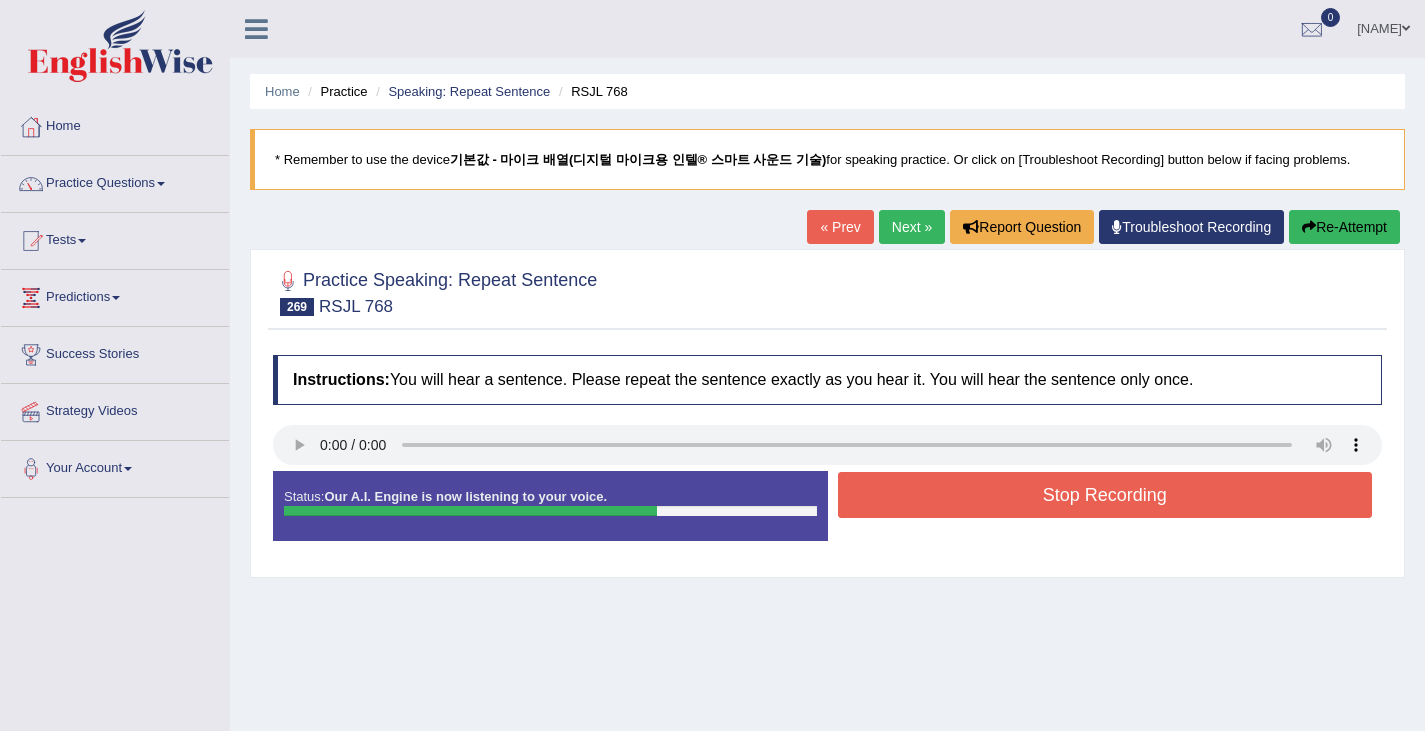 click on "Stop Recording" at bounding box center (1105, 495) 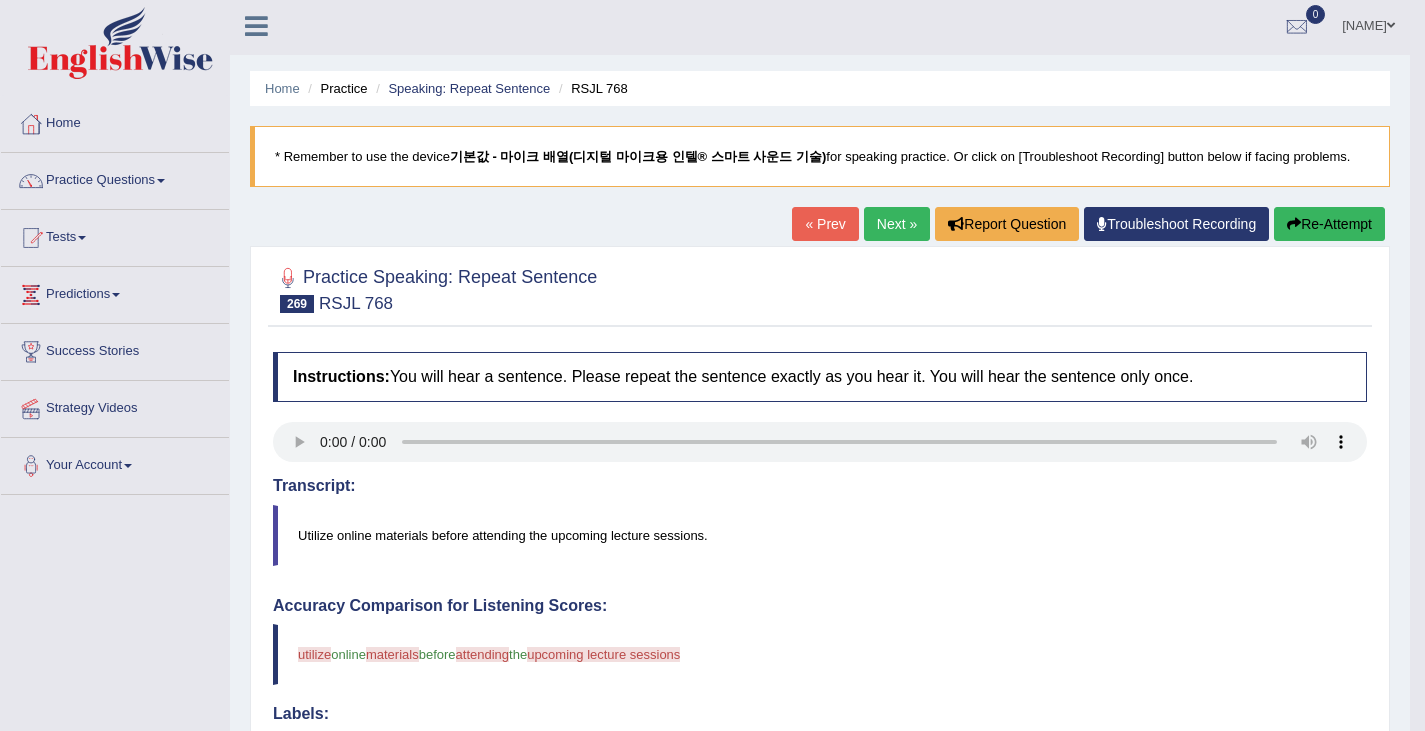 scroll, scrollTop: 0, scrollLeft: 0, axis: both 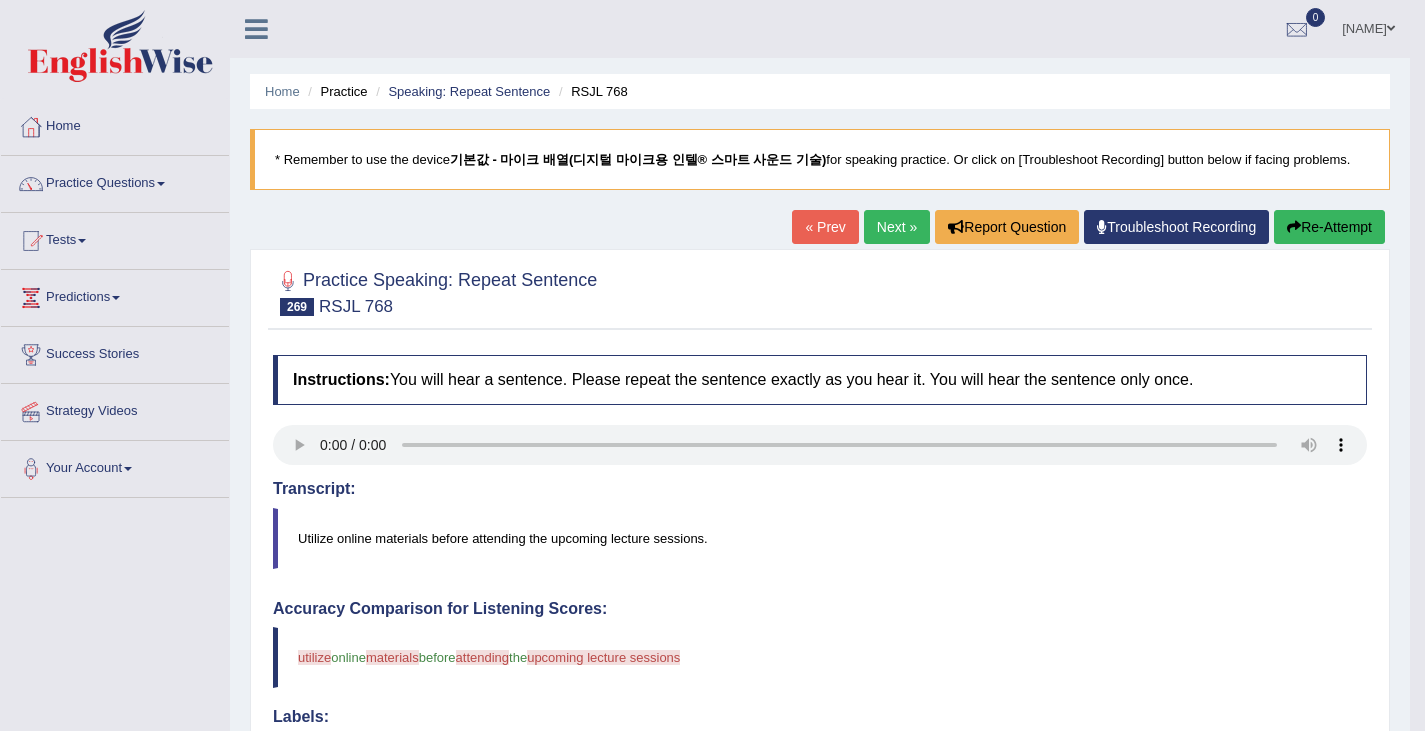 click on "Next »" at bounding box center (897, 227) 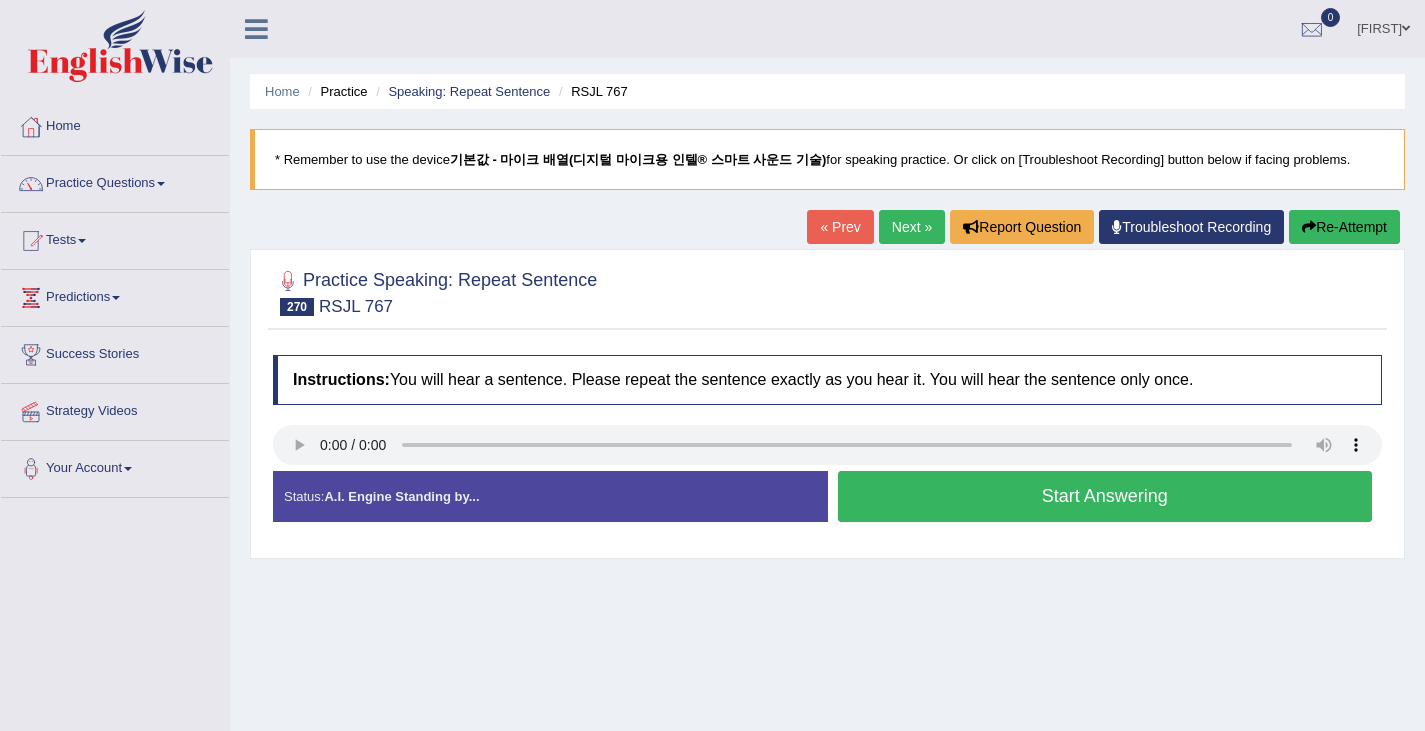 scroll, scrollTop: 0, scrollLeft: 0, axis: both 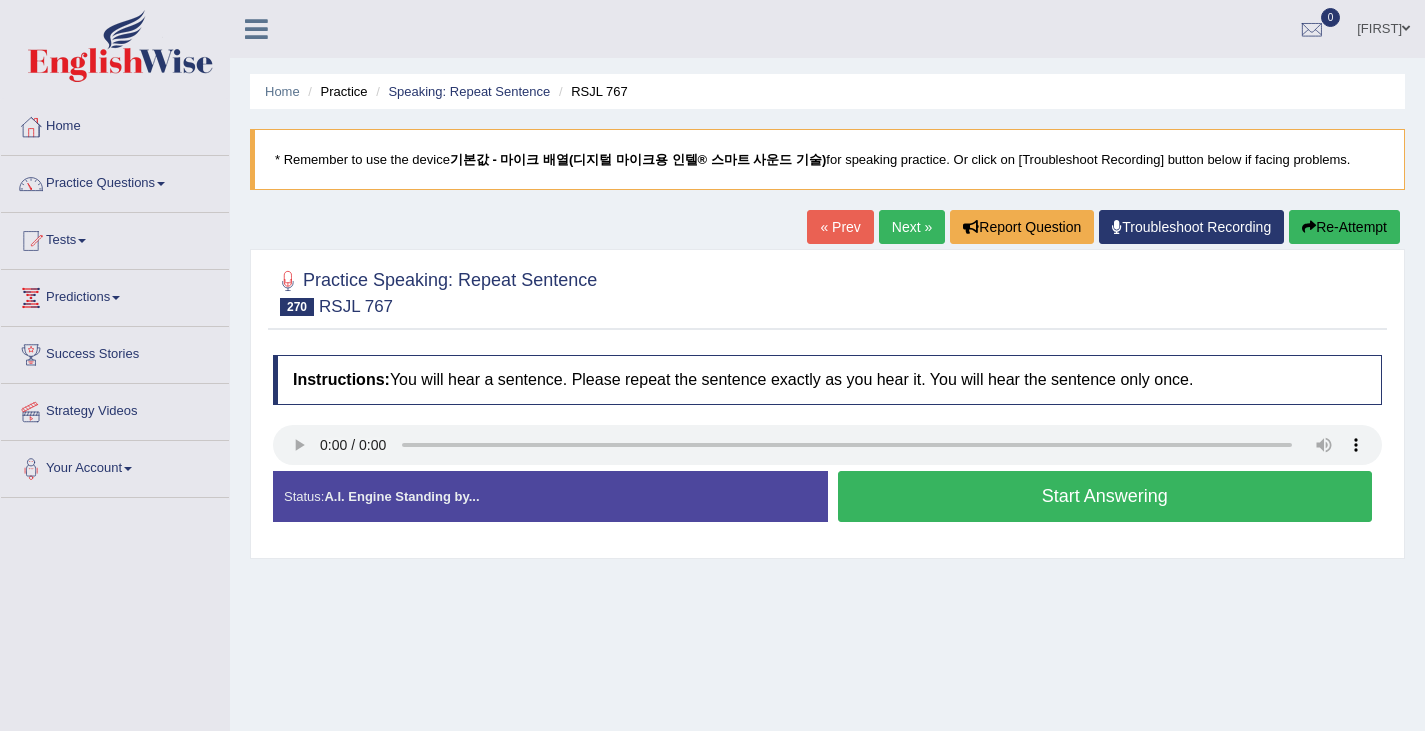 click on "Start Answering" at bounding box center (1105, 496) 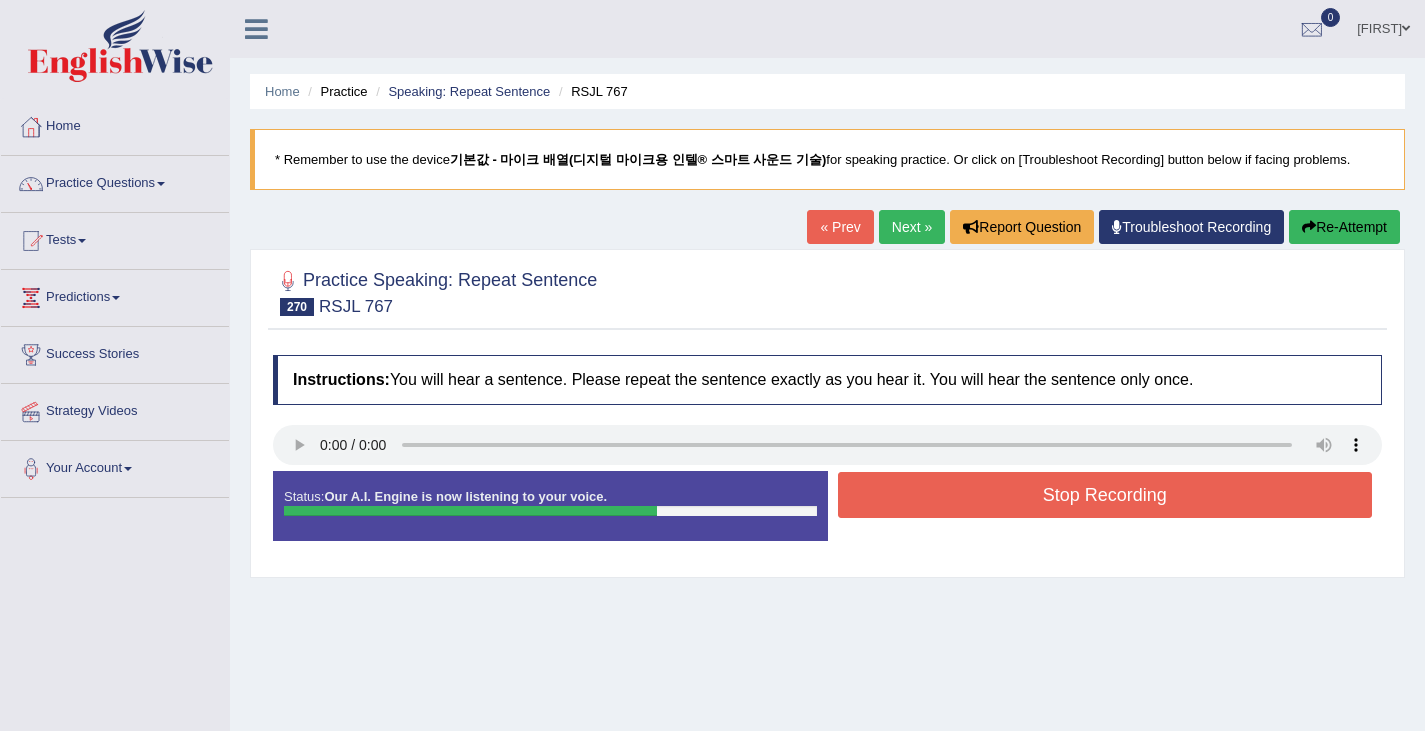 click on "Stop Recording" at bounding box center [1105, 495] 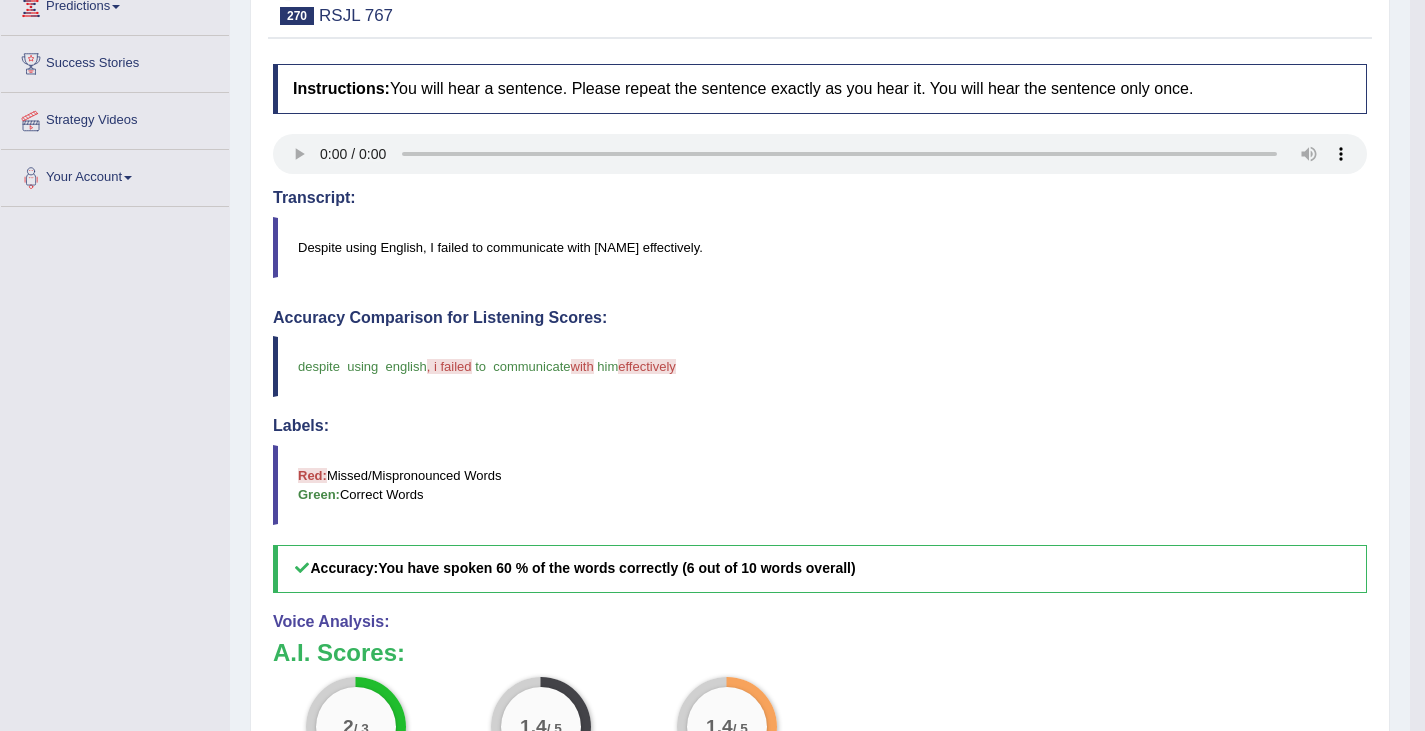 scroll, scrollTop: 0, scrollLeft: 0, axis: both 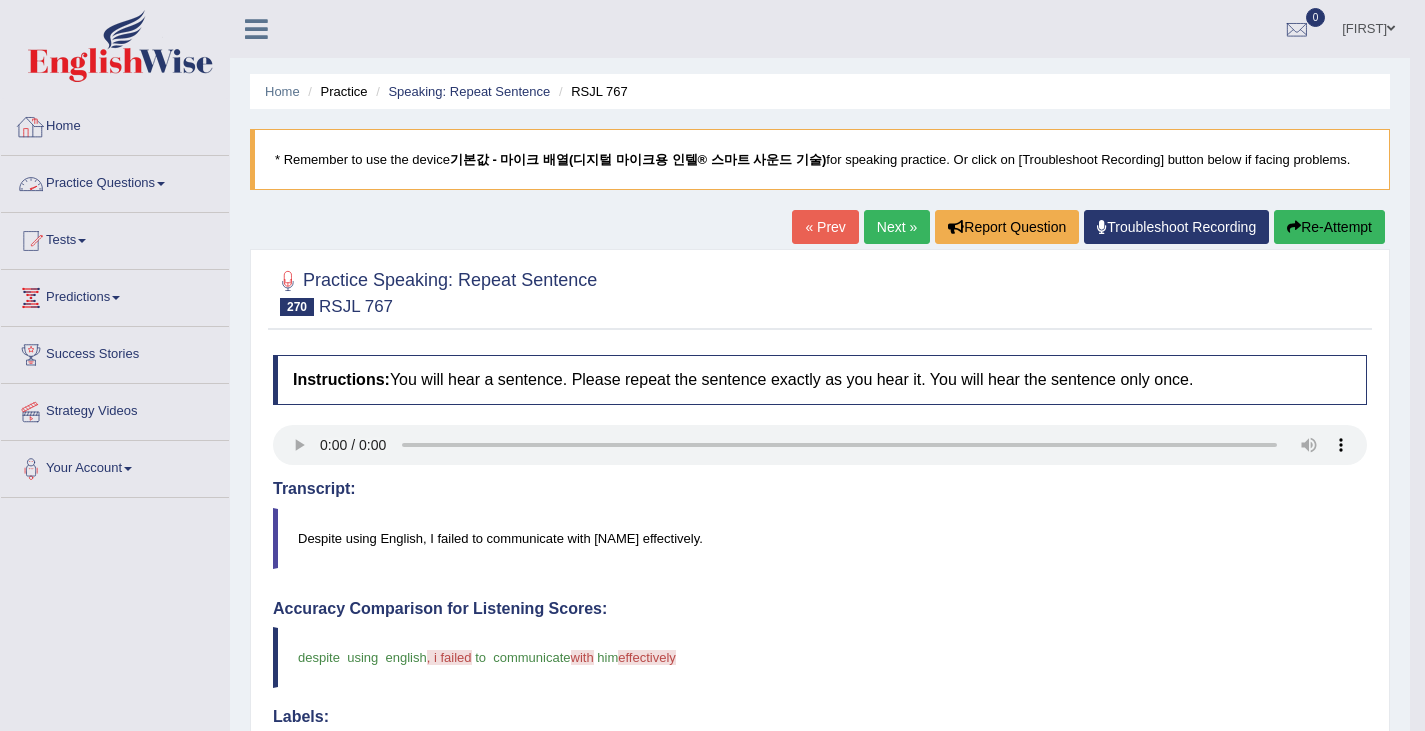 click on "Practice Questions" at bounding box center [115, 181] 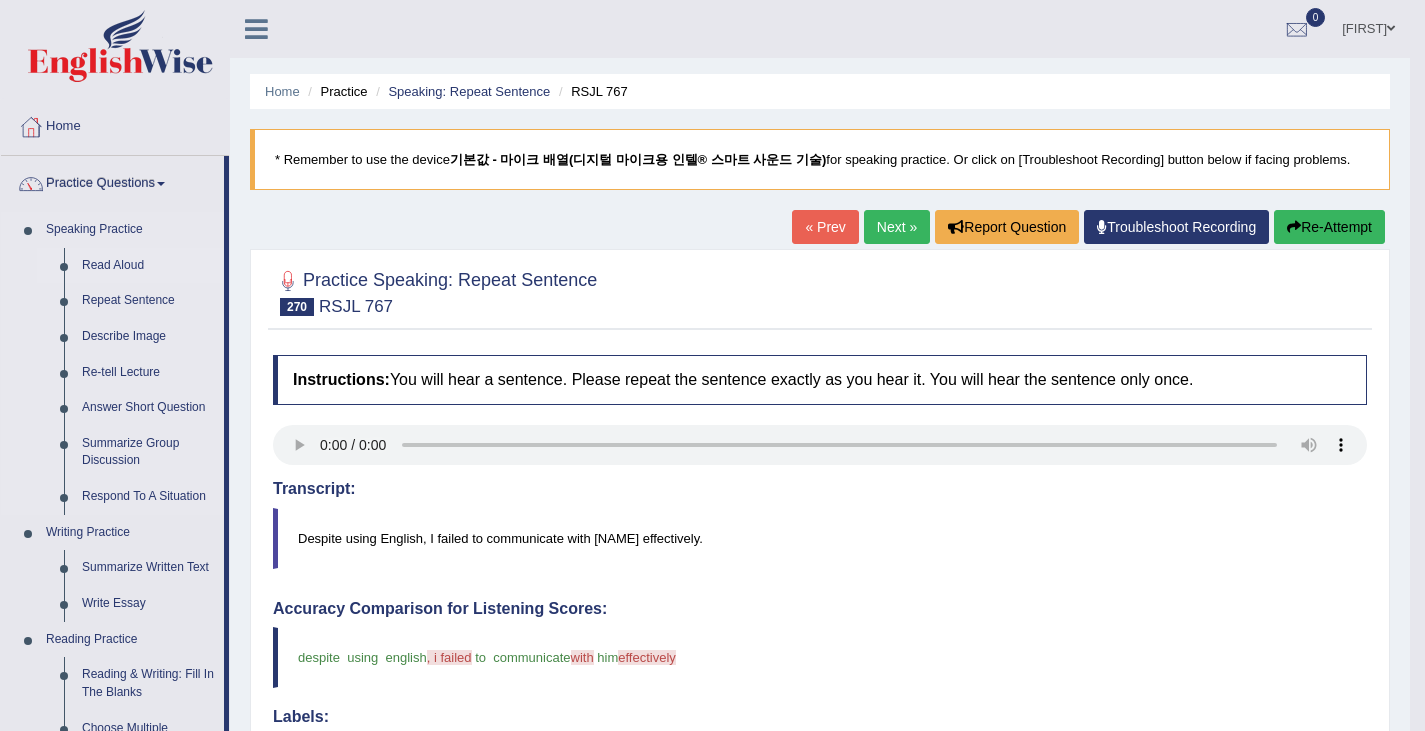 click on "Read Aloud" at bounding box center (148, 266) 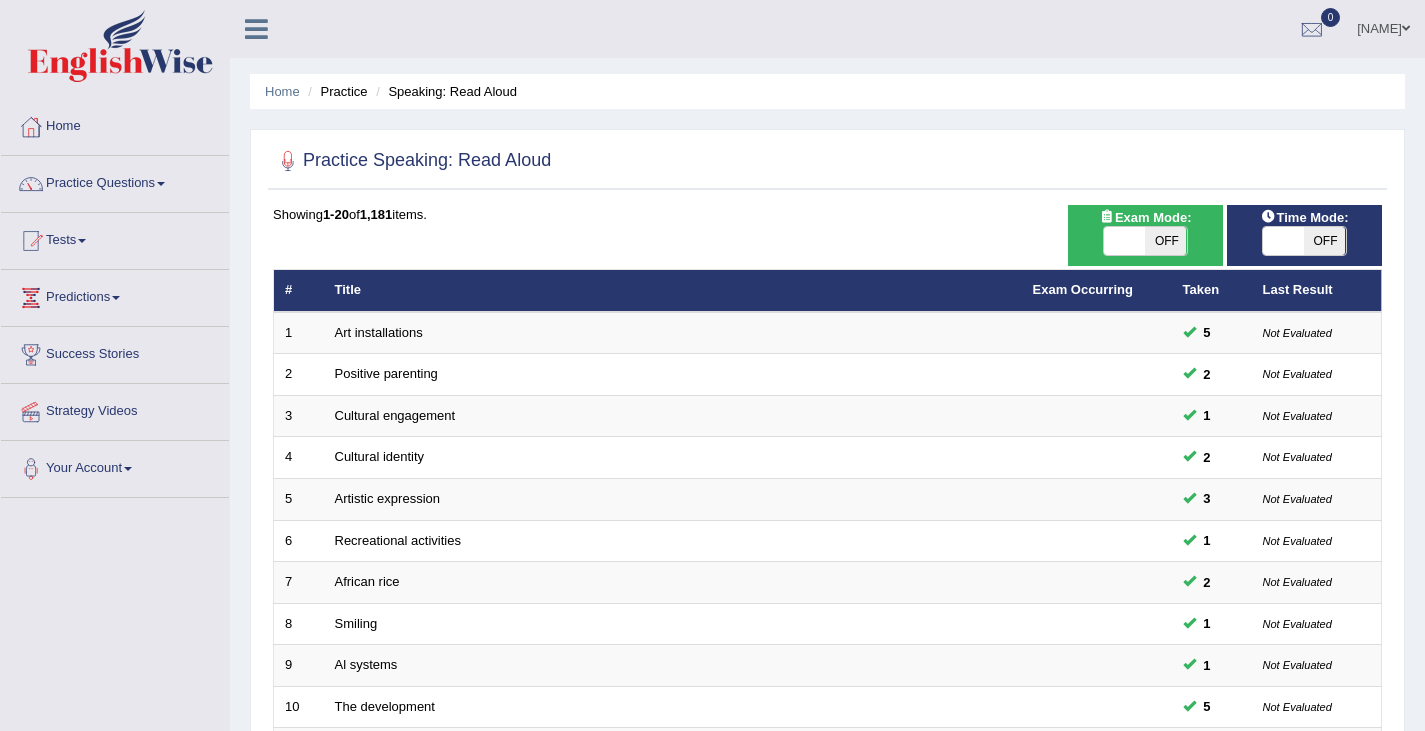 scroll, scrollTop: 0, scrollLeft: 0, axis: both 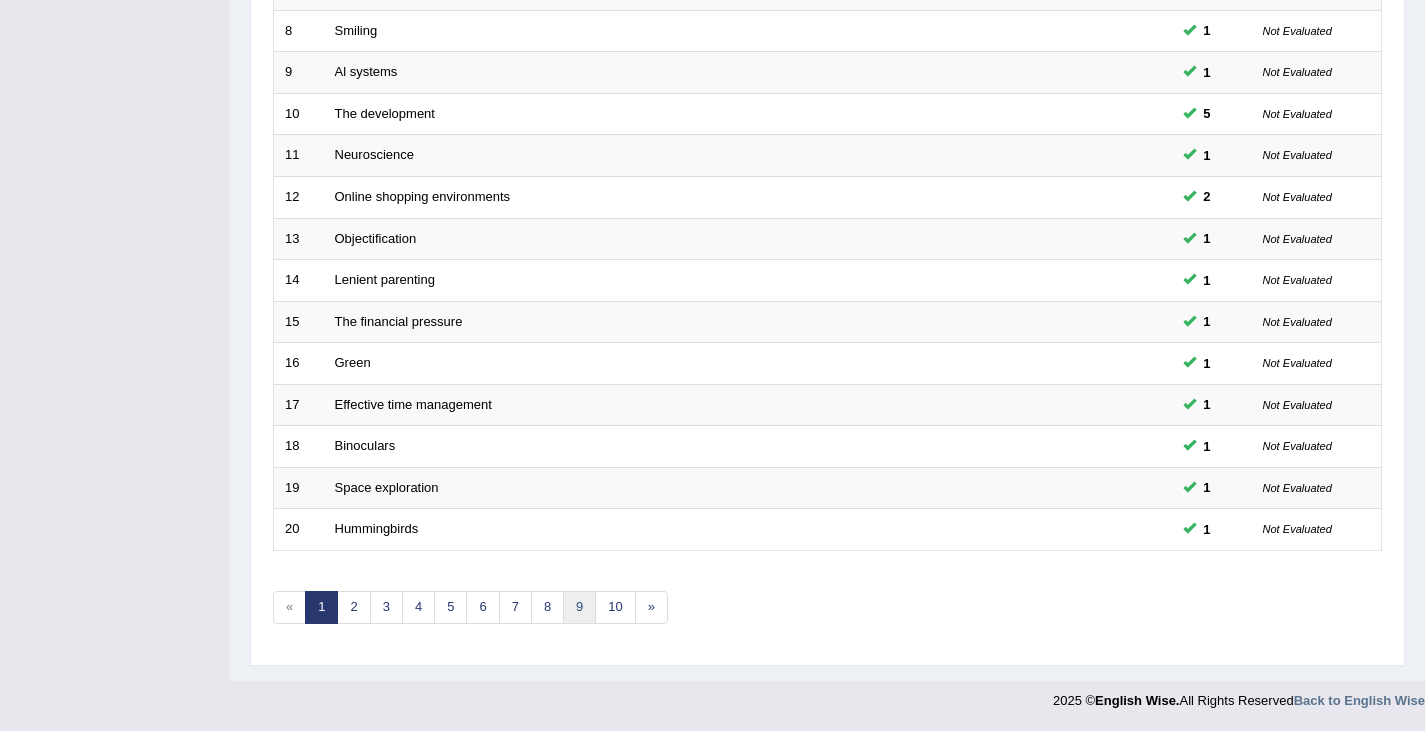 click on "9" at bounding box center (579, 607) 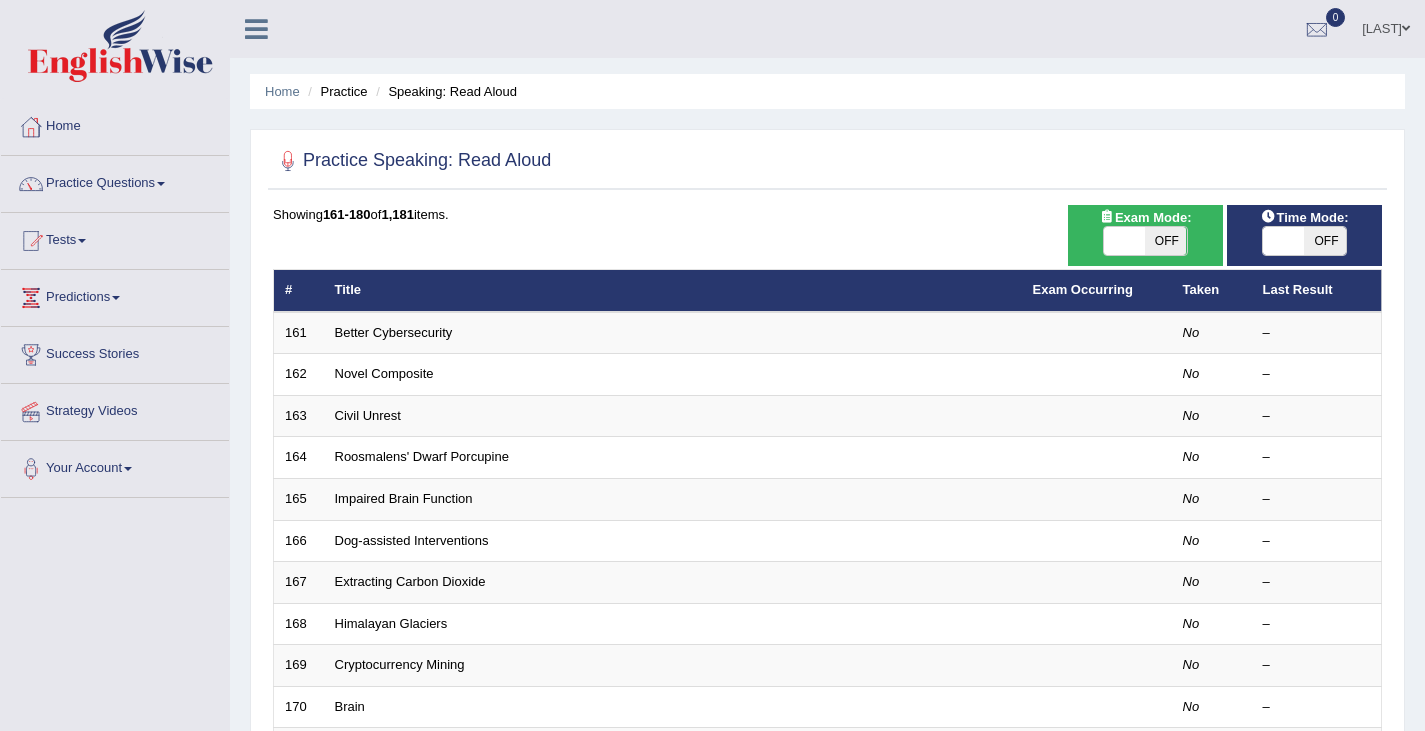 scroll, scrollTop: 478, scrollLeft: 0, axis: vertical 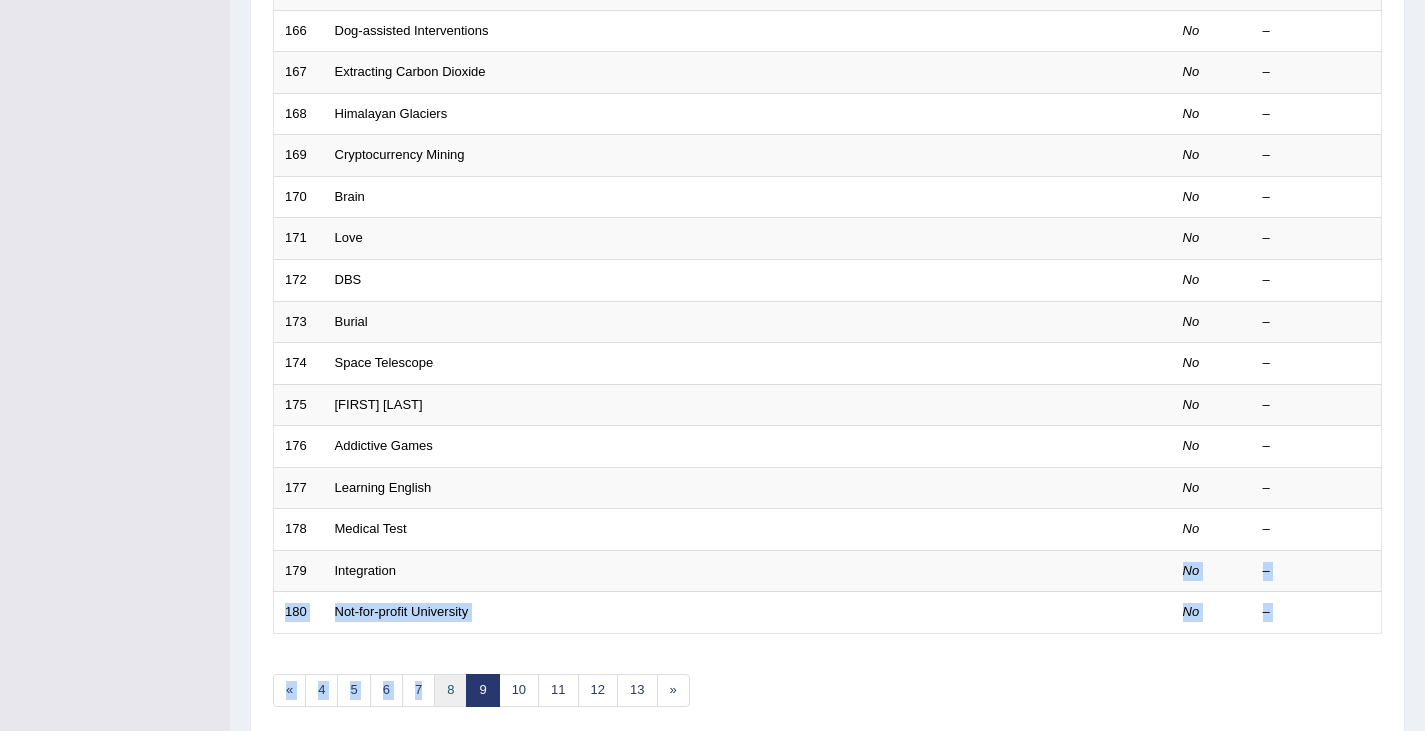 drag, startPoint x: 550, startPoint y: 590, endPoint x: 435, endPoint y: 699, distance: 158.44873 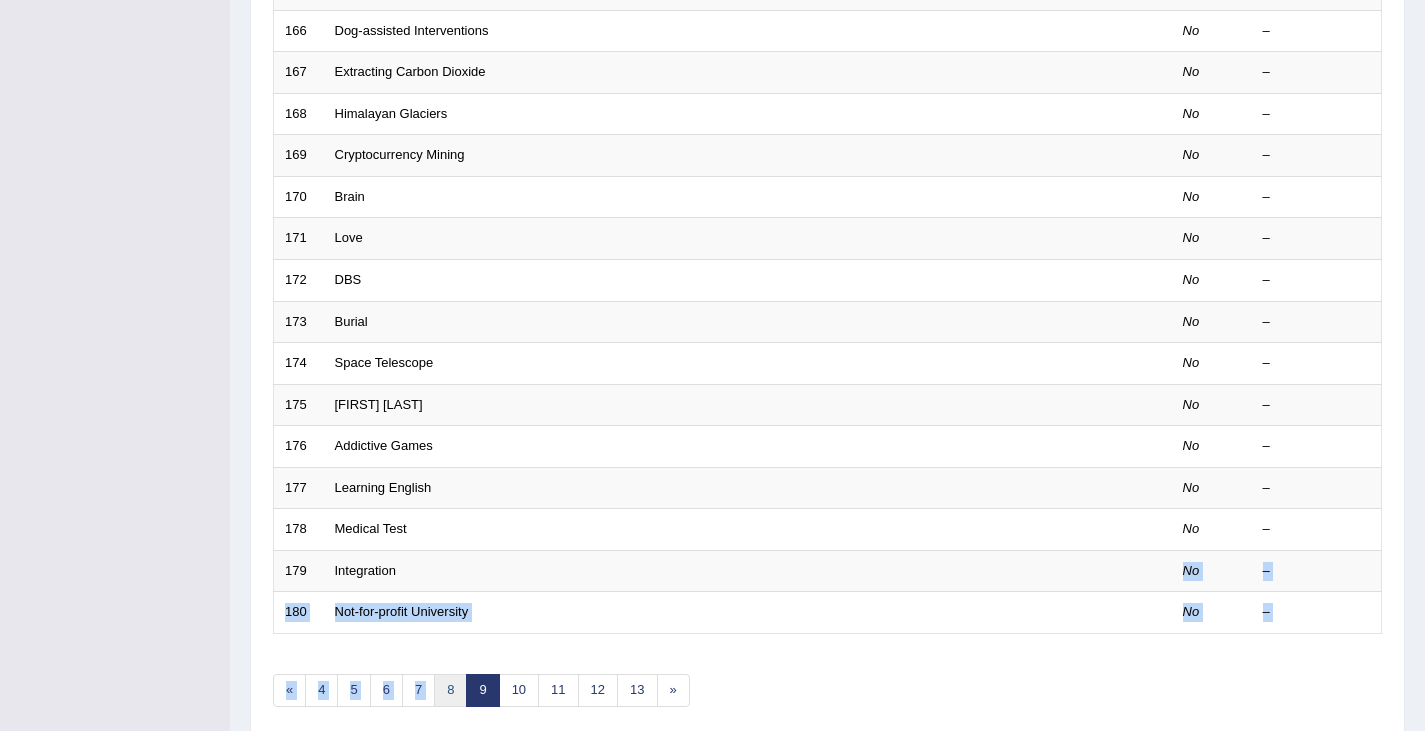click on "8" at bounding box center (450, 690) 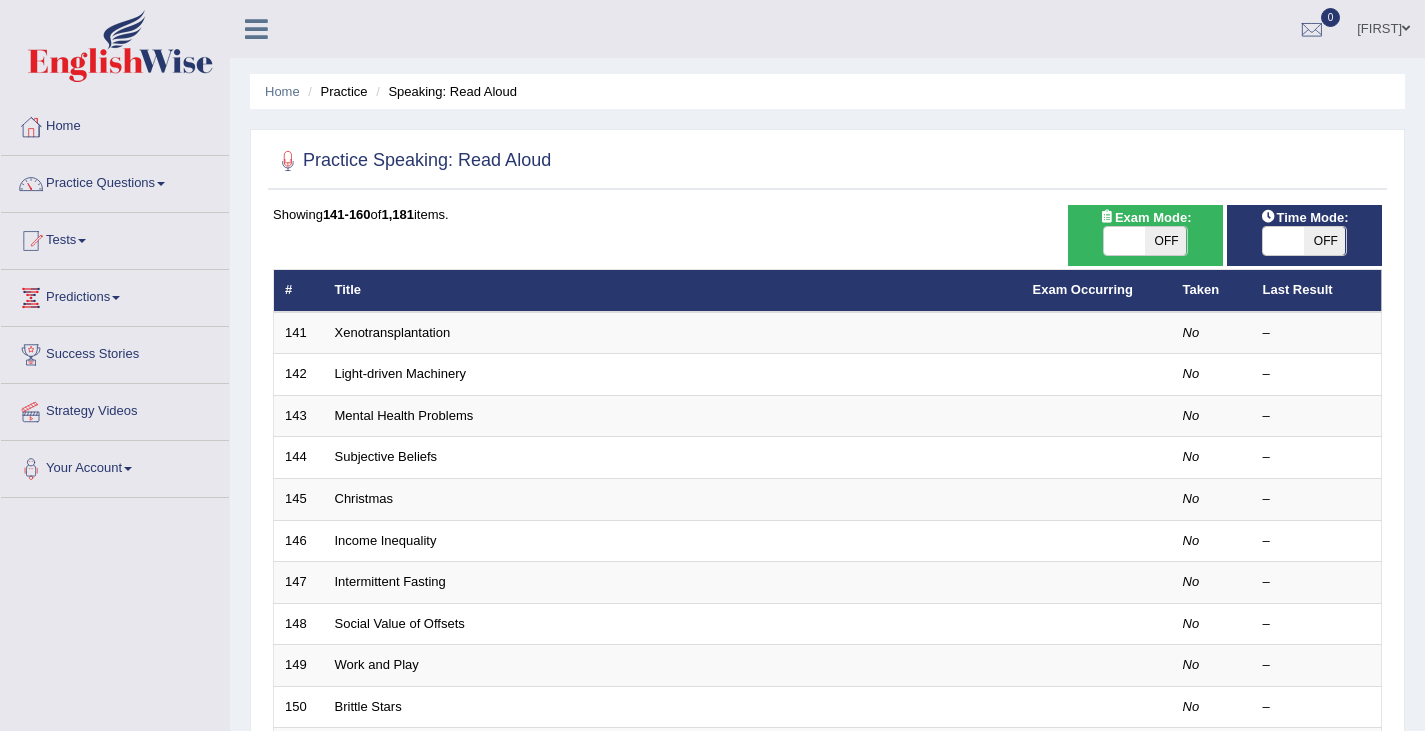scroll, scrollTop: 129, scrollLeft: 0, axis: vertical 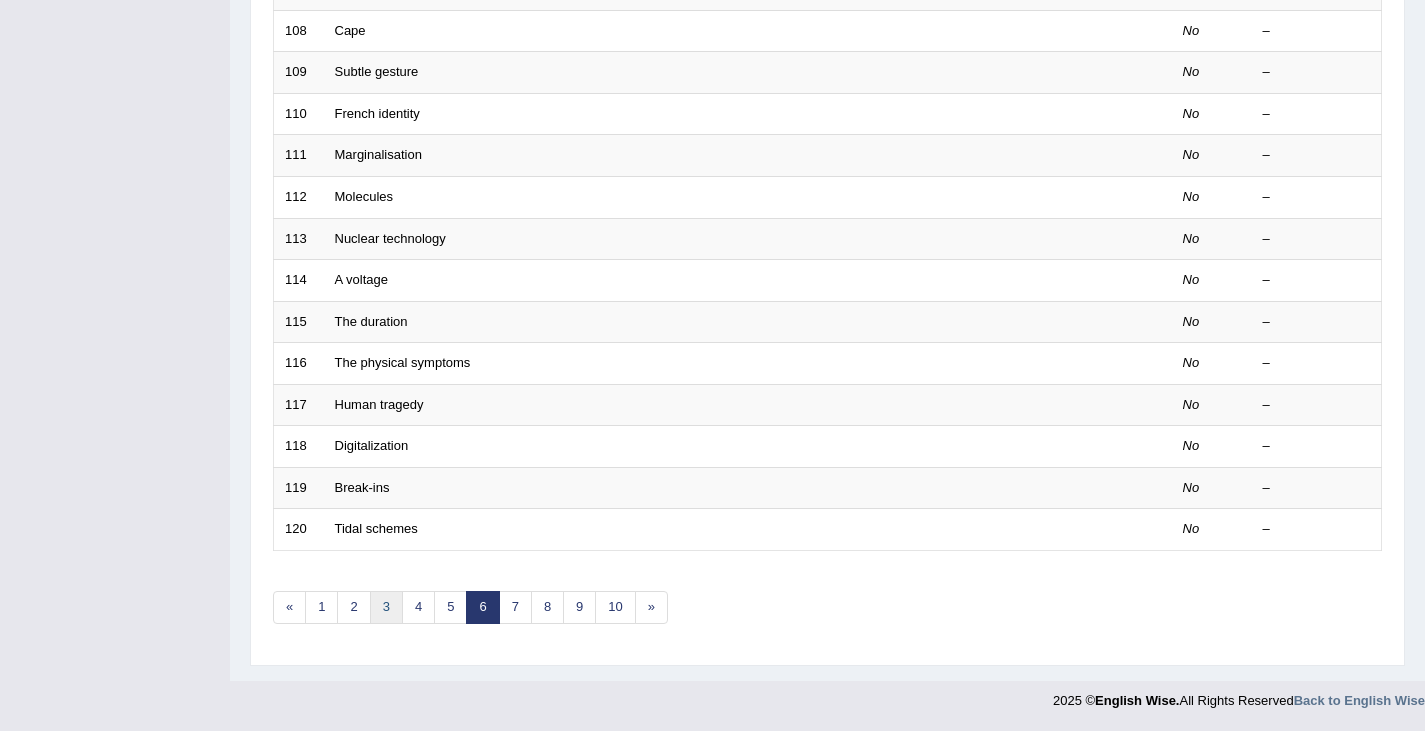 click on "3" at bounding box center [386, 607] 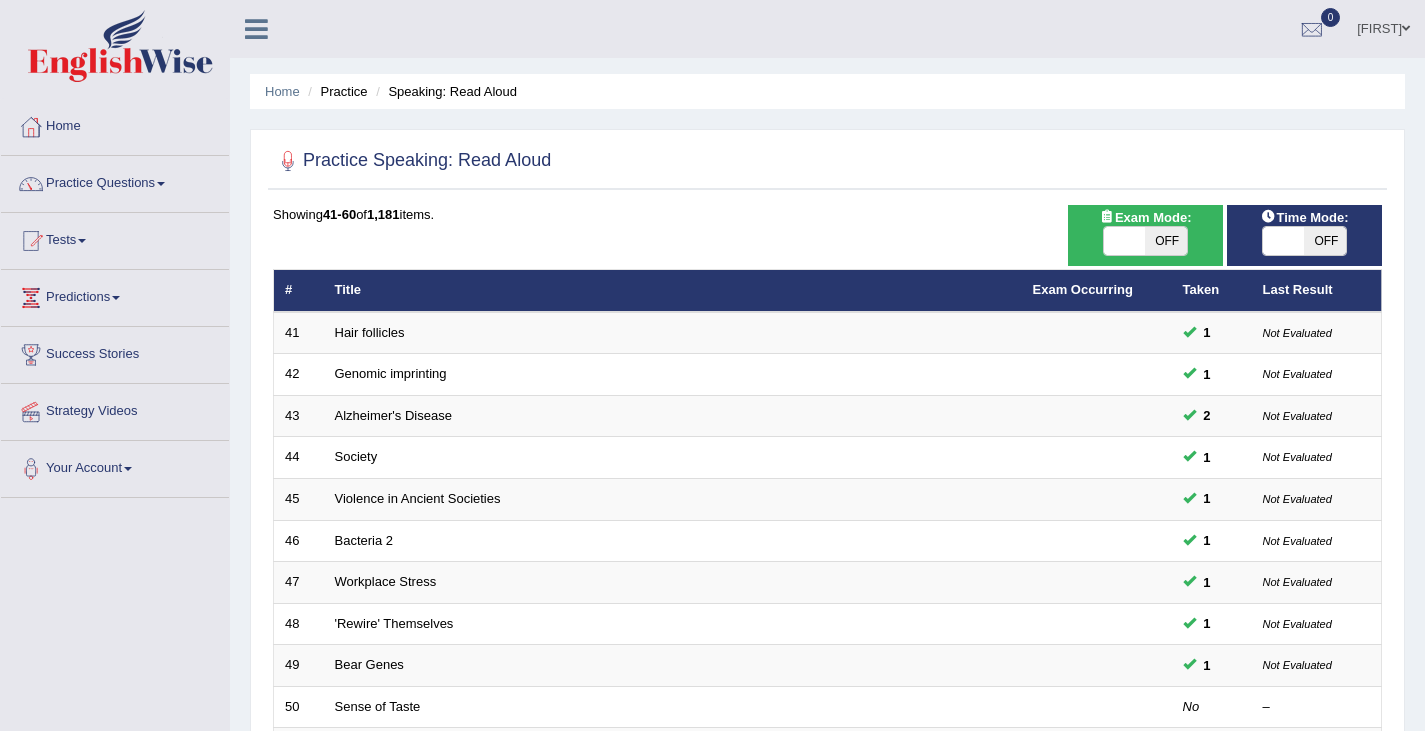 scroll, scrollTop: 593, scrollLeft: 0, axis: vertical 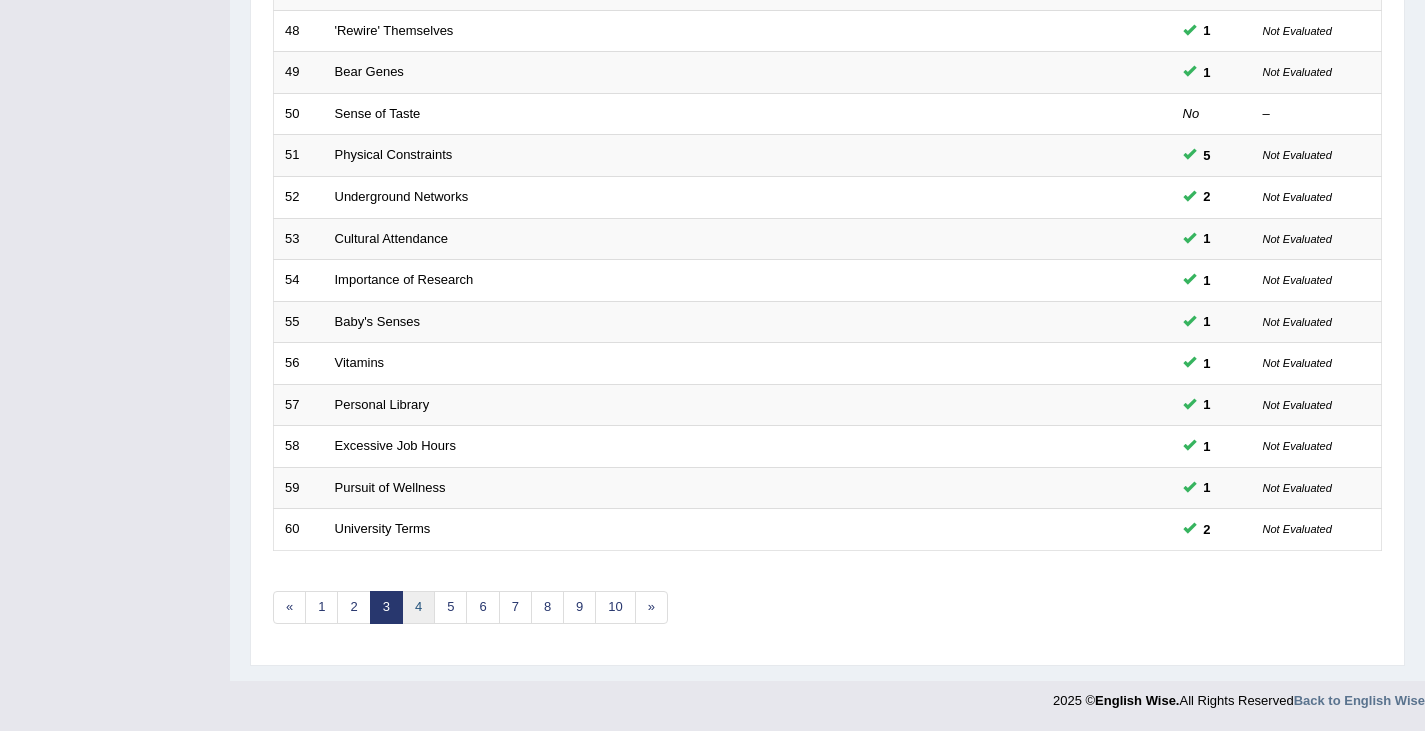 click on "4" at bounding box center [418, 607] 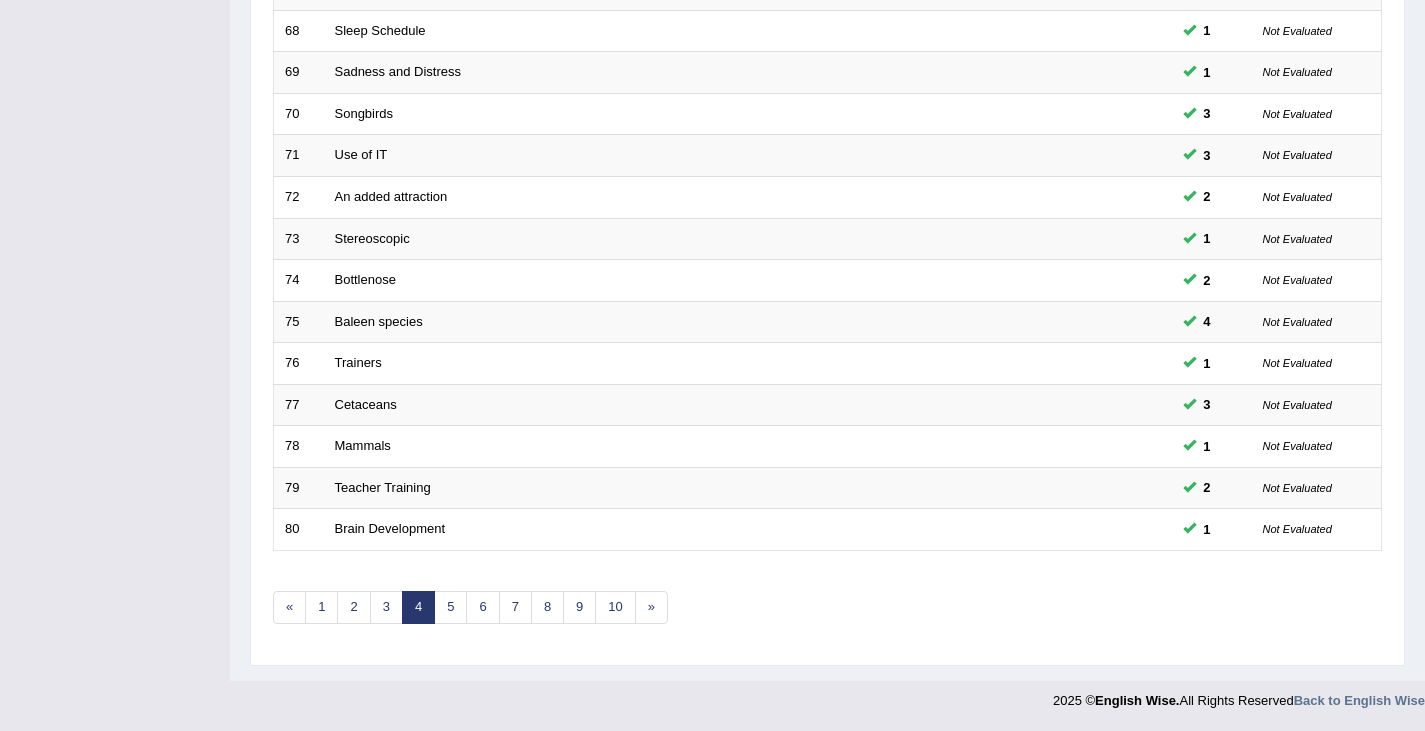 scroll, scrollTop: 593, scrollLeft: 0, axis: vertical 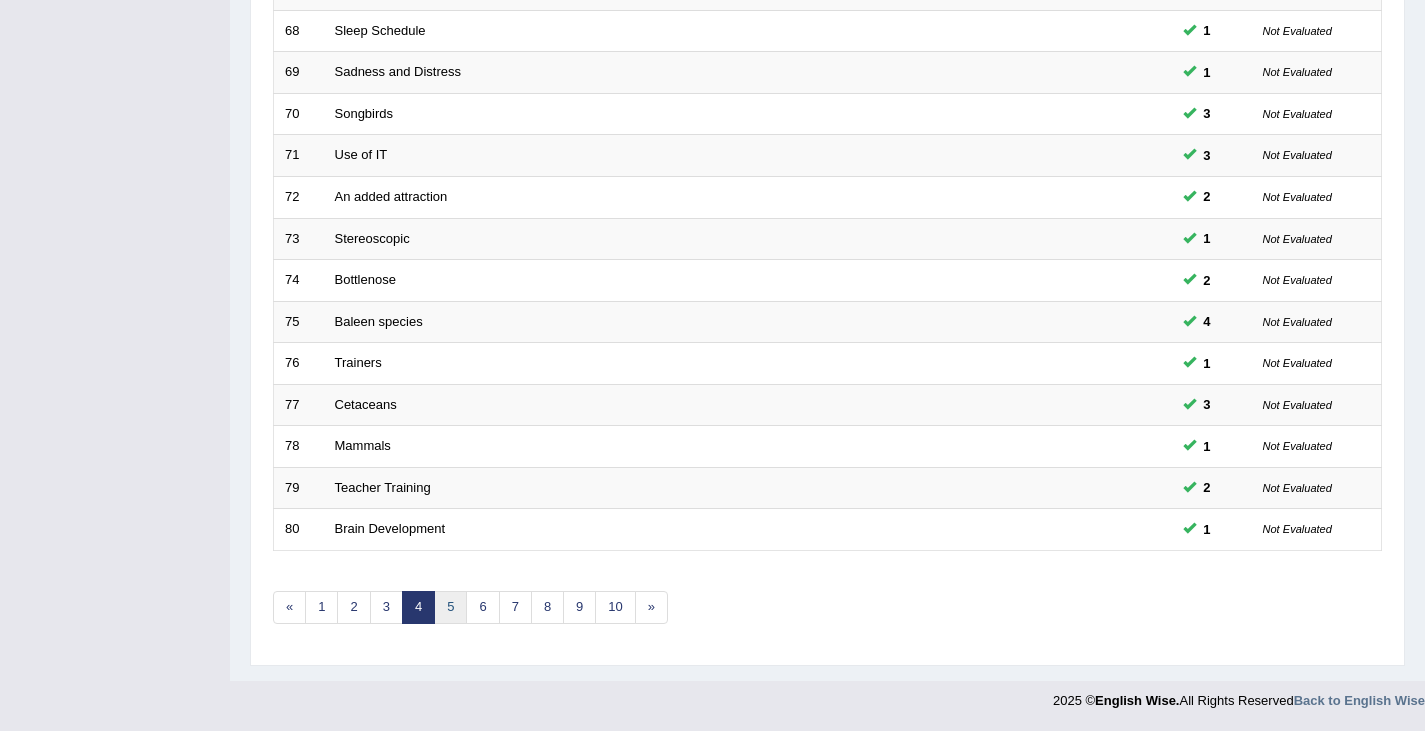 click on "5" at bounding box center [450, 607] 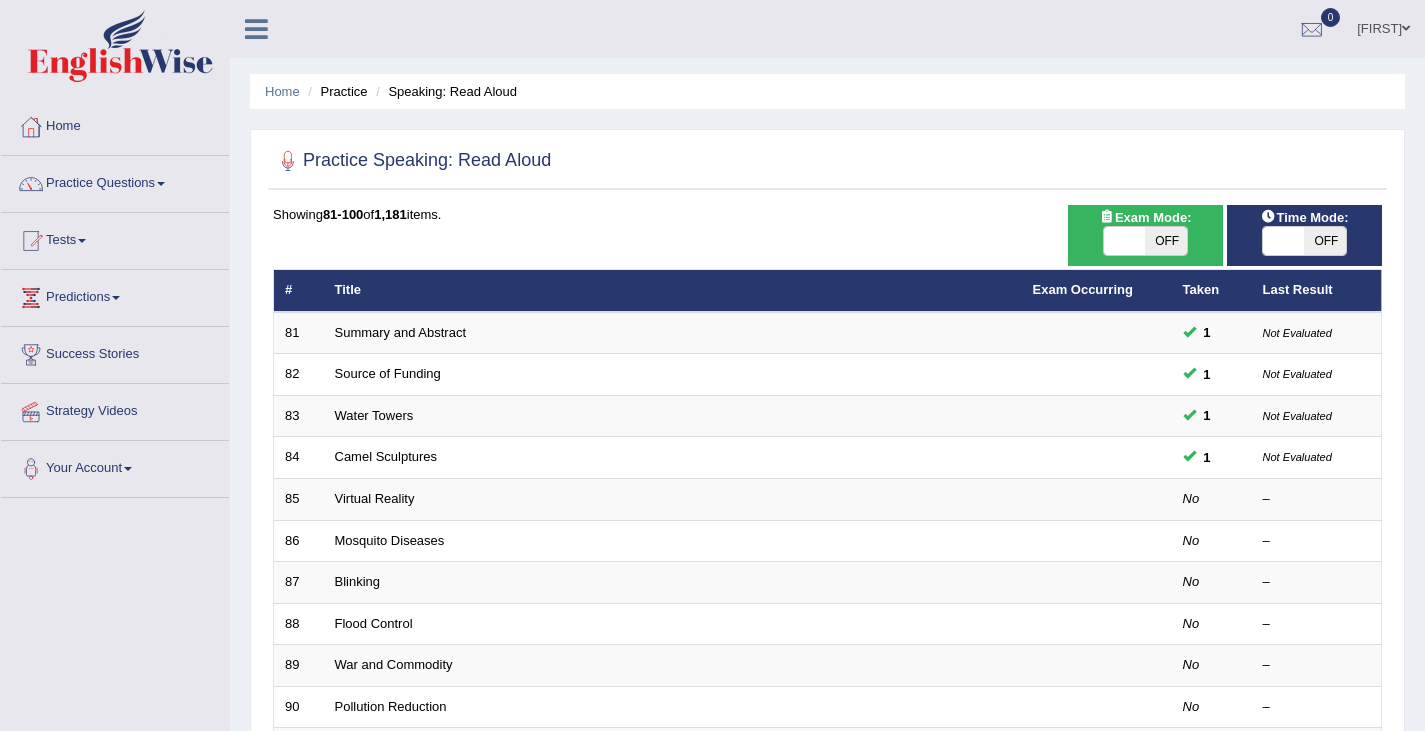 scroll, scrollTop: 593, scrollLeft: 0, axis: vertical 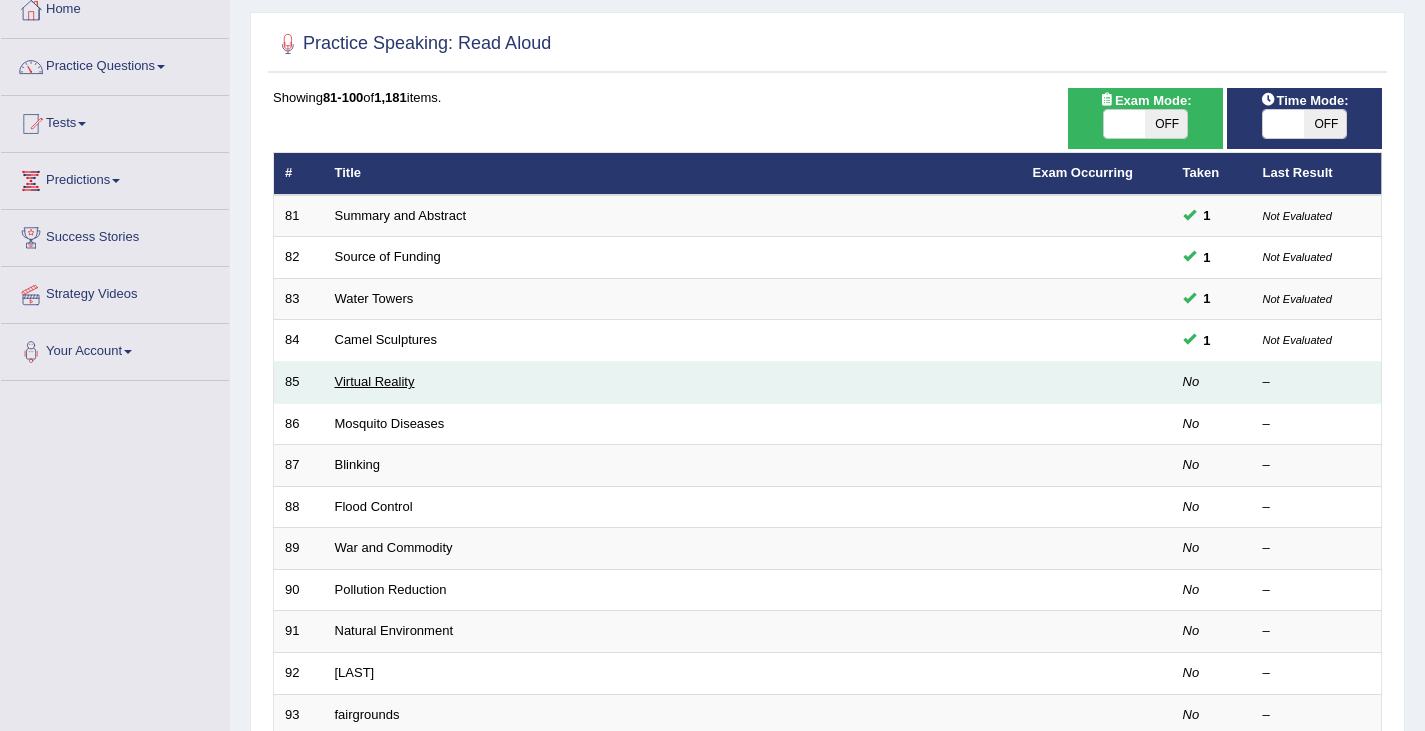click on "Virtual Reality" at bounding box center [375, 381] 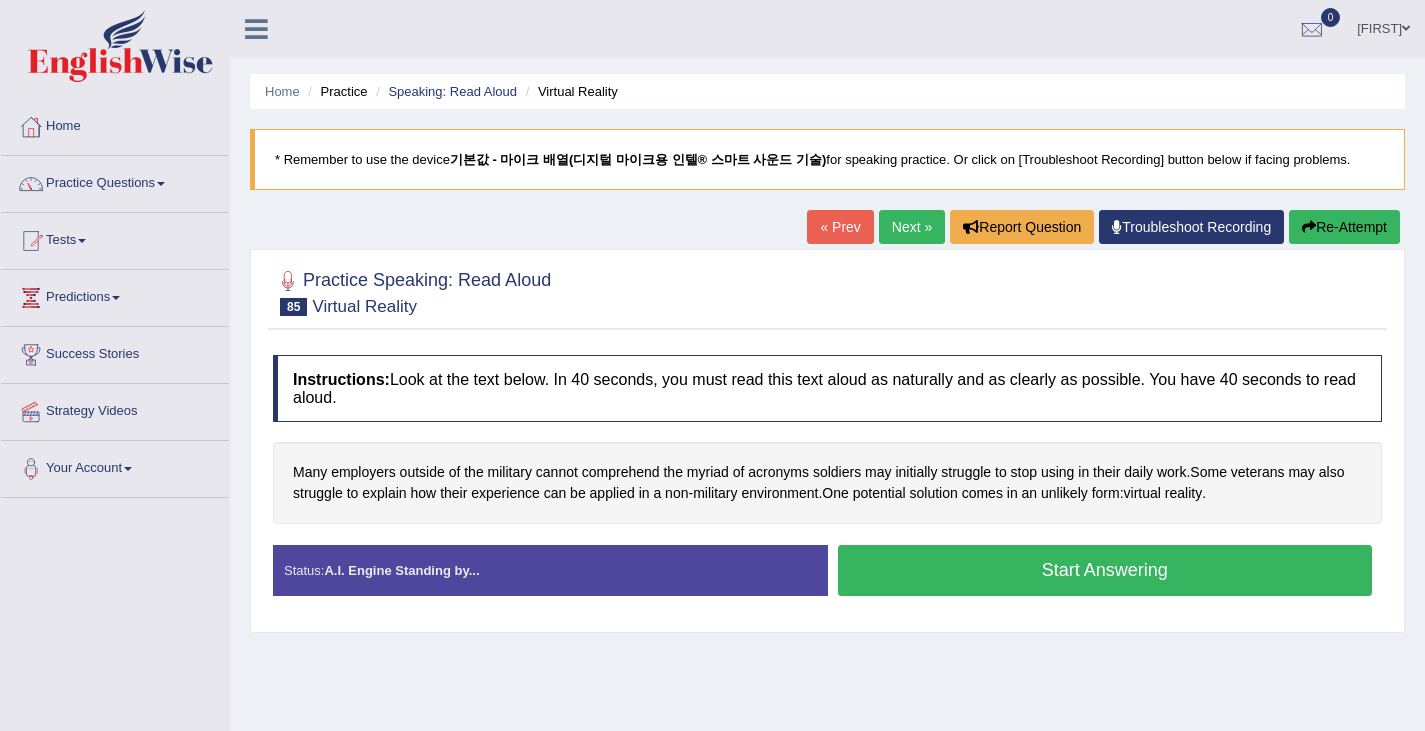 scroll, scrollTop: 0, scrollLeft: 0, axis: both 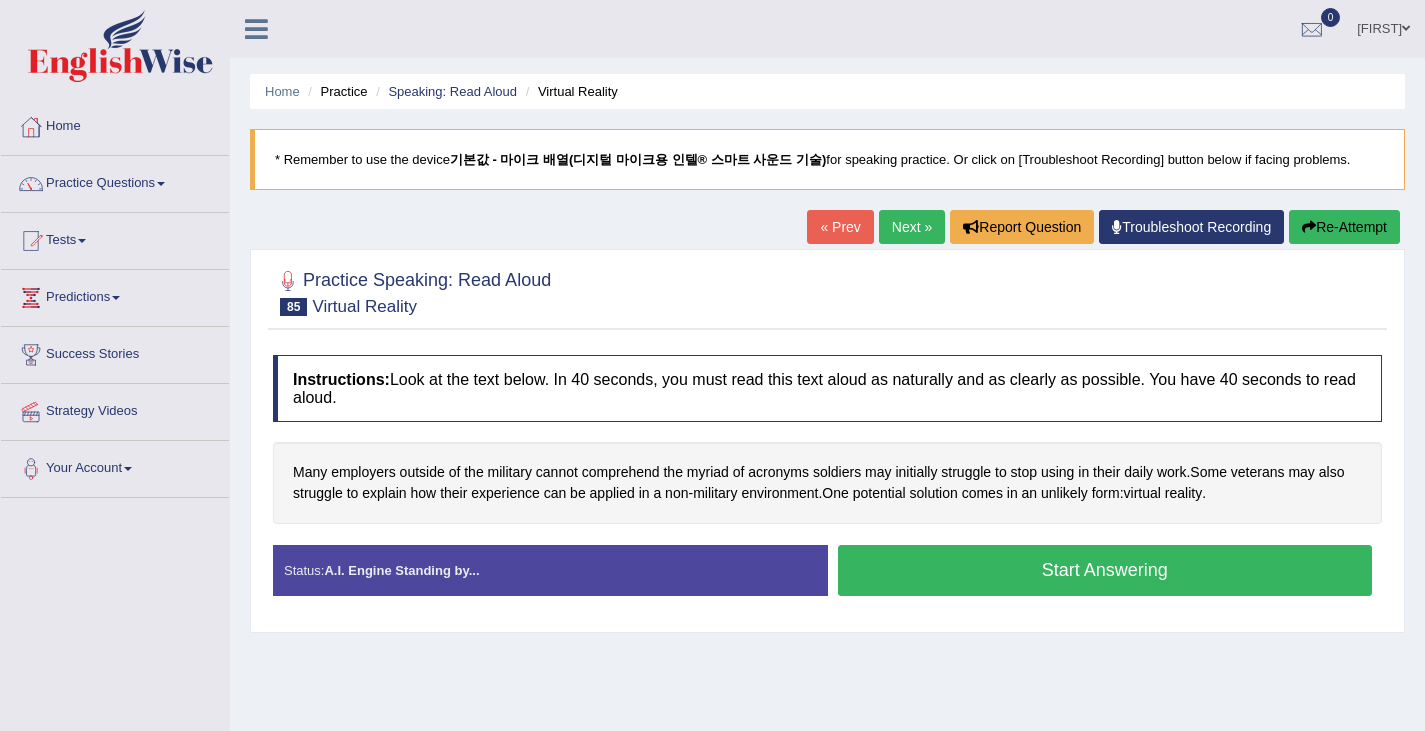 click on "Start Answering" at bounding box center (1105, 570) 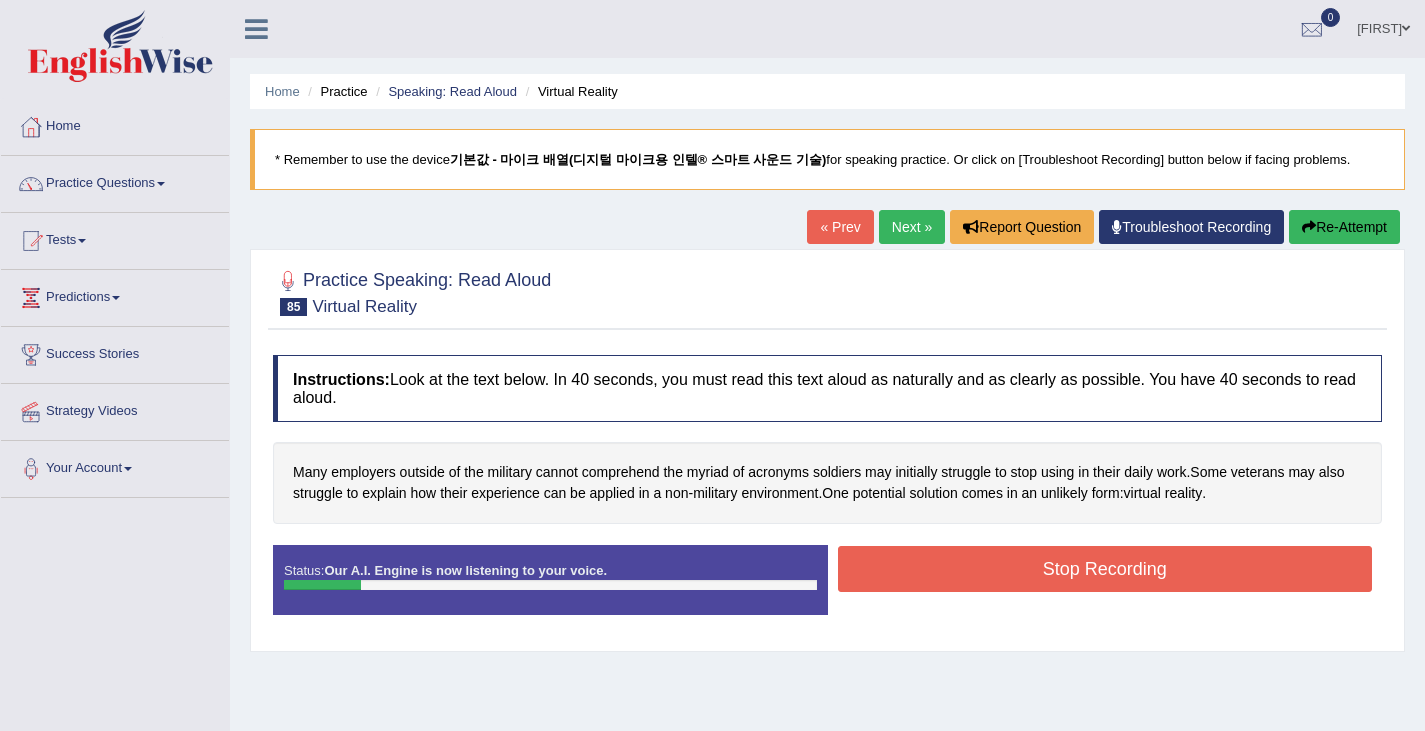 click on "Stop Recording" at bounding box center [1105, 569] 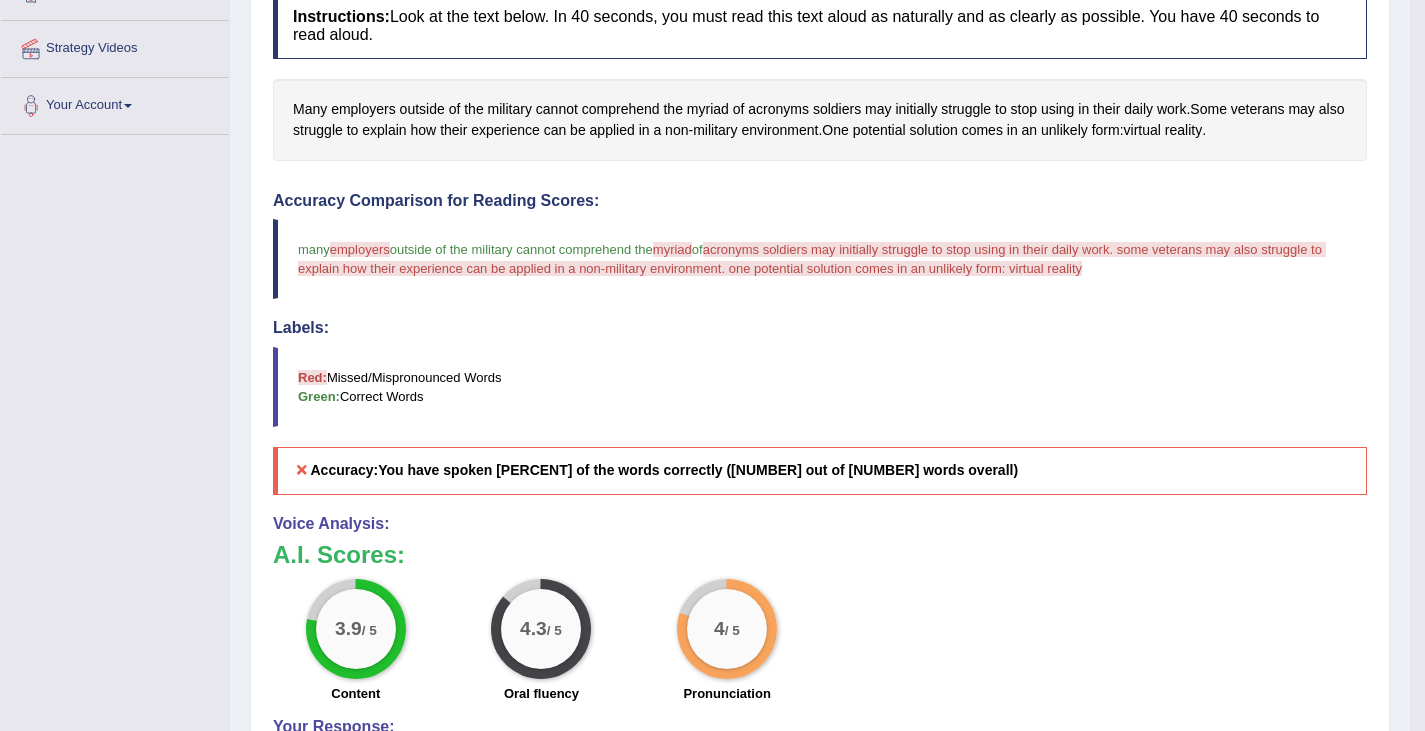 click on "Voice Analysis: A.I. Scores:
3.9  / 5              Content
4.3  / 5              Oral fluency
4  / 5              Pronunciation
Your Response:" at bounding box center [820, 653] 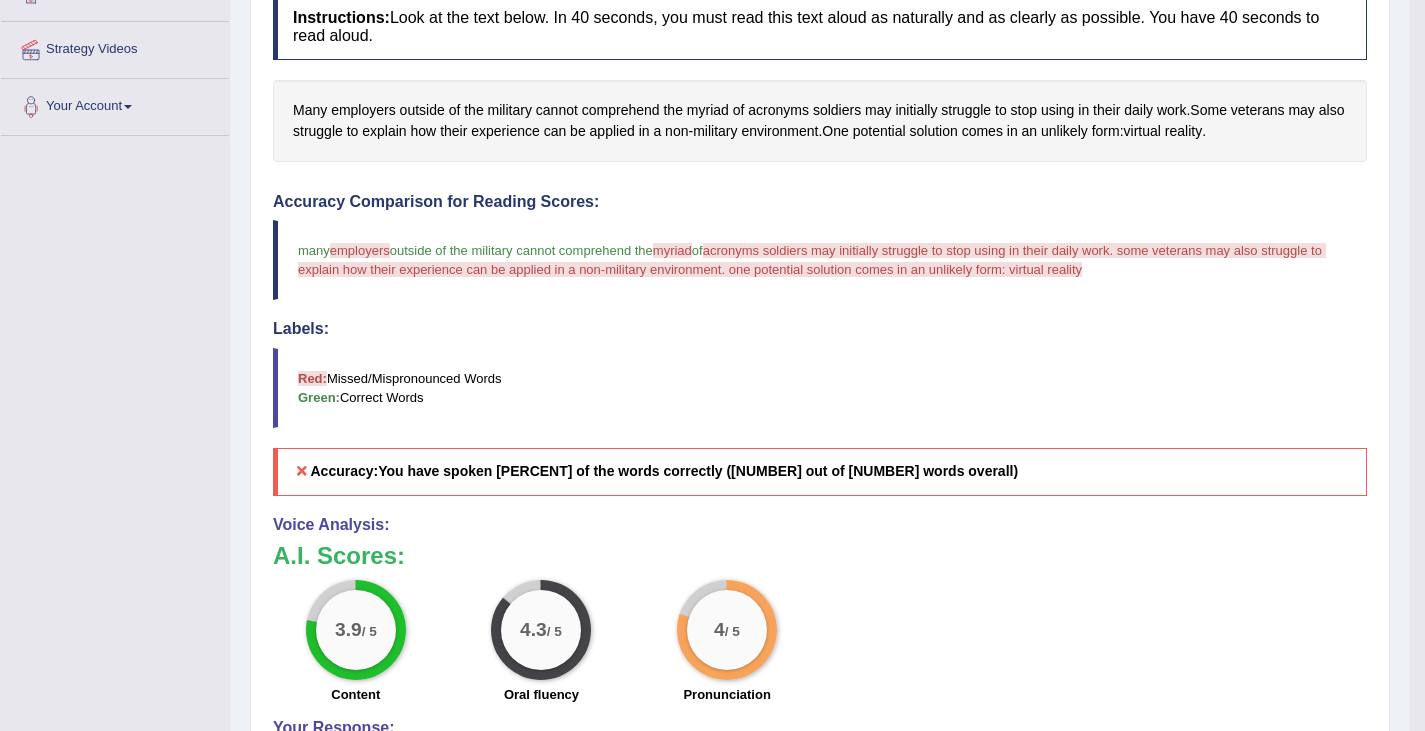 scroll, scrollTop: 0, scrollLeft: 0, axis: both 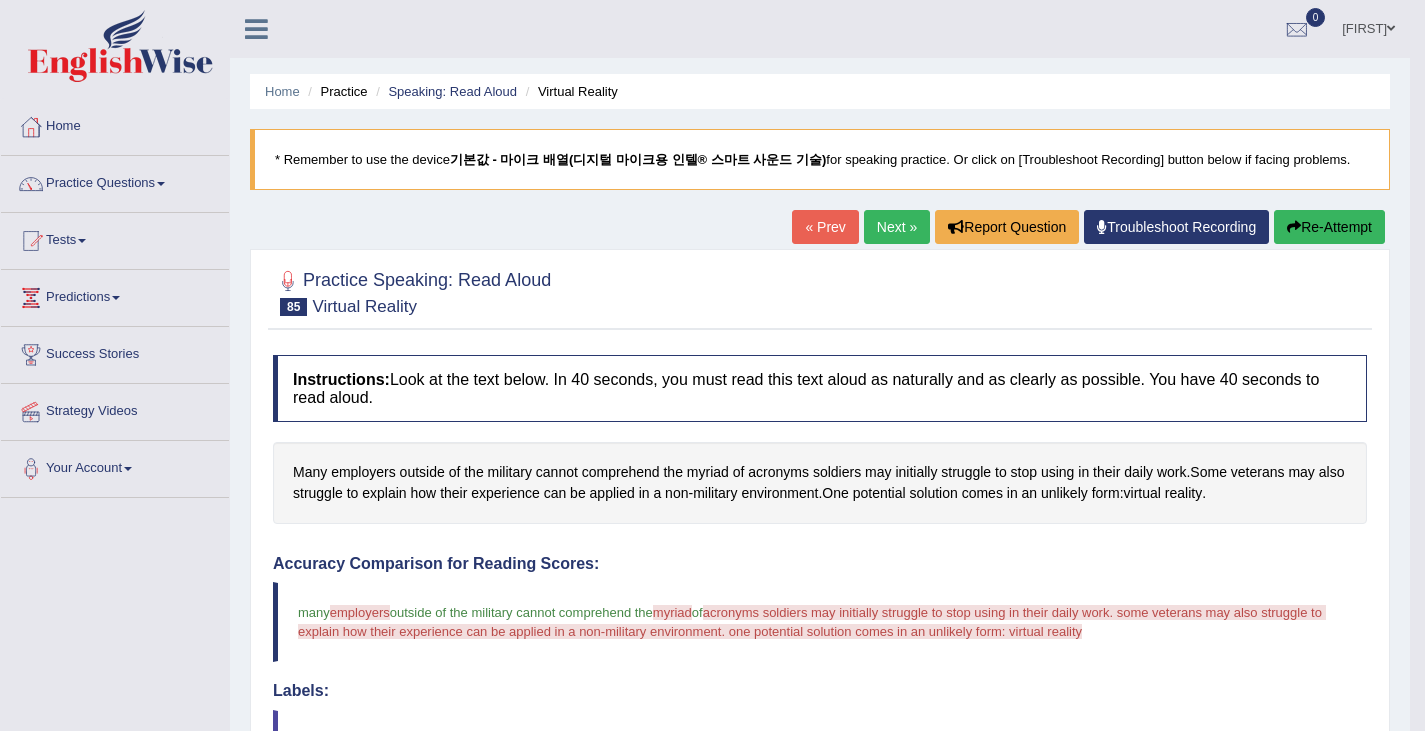 click on "Next »" at bounding box center (897, 227) 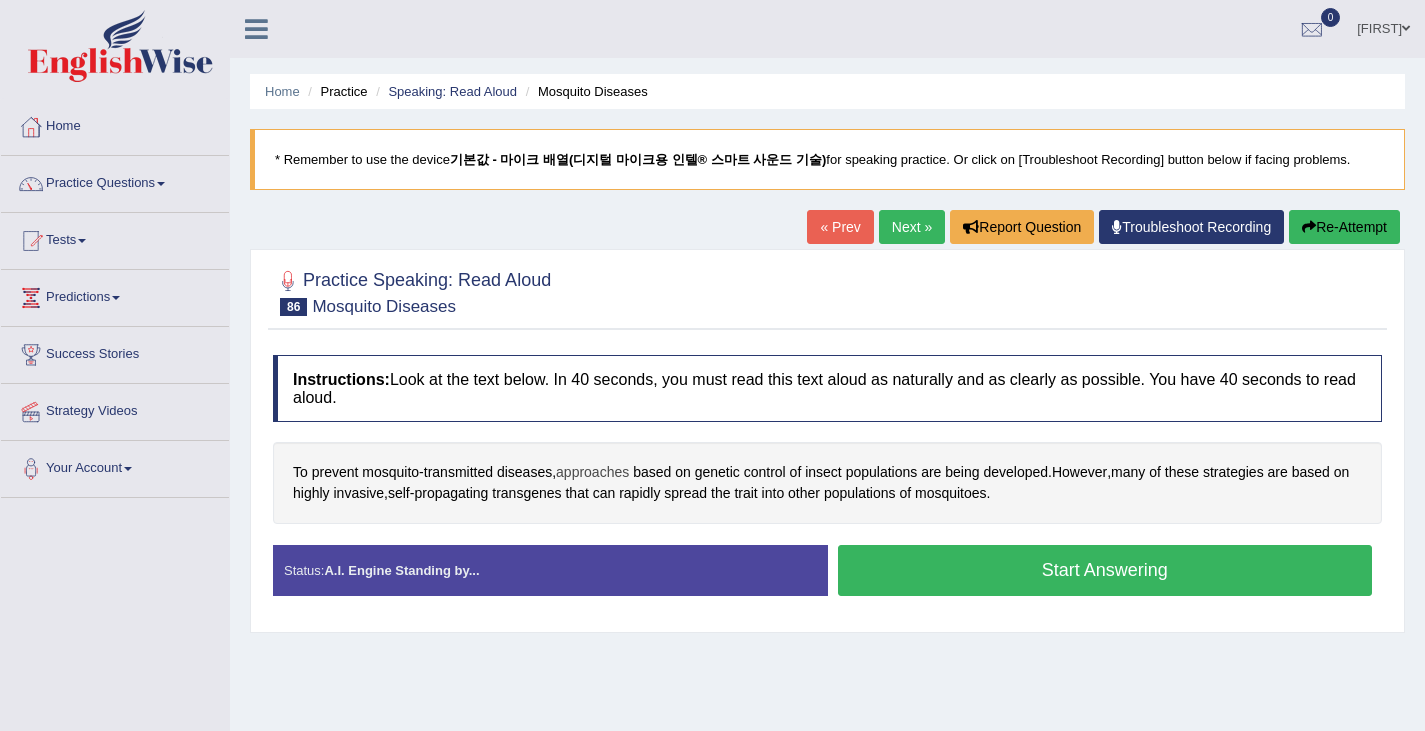 scroll, scrollTop: 0, scrollLeft: 0, axis: both 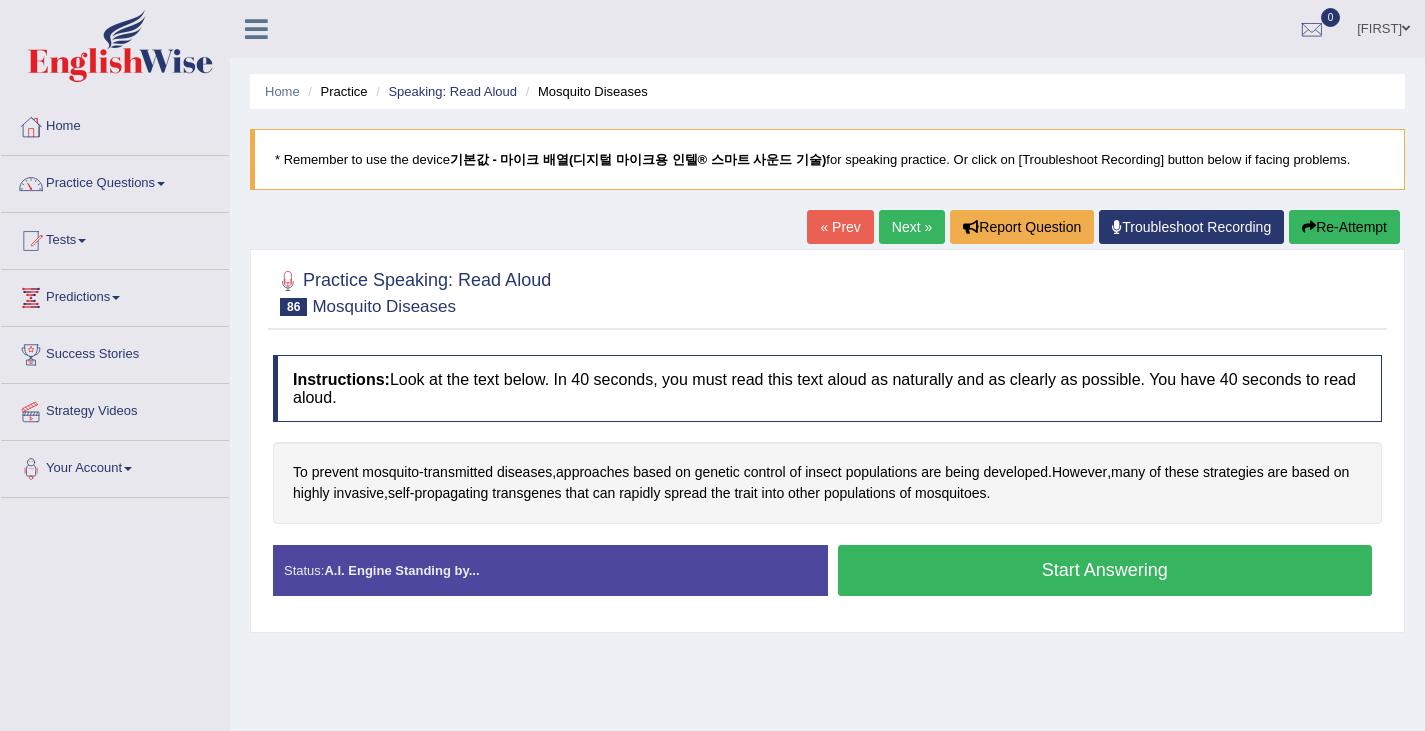 click on "Start Answering" at bounding box center (1105, 570) 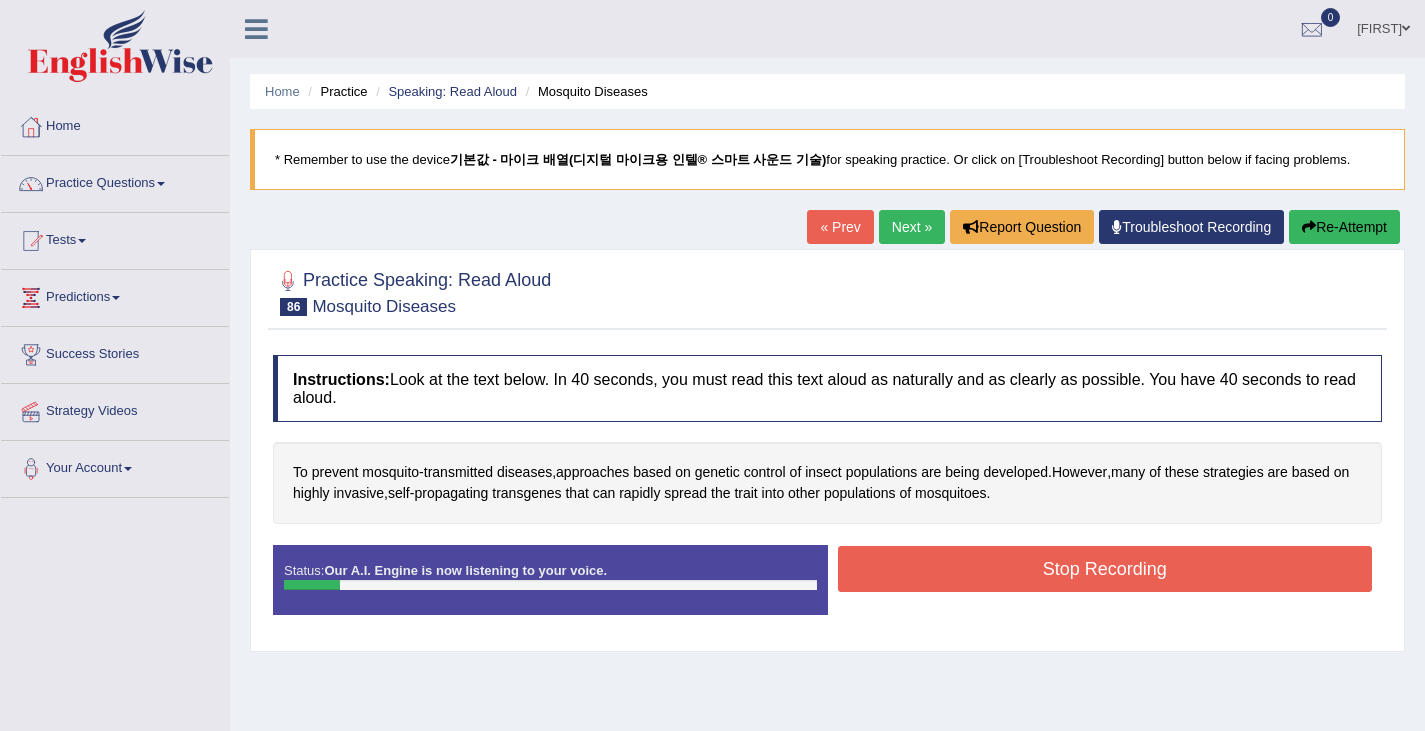 click on "Stop Recording" at bounding box center (1105, 569) 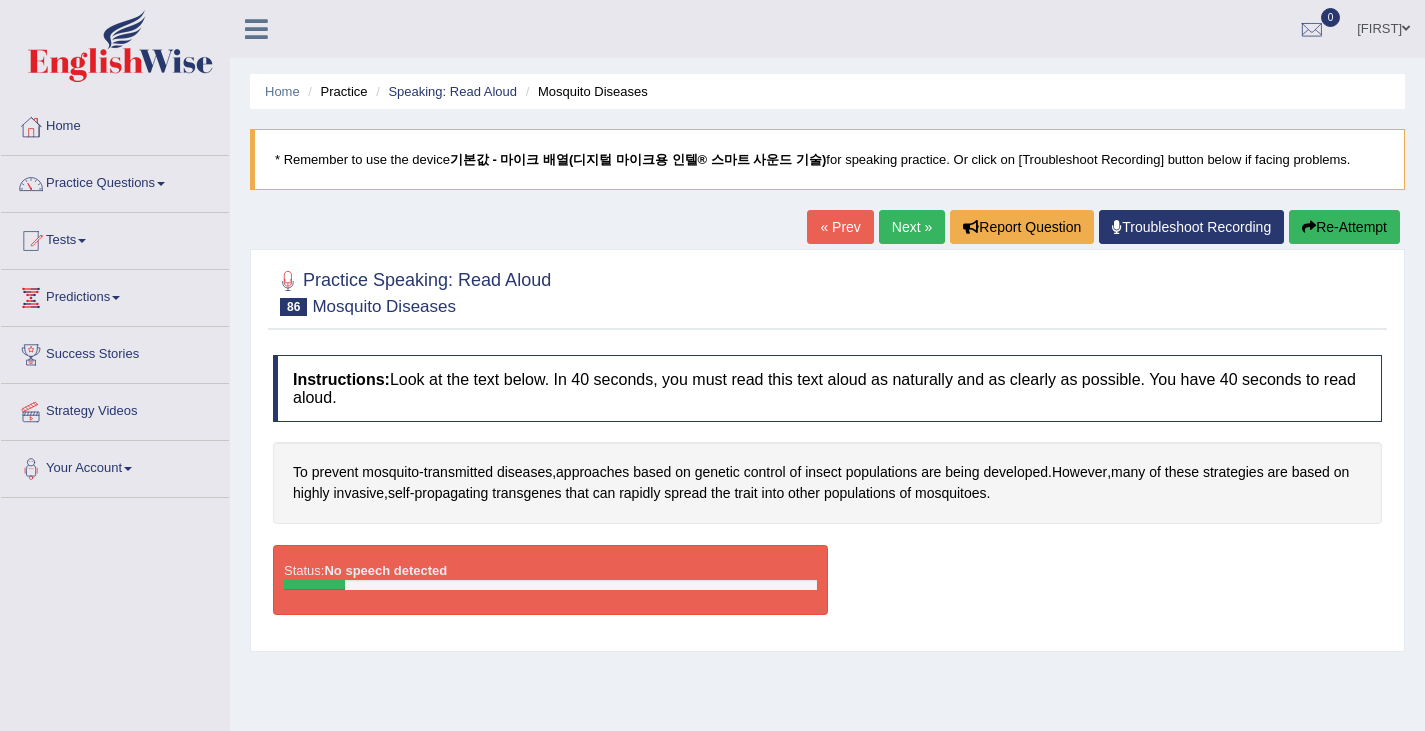 click at bounding box center (1309, 227) 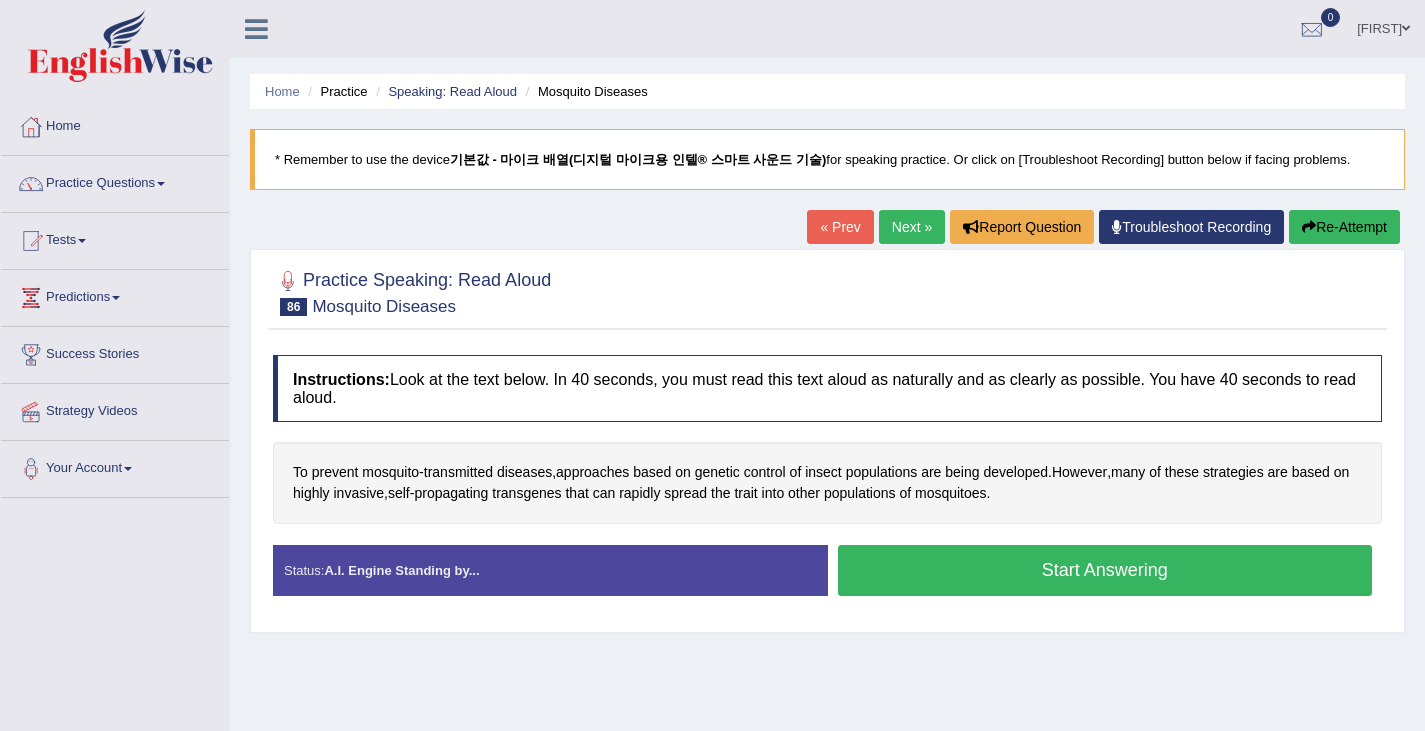 scroll, scrollTop: 0, scrollLeft: 0, axis: both 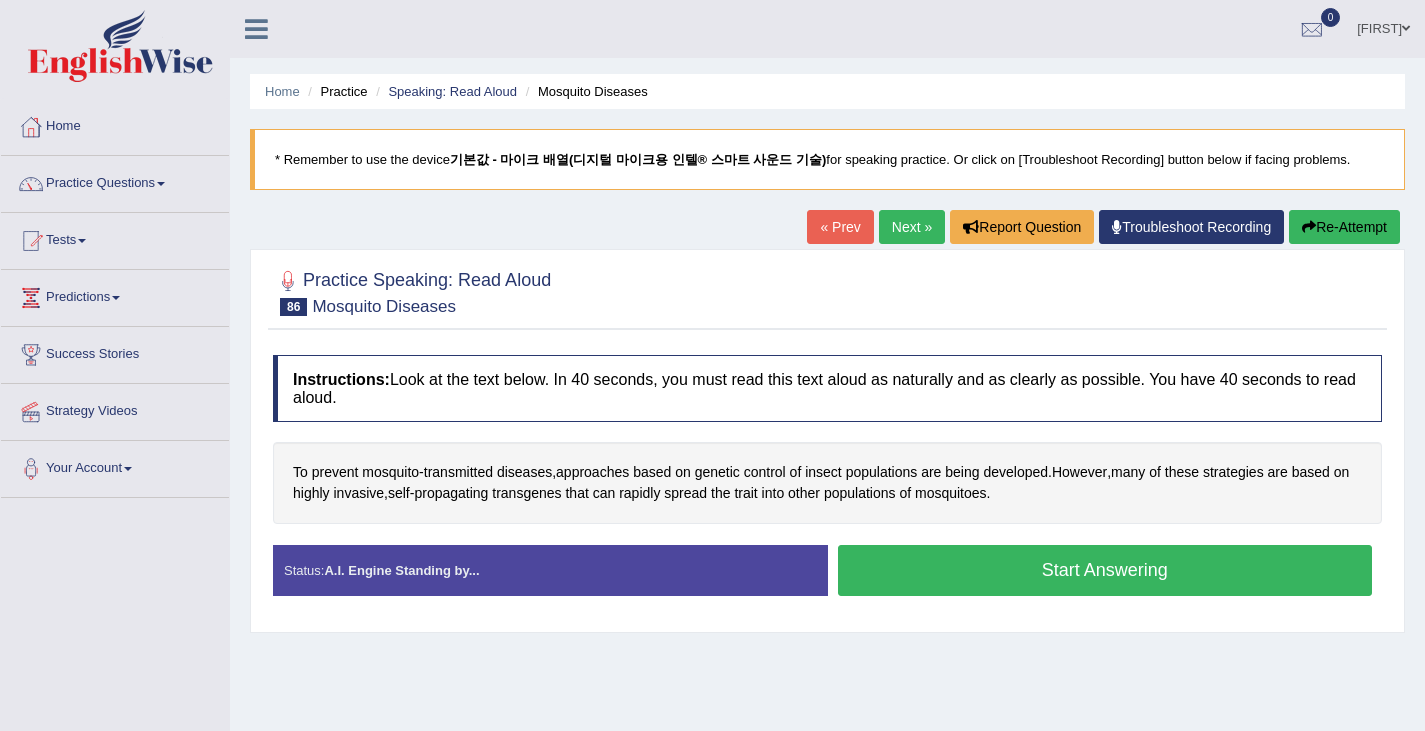 click on "Start Answering" at bounding box center [1105, 570] 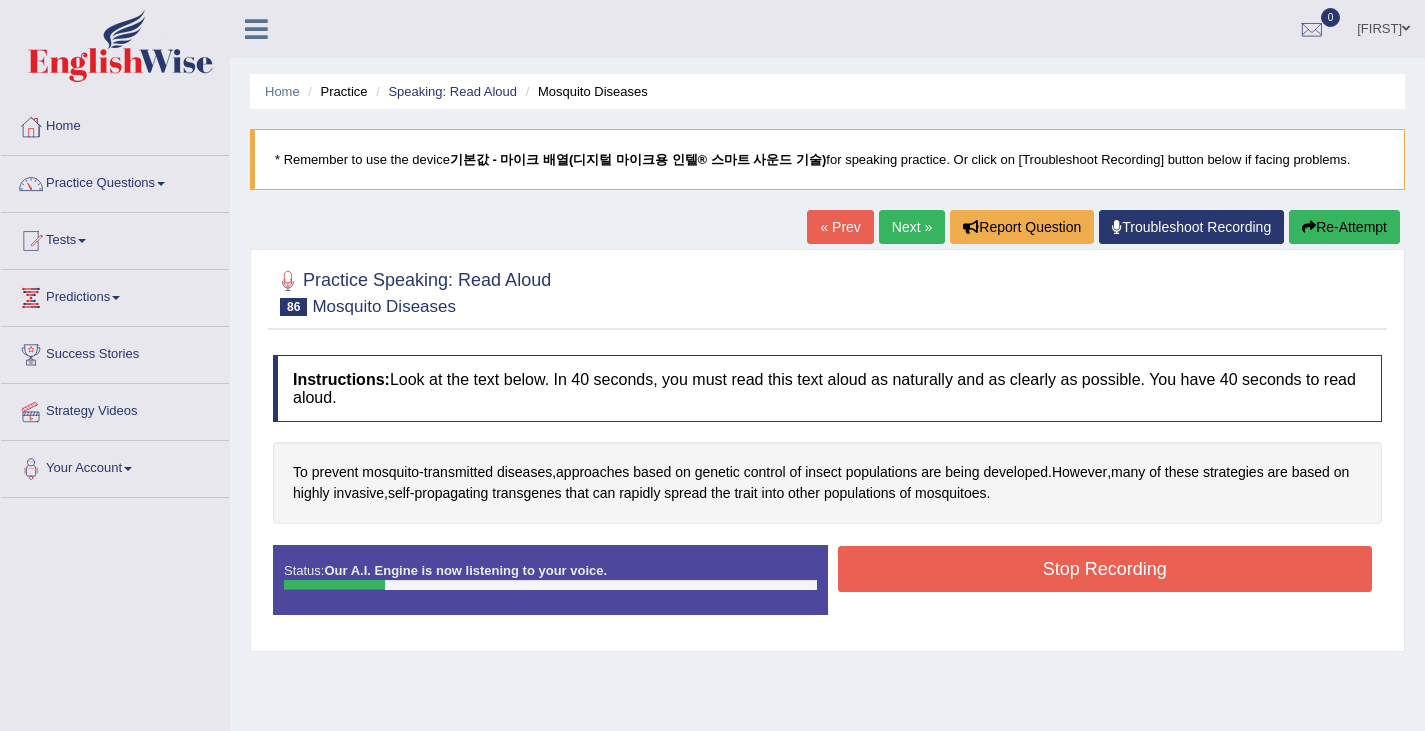 click on "Stop Recording" at bounding box center [1105, 569] 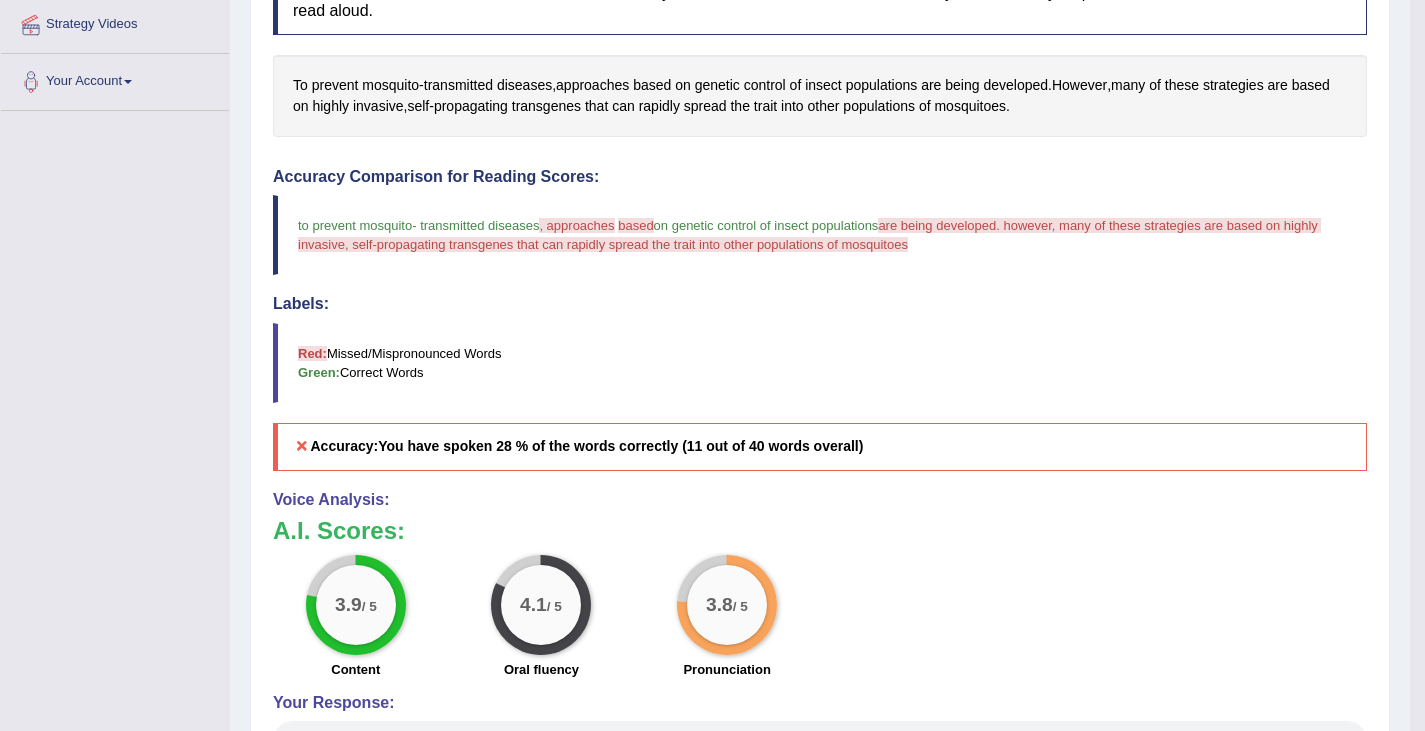 scroll, scrollTop: 0, scrollLeft: 0, axis: both 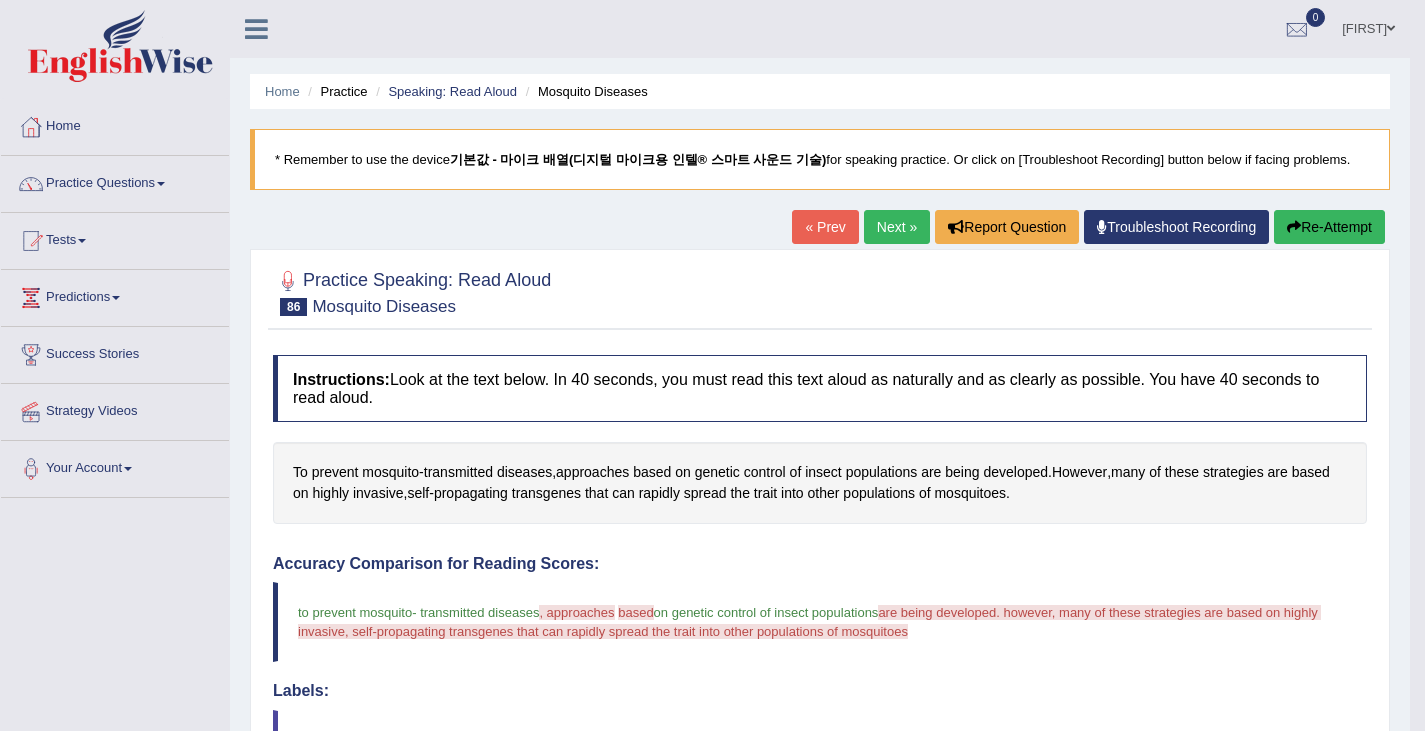 click on "Next »" at bounding box center (897, 227) 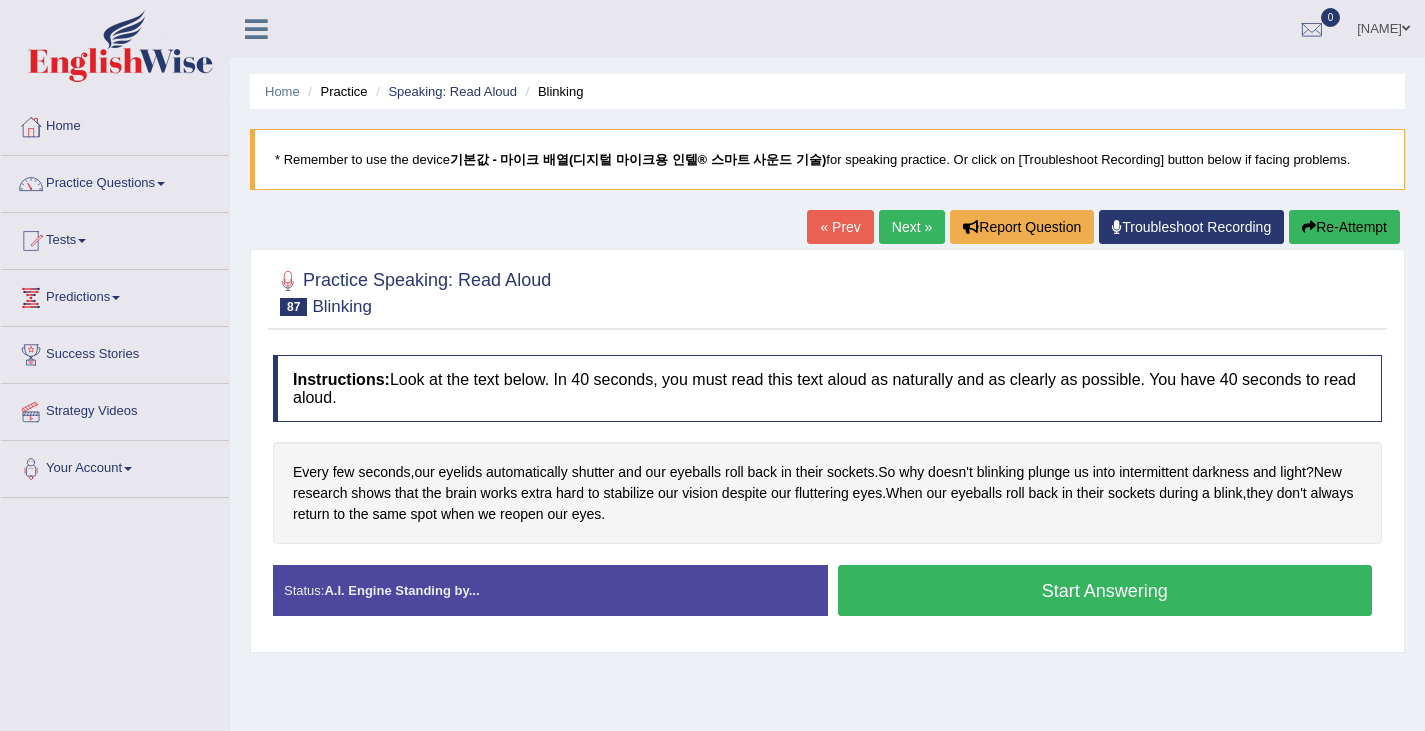scroll, scrollTop: 0, scrollLeft: 0, axis: both 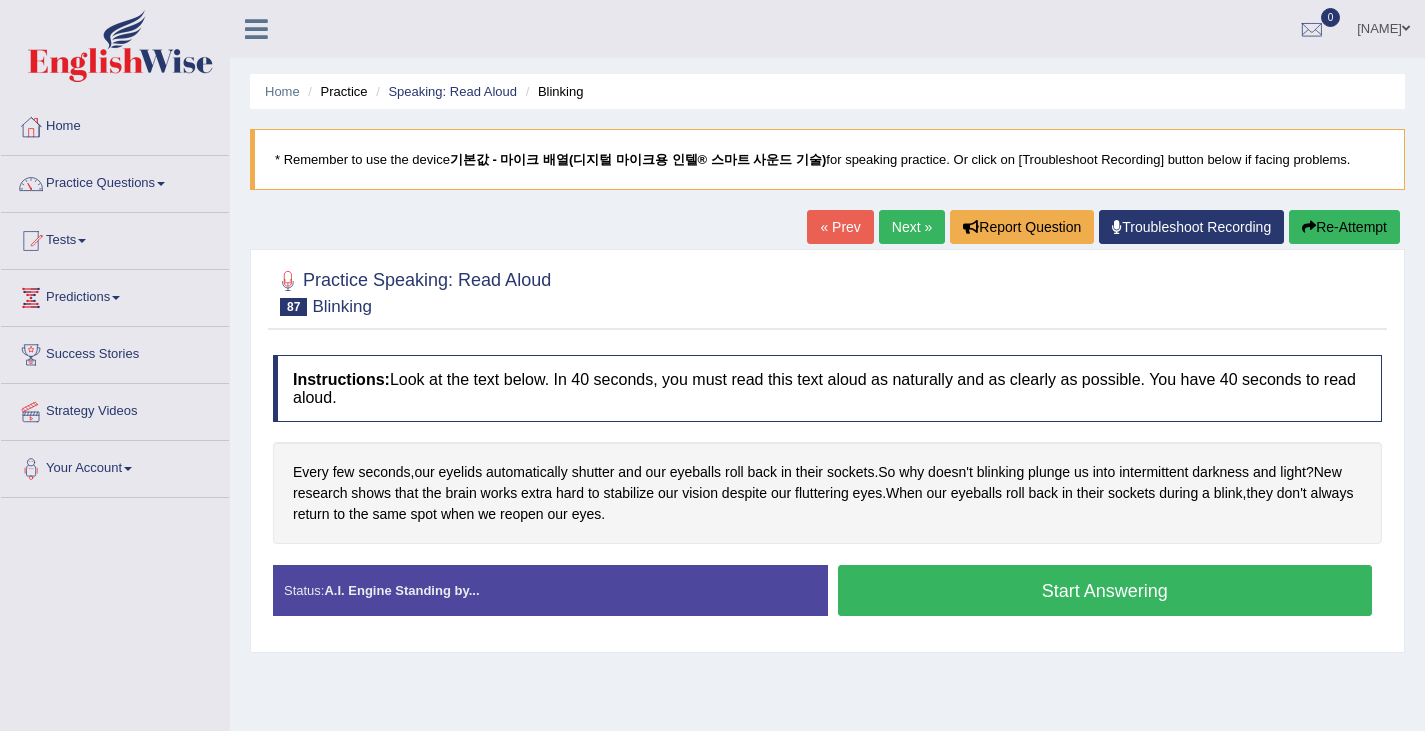 click on "Start Answering" at bounding box center [1105, 590] 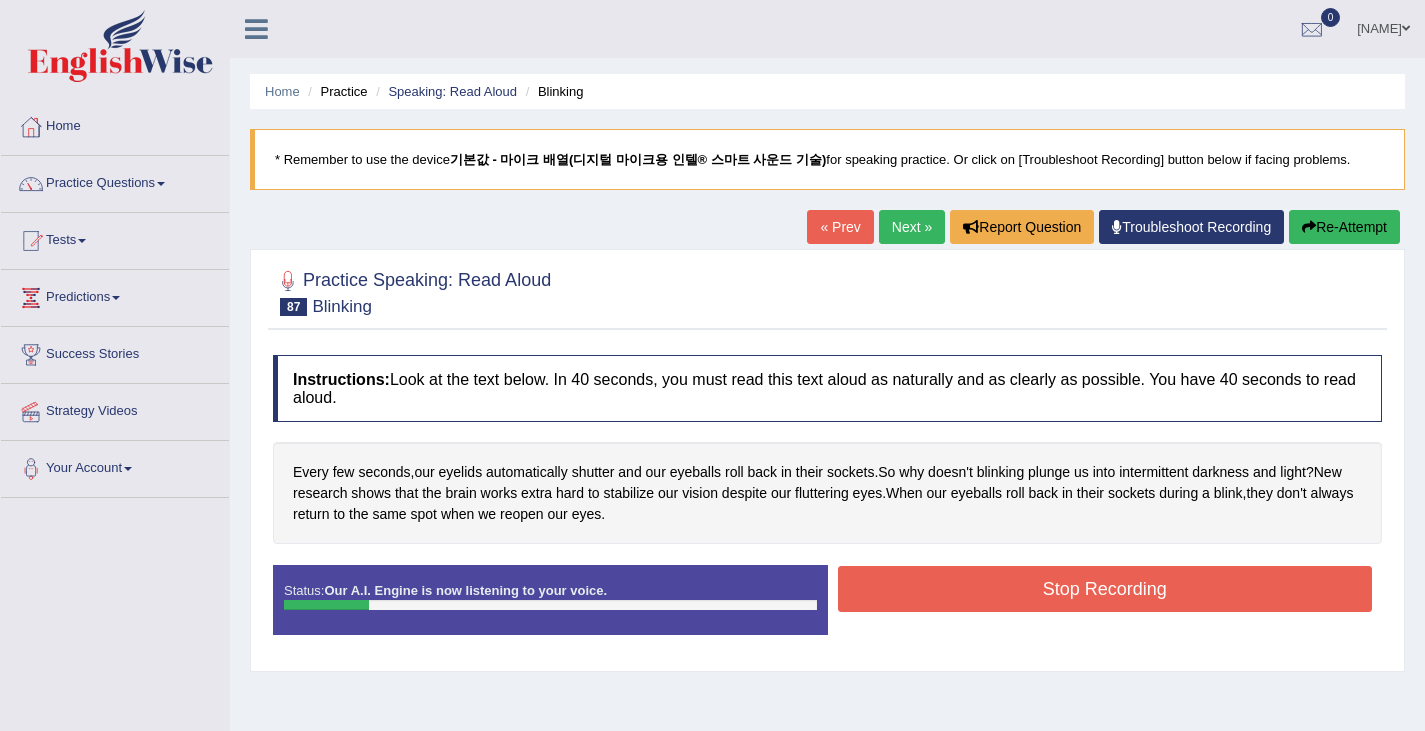 click on "Stop Recording" at bounding box center [1105, 589] 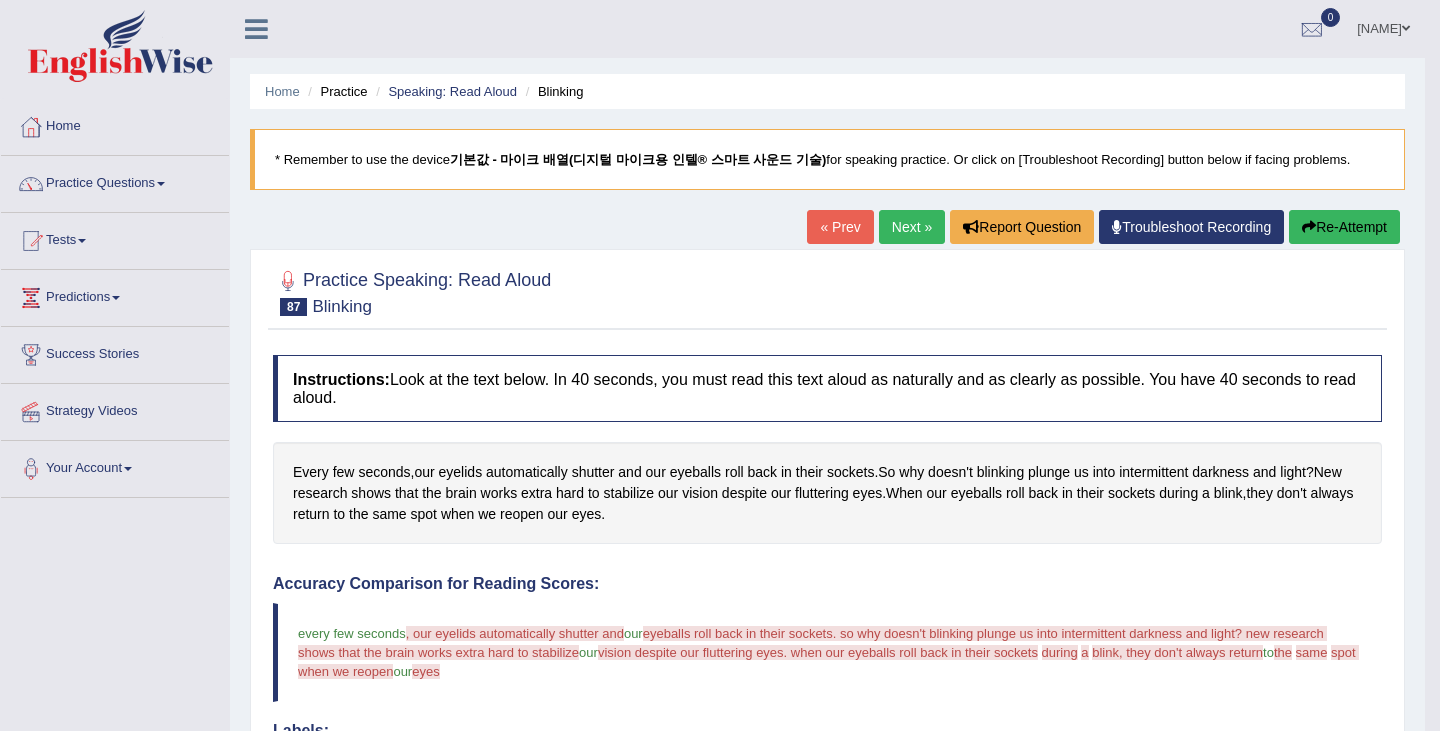 click on "Toggle navigation
Home
Practice Questions   Speaking Practice Read Aloud
Repeat Sentence
Describe Image
Re-tell Lecture
Answer Short Question
Summarize Group Discussion
Respond To A Situation
Writing Practice  Summarize Written Text
Write Essay
Reading Practice  Reading & Writing: Fill In The Blanks
Choose Multiple Answers
Re-order Paragraphs
Fill In The Blanks
Choose Single Answer
Listening Practice  Summarize Spoken Text
Highlight Incorrect Words
Highlight Correct Summary
Select Missing Word
Choose Single Answer
Choose Multiple Answers
Fill In The Blanks
Write From Dictation
Pronunciation
Tests  Take Practice Sectional Test" at bounding box center (720, 365) 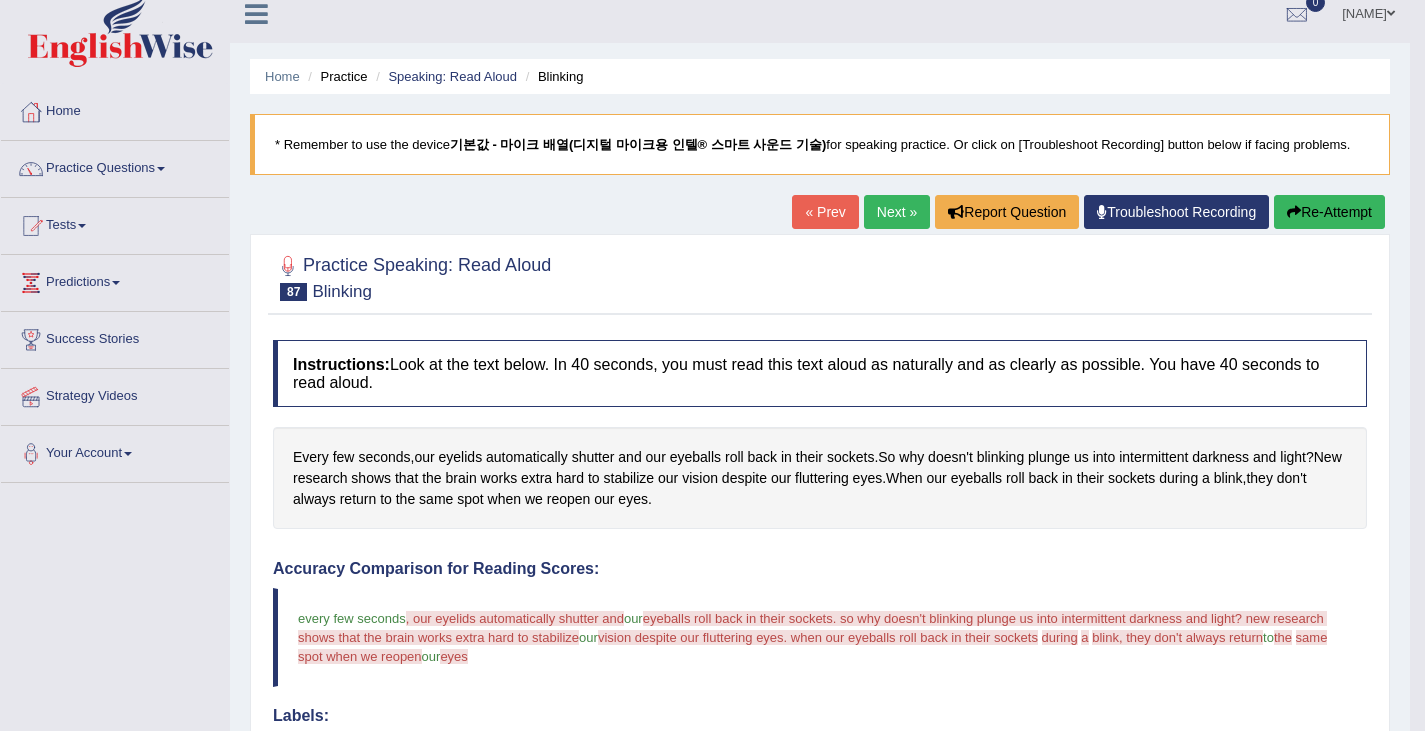 scroll, scrollTop: 0, scrollLeft: 0, axis: both 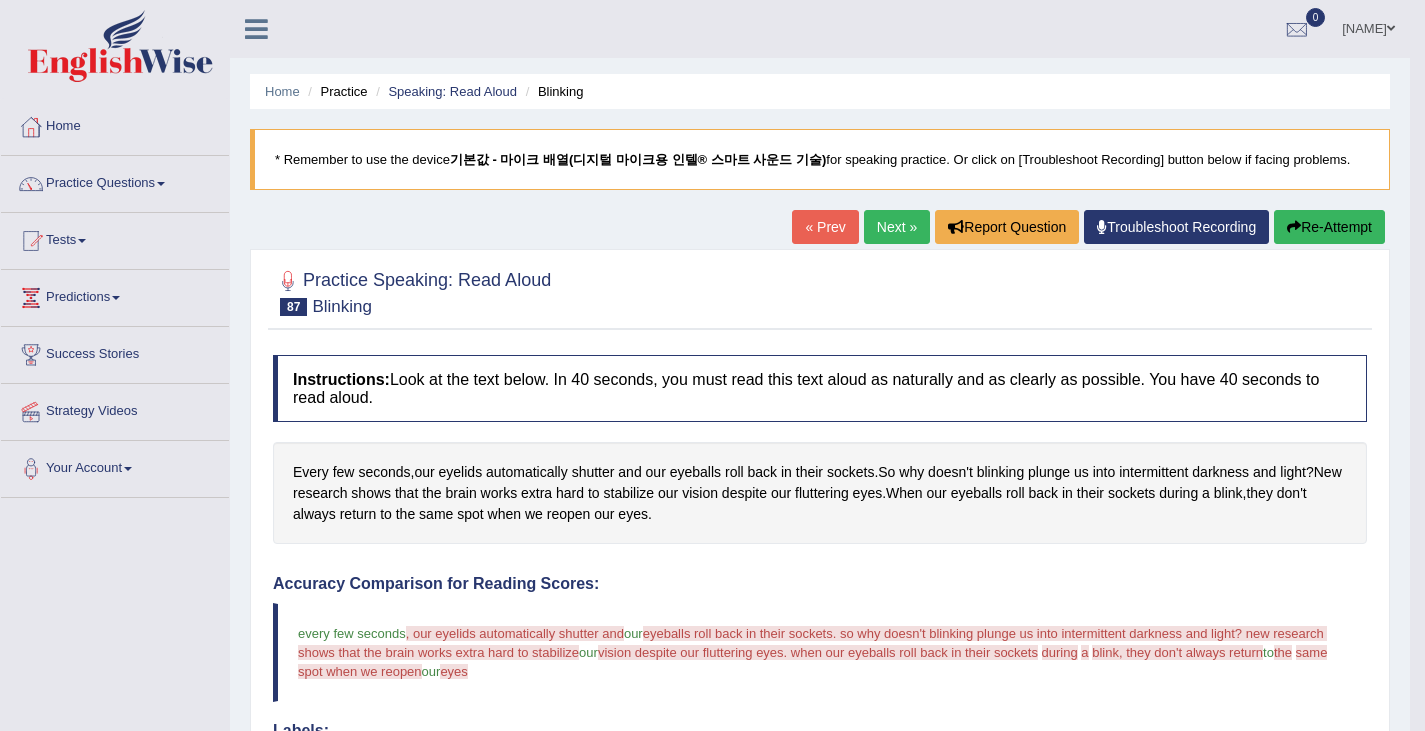 click on "Next »" at bounding box center [897, 227] 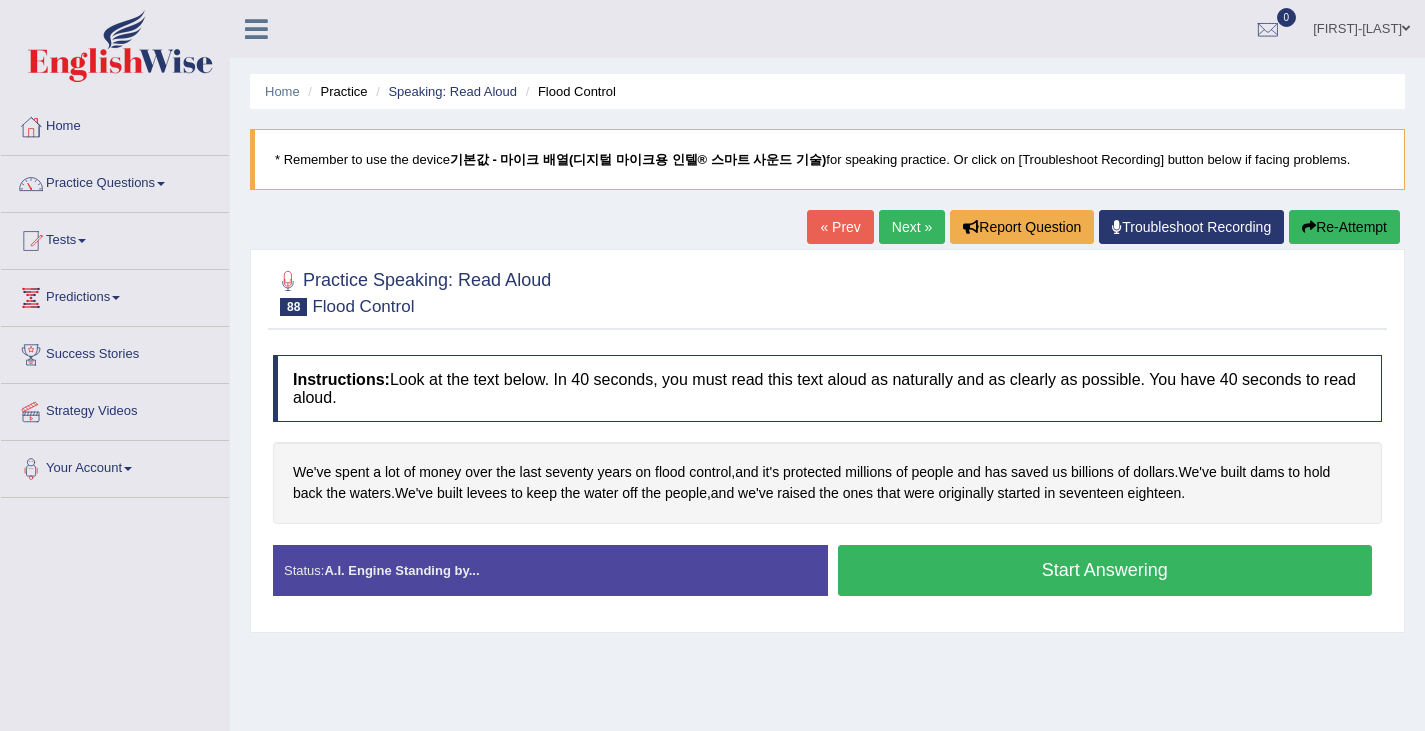 scroll, scrollTop: 0, scrollLeft: 0, axis: both 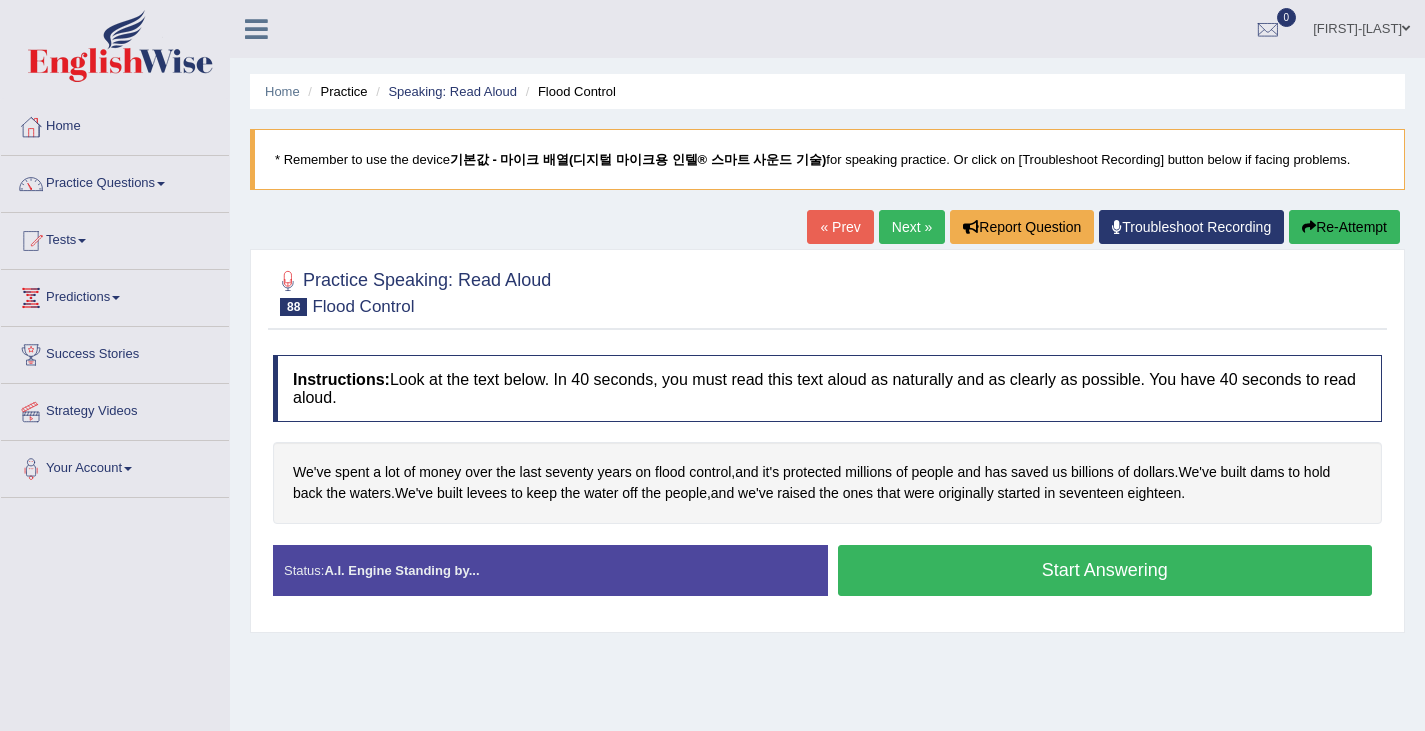 click on "Start Answering" at bounding box center (1105, 570) 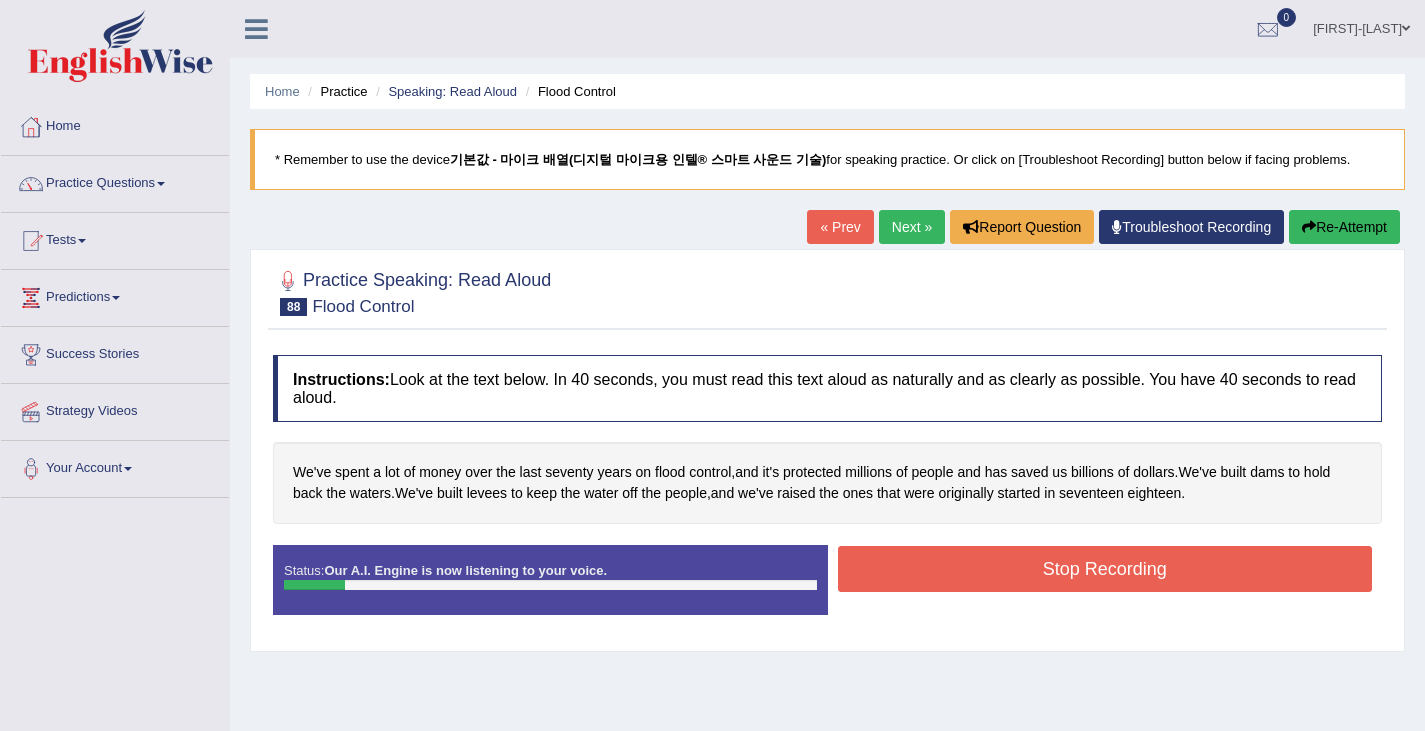 click on "Stop Recording" at bounding box center [1105, 569] 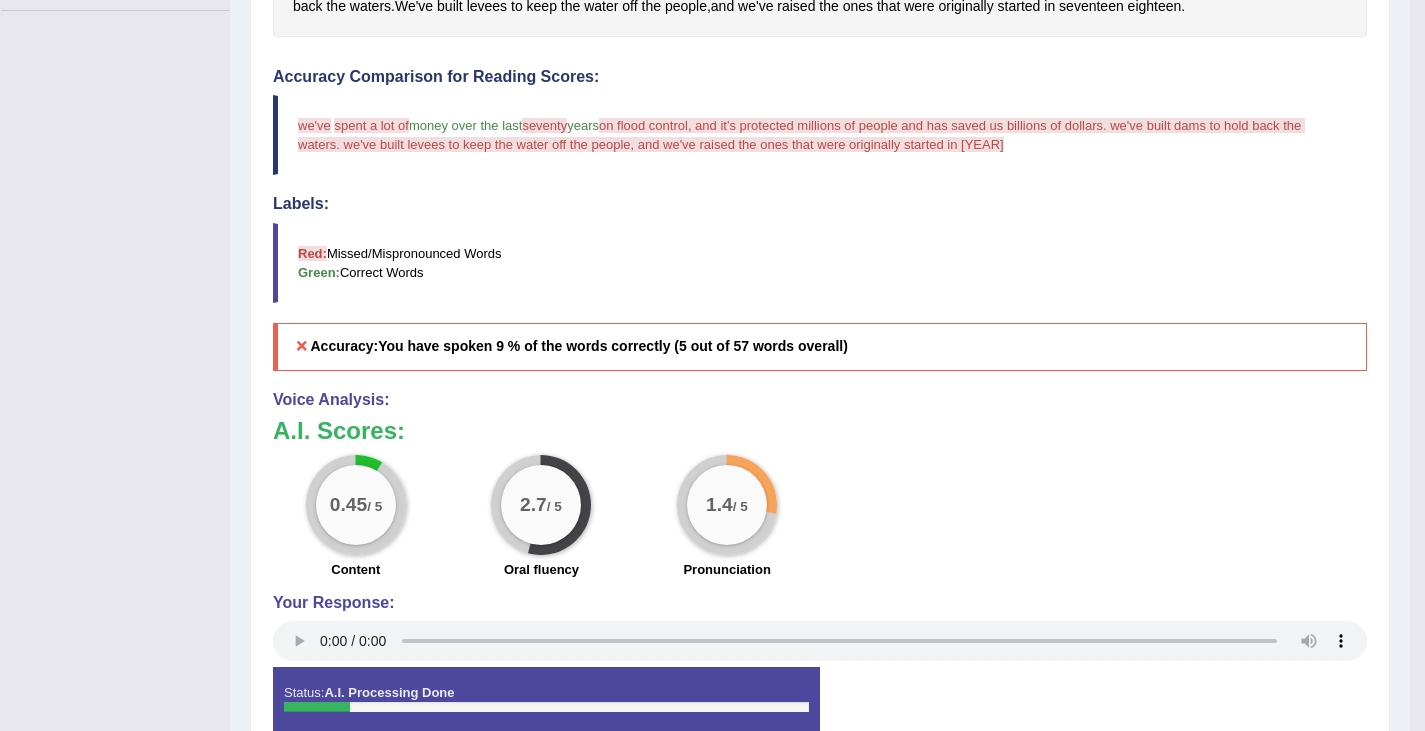 scroll, scrollTop: 0, scrollLeft: 0, axis: both 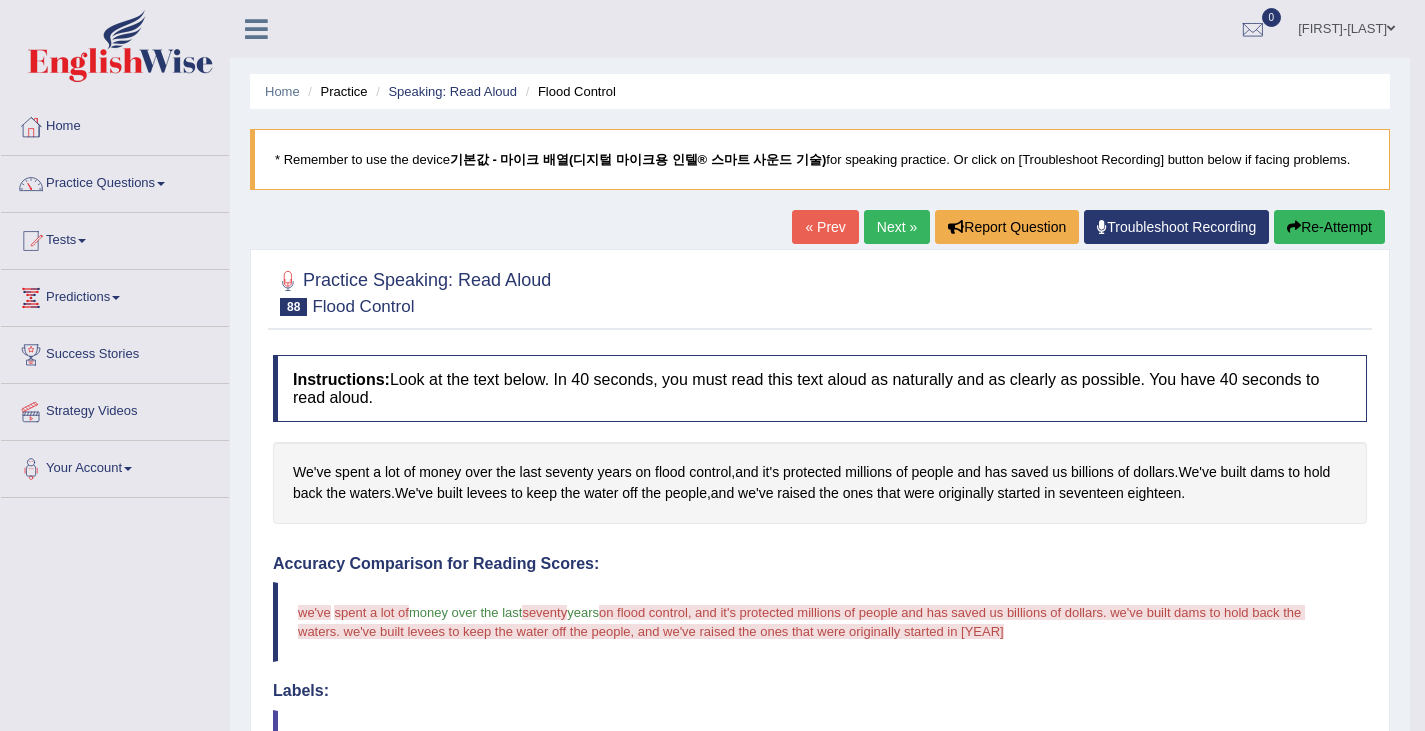 click on "Next »" at bounding box center (897, 227) 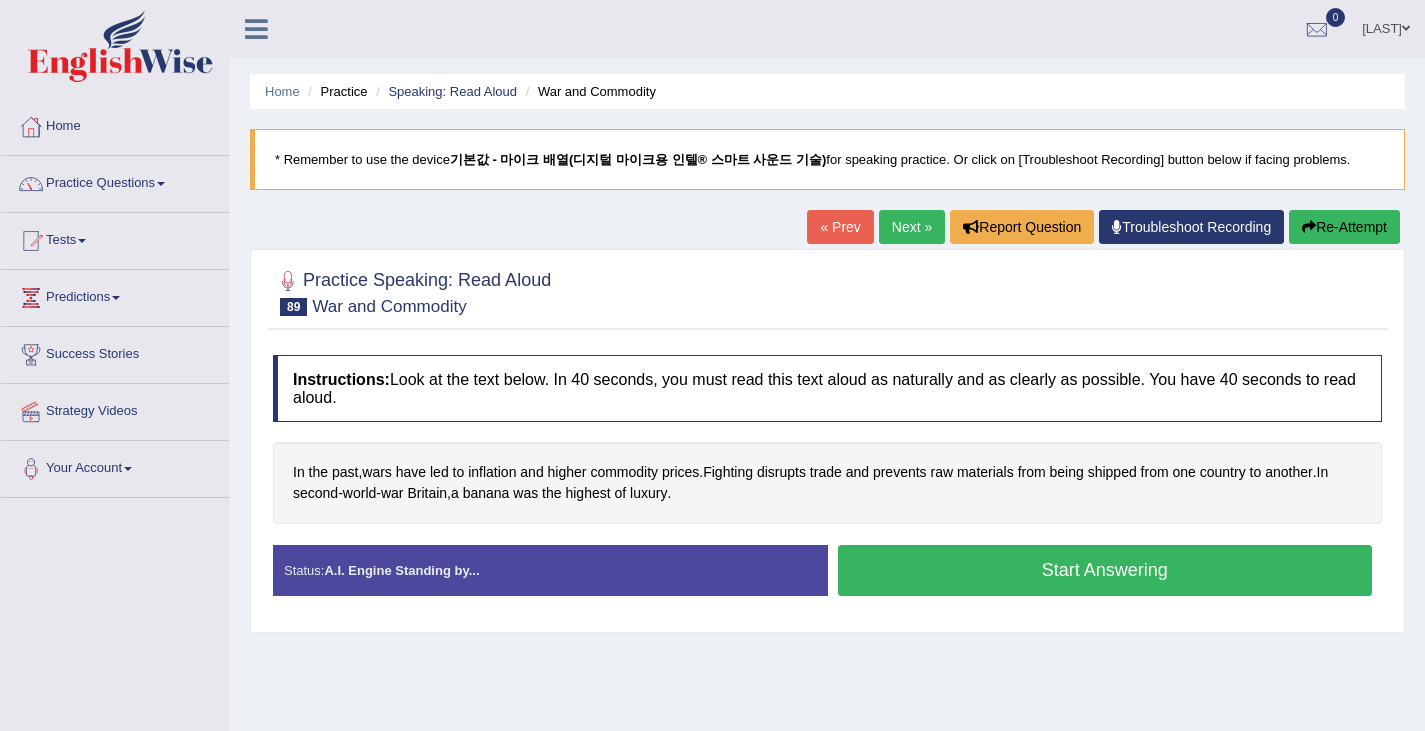 scroll, scrollTop: 0, scrollLeft: 0, axis: both 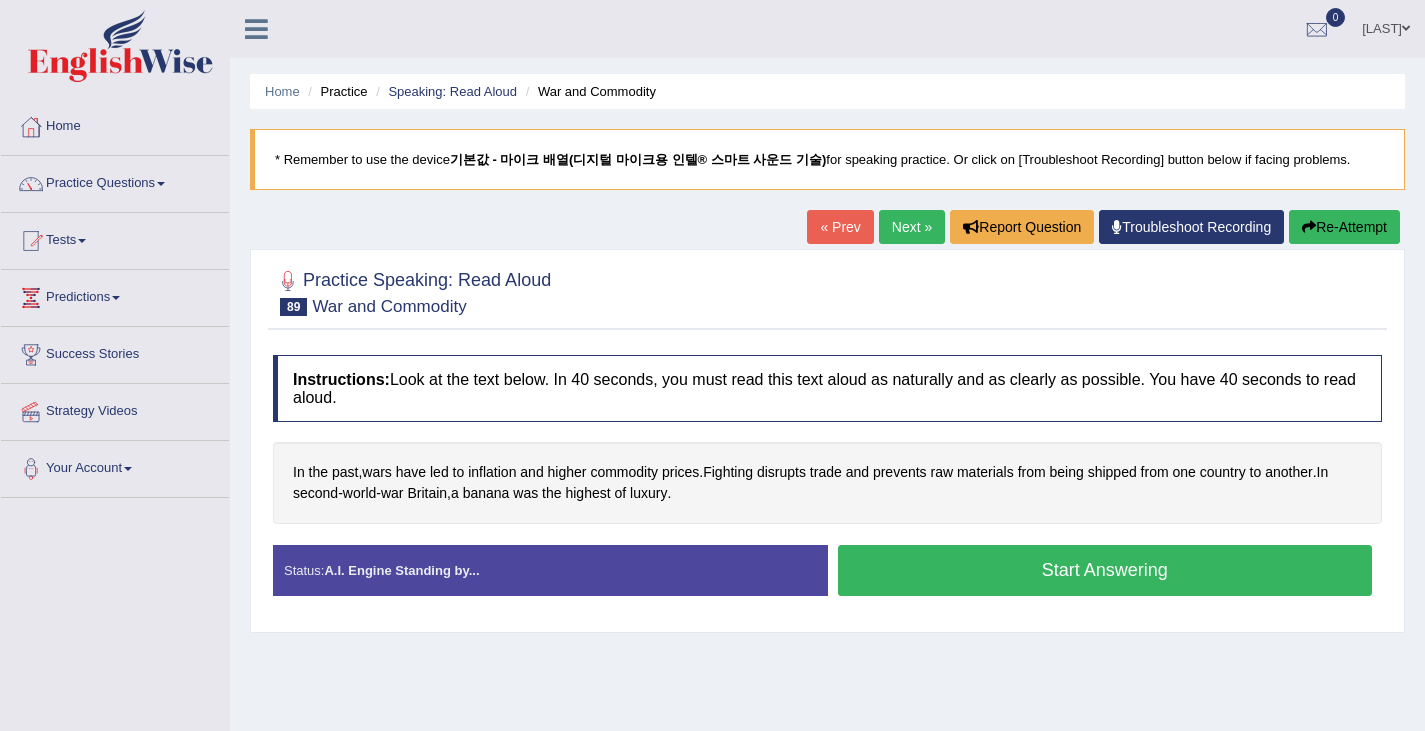 click on "Start Answering" at bounding box center (1105, 570) 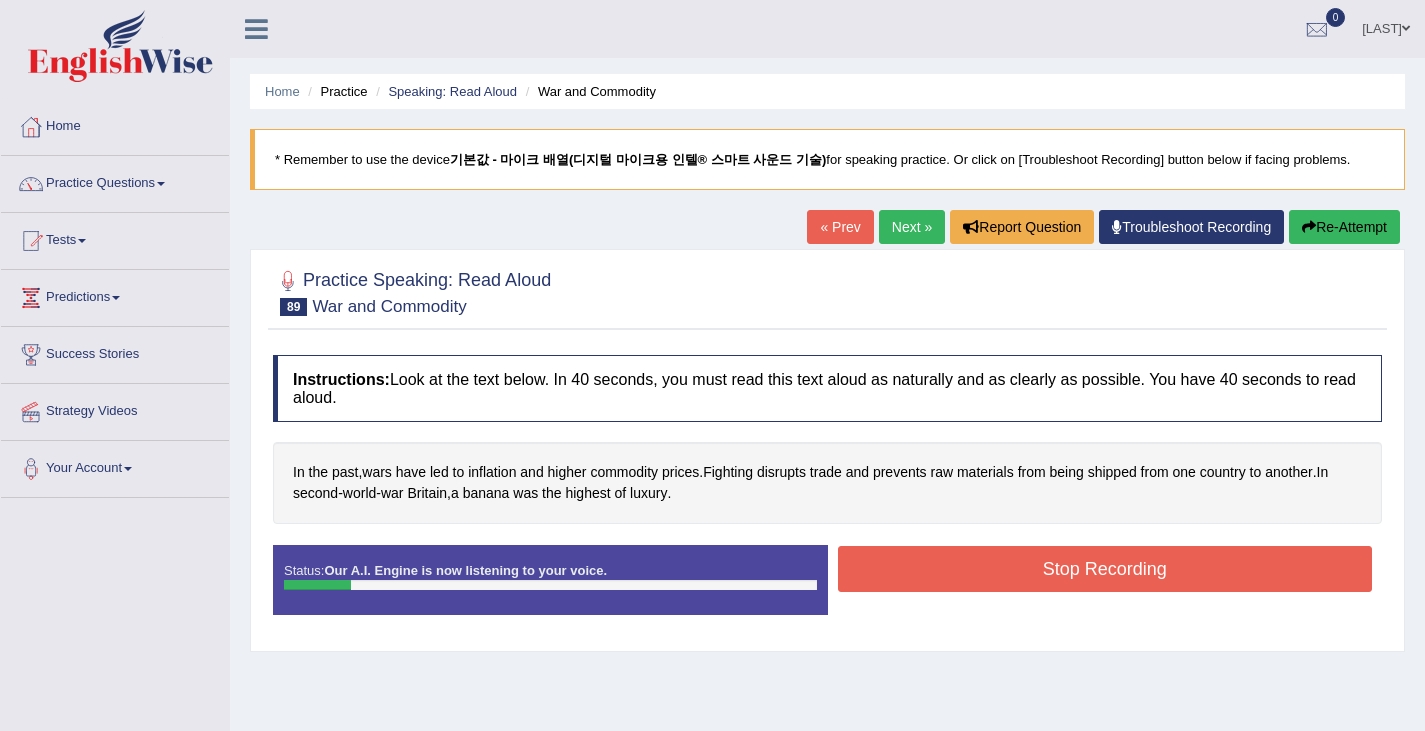 click on "Stop Recording" at bounding box center [1105, 569] 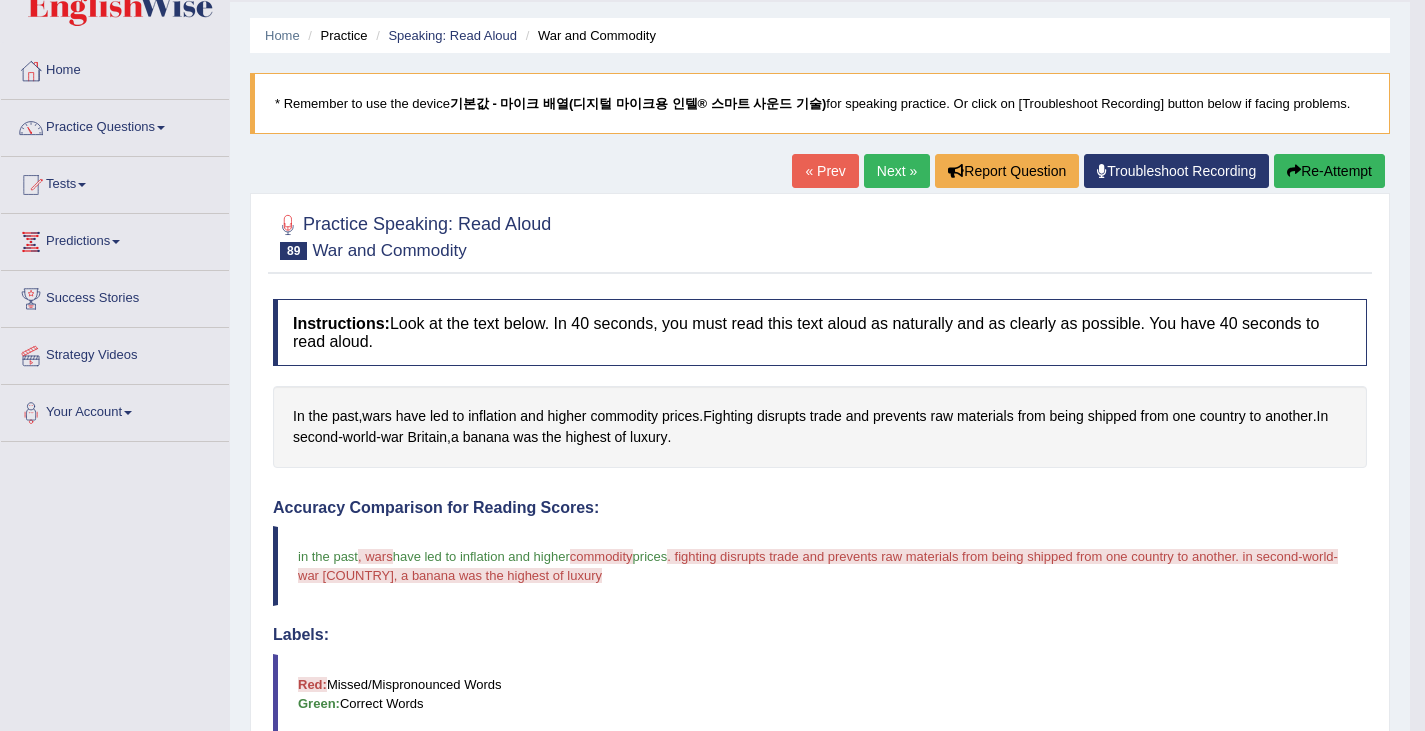scroll, scrollTop: 0, scrollLeft: 0, axis: both 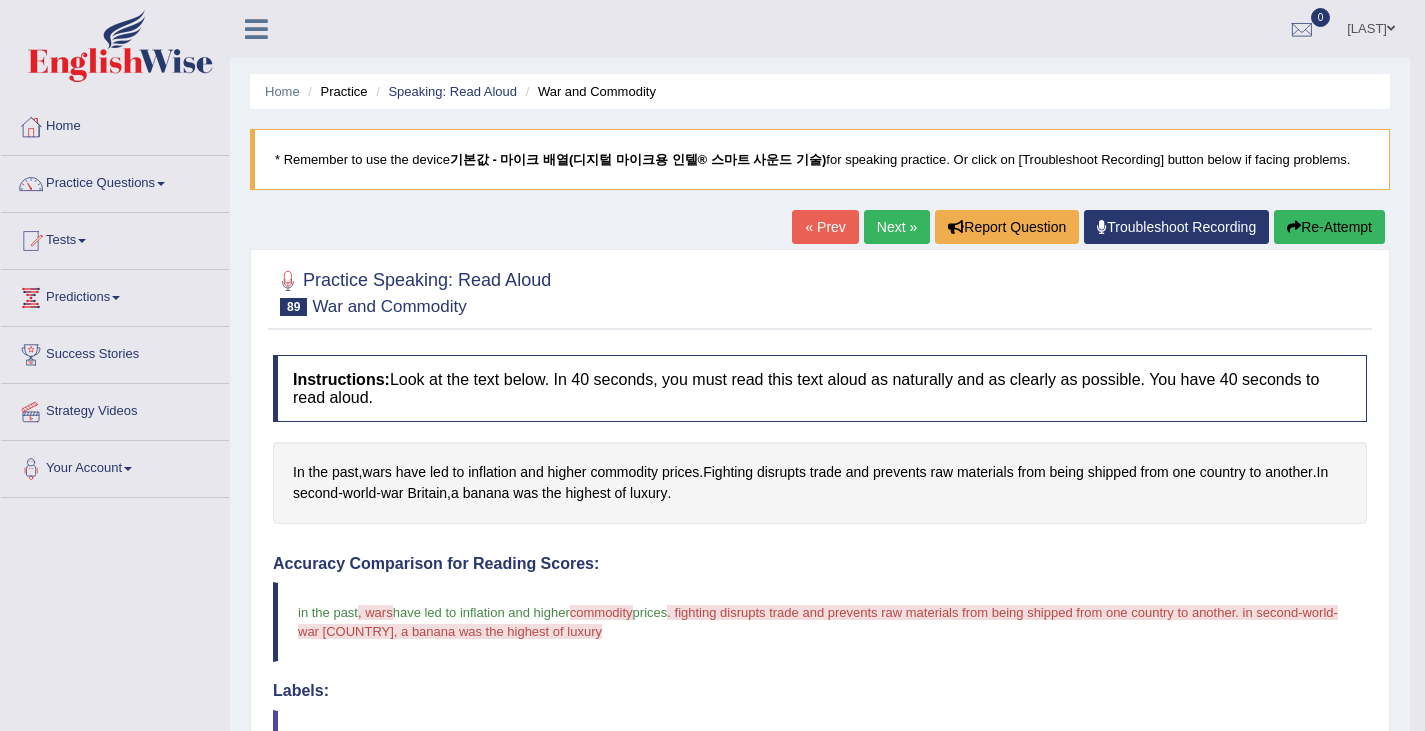 click on "Next »" at bounding box center (897, 227) 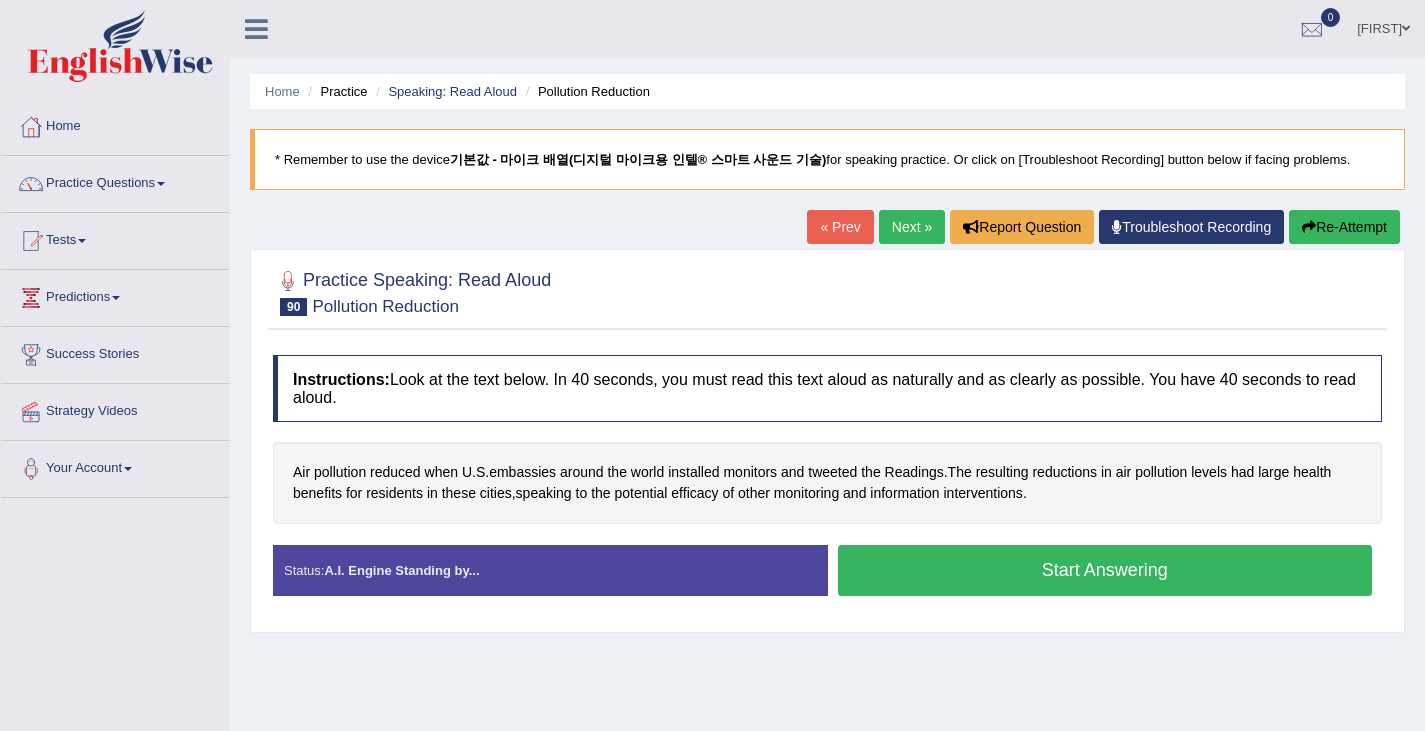 scroll, scrollTop: 0, scrollLeft: 0, axis: both 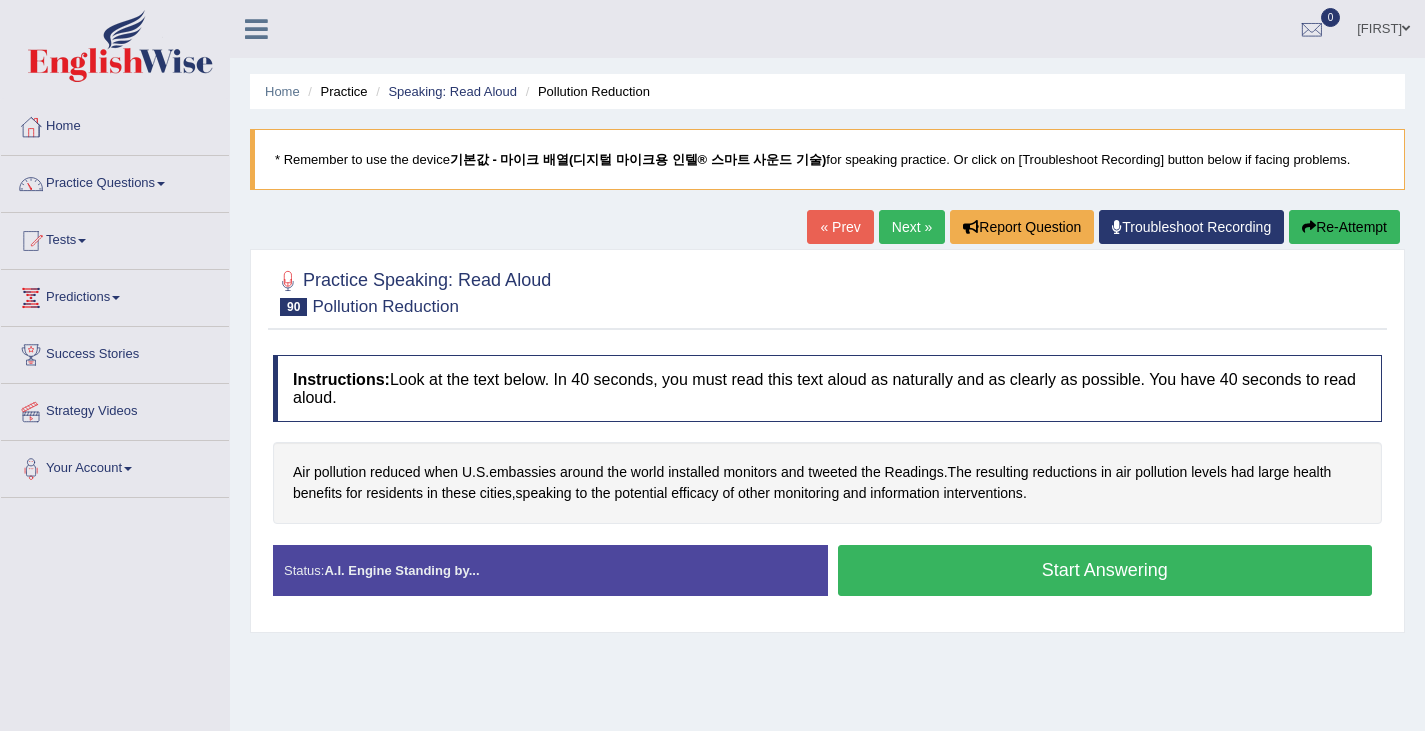 click on "Start Answering" at bounding box center (1105, 570) 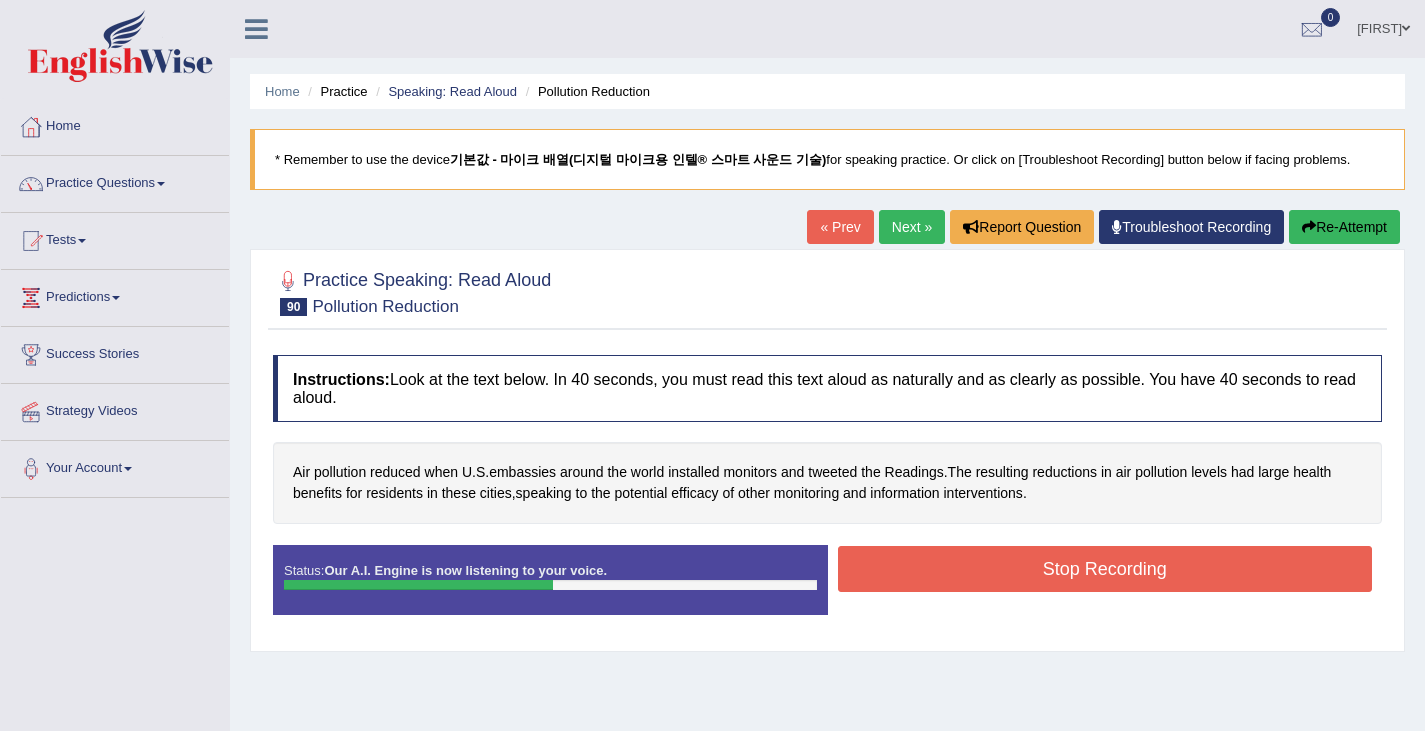 click on "Stop Recording" at bounding box center (1105, 569) 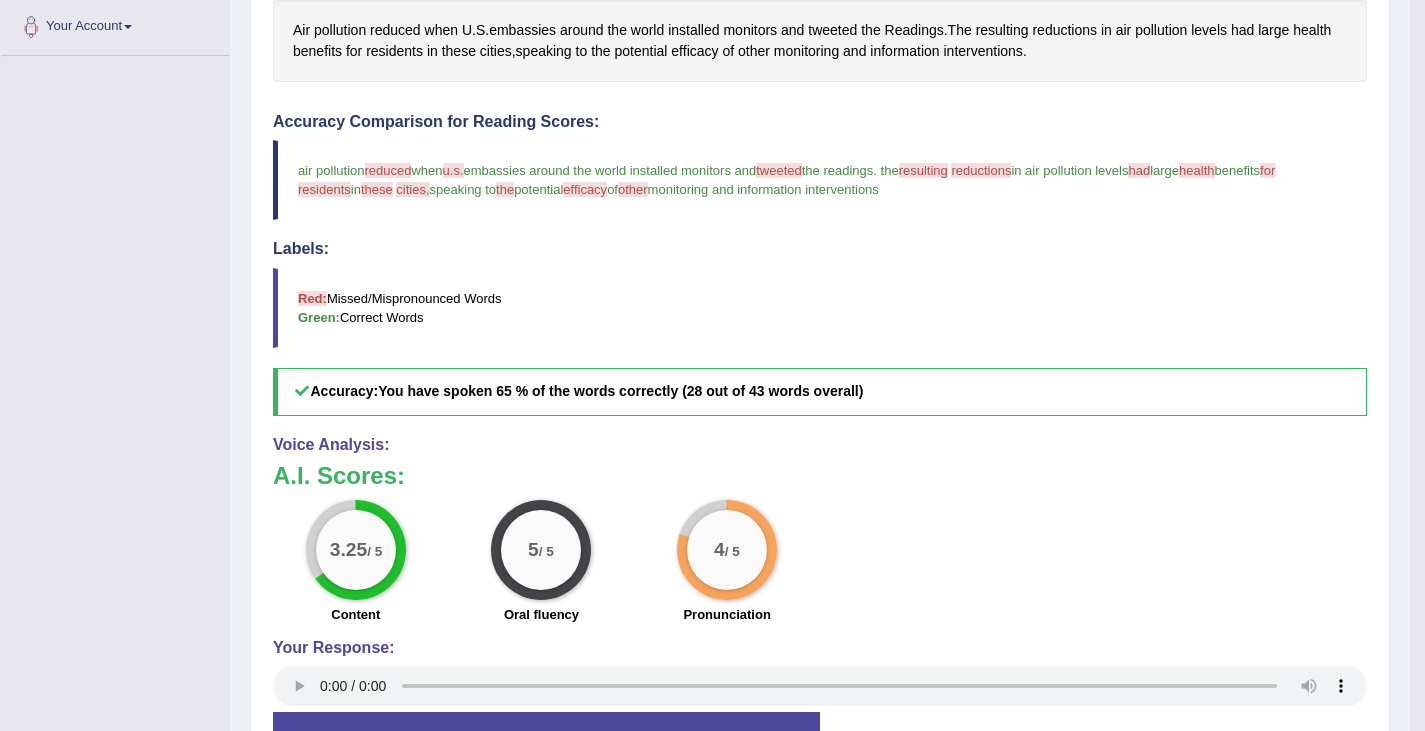 scroll, scrollTop: 0, scrollLeft: 0, axis: both 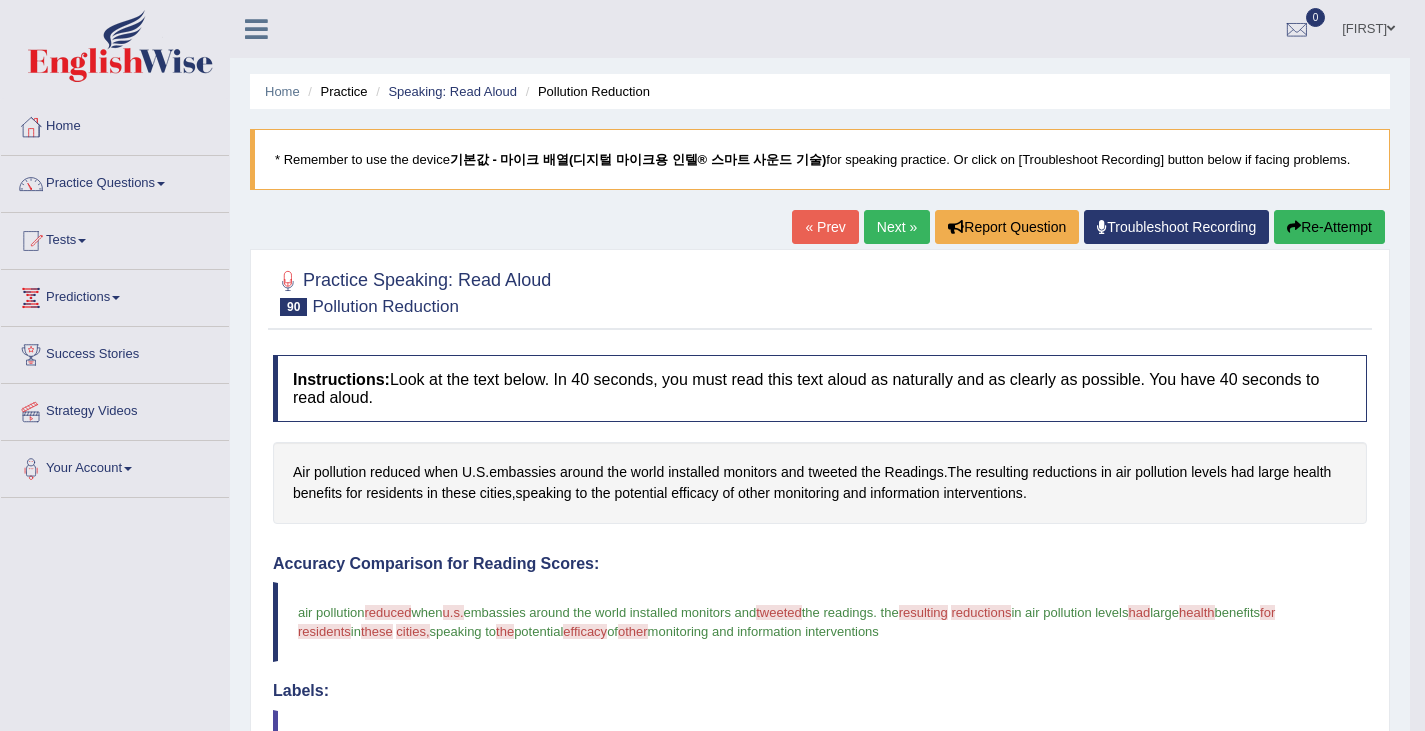 click on "Next »" at bounding box center [897, 227] 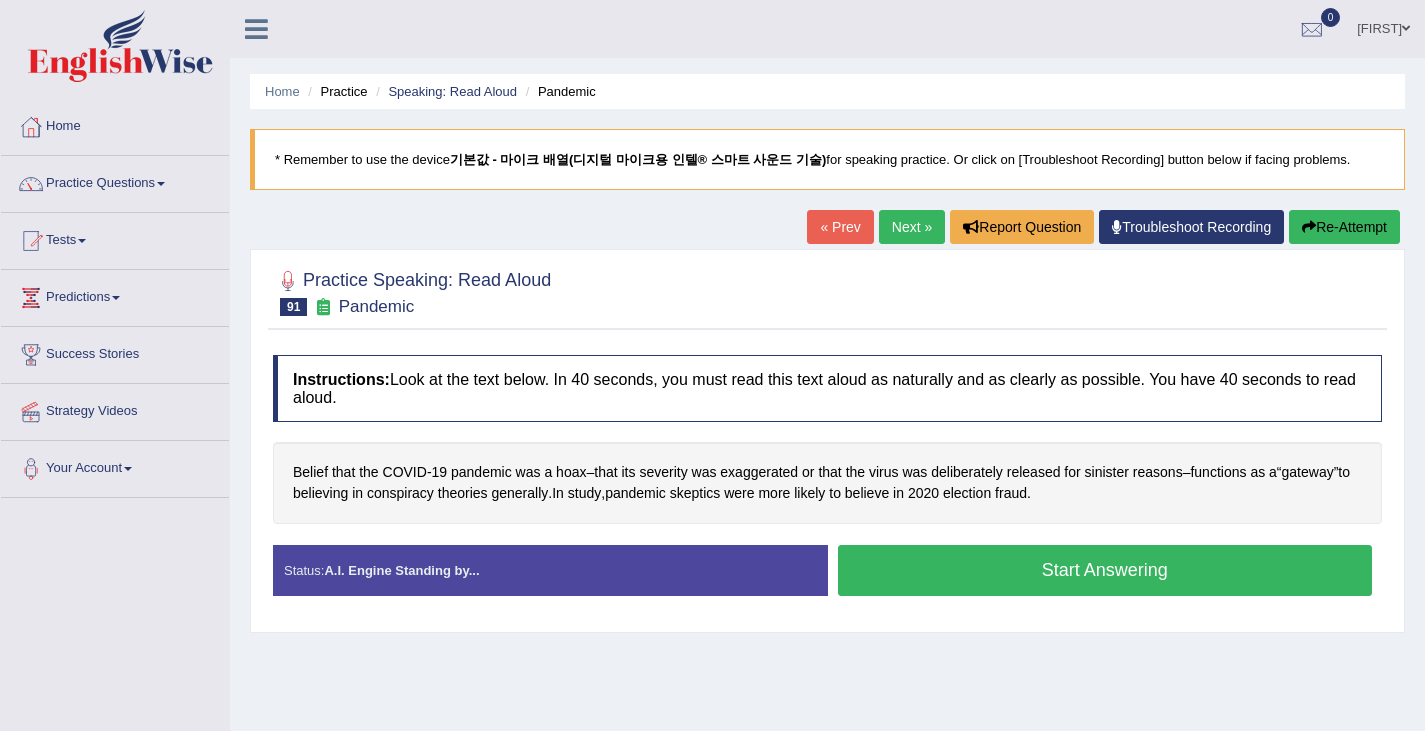 scroll, scrollTop: 0, scrollLeft: 0, axis: both 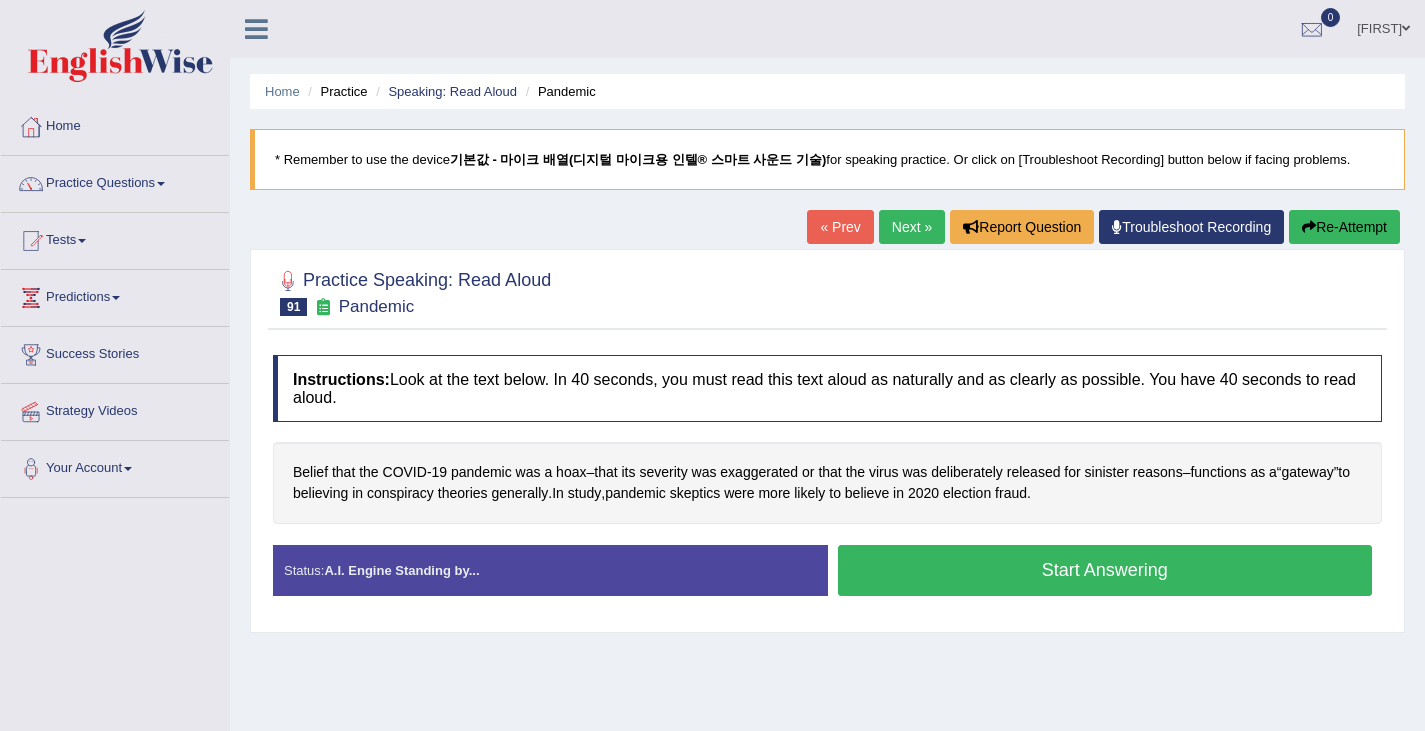 click on "Start Answering" at bounding box center [1105, 570] 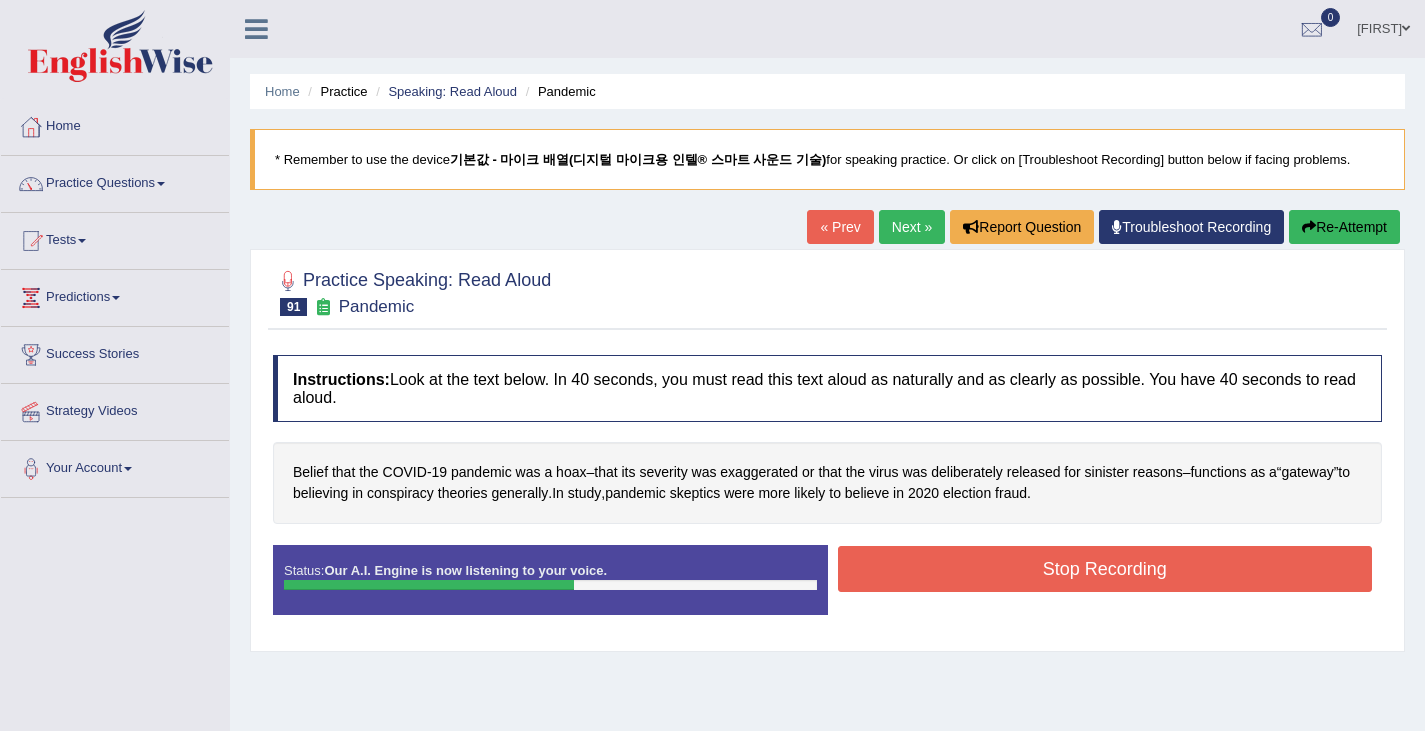 click on "Stop Recording" at bounding box center (1105, 569) 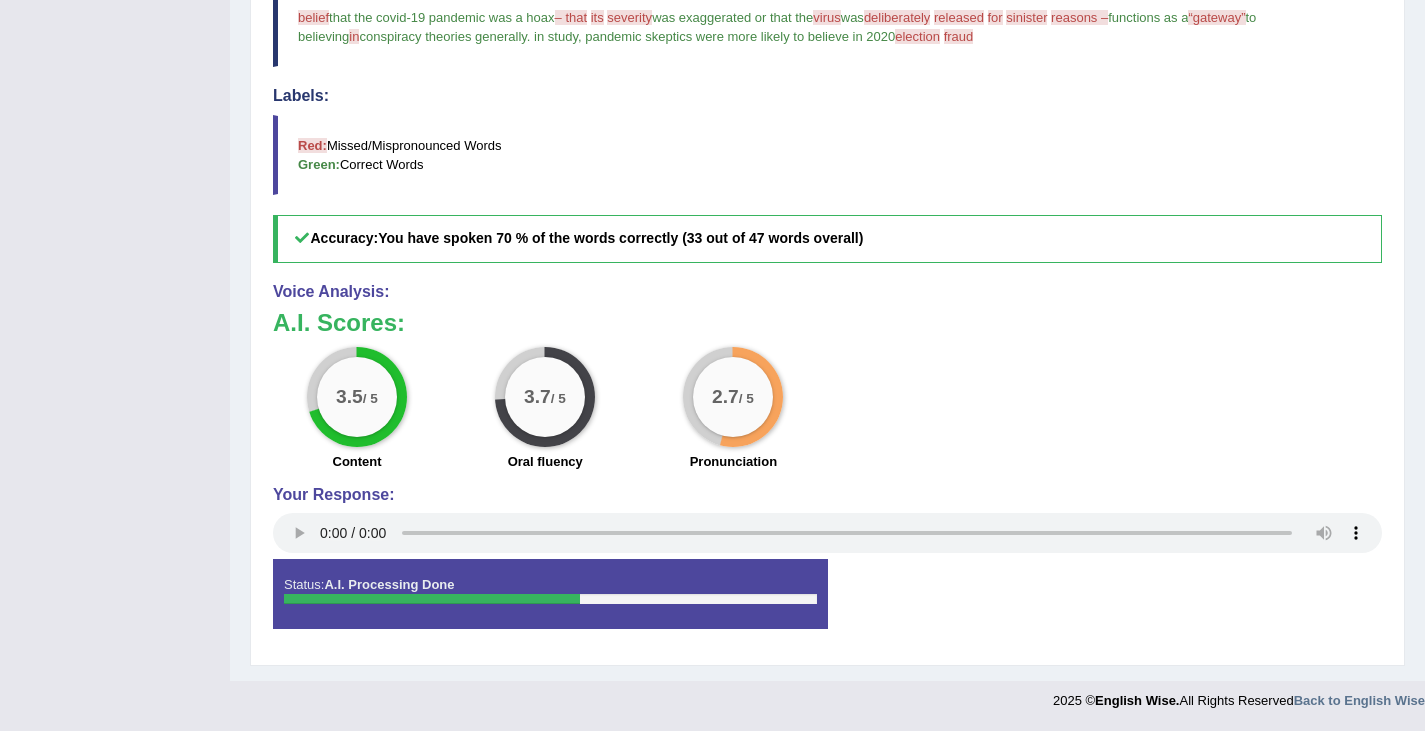 scroll, scrollTop: 0, scrollLeft: 0, axis: both 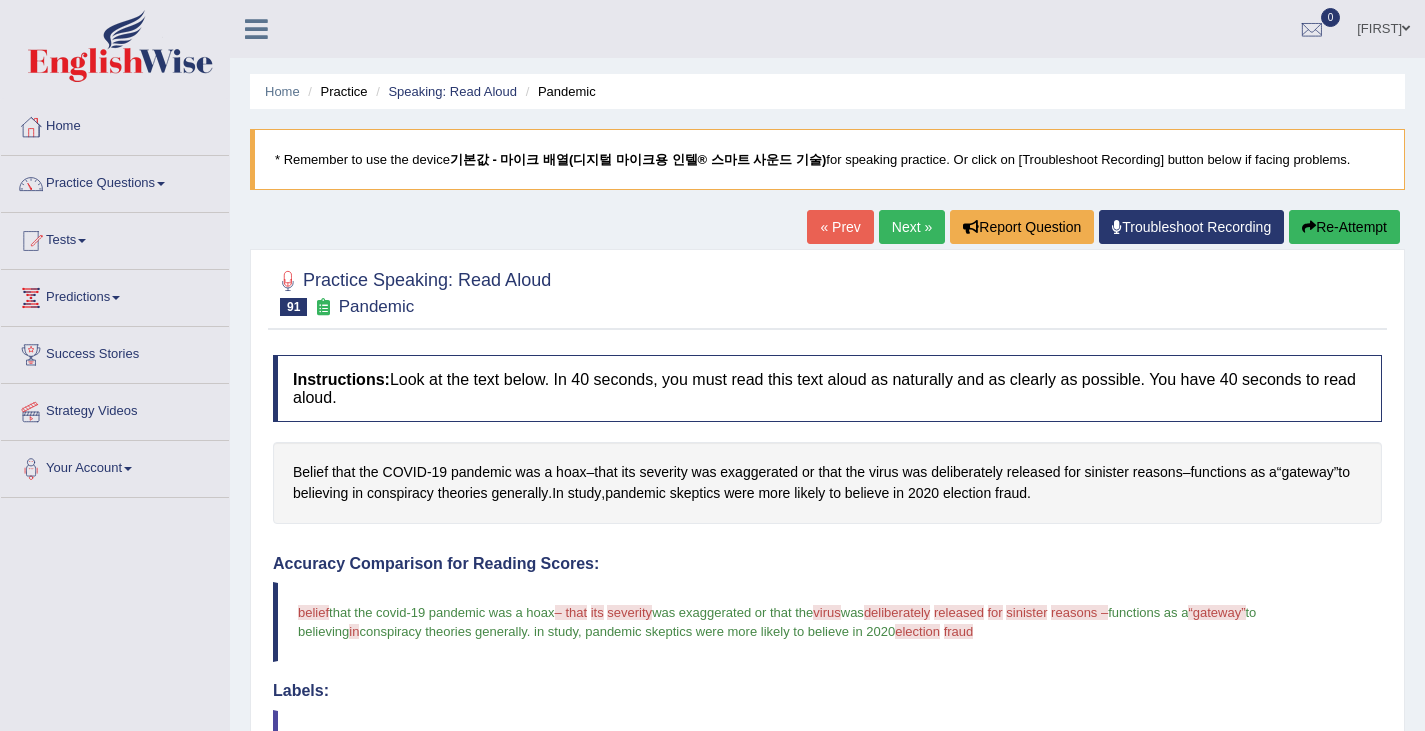 click on "Next »" at bounding box center [912, 227] 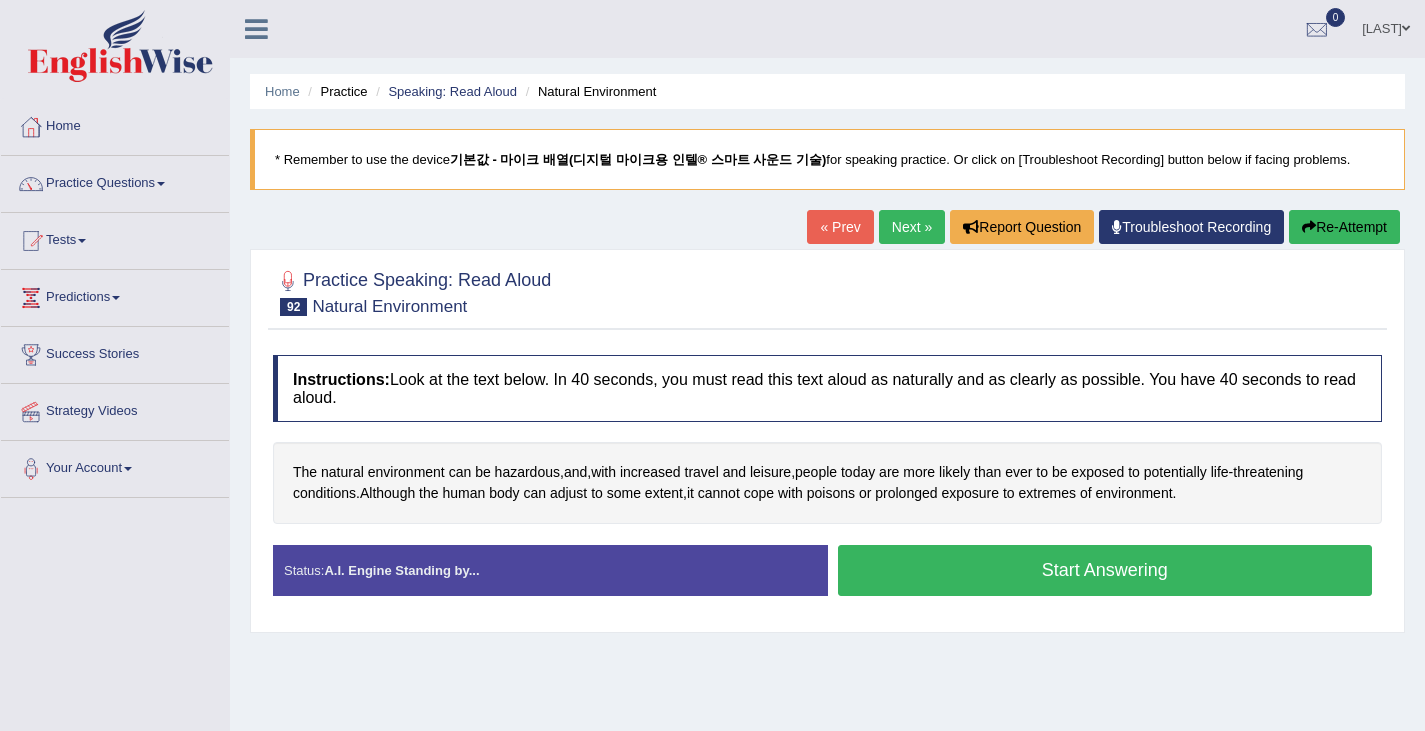 scroll, scrollTop: 0, scrollLeft: 0, axis: both 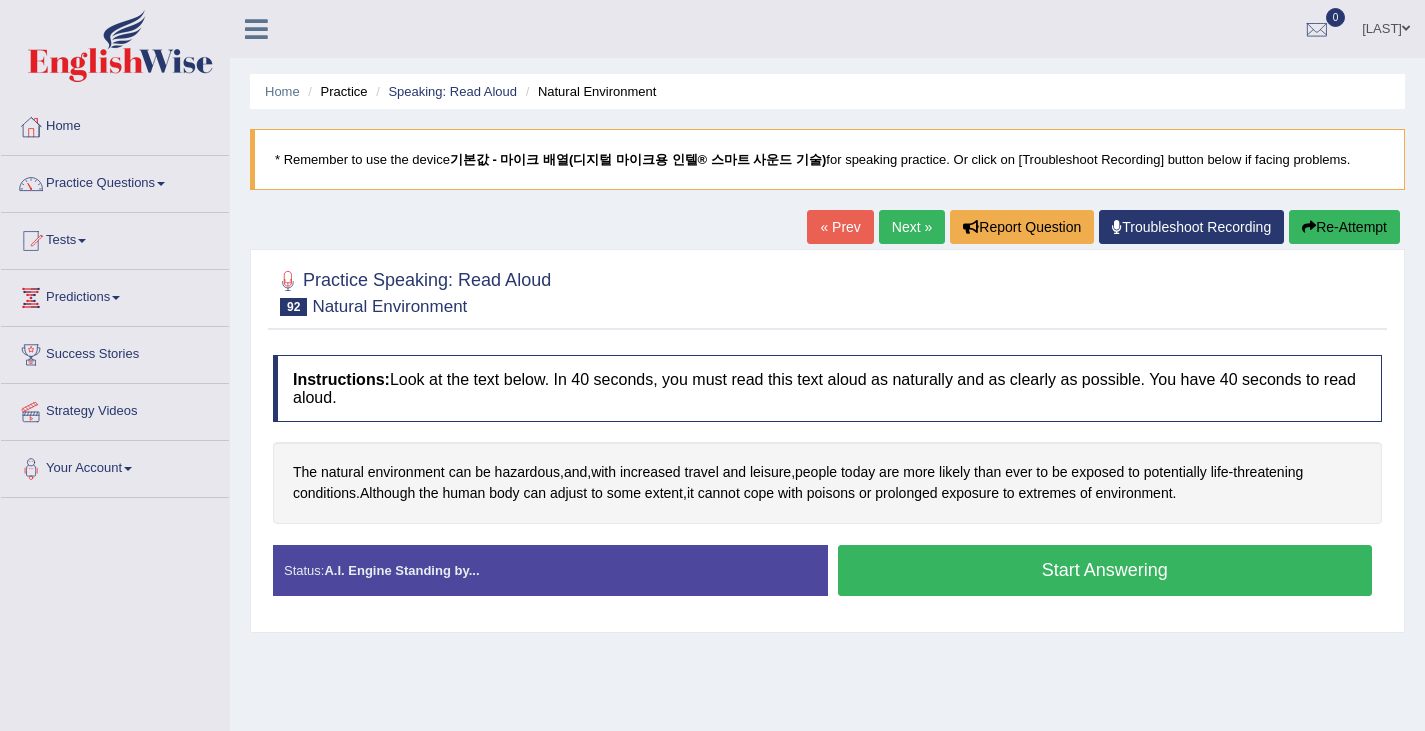 click on "Start Answering" at bounding box center (1105, 570) 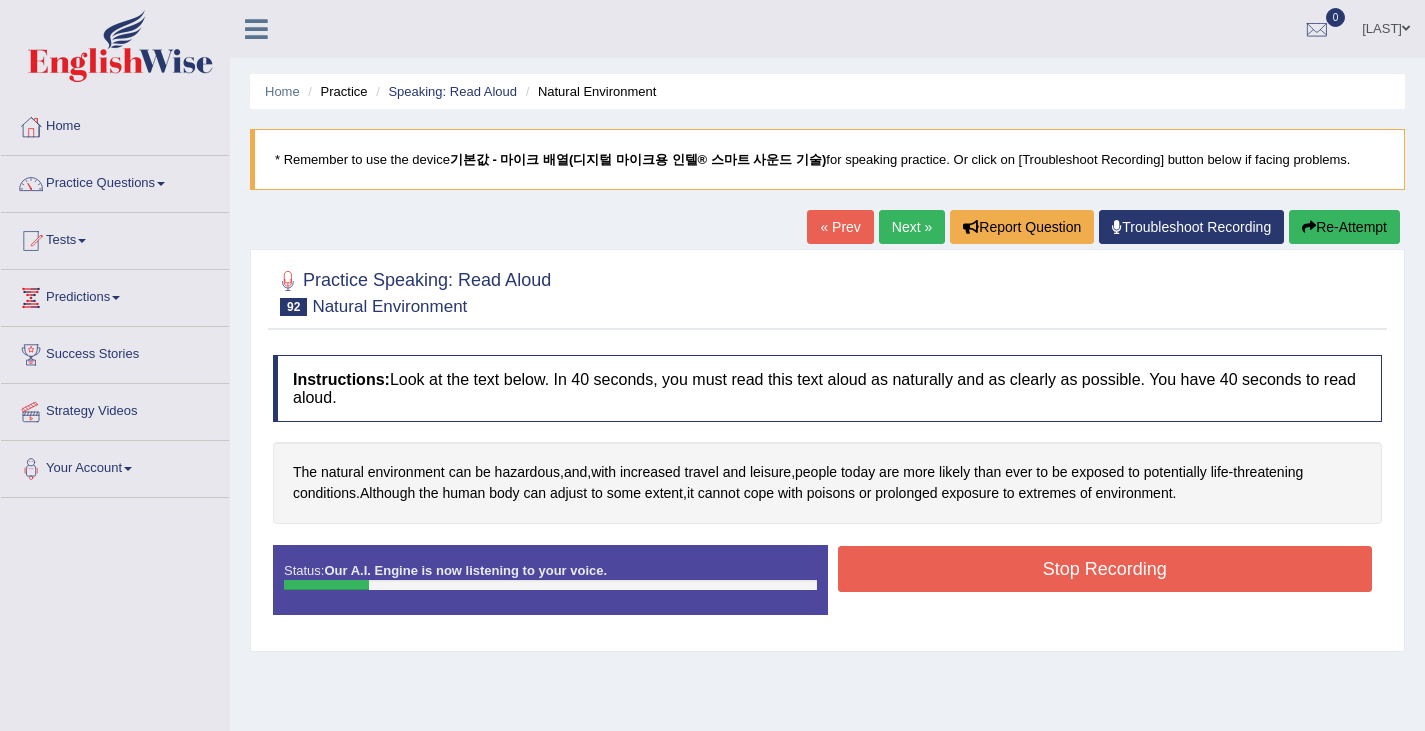 click on "Stop Recording" at bounding box center (1105, 569) 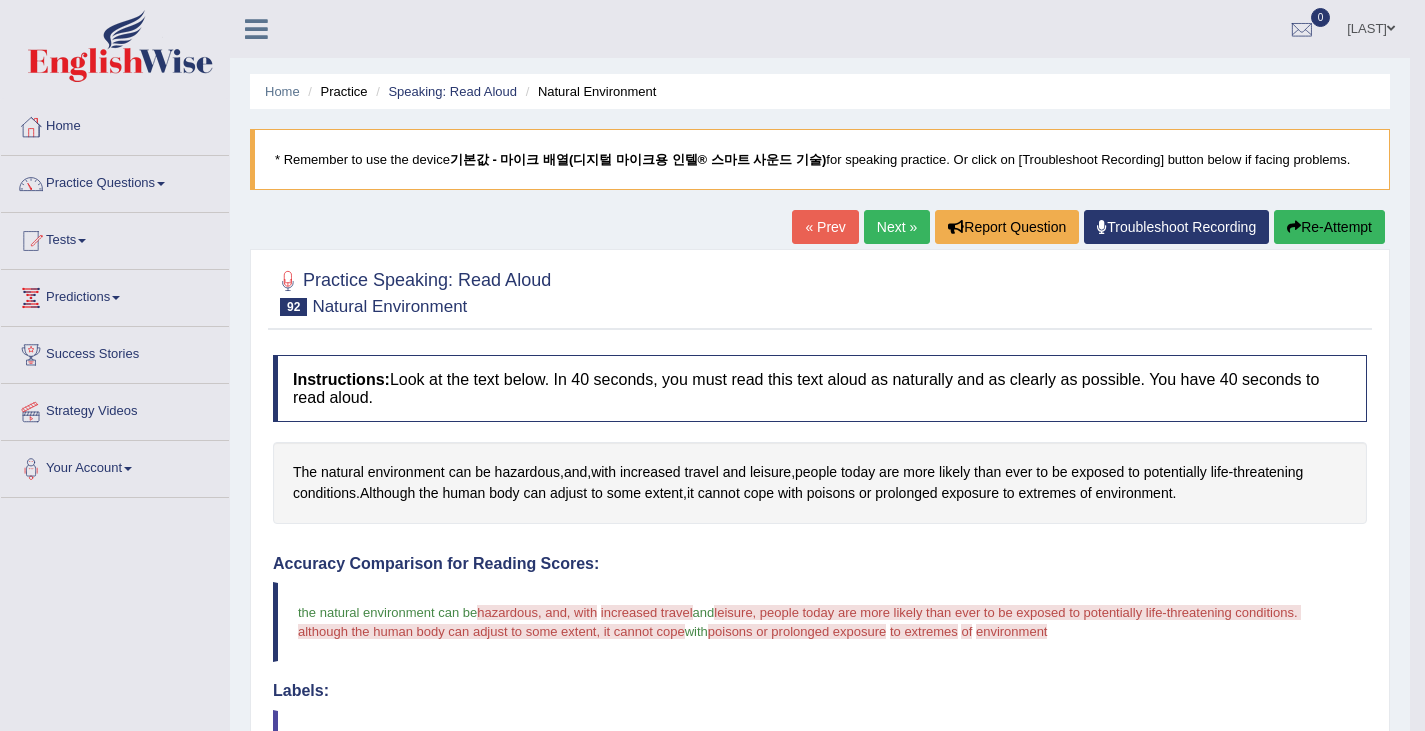 scroll, scrollTop: 1, scrollLeft: 0, axis: vertical 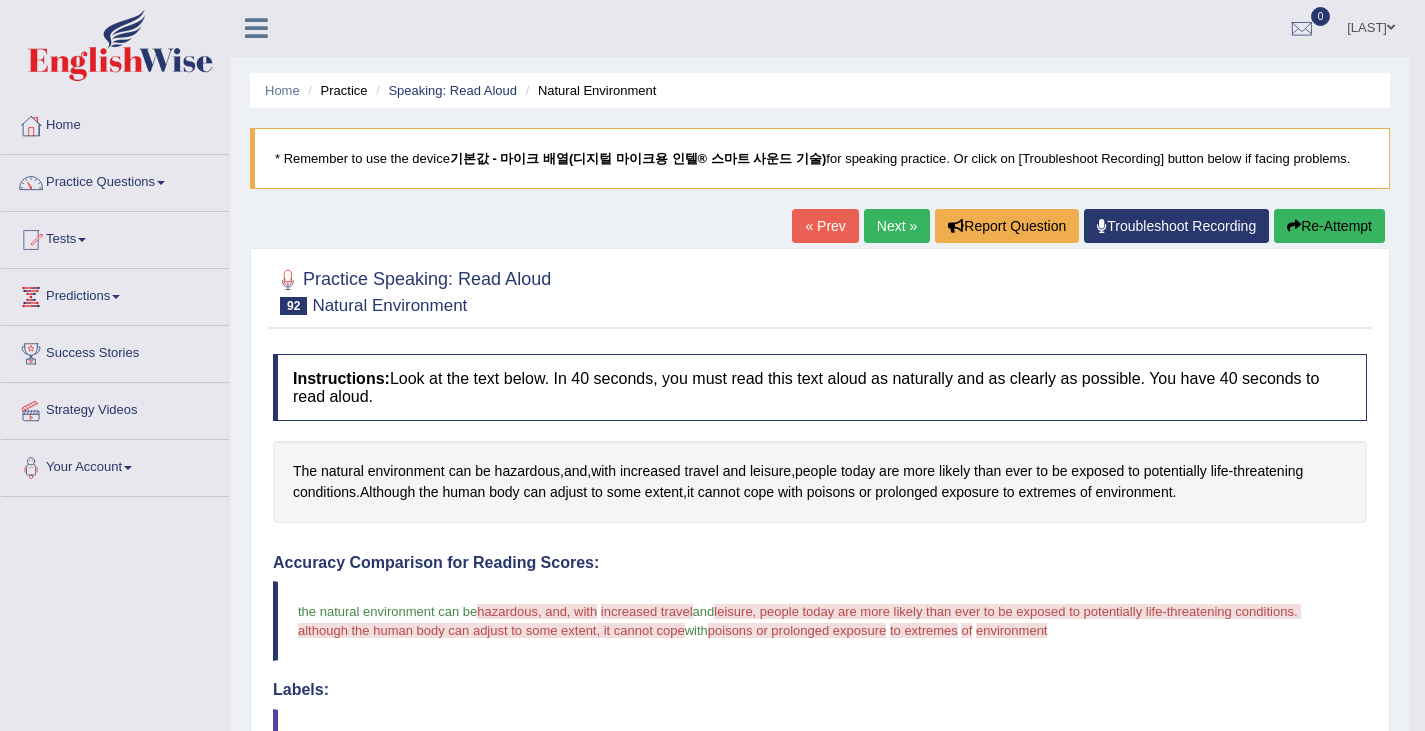 click on "Next »" at bounding box center (897, 226) 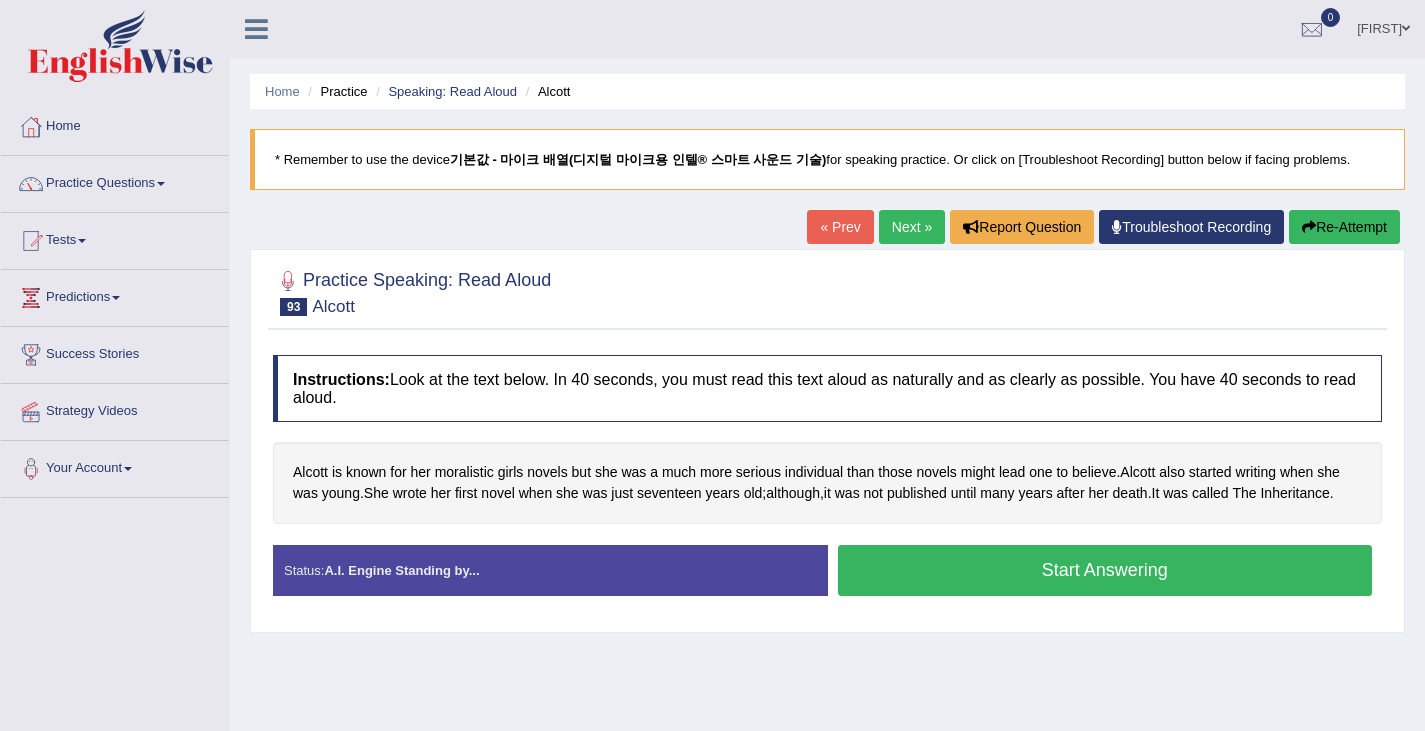 scroll, scrollTop: 0, scrollLeft: 0, axis: both 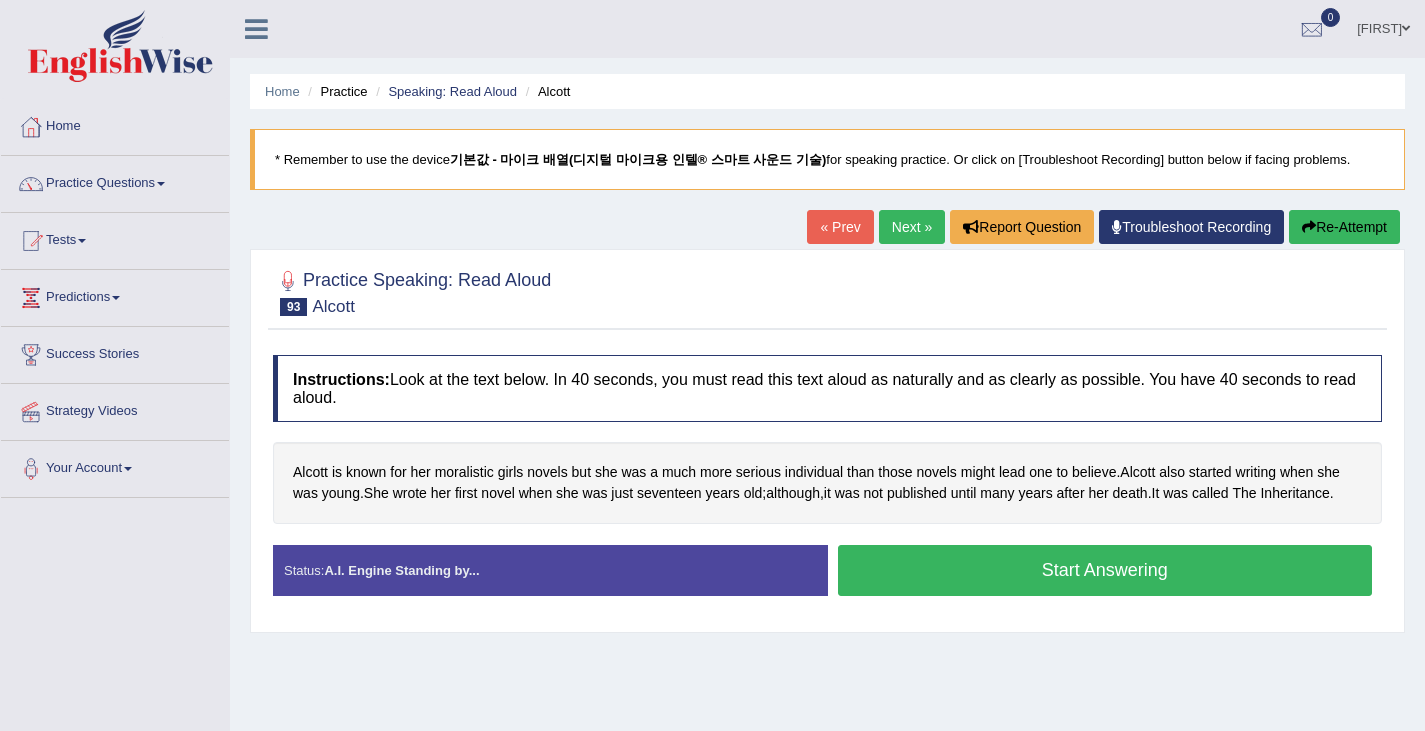 click on "Start Answering" at bounding box center (1105, 570) 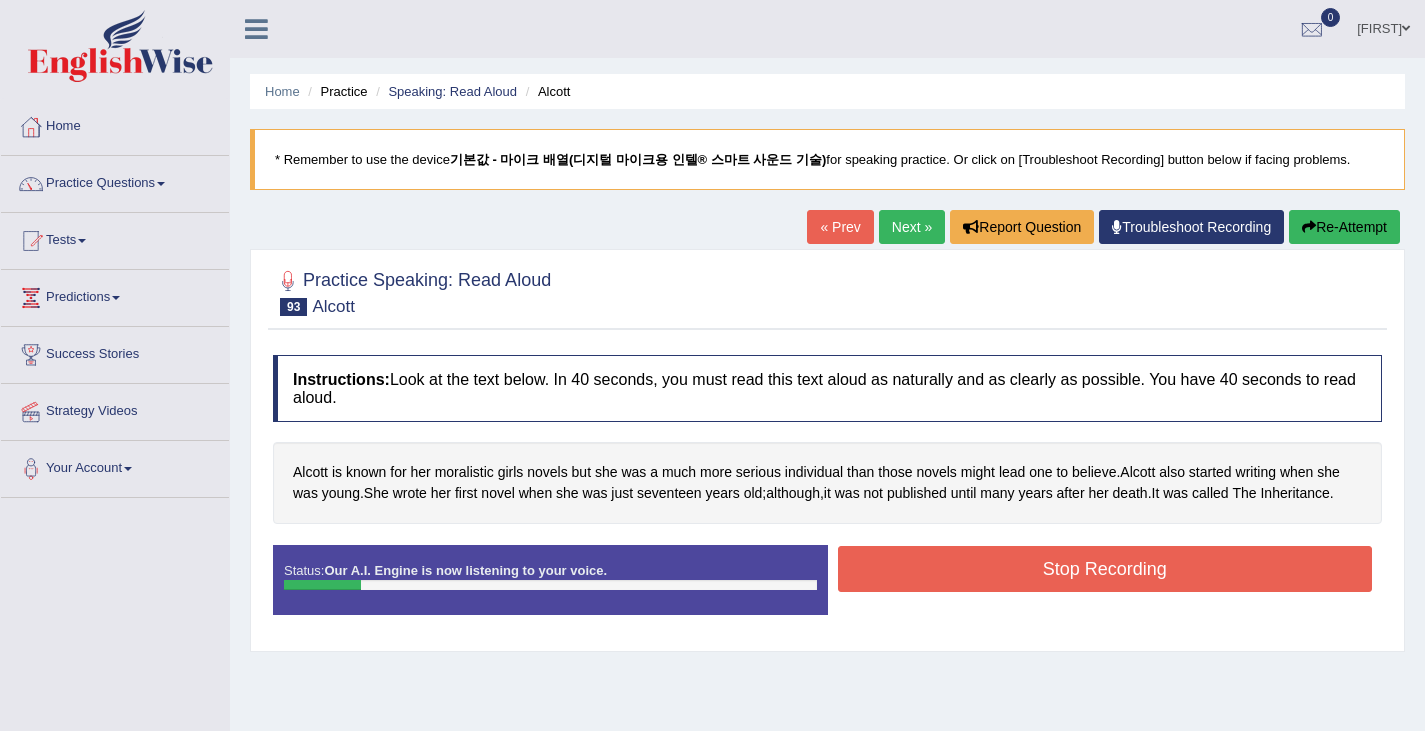 click on "Stop Recording" at bounding box center (1105, 569) 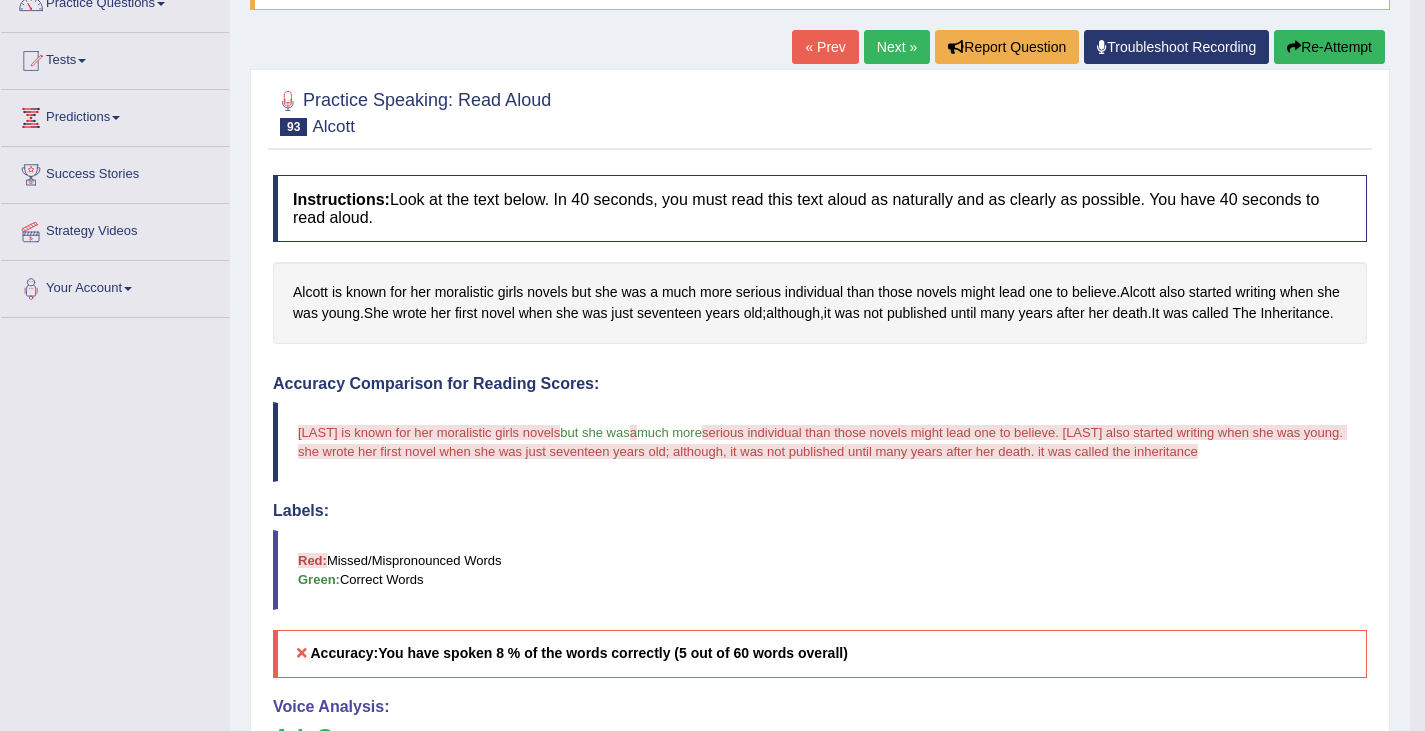 scroll, scrollTop: 0, scrollLeft: 0, axis: both 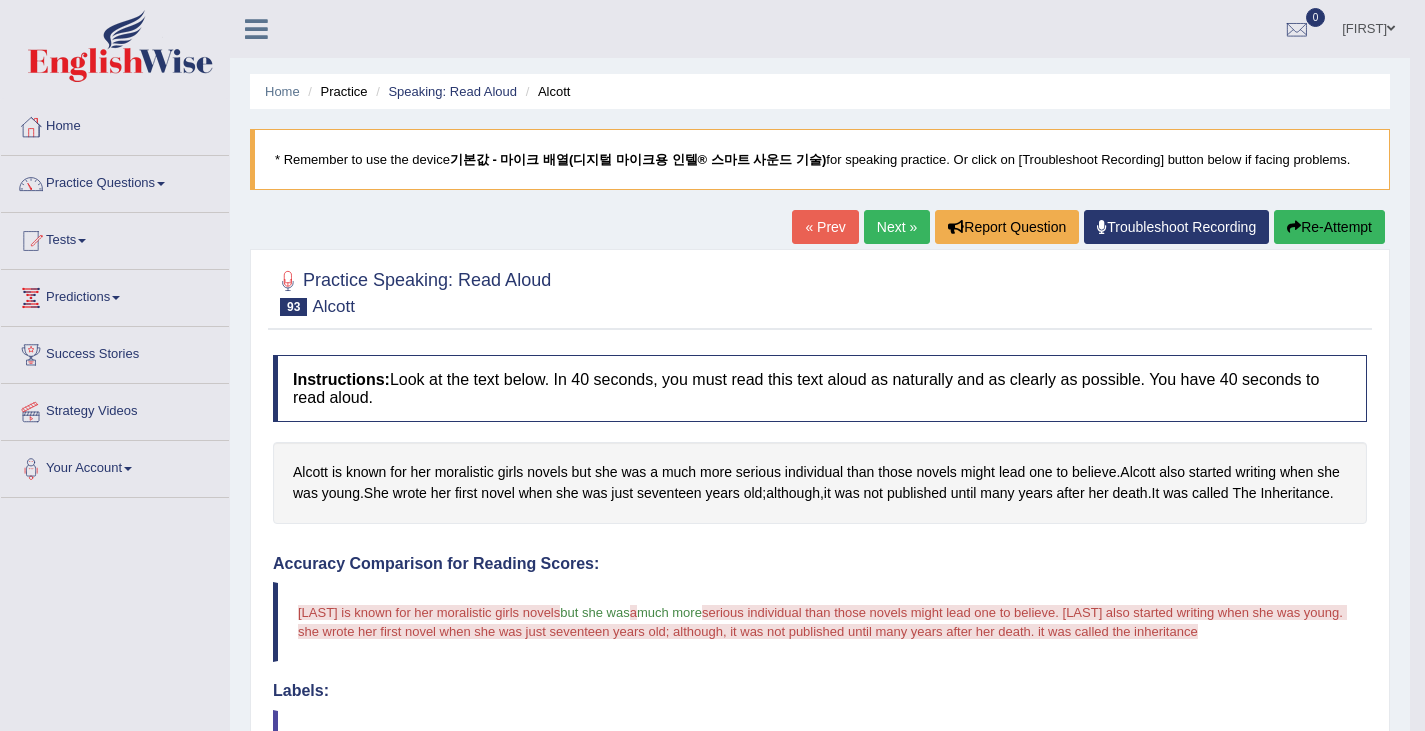 click on "Re-Attempt" at bounding box center [1329, 227] 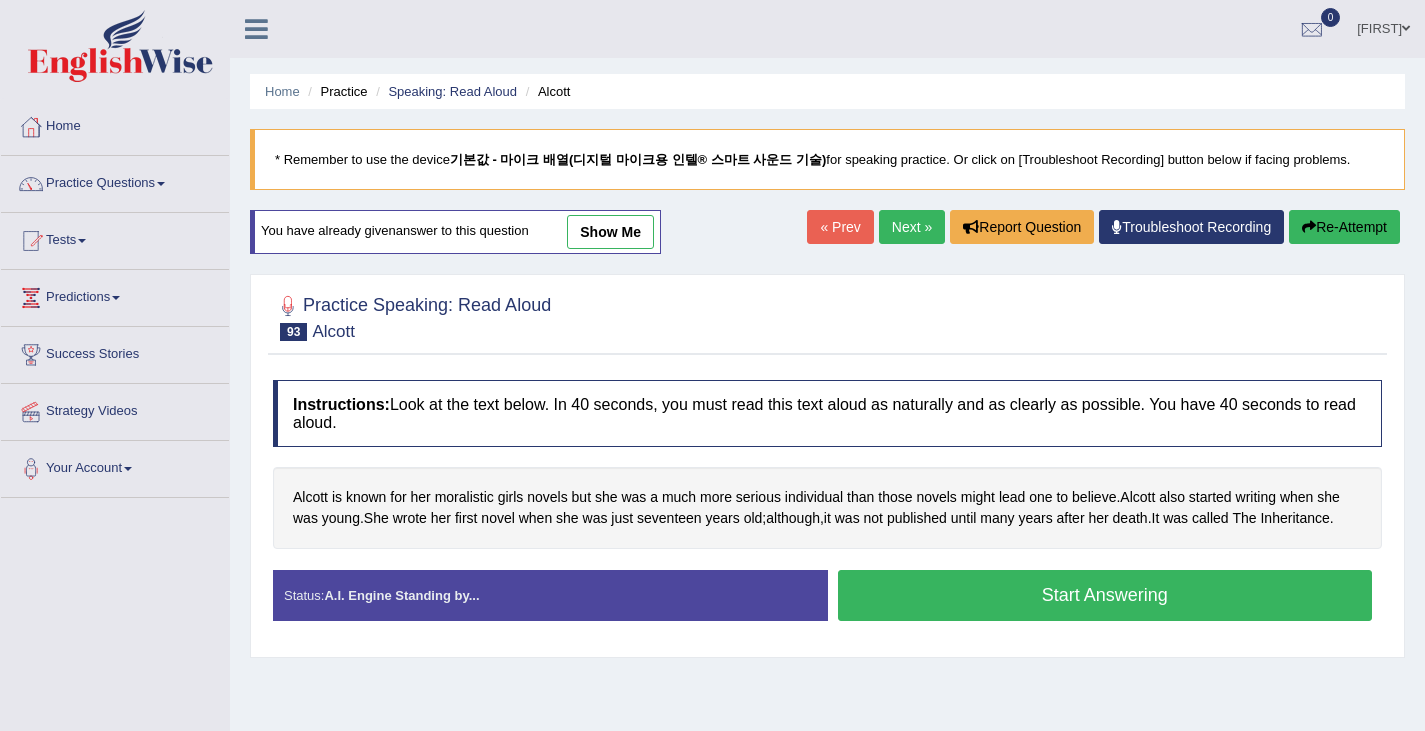 scroll, scrollTop: 0, scrollLeft: 0, axis: both 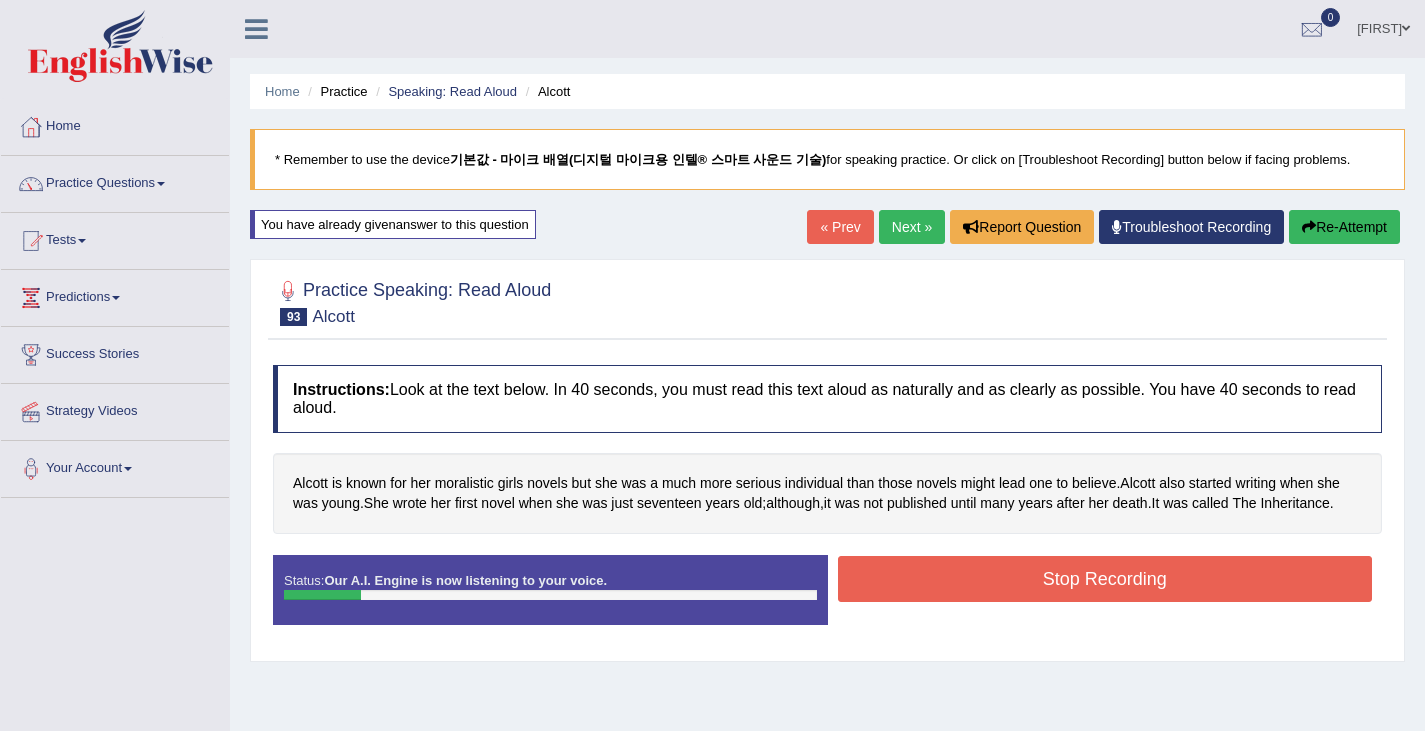 click on "Stop Recording" at bounding box center [1105, 579] 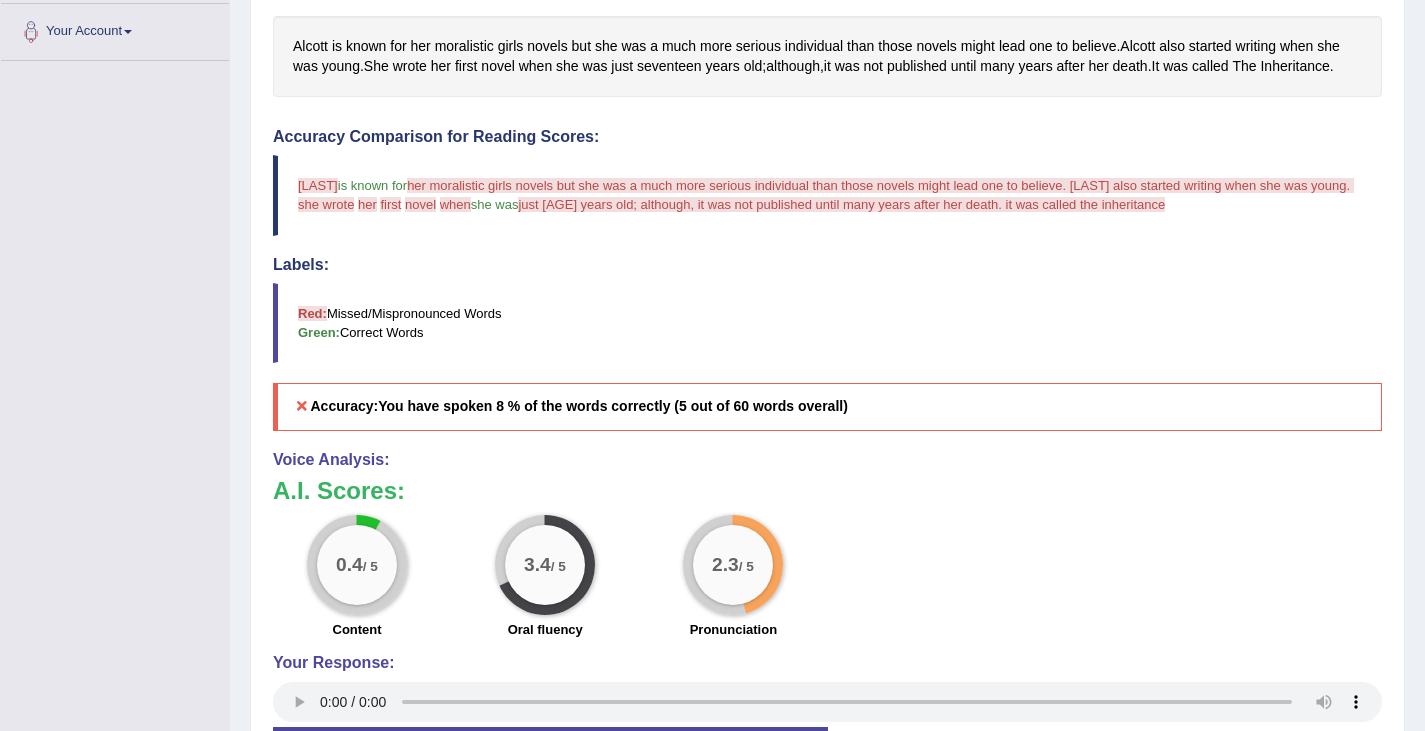 scroll, scrollTop: 0, scrollLeft: 0, axis: both 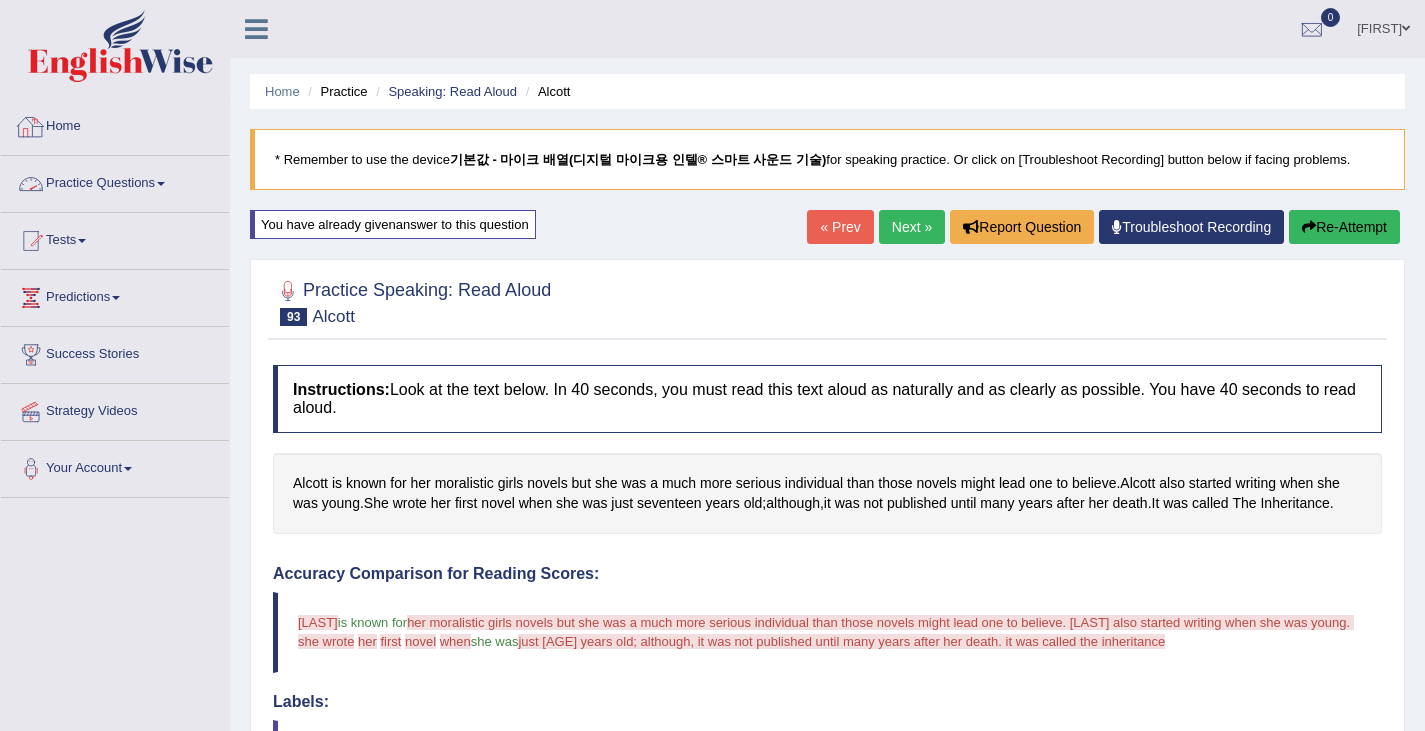 click on "Practice Questions" at bounding box center [115, 181] 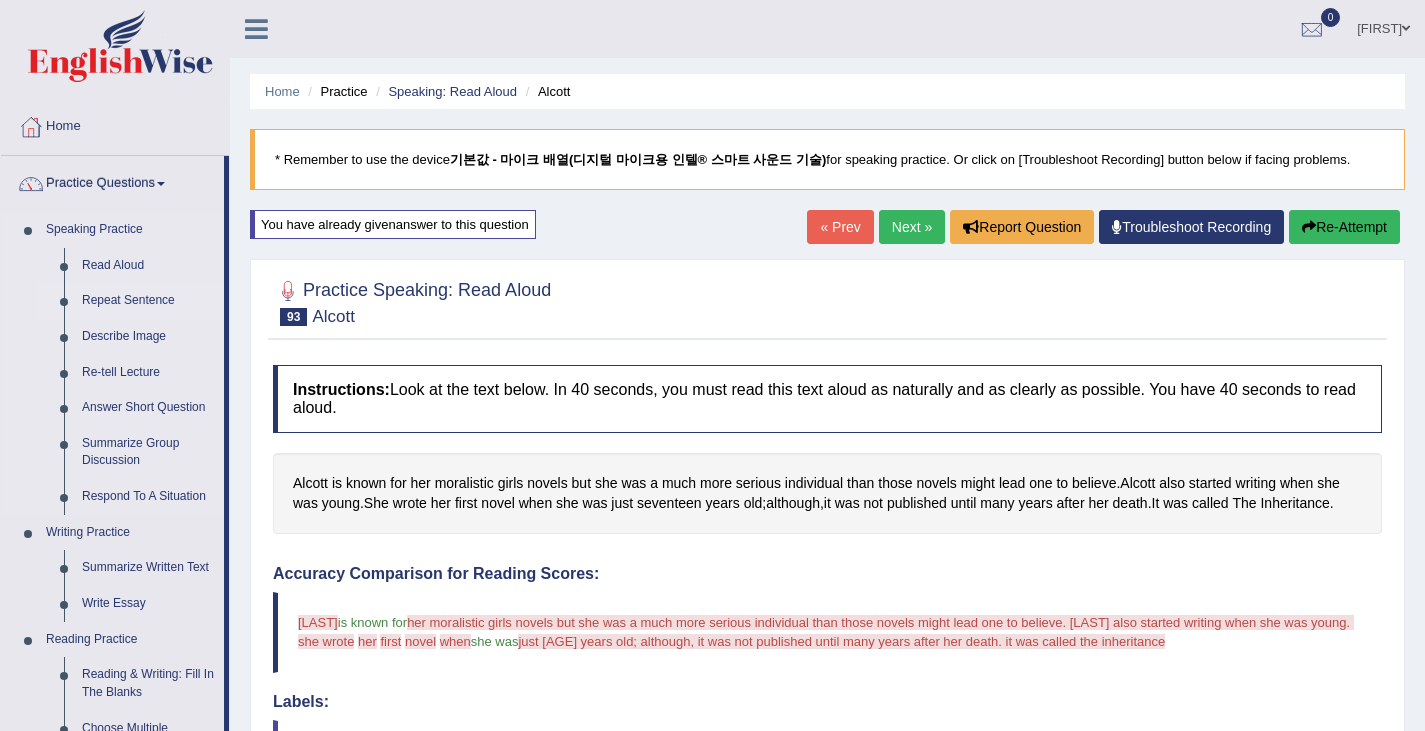 click on "Repeat Sentence" at bounding box center (148, 301) 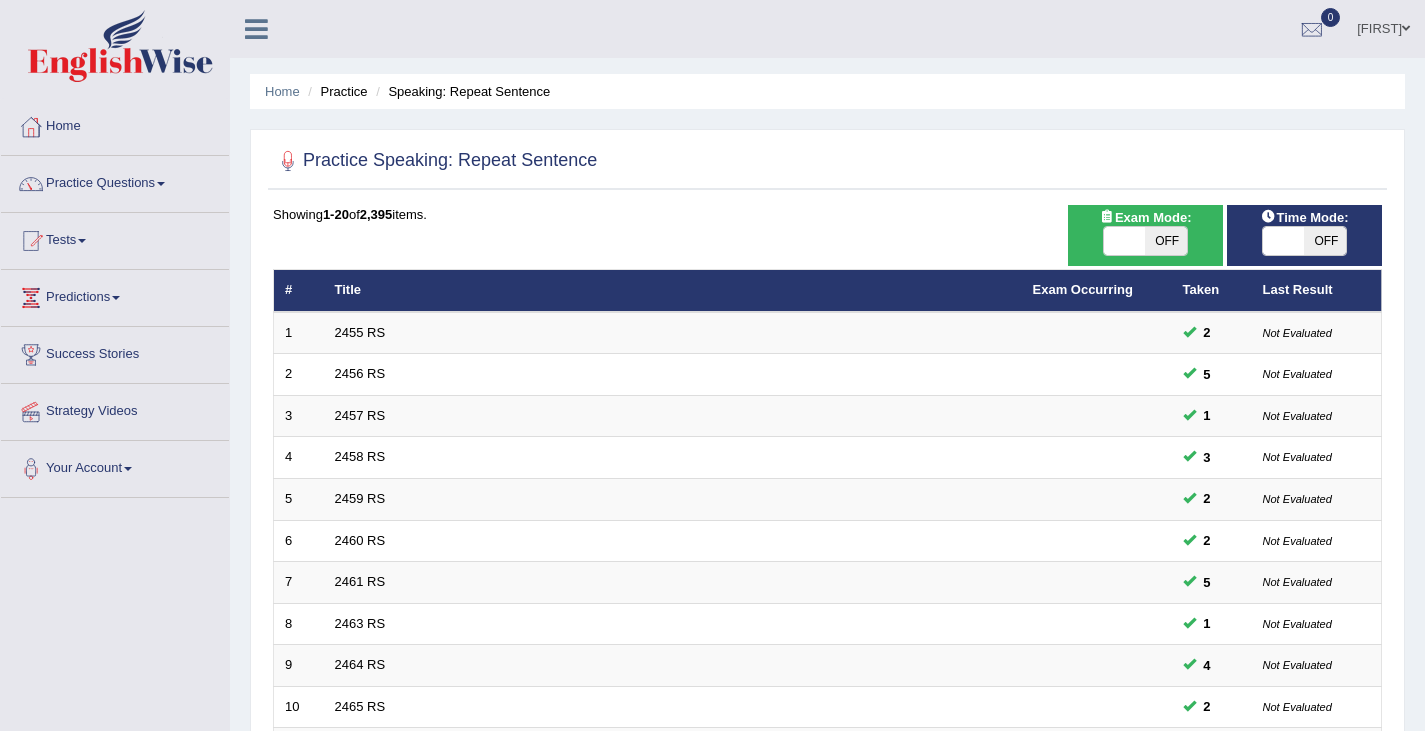 scroll, scrollTop: 0, scrollLeft: 0, axis: both 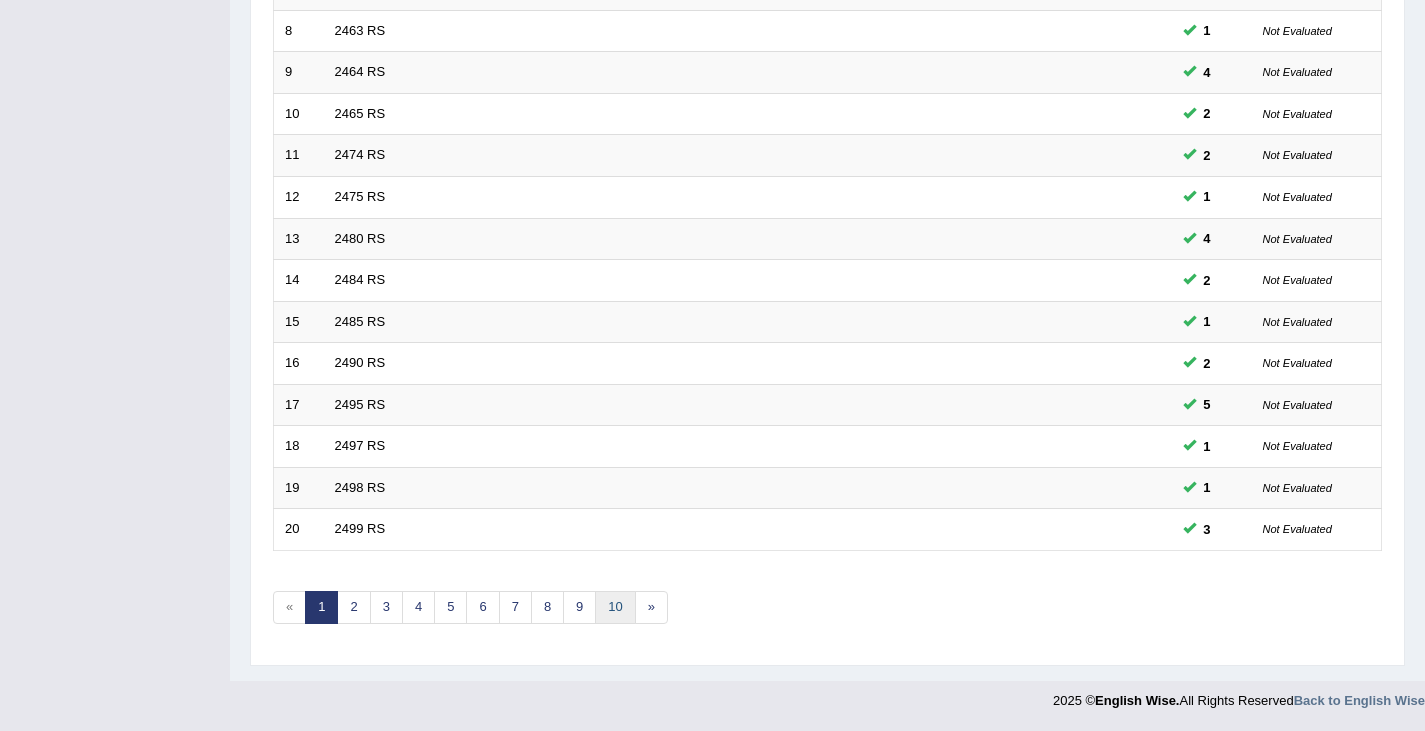 click on "10" at bounding box center (615, 607) 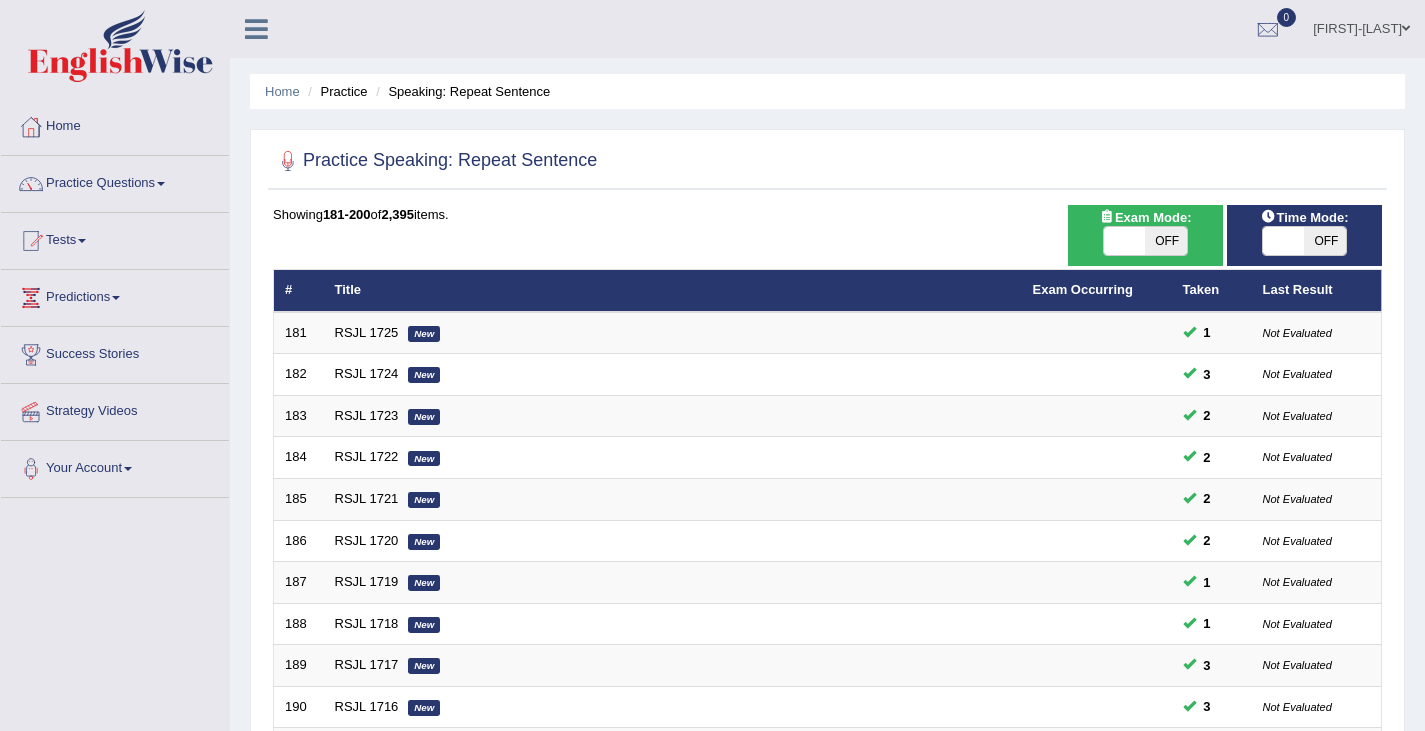 scroll, scrollTop: 593, scrollLeft: 0, axis: vertical 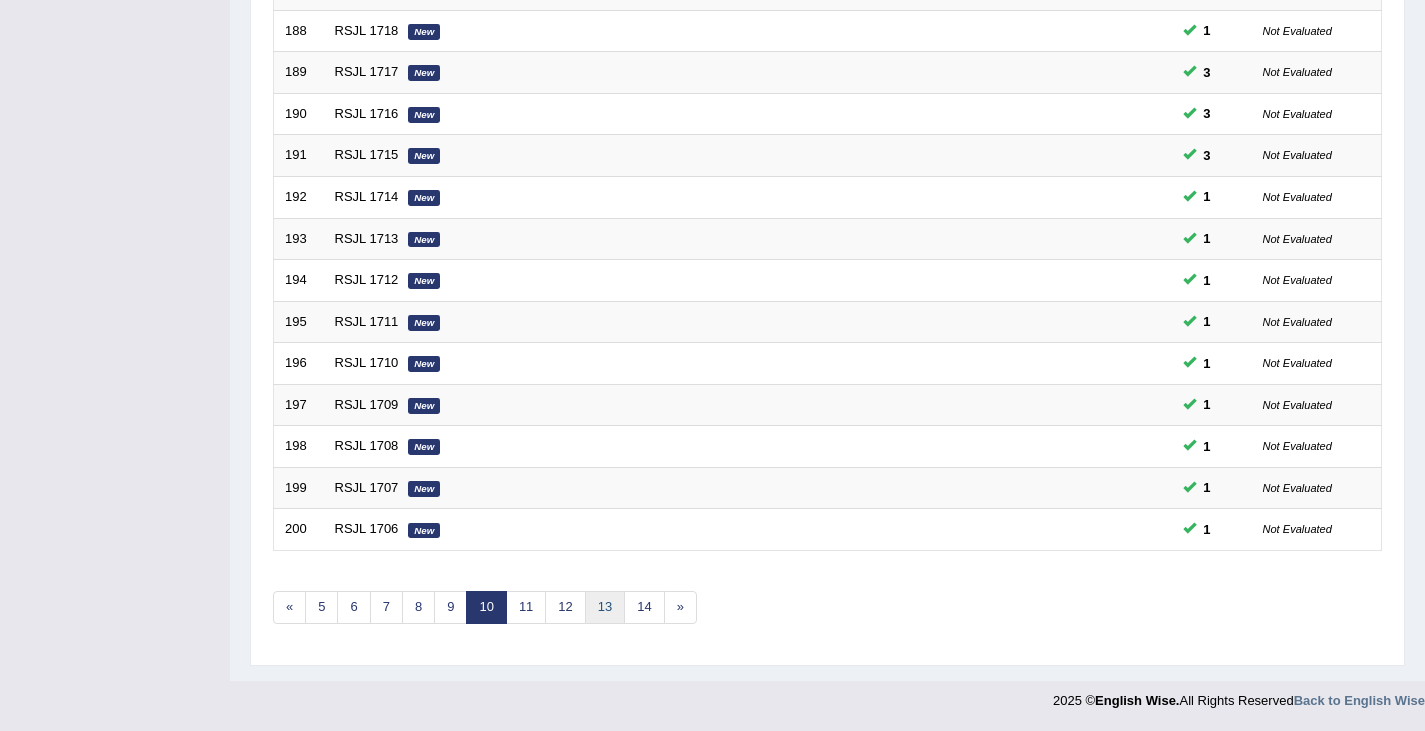 click on "13" at bounding box center (605, 607) 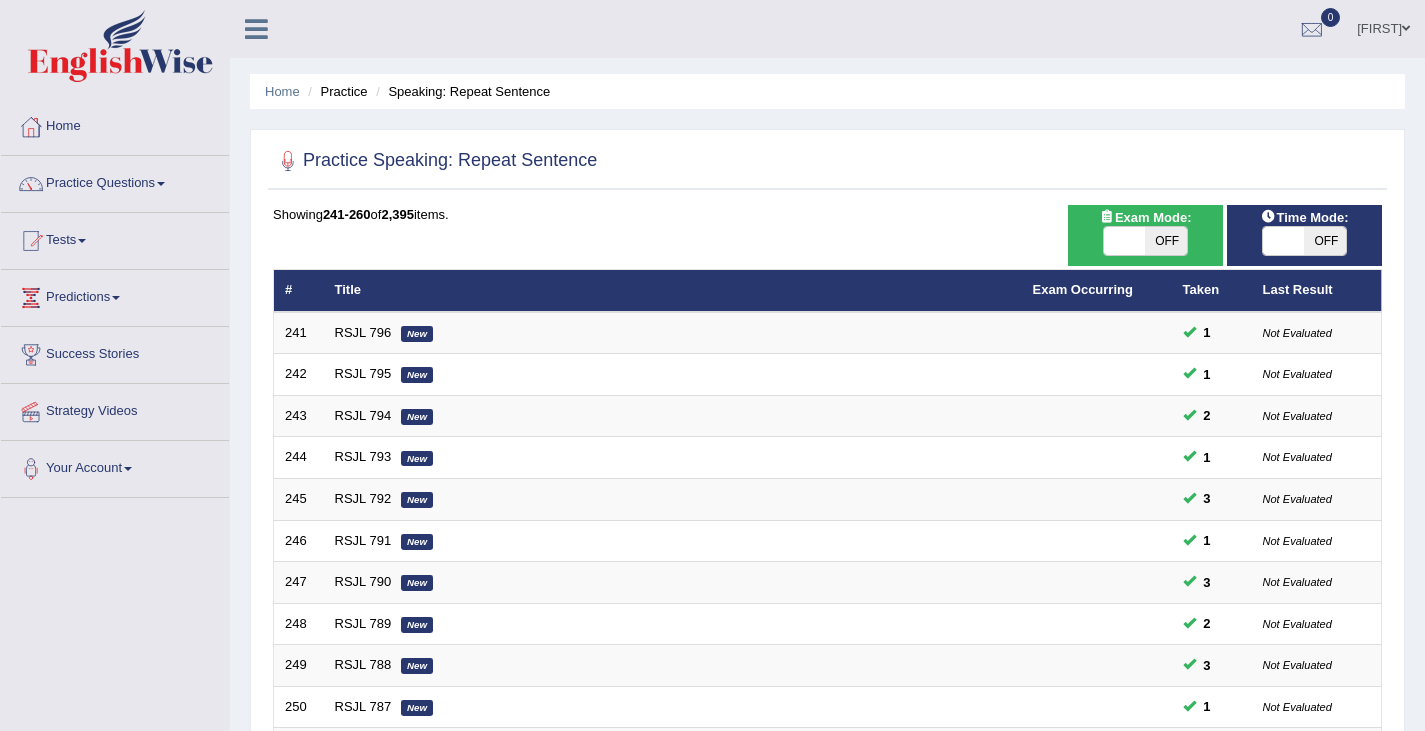 scroll, scrollTop: 593, scrollLeft: 0, axis: vertical 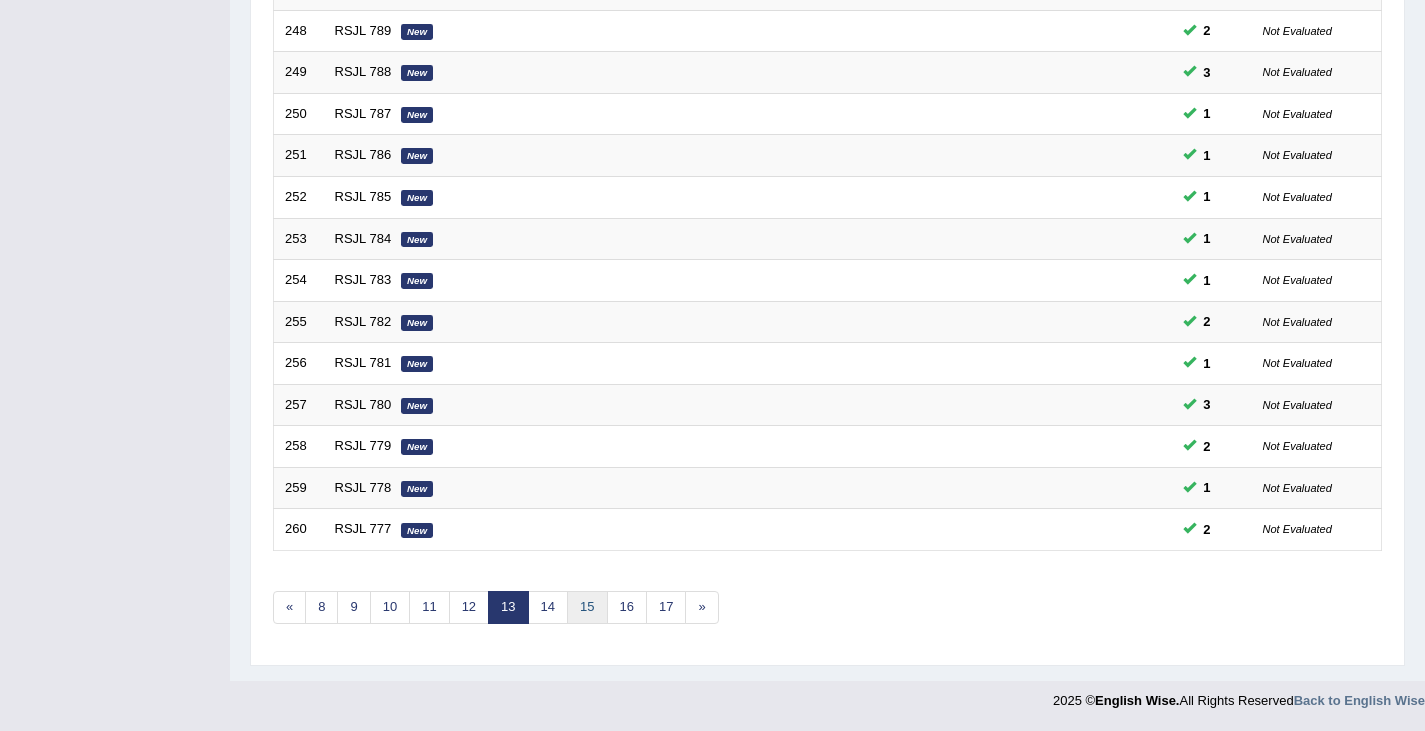 click on "15" at bounding box center (587, 607) 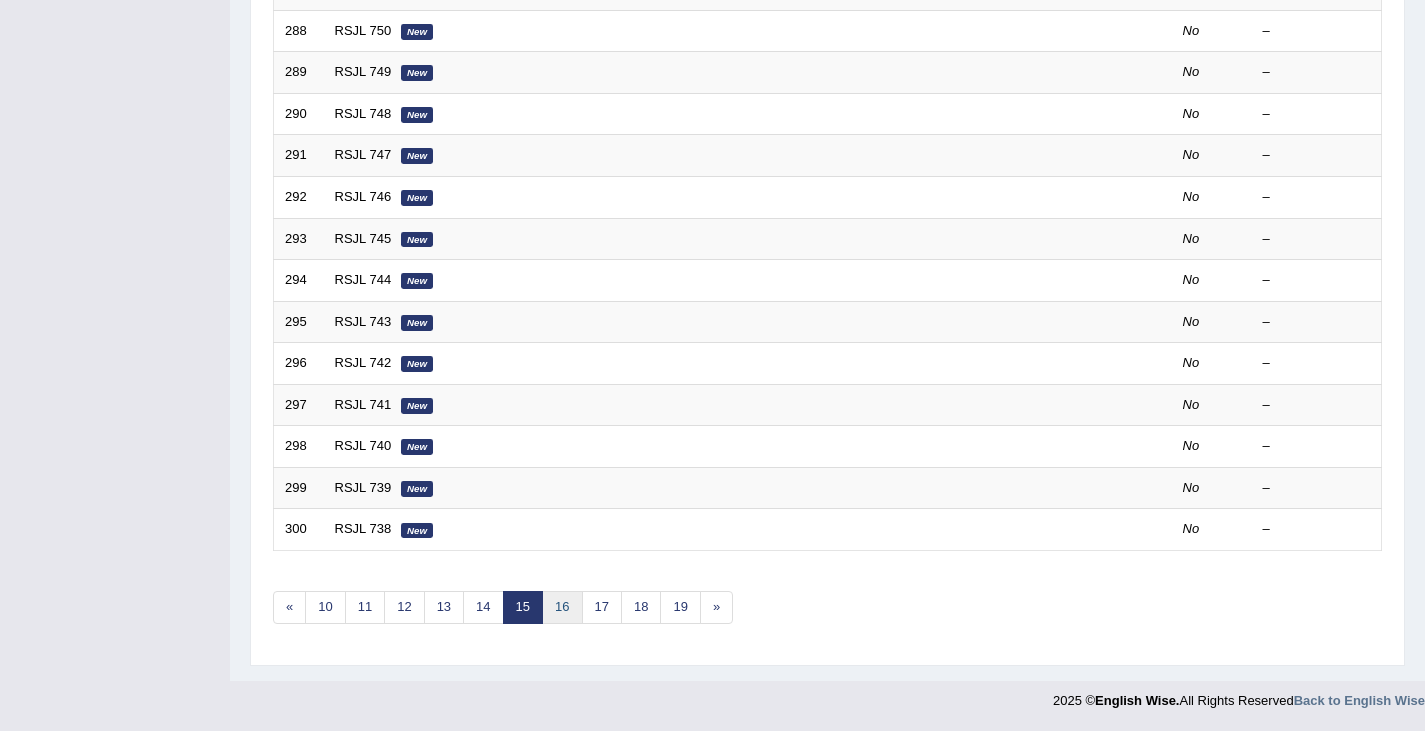 scroll, scrollTop: 0, scrollLeft: 0, axis: both 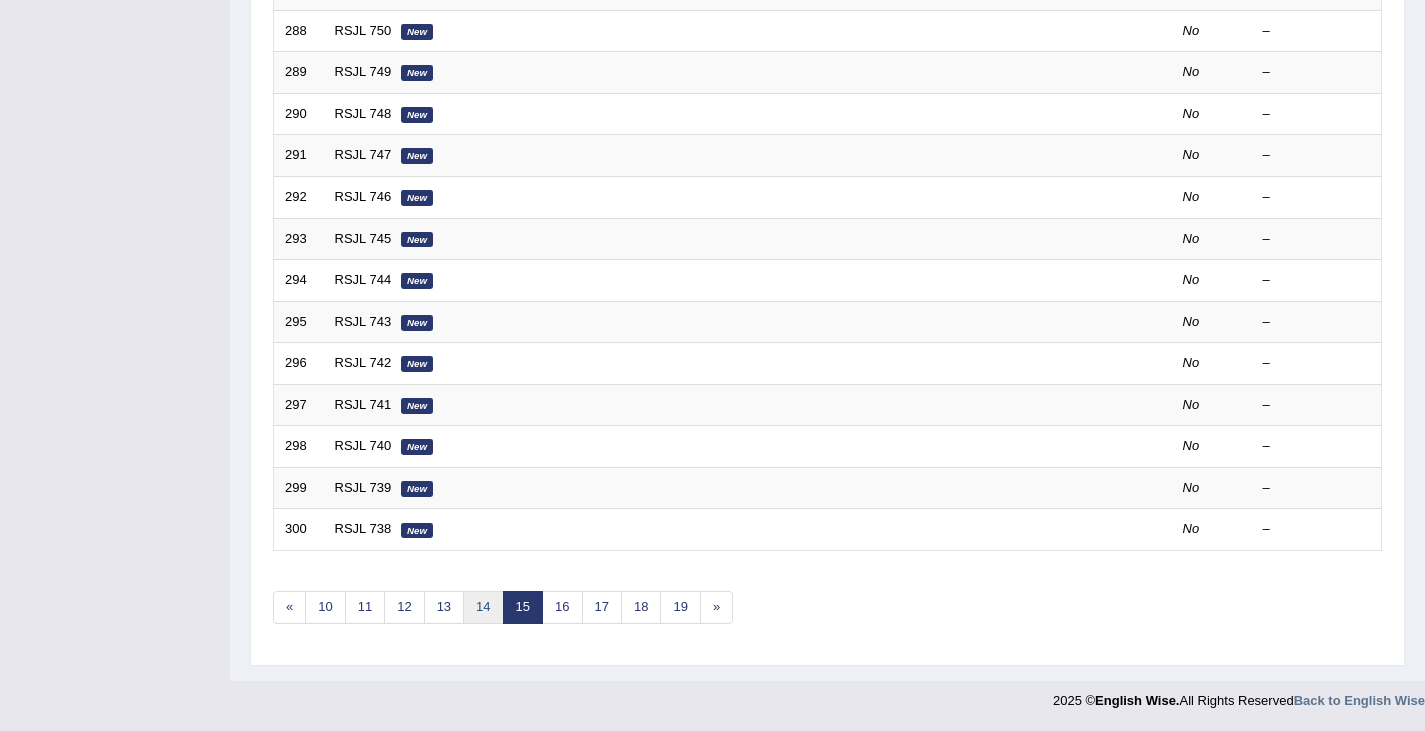 click on "14" at bounding box center (483, 607) 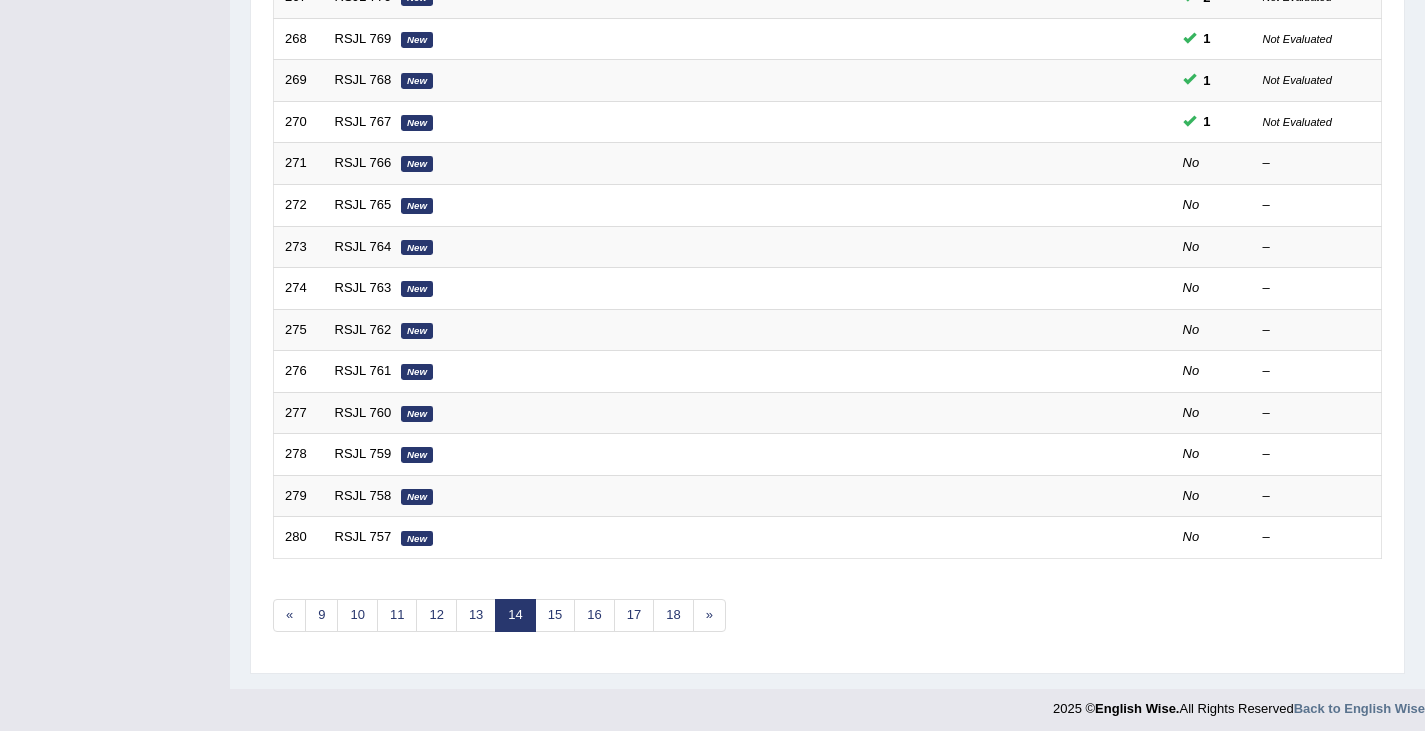 scroll, scrollTop: 0, scrollLeft: 0, axis: both 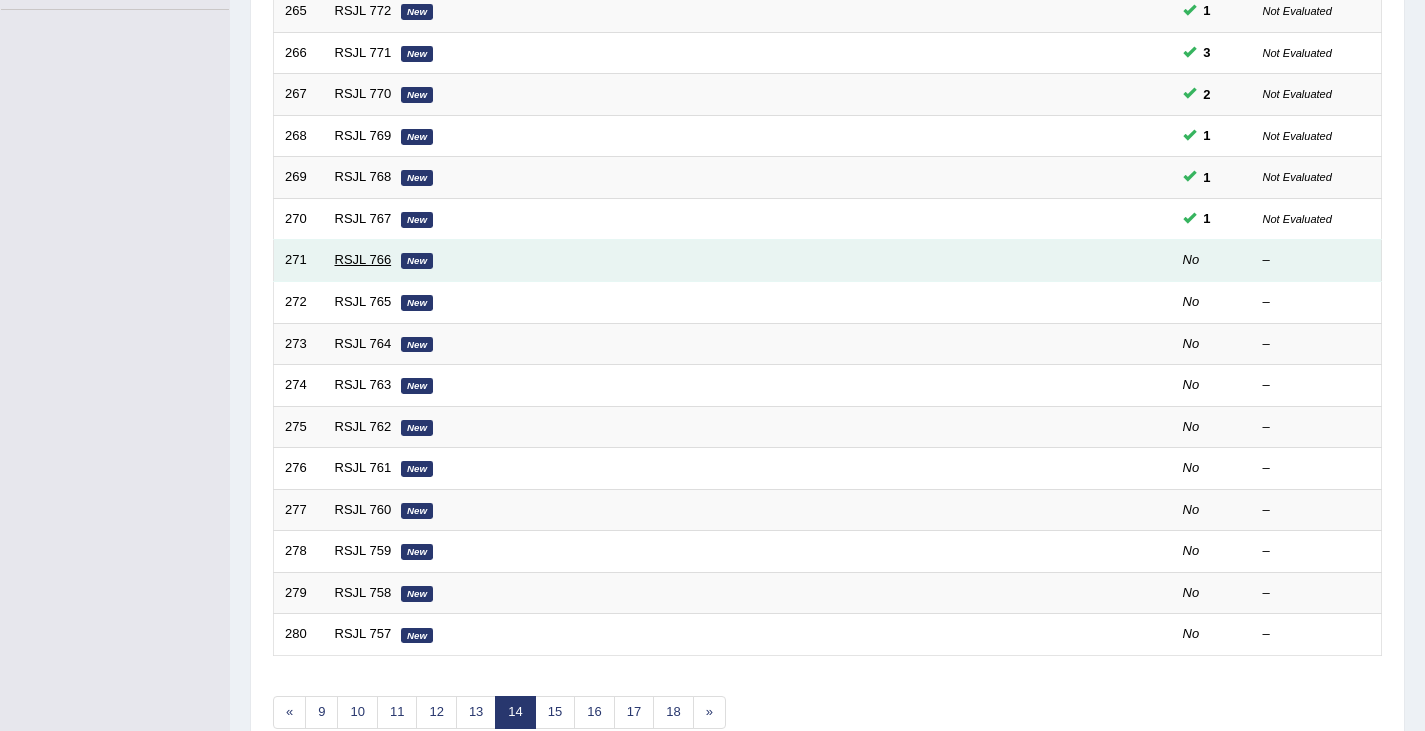 click on "RSJL 766" at bounding box center (363, 259) 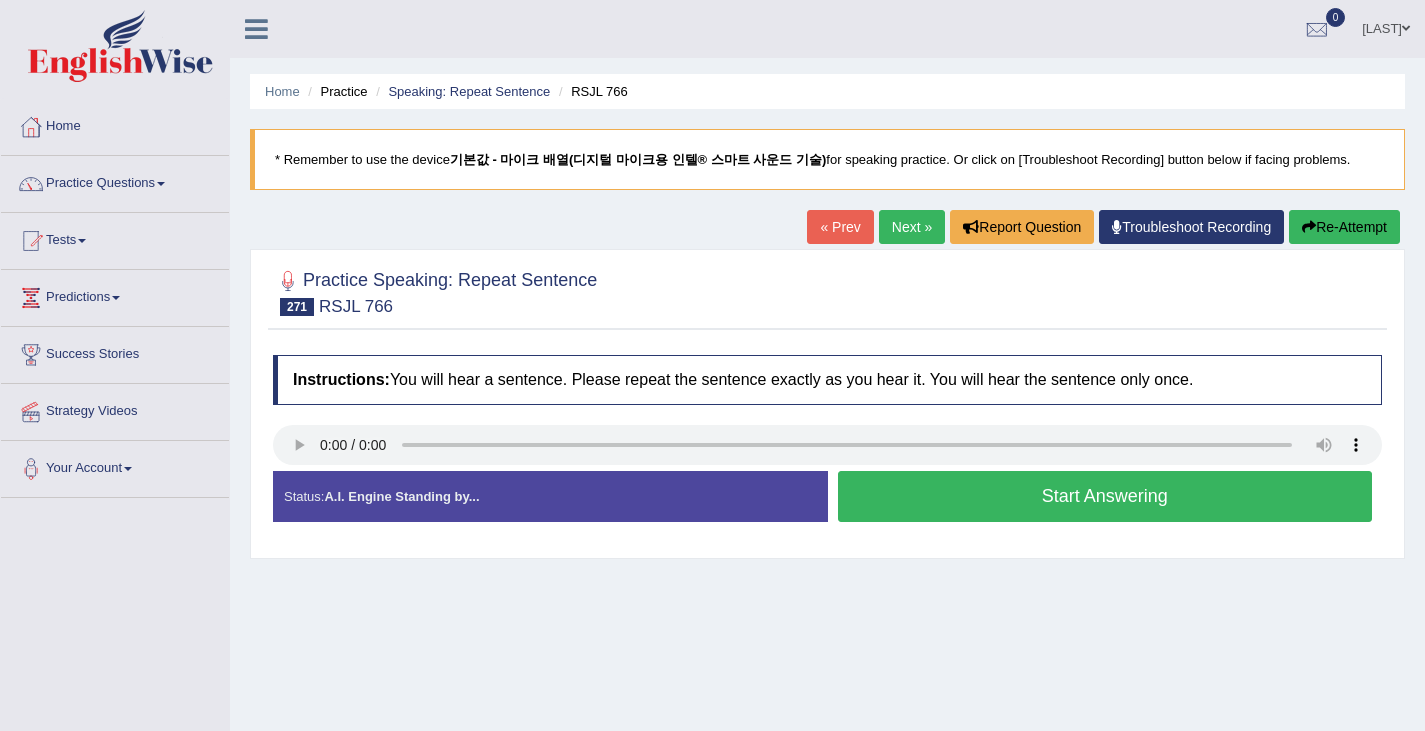 scroll, scrollTop: 0, scrollLeft: 0, axis: both 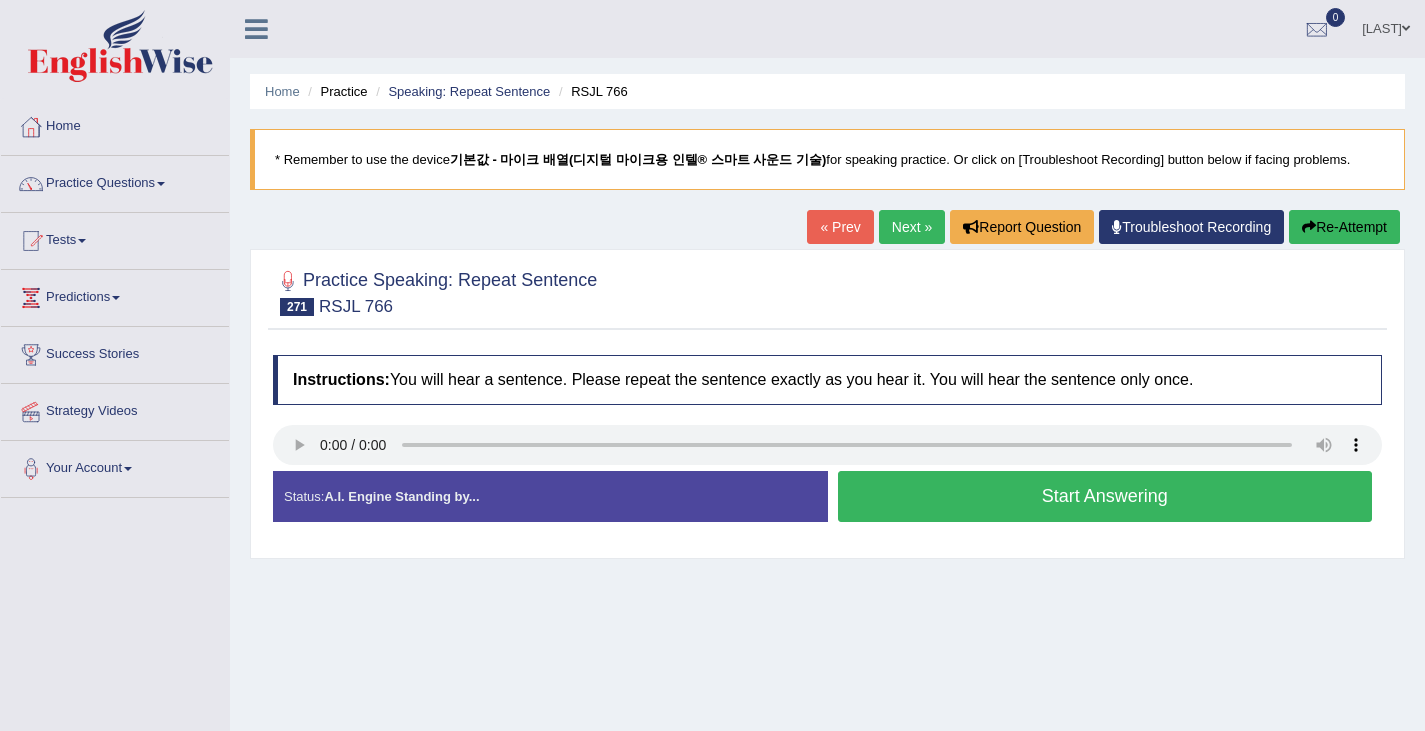 click on "Start Answering" at bounding box center [1105, 496] 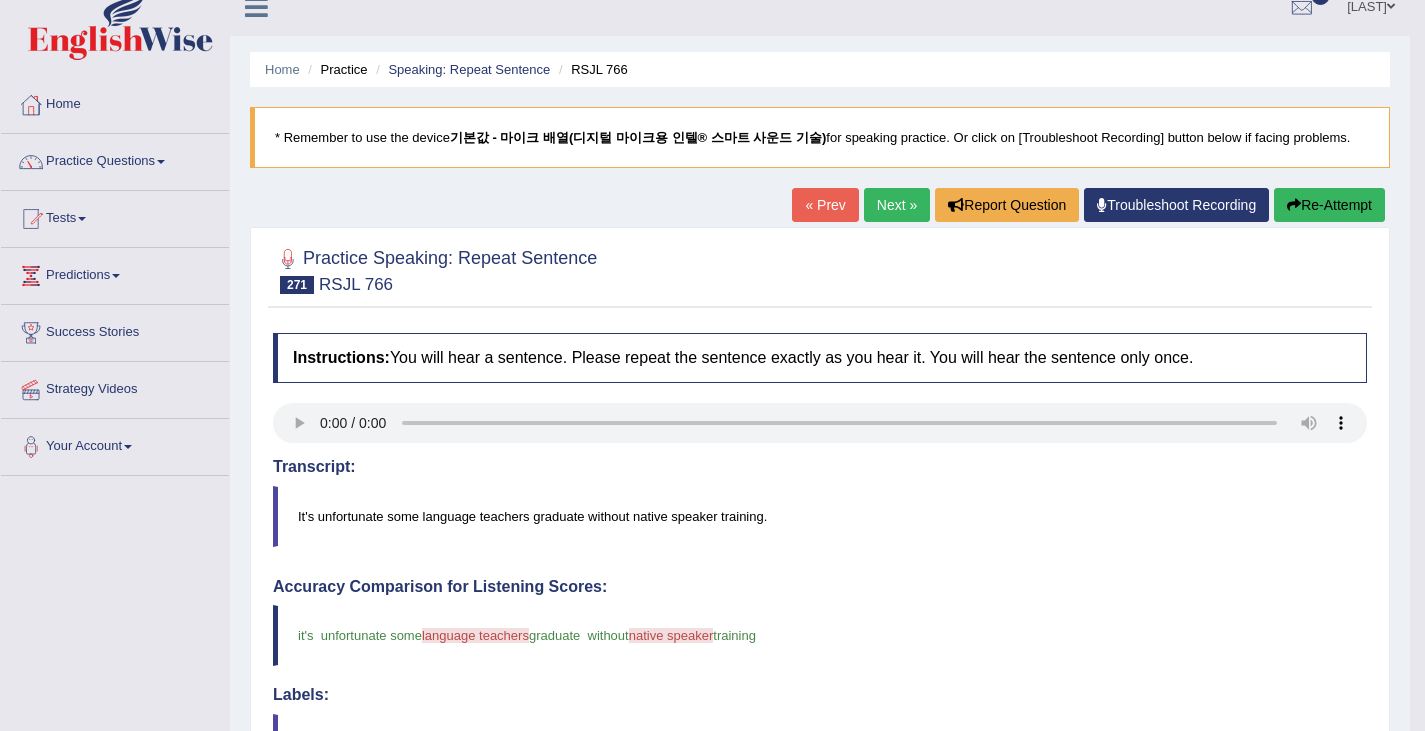 scroll, scrollTop: 4, scrollLeft: 0, axis: vertical 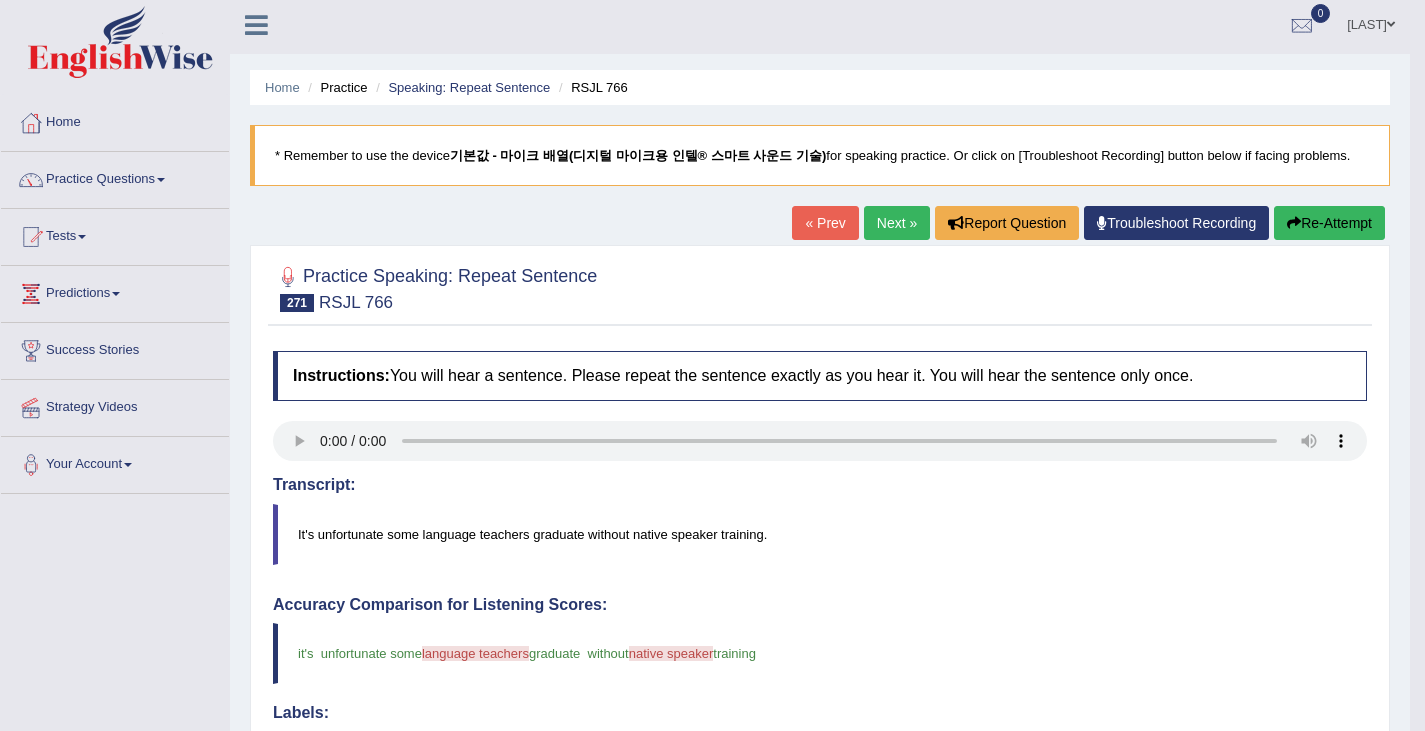 click on "Next »" at bounding box center [897, 223] 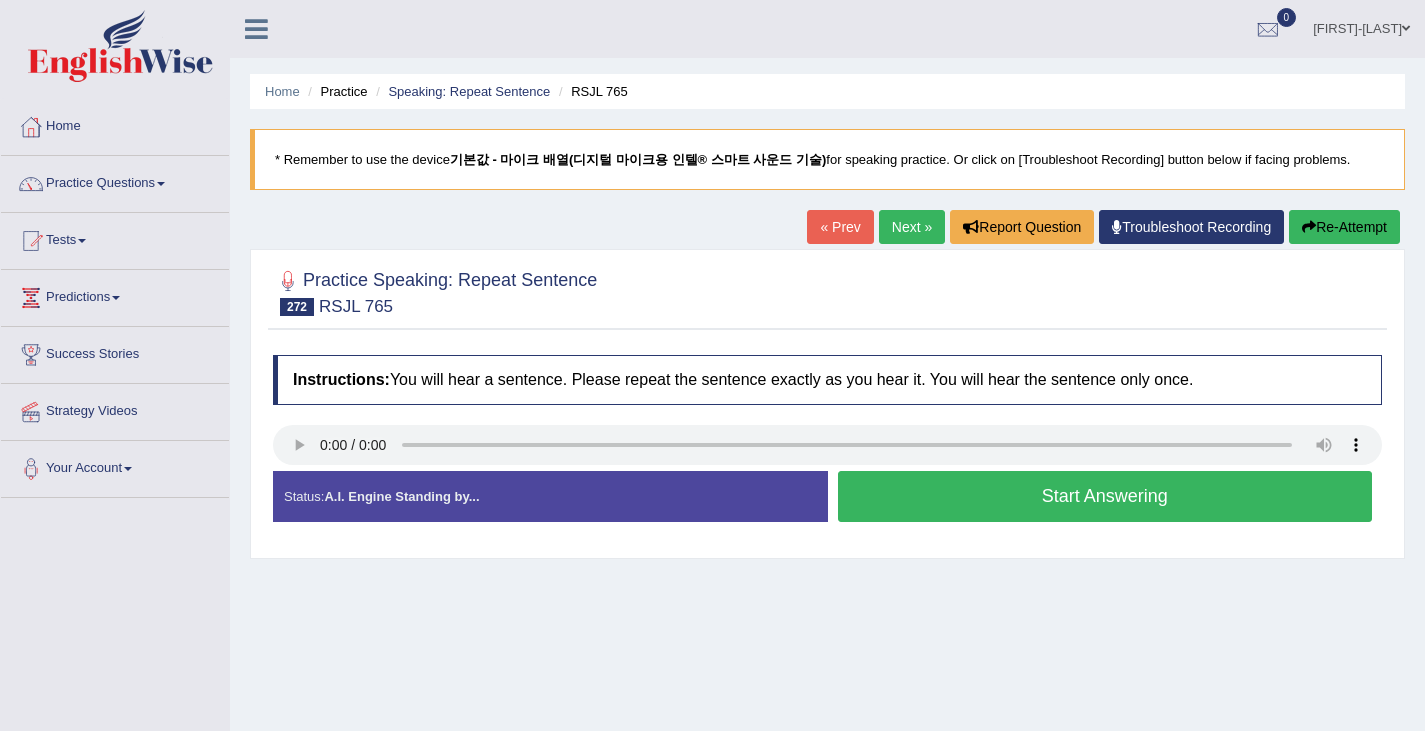 scroll, scrollTop: 0, scrollLeft: 0, axis: both 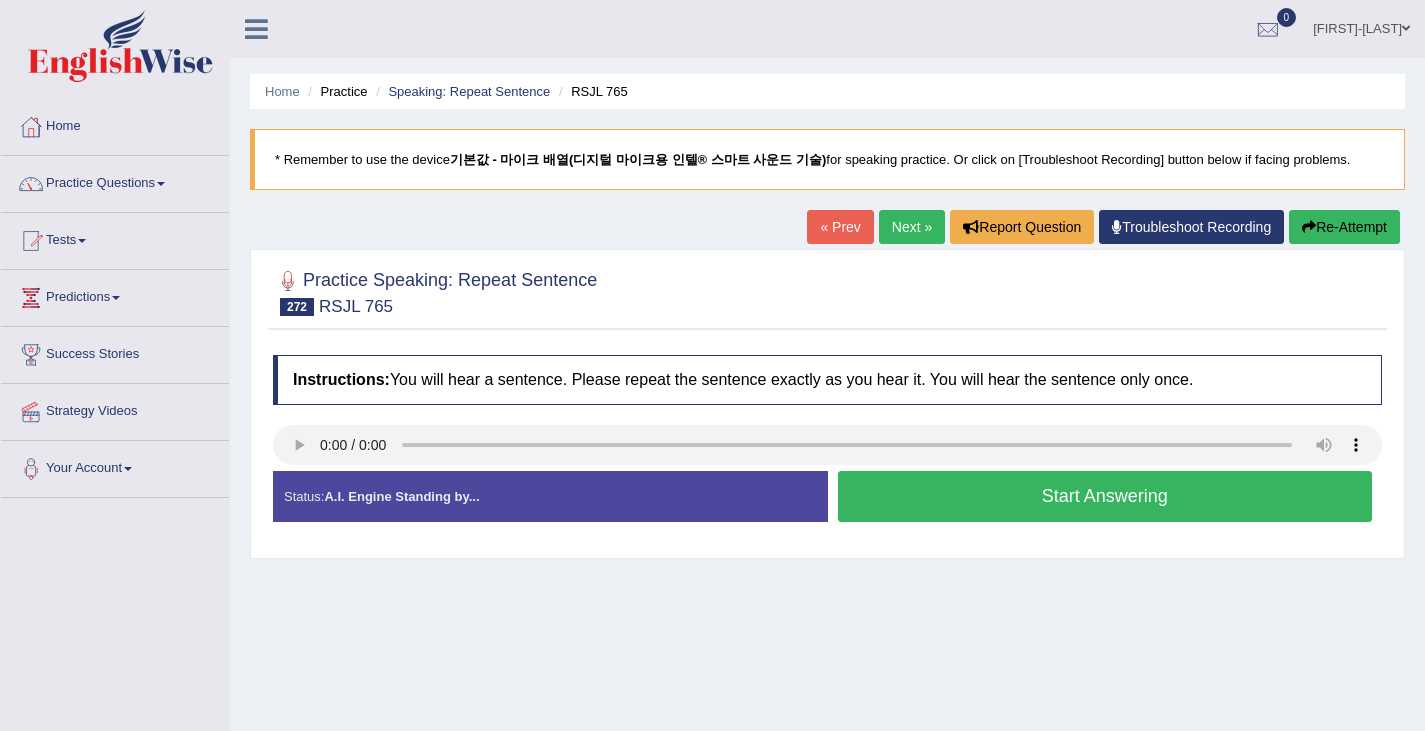 click on "Start Answering" at bounding box center [1105, 496] 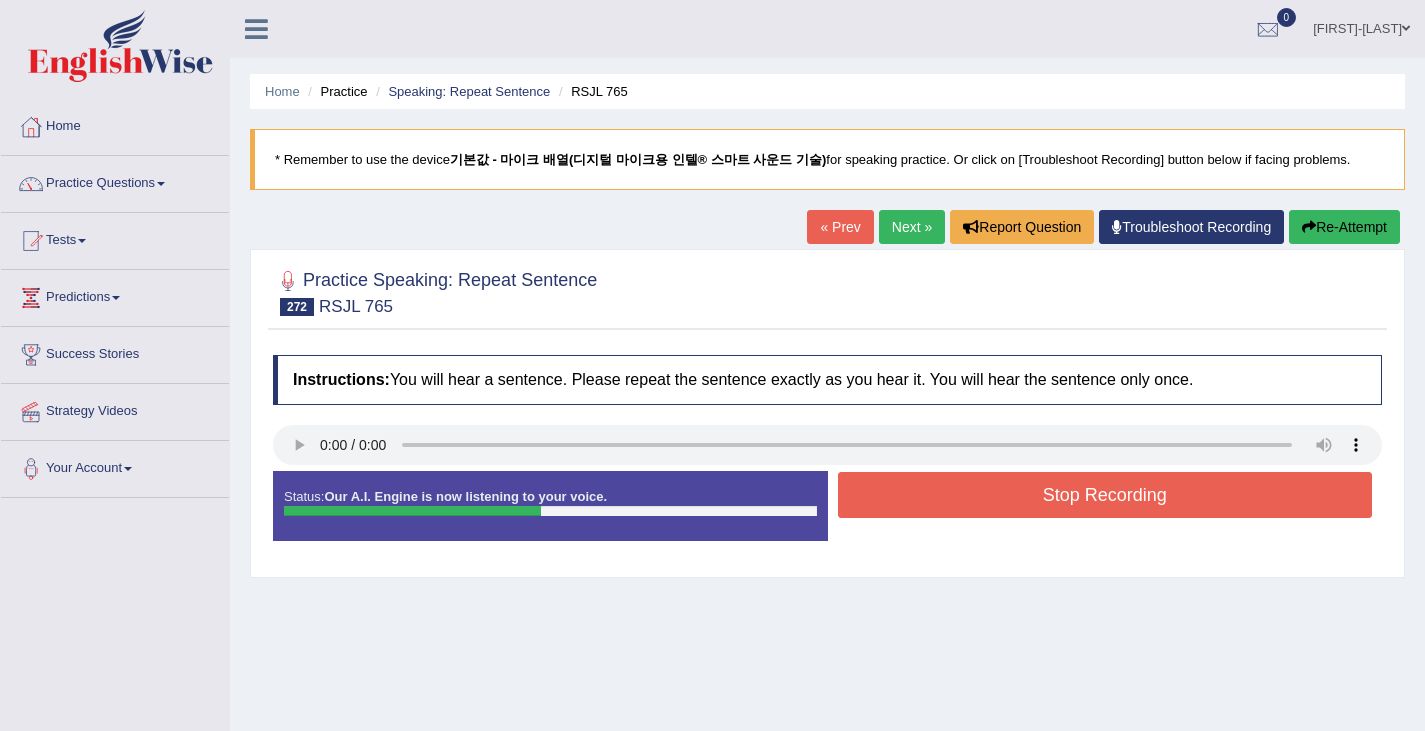 click on "Stop Recording" at bounding box center [1105, 495] 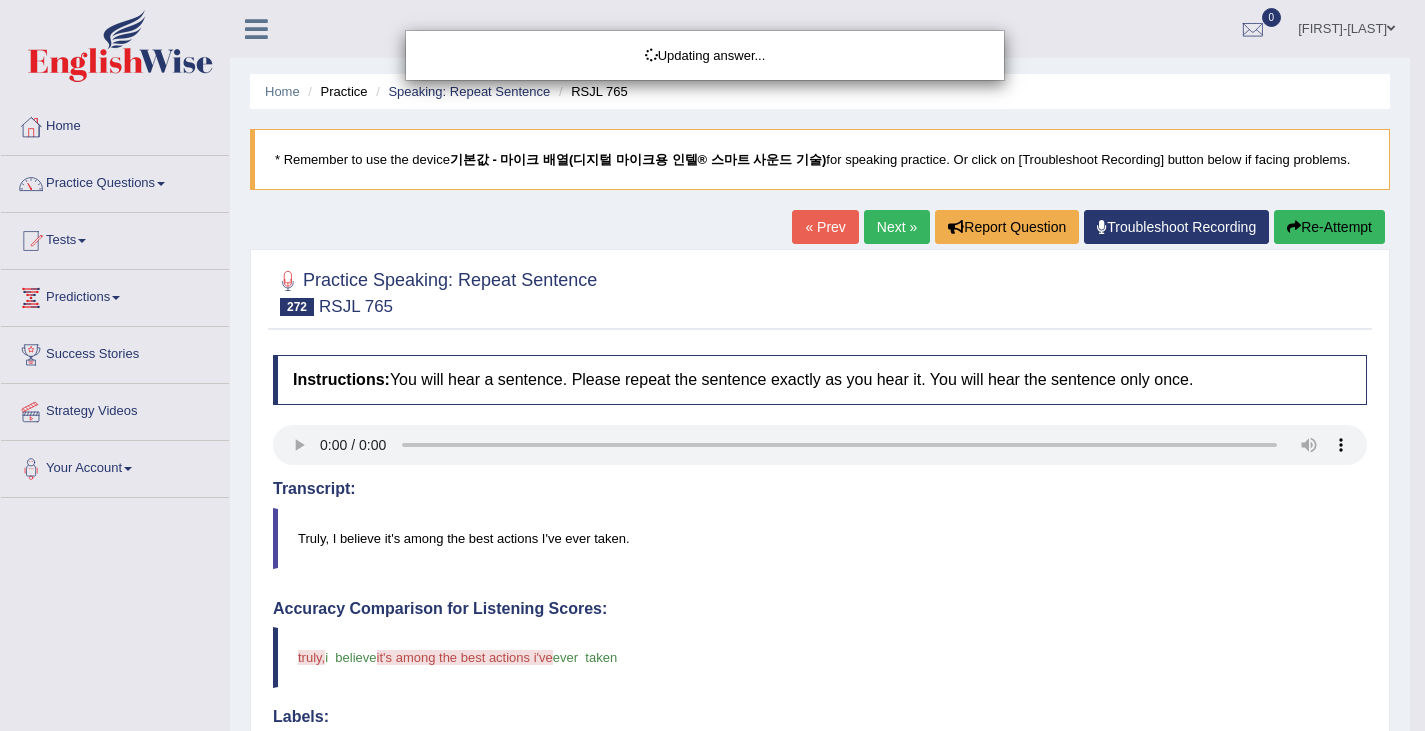 click on "Toggle navigation
Home
Practice Questions   Speaking Practice Read Aloud
Repeat Sentence
Describe Image
Re-tell Lecture
Answer Short Question
Summarize Group Discussion
Respond To A Situation
Writing Practice  Summarize Written Text
Write Essay
Reading Practice  Reading & Writing: Fill In The Blanks
Choose Multiple Answers
Re-order Paragraphs
Fill In The Blanks
Choose Single Answer
Listening Practice  Summarize Spoken Text
Highlight Incorrect Words
Highlight Correct Summary
Select Missing Word
Choose Single Answer
Choose Multiple Answers
Fill In The Blanks
Write From Dictation
Pronunciation
Tests  Take Practice Sectional Test" at bounding box center [712, 365] 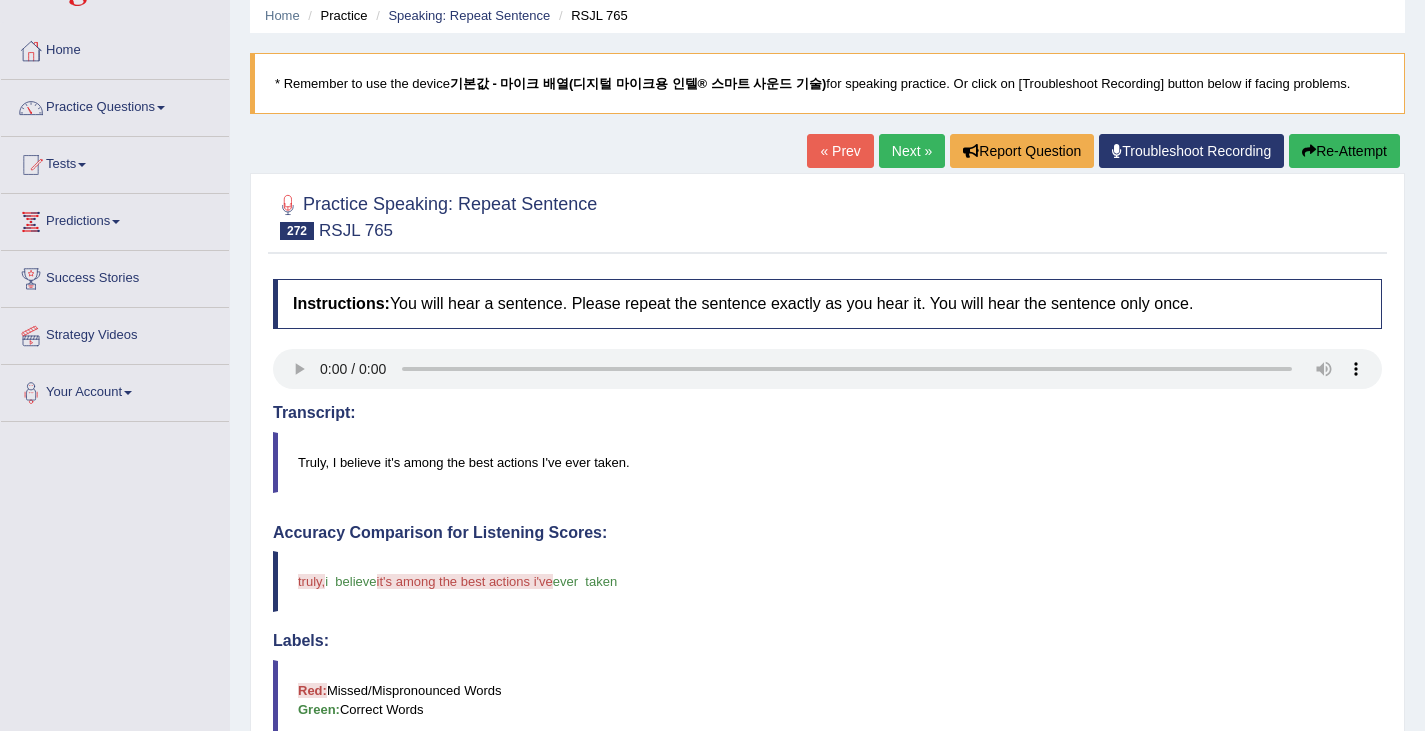 scroll, scrollTop: 0, scrollLeft: 0, axis: both 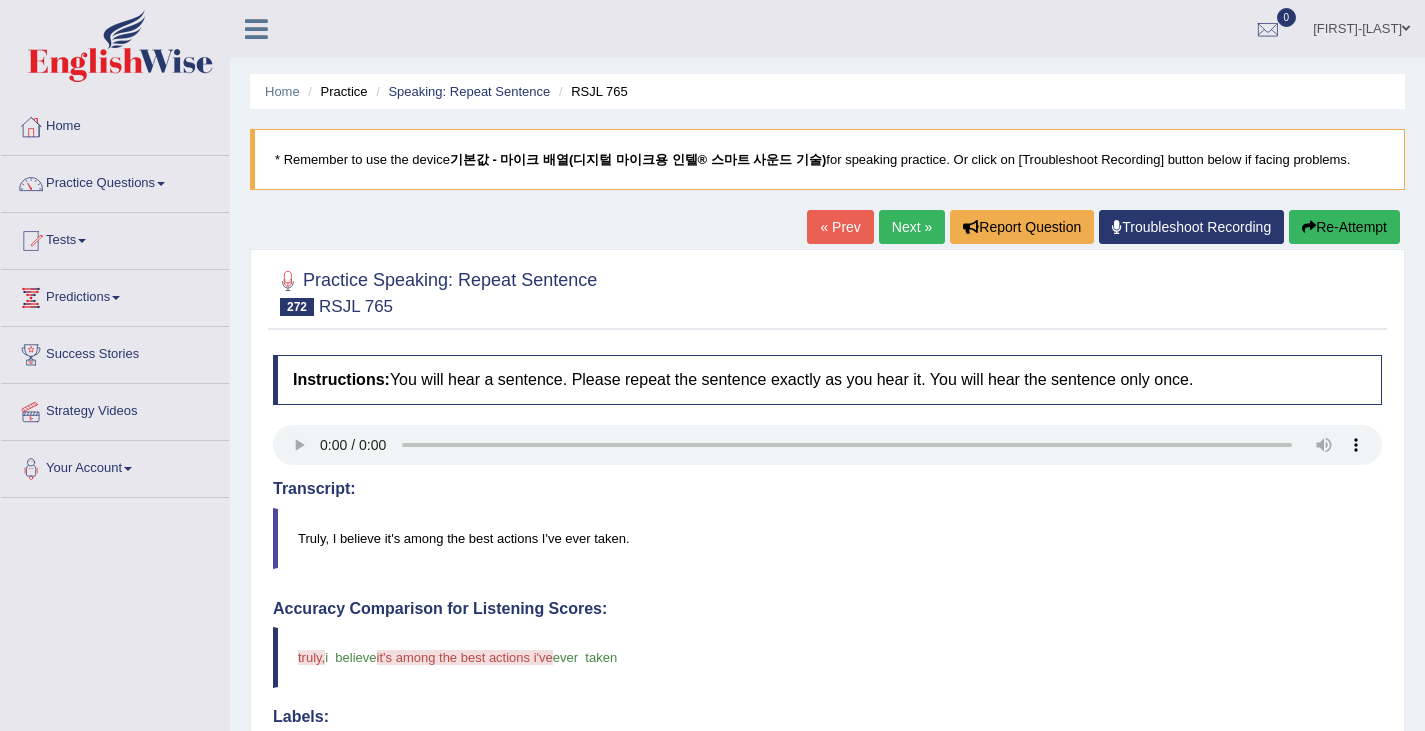 click on "Re-Attempt" at bounding box center [1344, 227] 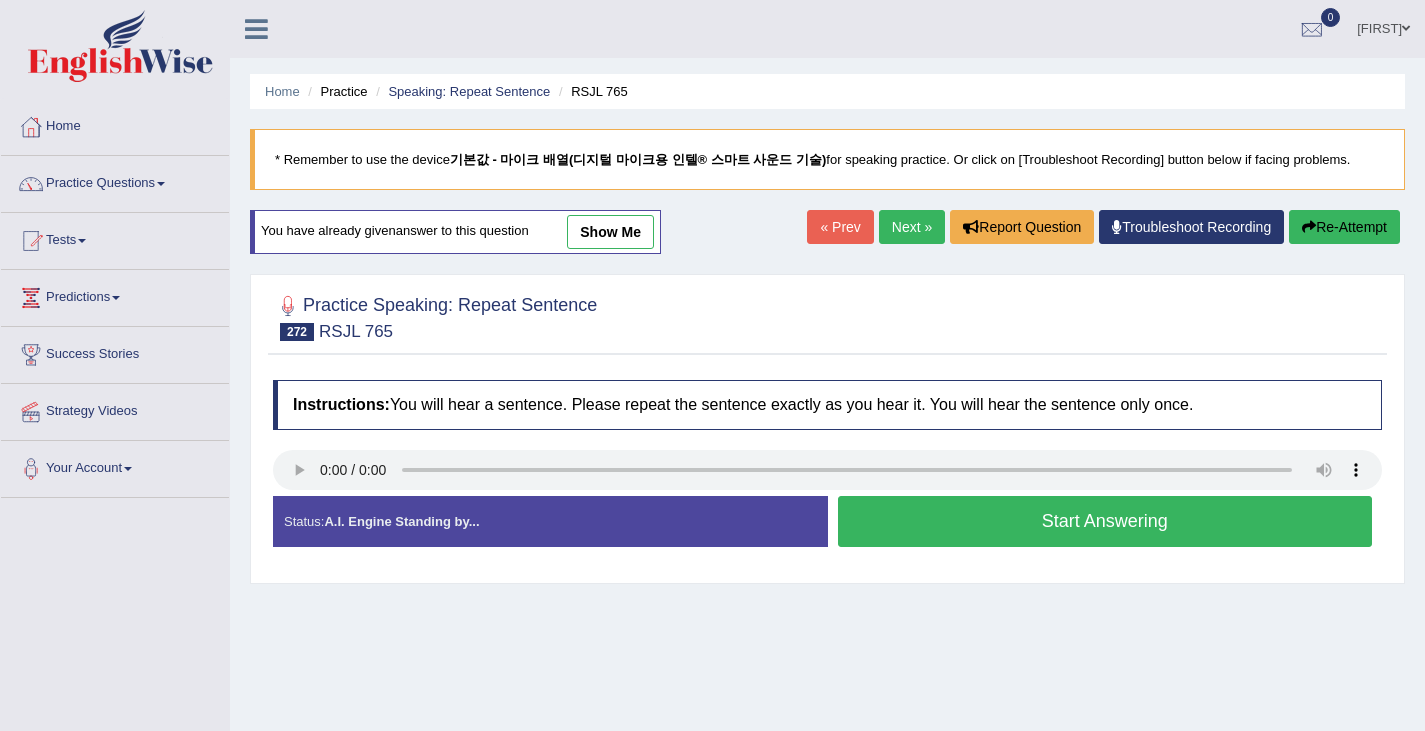 scroll, scrollTop: 0, scrollLeft: 0, axis: both 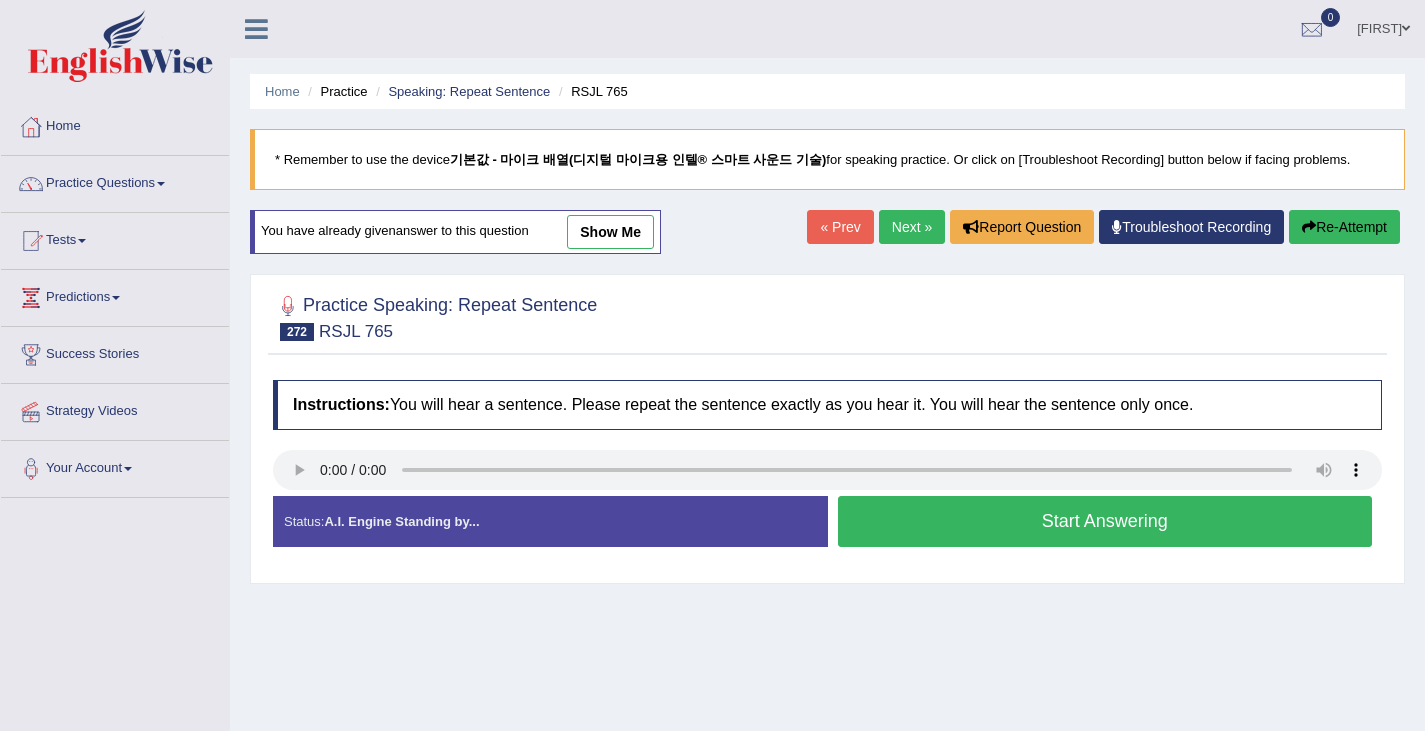 click on "Start Answering" at bounding box center [1105, 521] 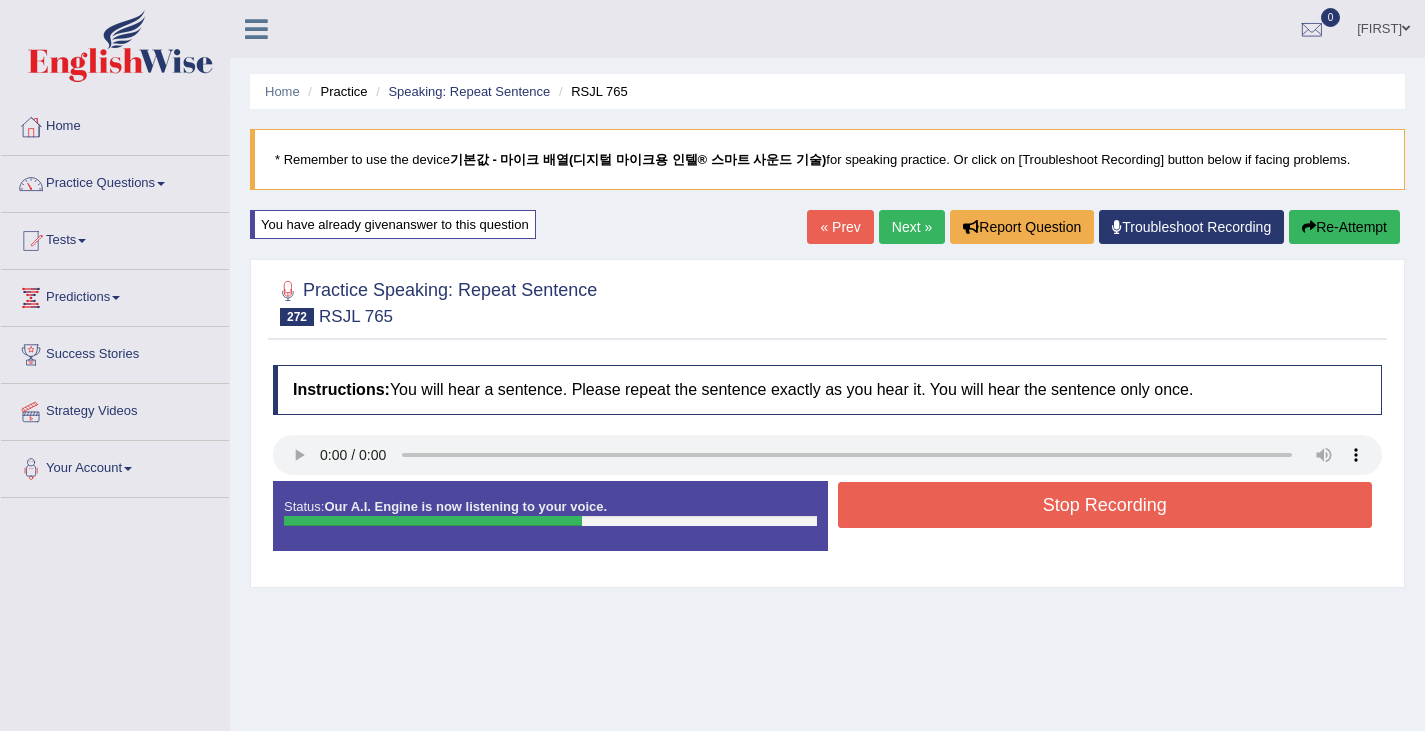 drag, startPoint x: 875, startPoint y: 506, endPoint x: 865, endPoint y: 505, distance: 10.049875 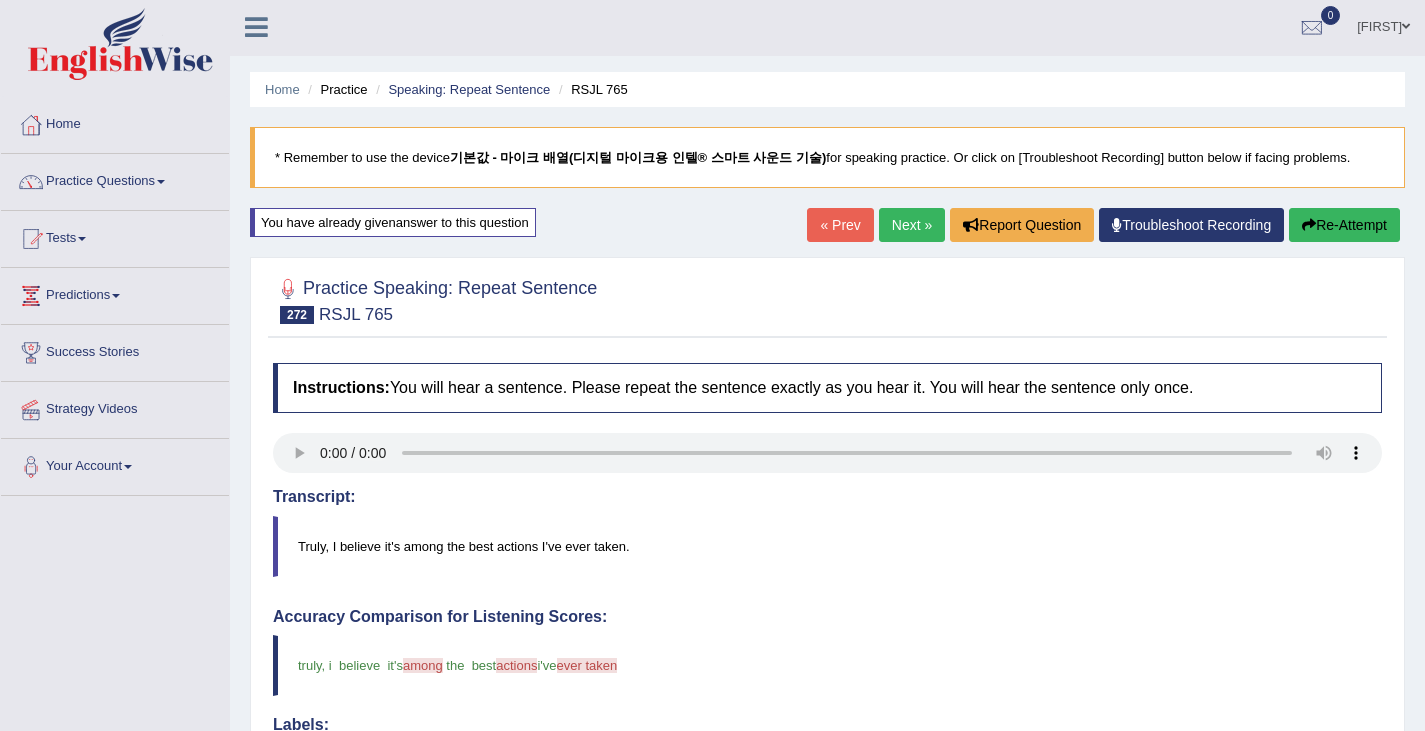 scroll, scrollTop: 0, scrollLeft: 0, axis: both 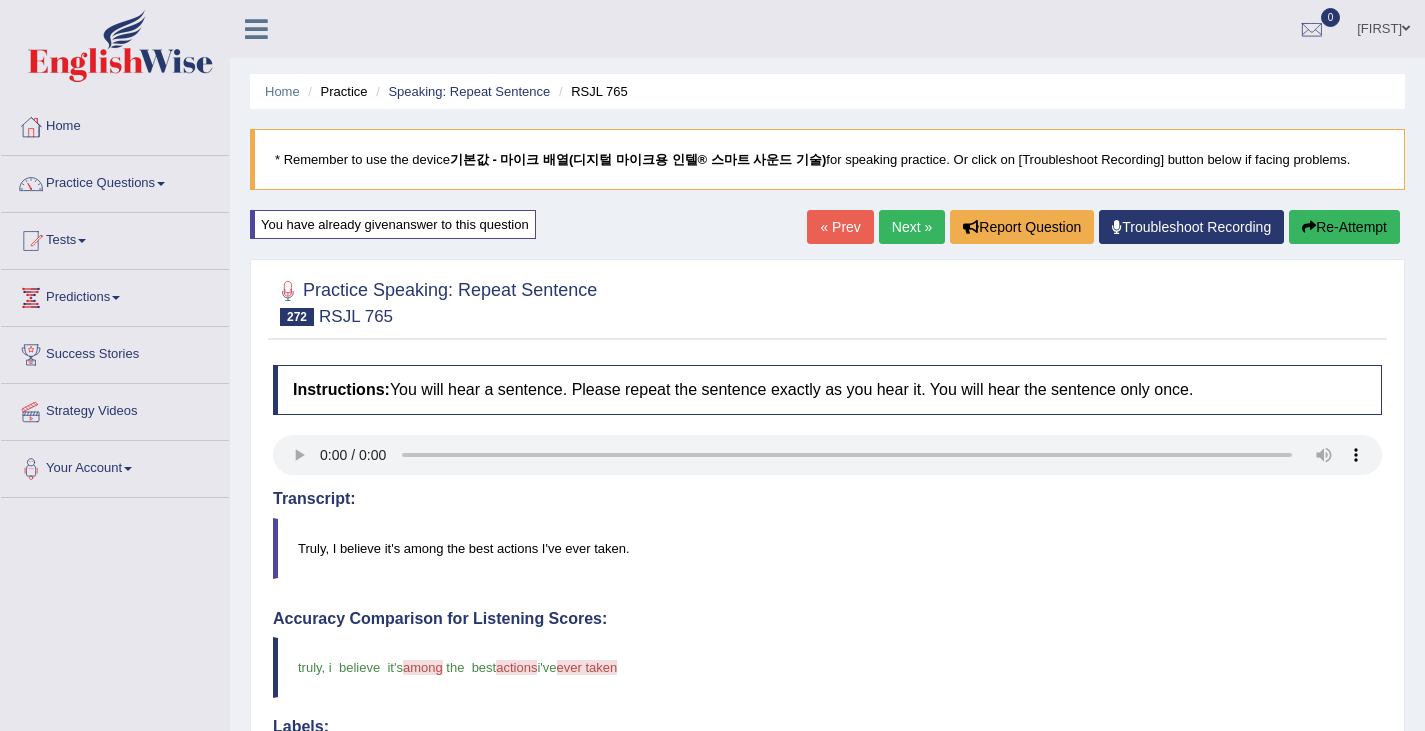 click on "Next »" at bounding box center [912, 227] 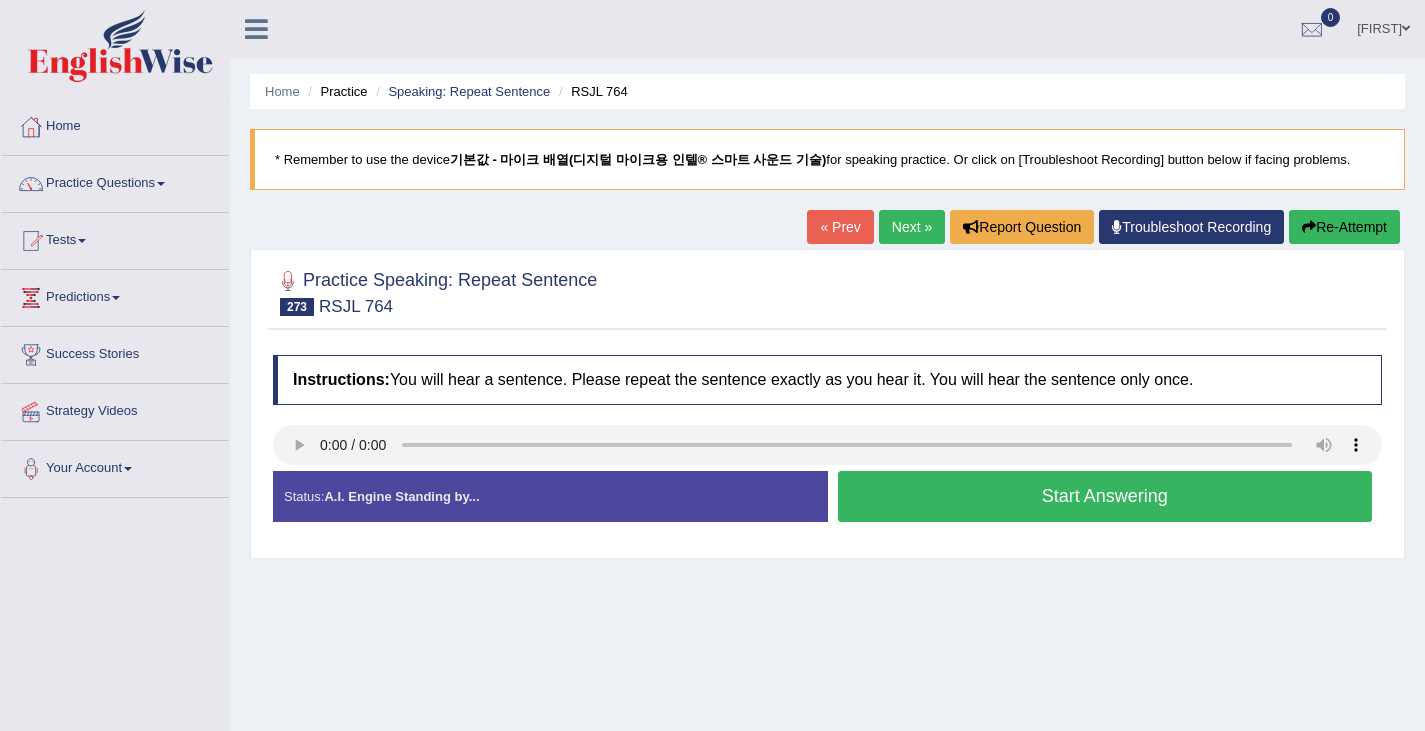 scroll, scrollTop: 0, scrollLeft: 0, axis: both 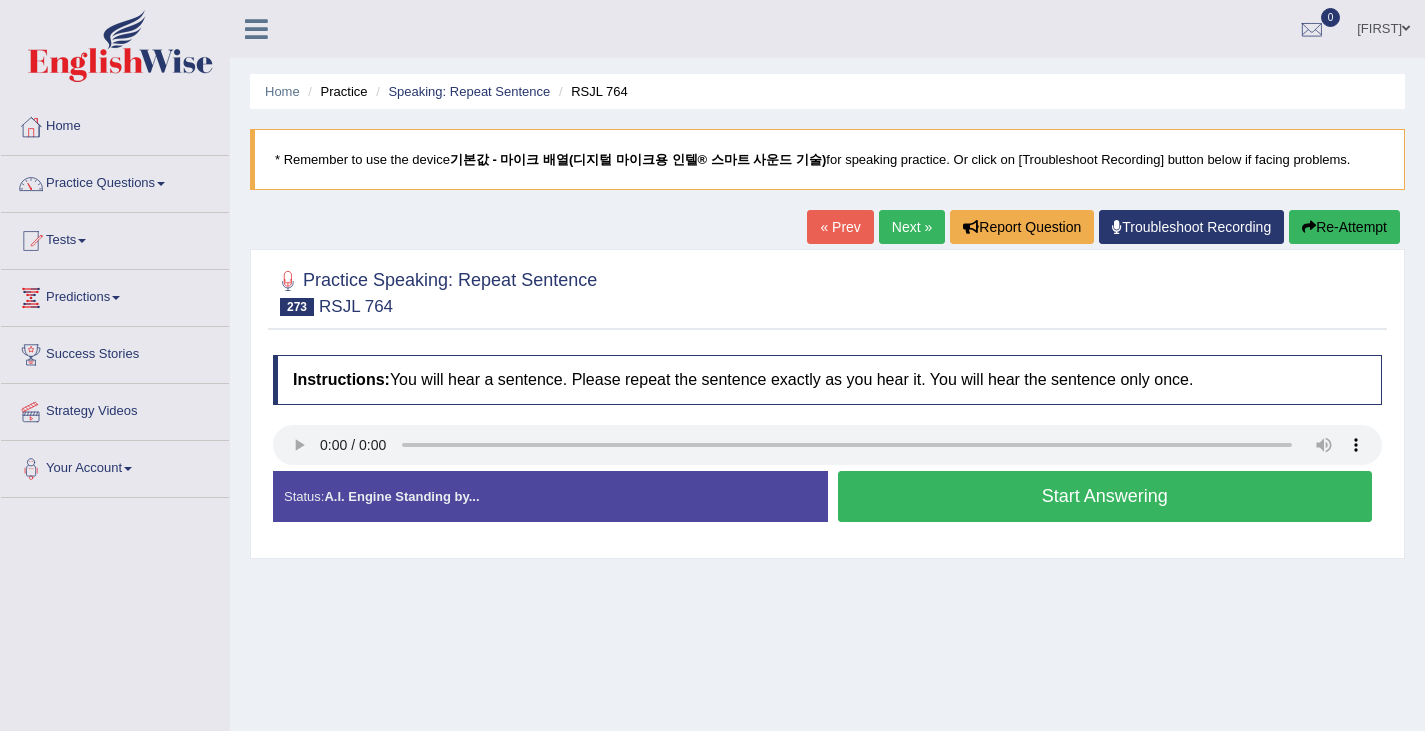click on "Start Answering" at bounding box center (1105, 496) 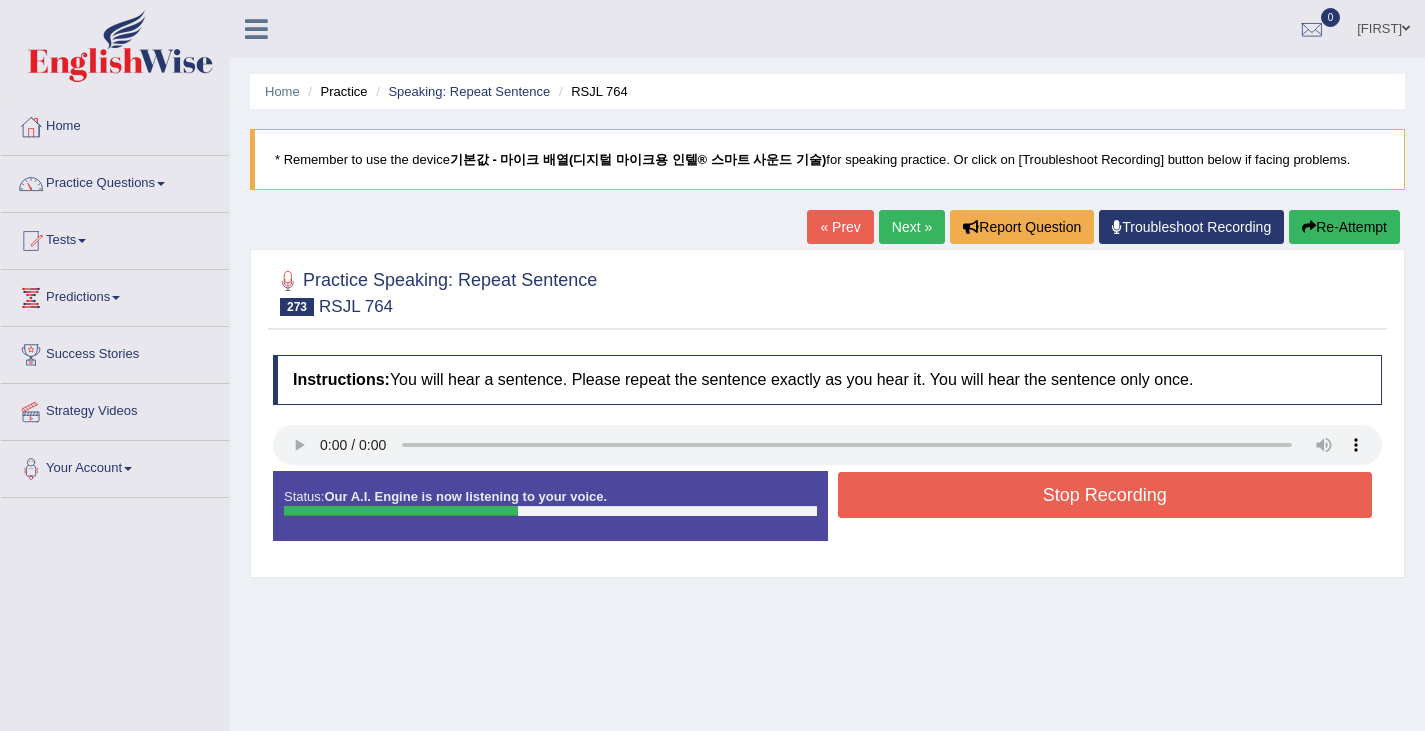 click on "Stop Recording" at bounding box center [1105, 495] 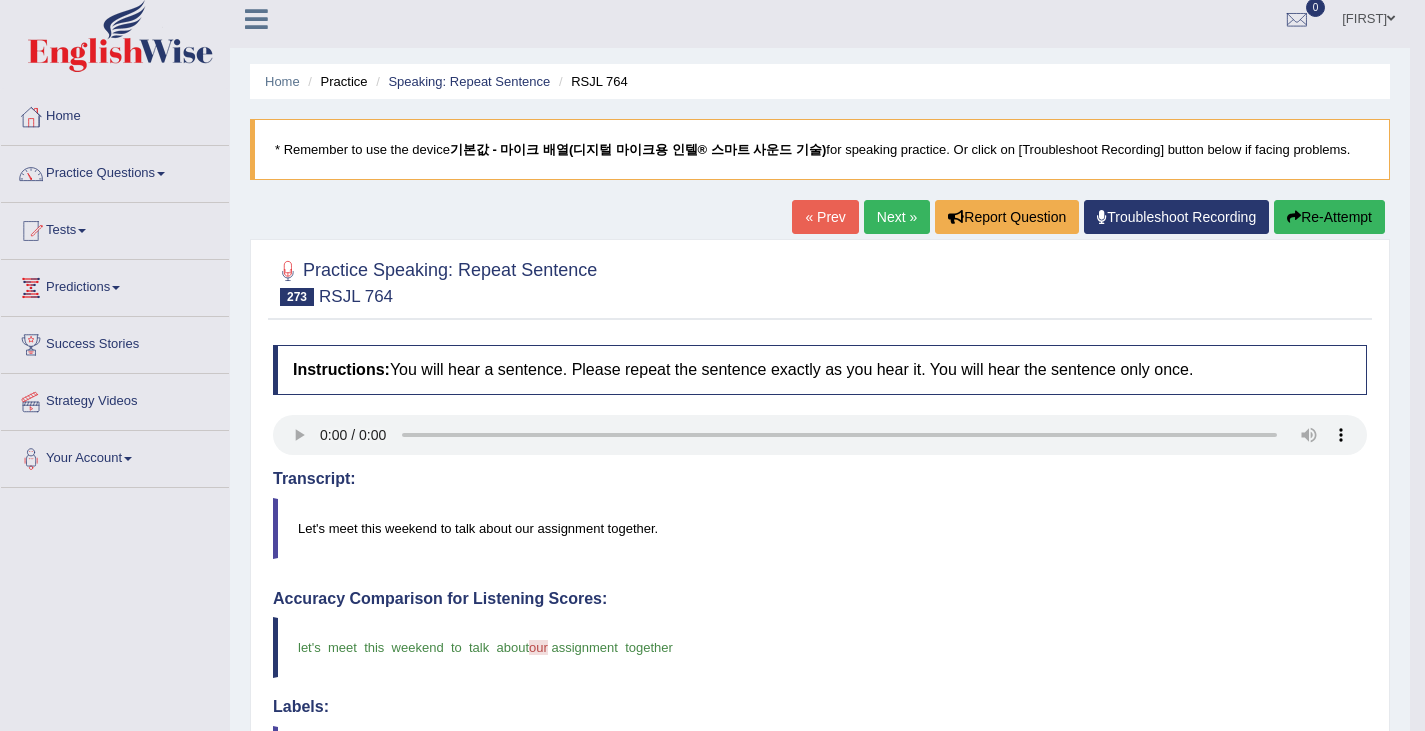 scroll, scrollTop: 0, scrollLeft: 0, axis: both 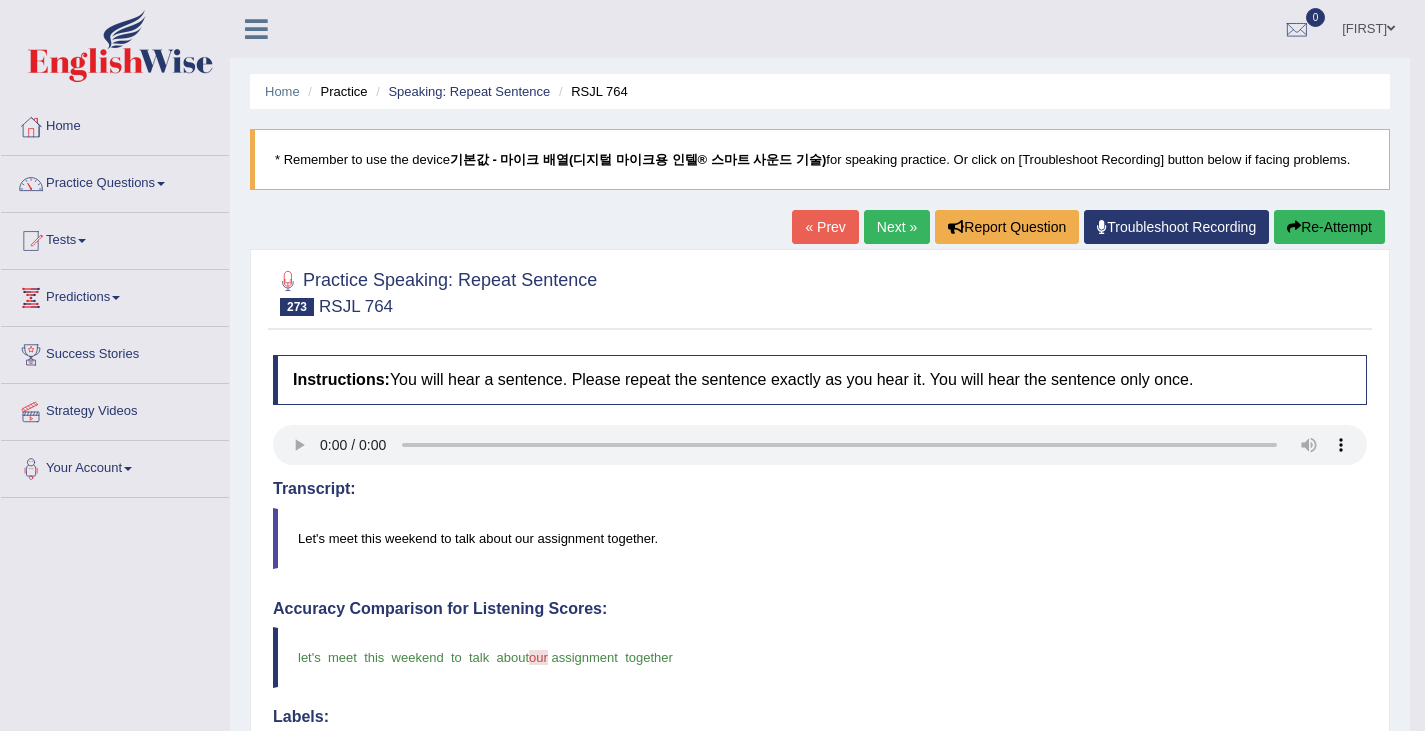 click on "Next »" at bounding box center (897, 227) 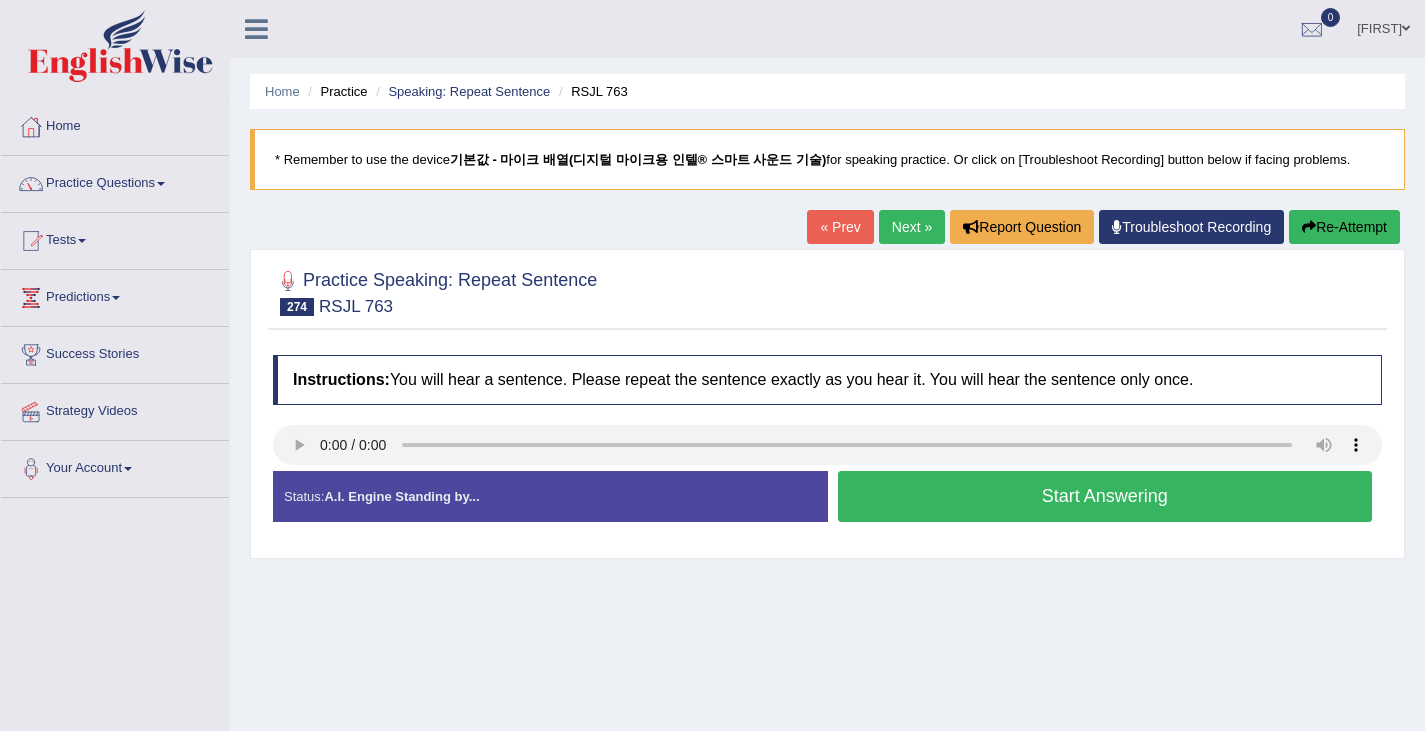 scroll, scrollTop: 0, scrollLeft: 0, axis: both 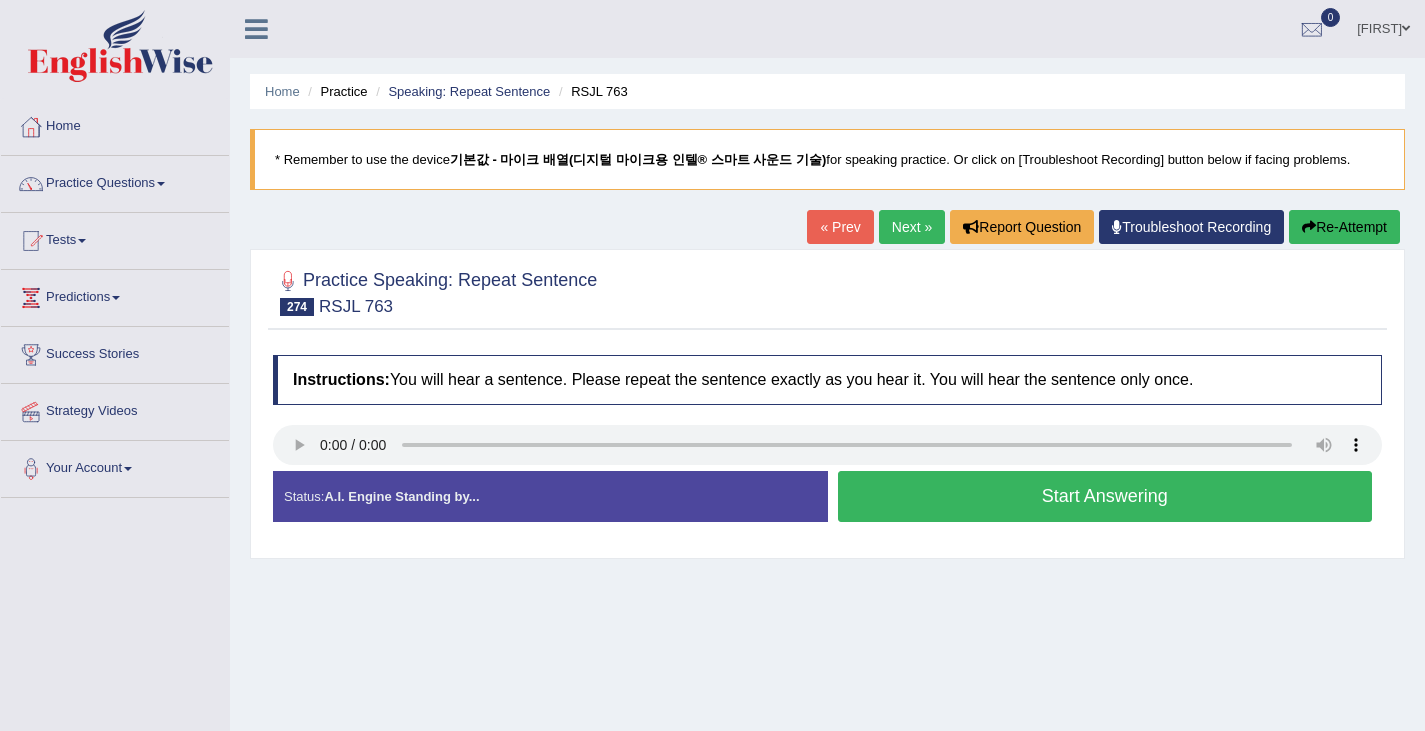 click on "Start Answering" at bounding box center (1105, 496) 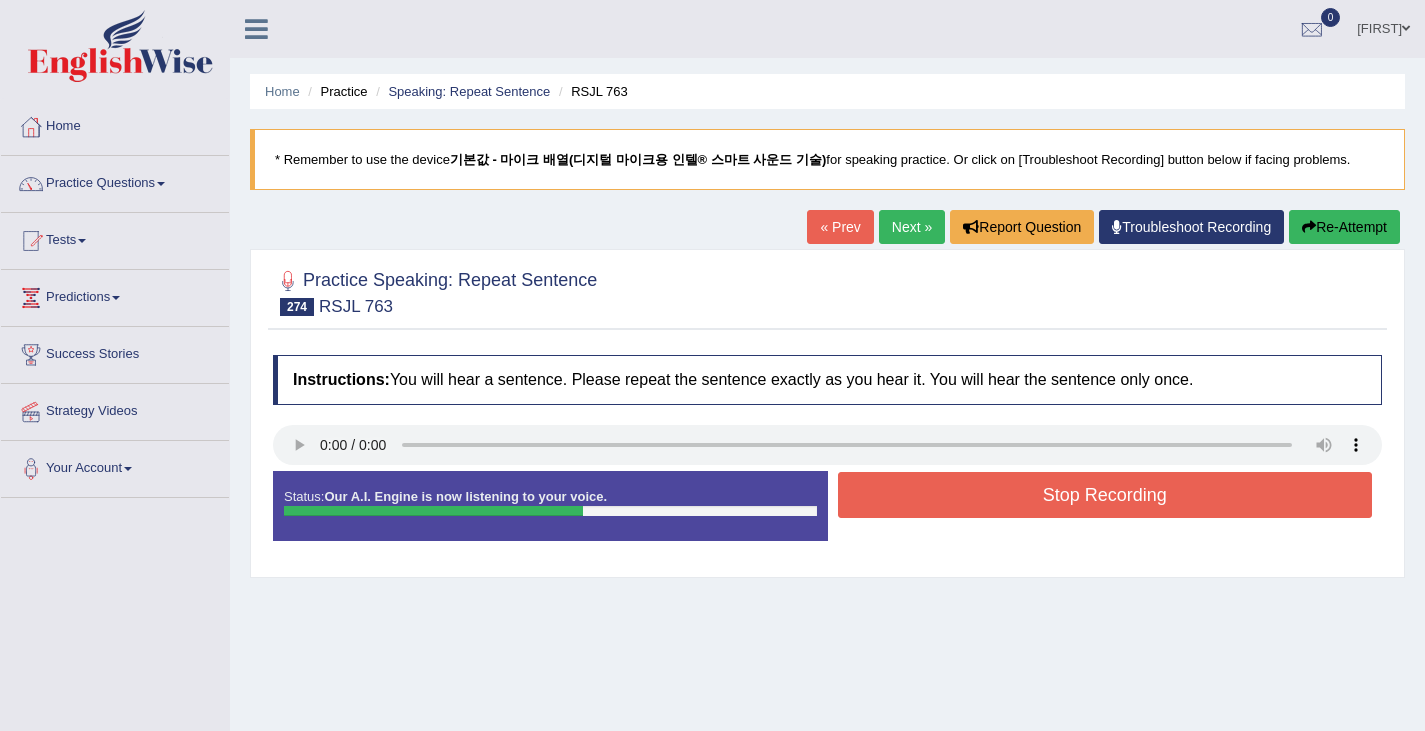 click on "Stop Recording" at bounding box center (1105, 495) 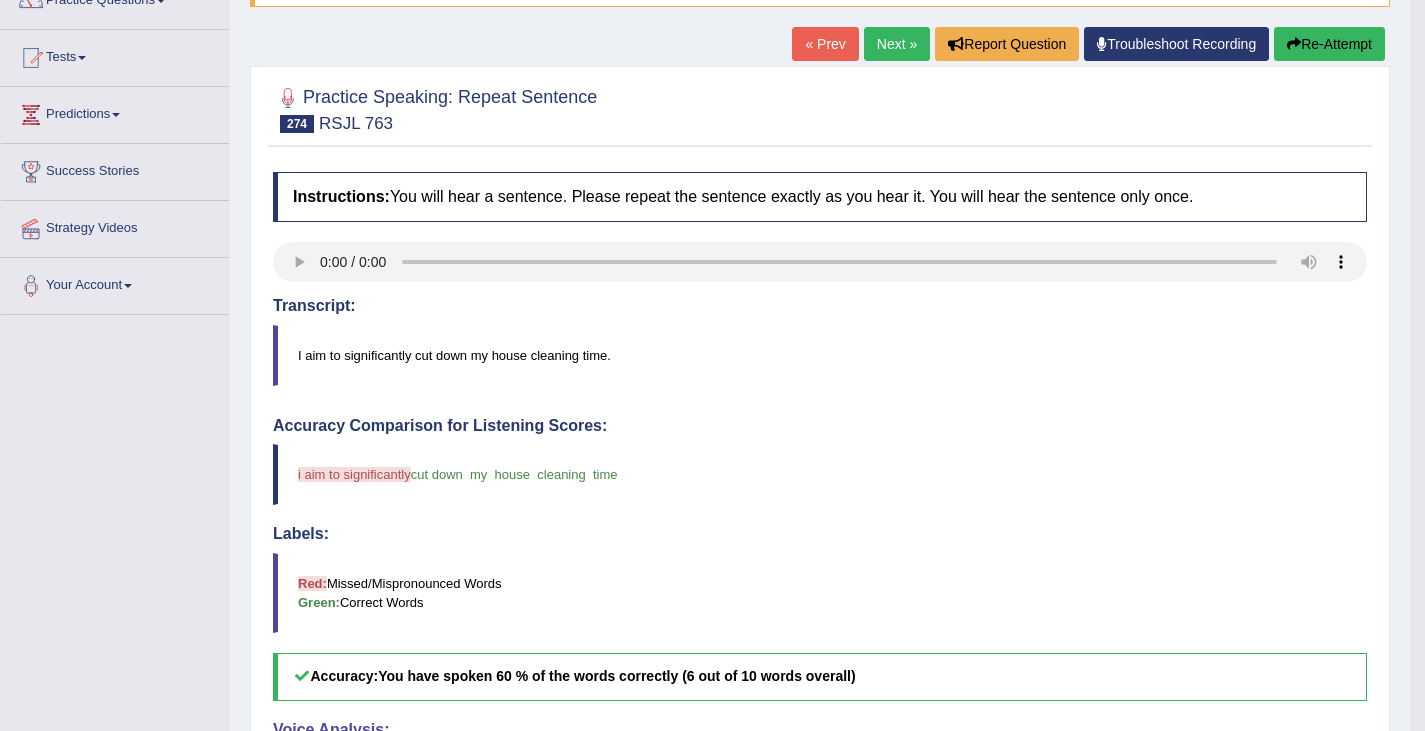 scroll, scrollTop: 124, scrollLeft: 0, axis: vertical 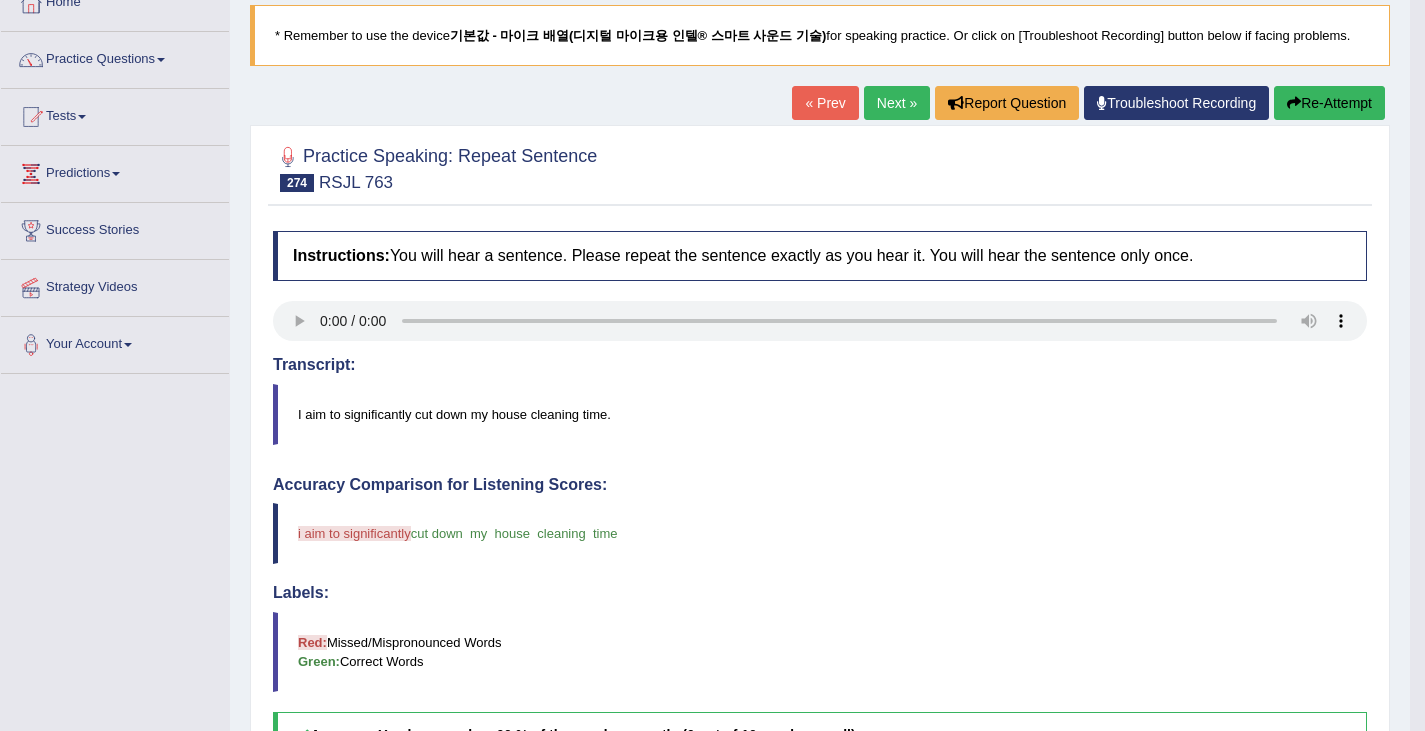 click on "Next »" at bounding box center [897, 103] 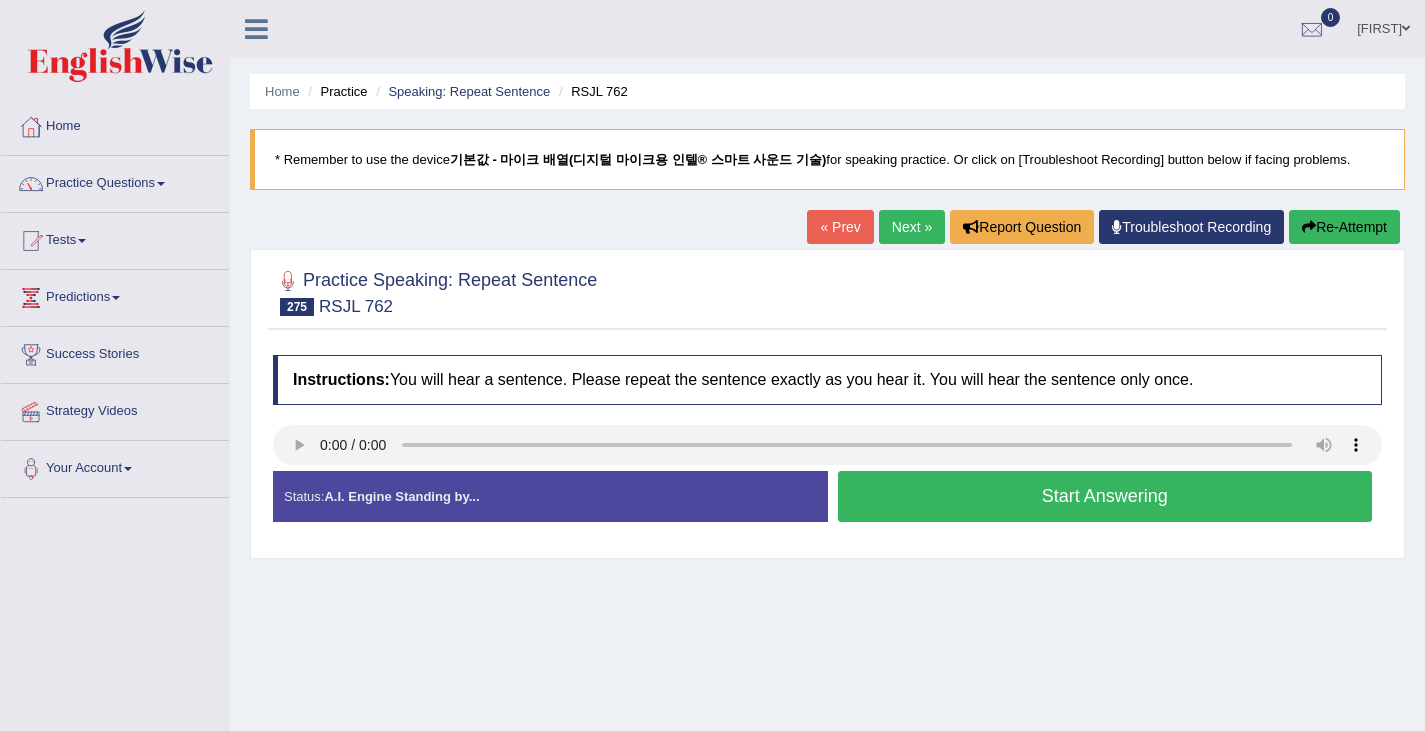 scroll, scrollTop: 0, scrollLeft: 0, axis: both 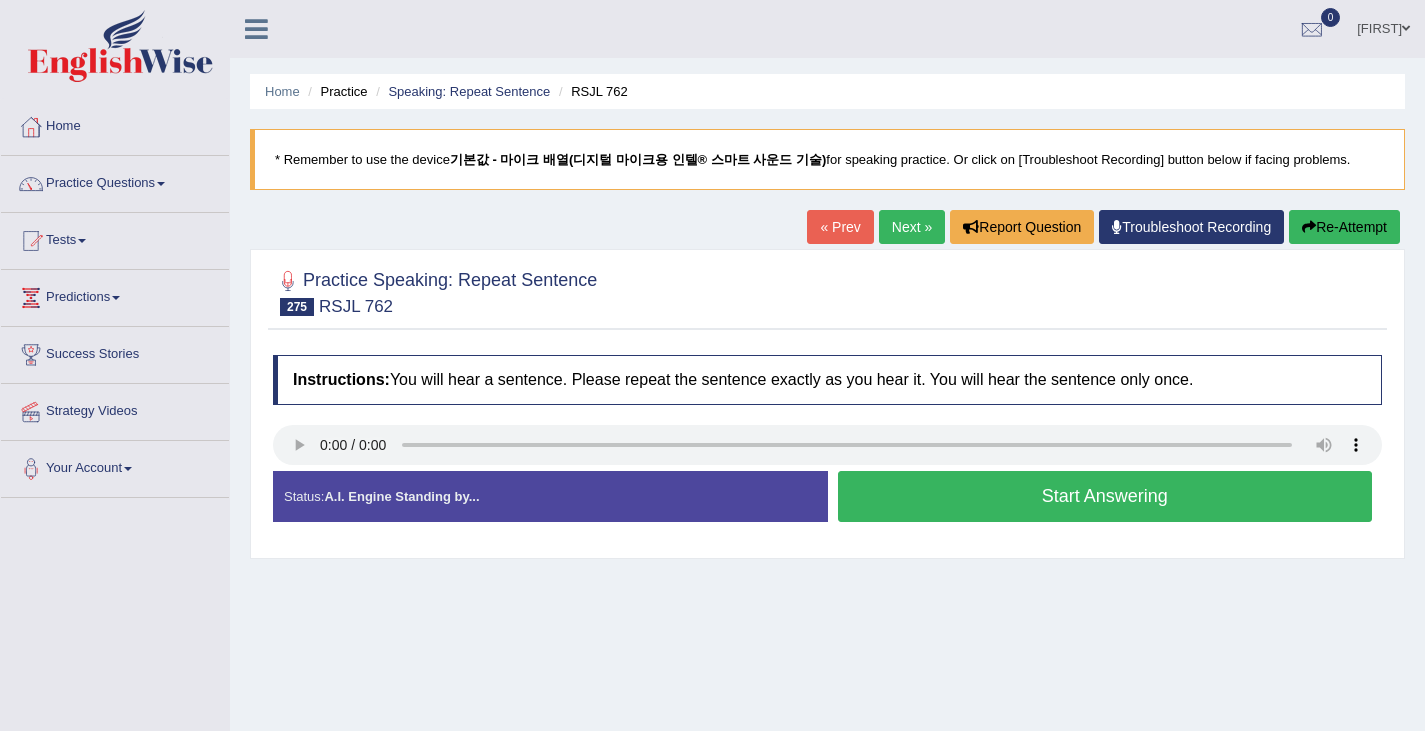 click on "Start Answering" at bounding box center (1105, 496) 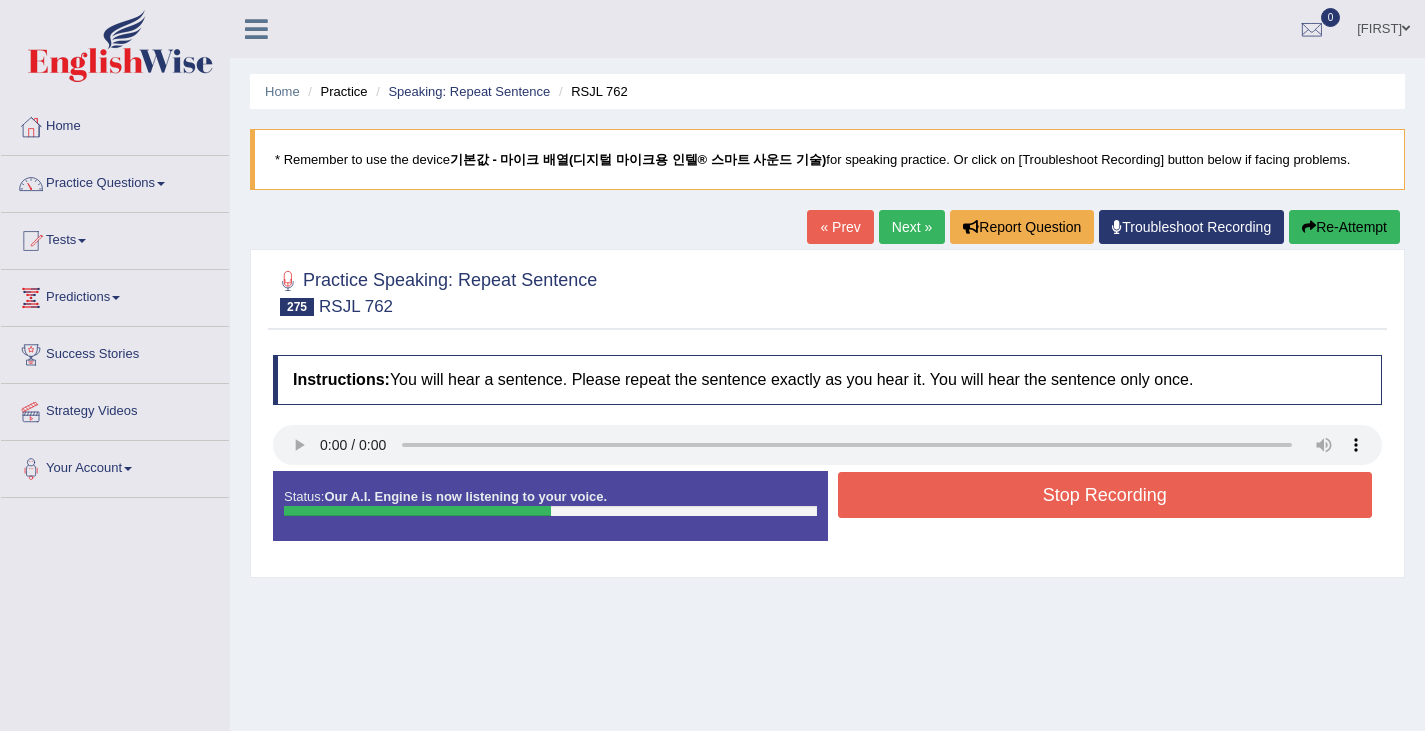 drag, startPoint x: 864, startPoint y: 487, endPoint x: 860, endPoint y: 477, distance: 10.770329 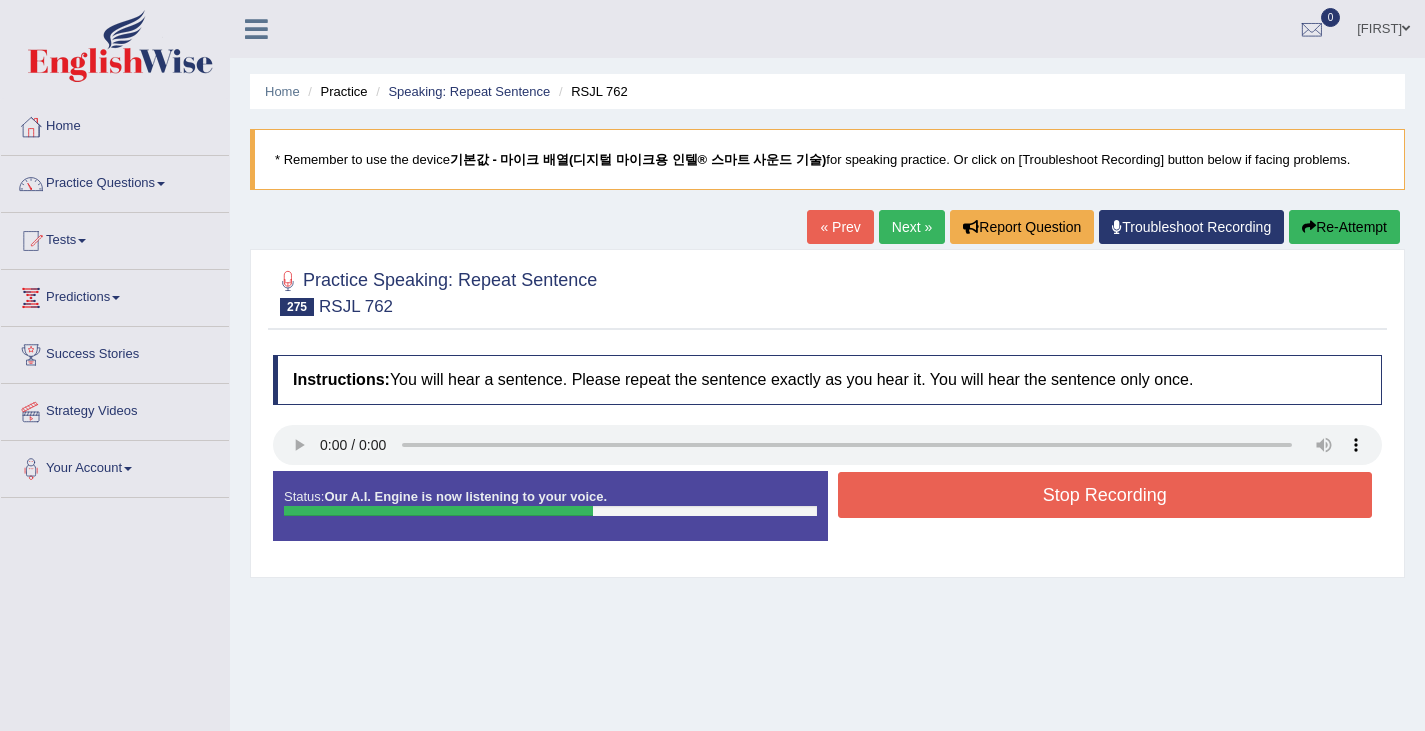 click on "Stop Recording" at bounding box center [1105, 495] 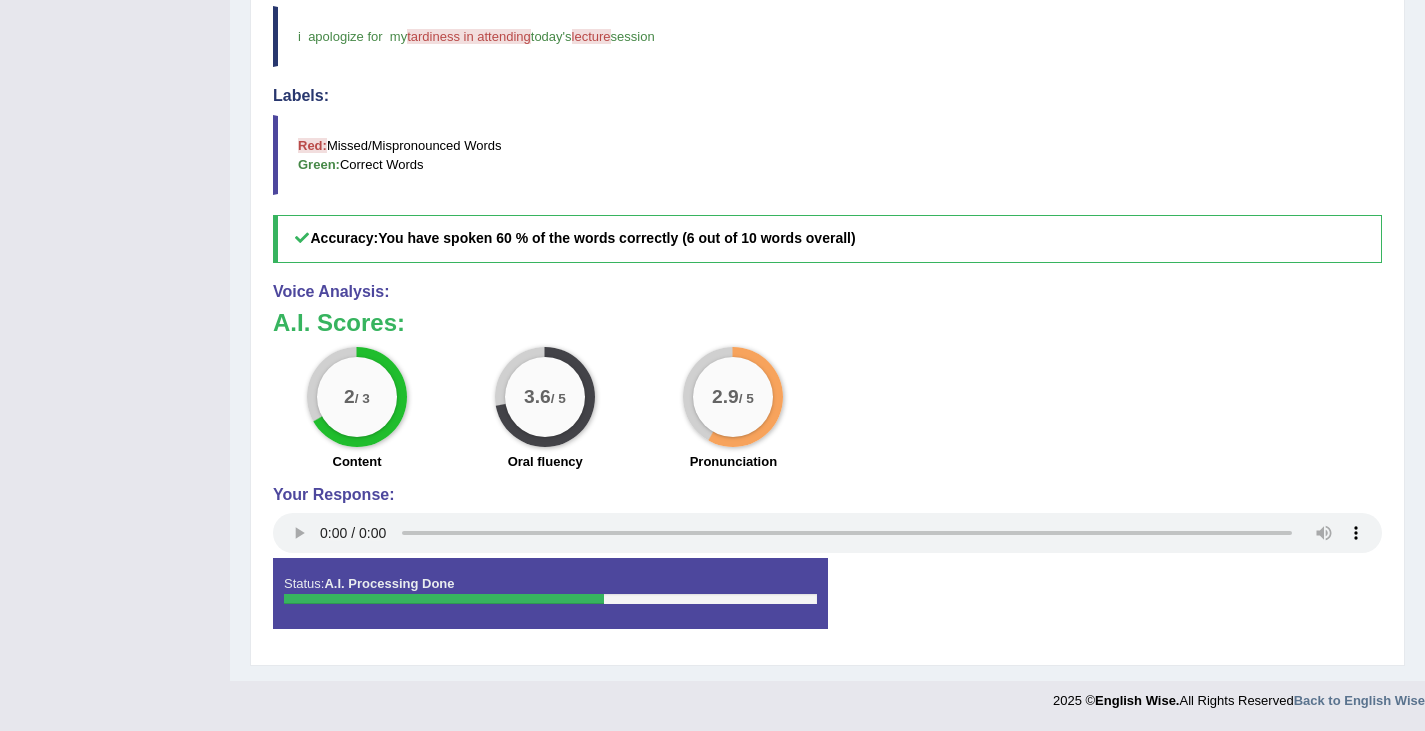 scroll, scrollTop: 0, scrollLeft: 0, axis: both 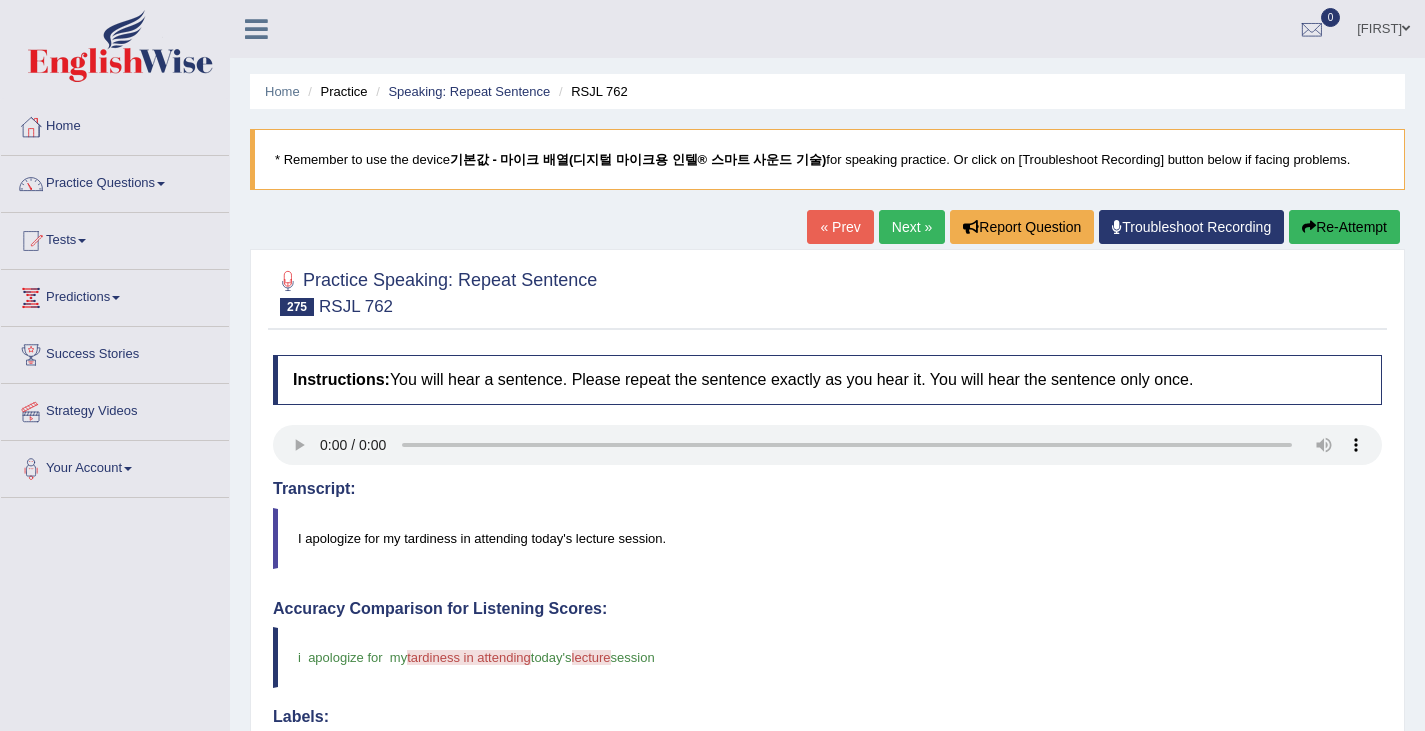 click on "Next »" at bounding box center (912, 227) 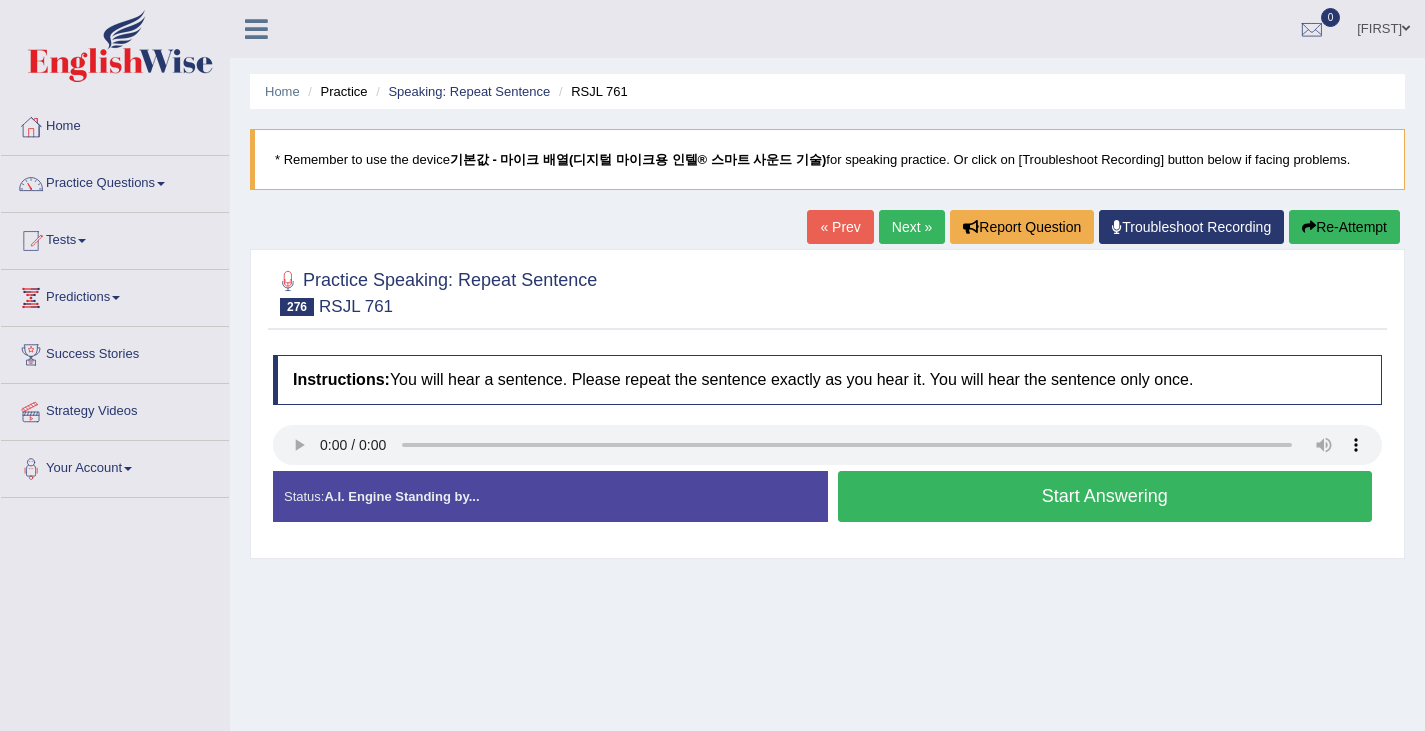 scroll, scrollTop: 0, scrollLeft: 0, axis: both 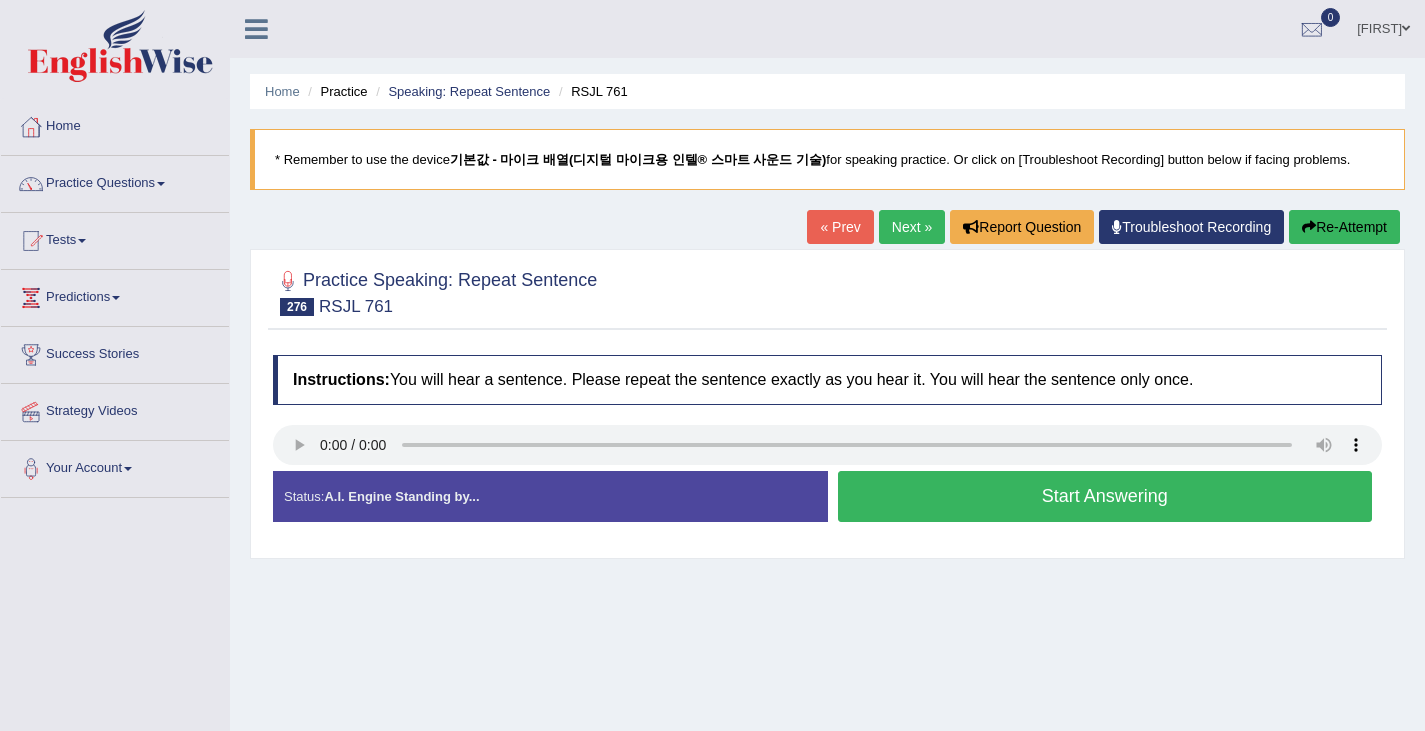 click on "Start Answering" at bounding box center [1105, 496] 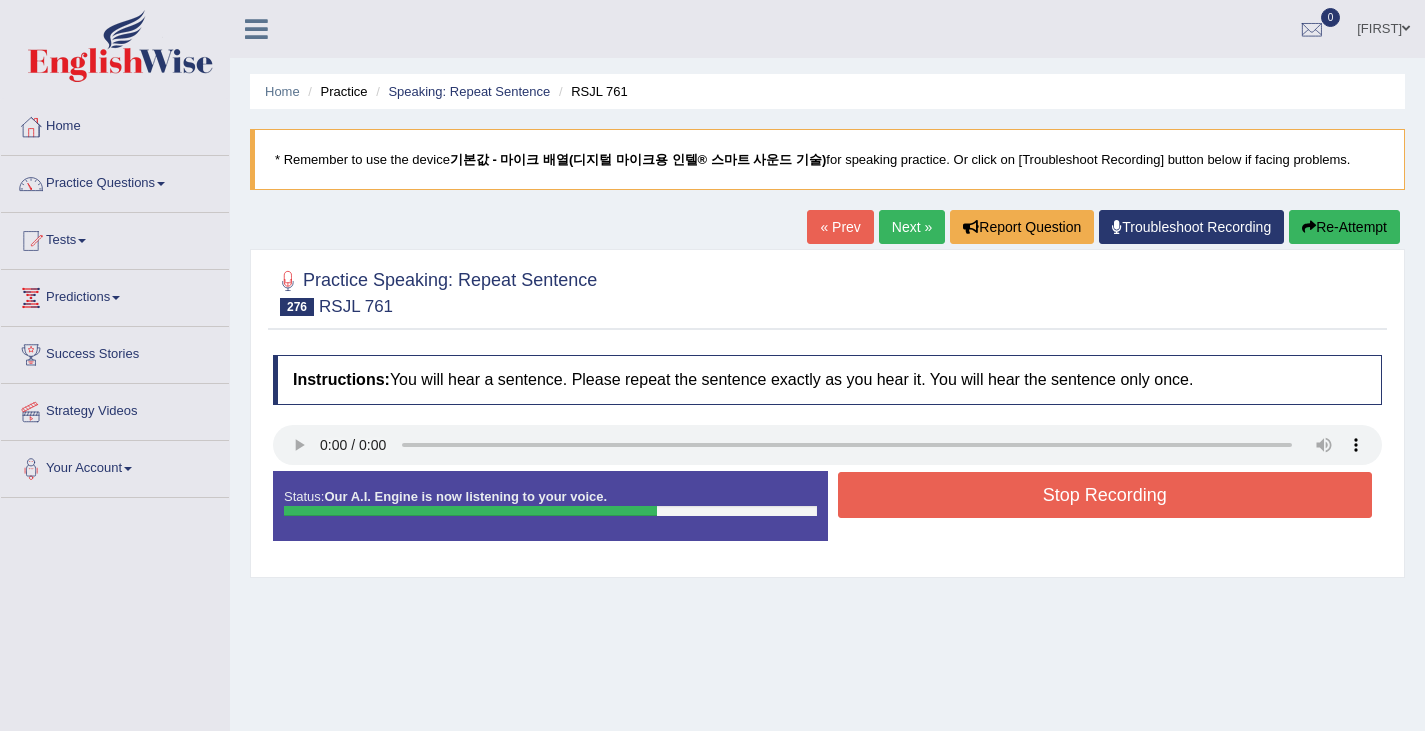 click on "Stop Recording" at bounding box center (1105, 495) 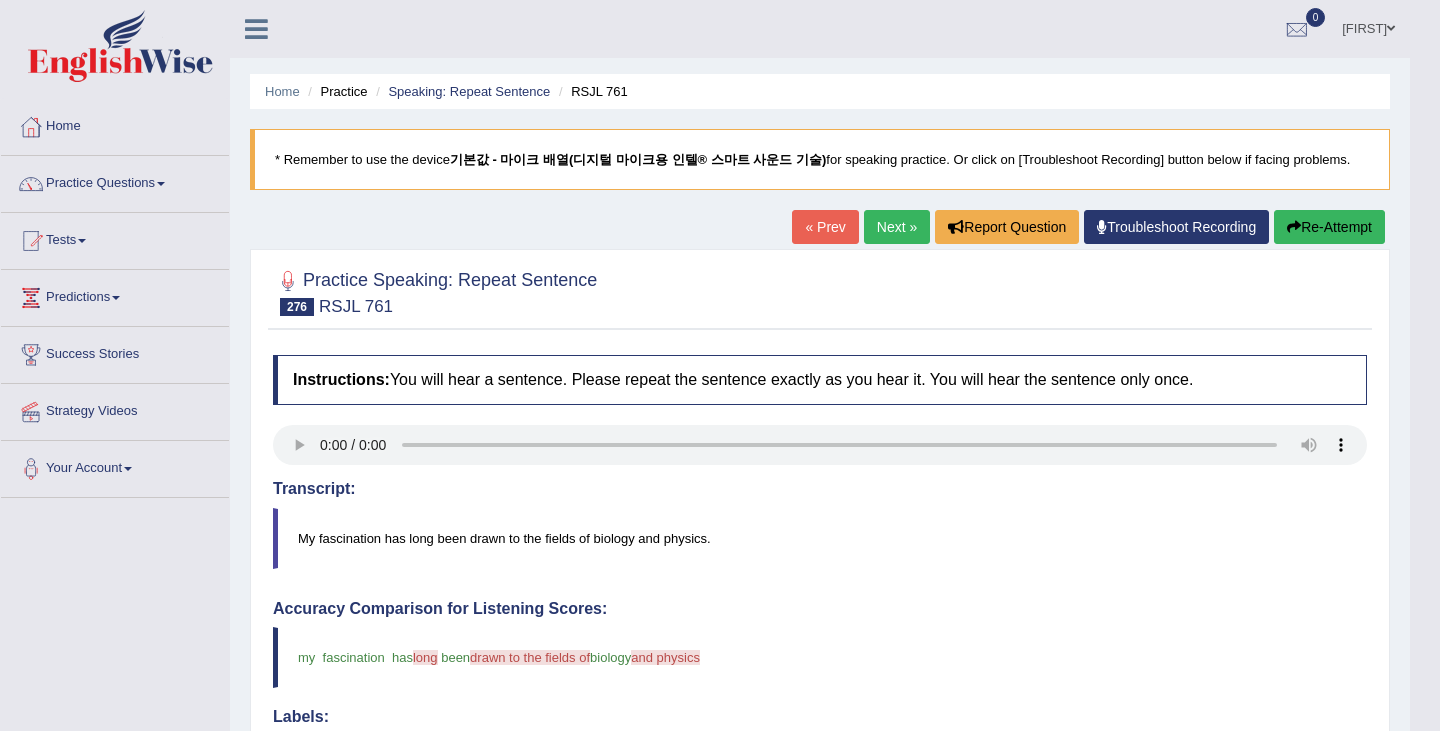 click on "Toggle navigation
Home
Practice Questions   Speaking Practice Read Aloud
Repeat Sentence
Describe Image
Re-tell Lecture
Answer Short Question
Summarize Group Discussion
Respond To A Situation
Writing Practice  Summarize Written Text
Write Essay
Reading Practice  Reading & Writing: Fill In The Blanks
Choose Multiple Answers
Re-order Paragraphs
Fill In The Blanks
Choose Single Answer
Listening Practice  Summarize Spoken Text
Highlight Incorrect Words
Highlight Correct Summary
Select Missing Word
Choose Single Answer
Choose Multiple Answers
Fill In The Blanks
Write From Dictation
Pronunciation
Tests  Take Practice Sectional Test" at bounding box center [720, 365] 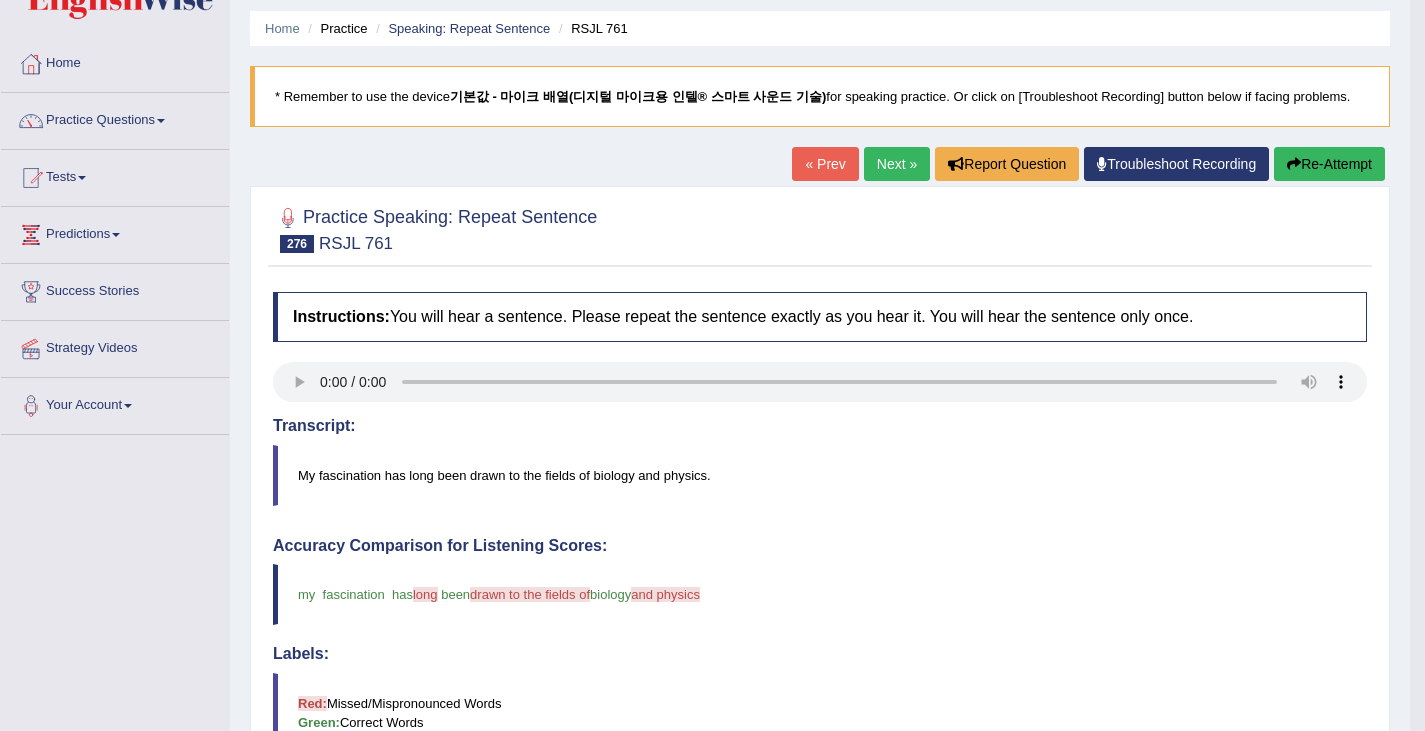 scroll, scrollTop: 44, scrollLeft: 0, axis: vertical 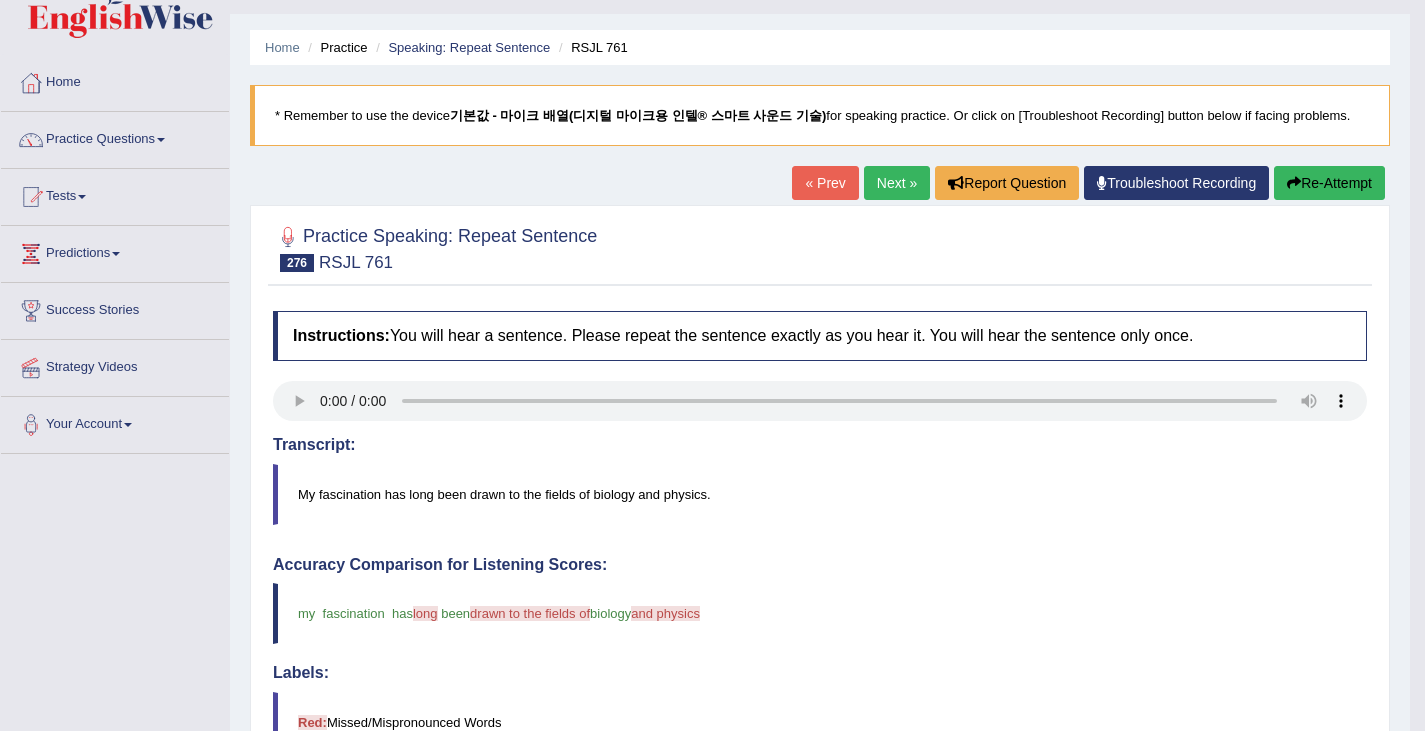click on "Re-Attempt" at bounding box center [1329, 183] 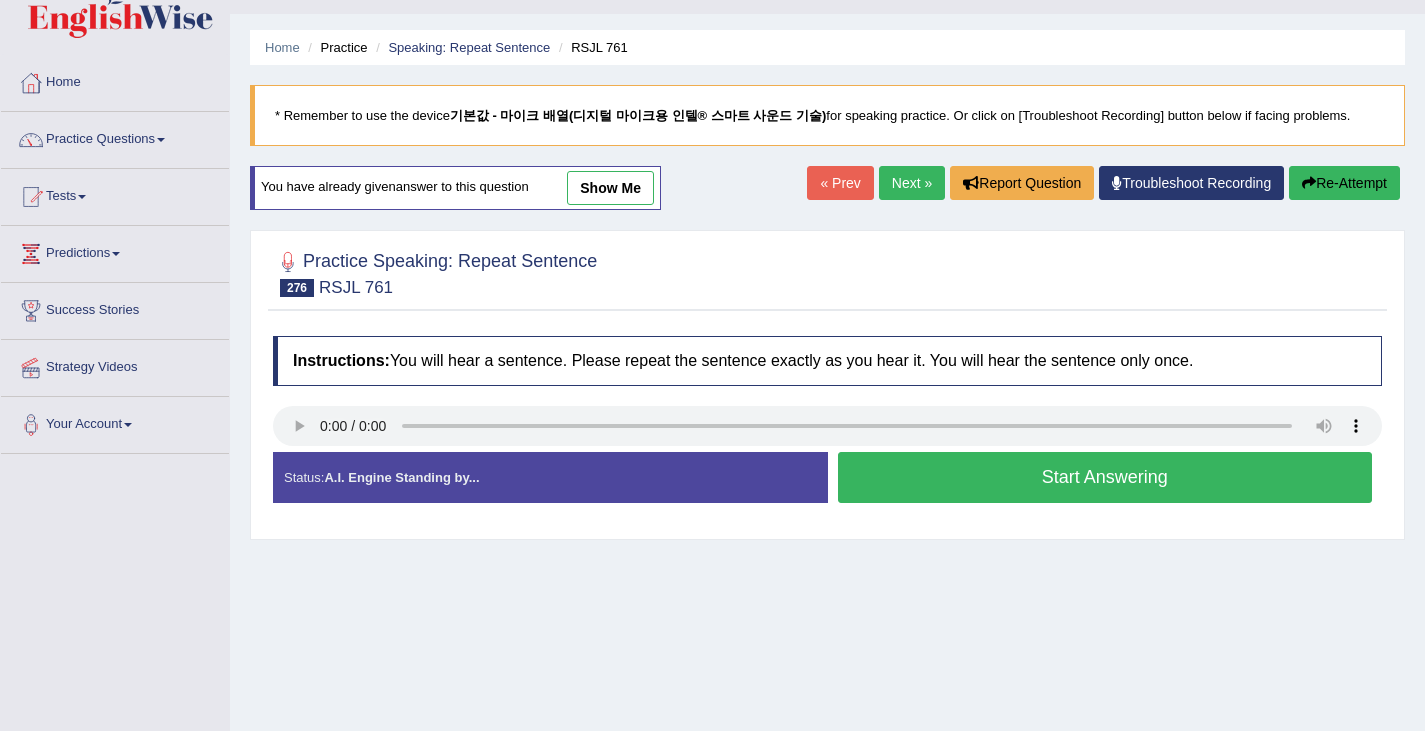 scroll, scrollTop: 0, scrollLeft: 0, axis: both 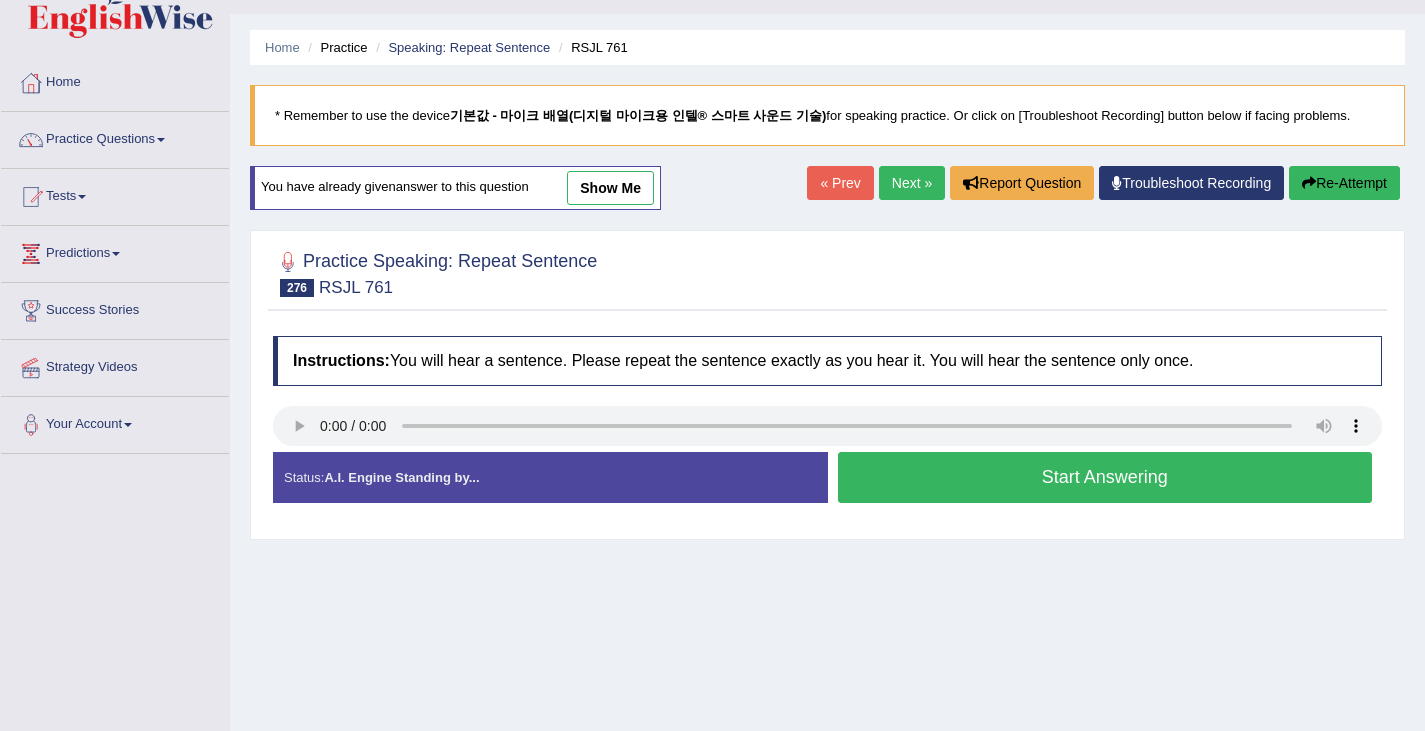 click on "Next »" at bounding box center (912, 183) 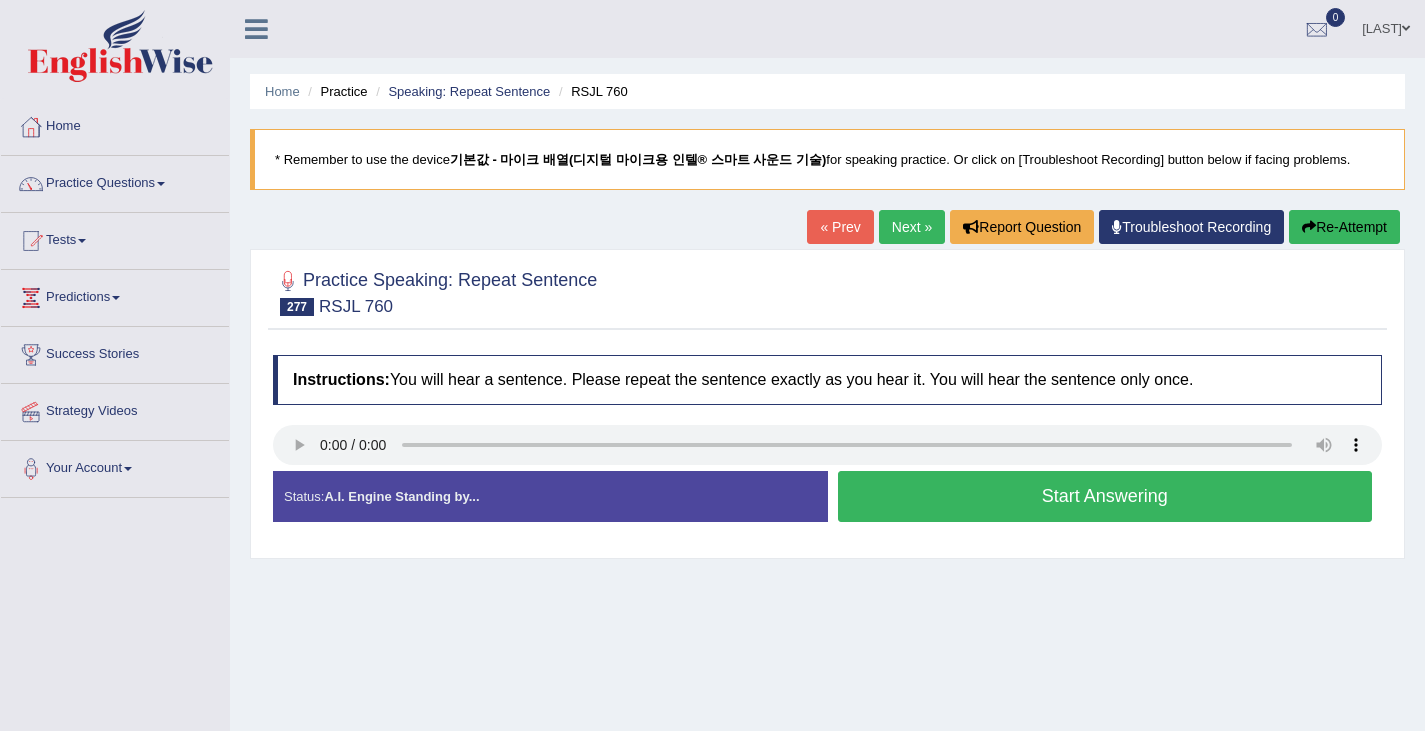 scroll, scrollTop: 0, scrollLeft: 0, axis: both 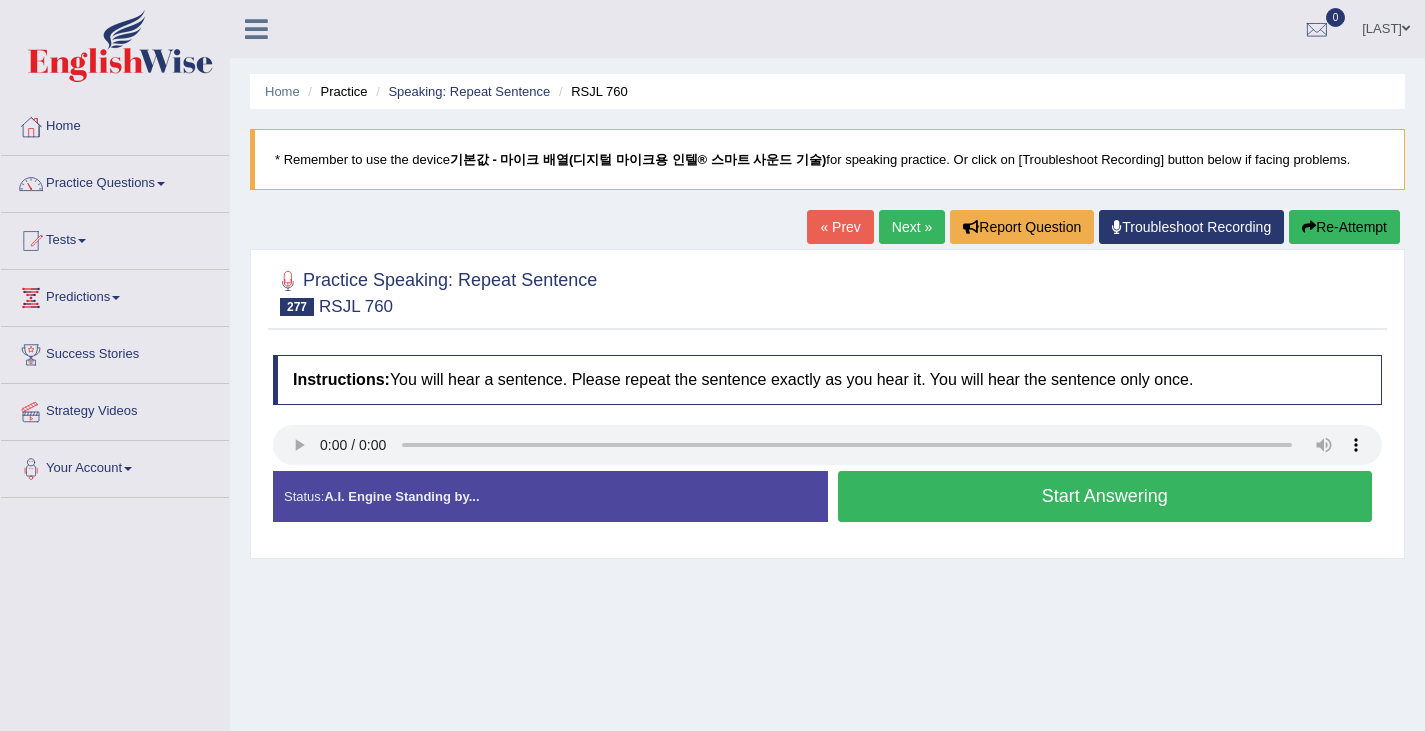 click on "Start Answering" at bounding box center (1105, 496) 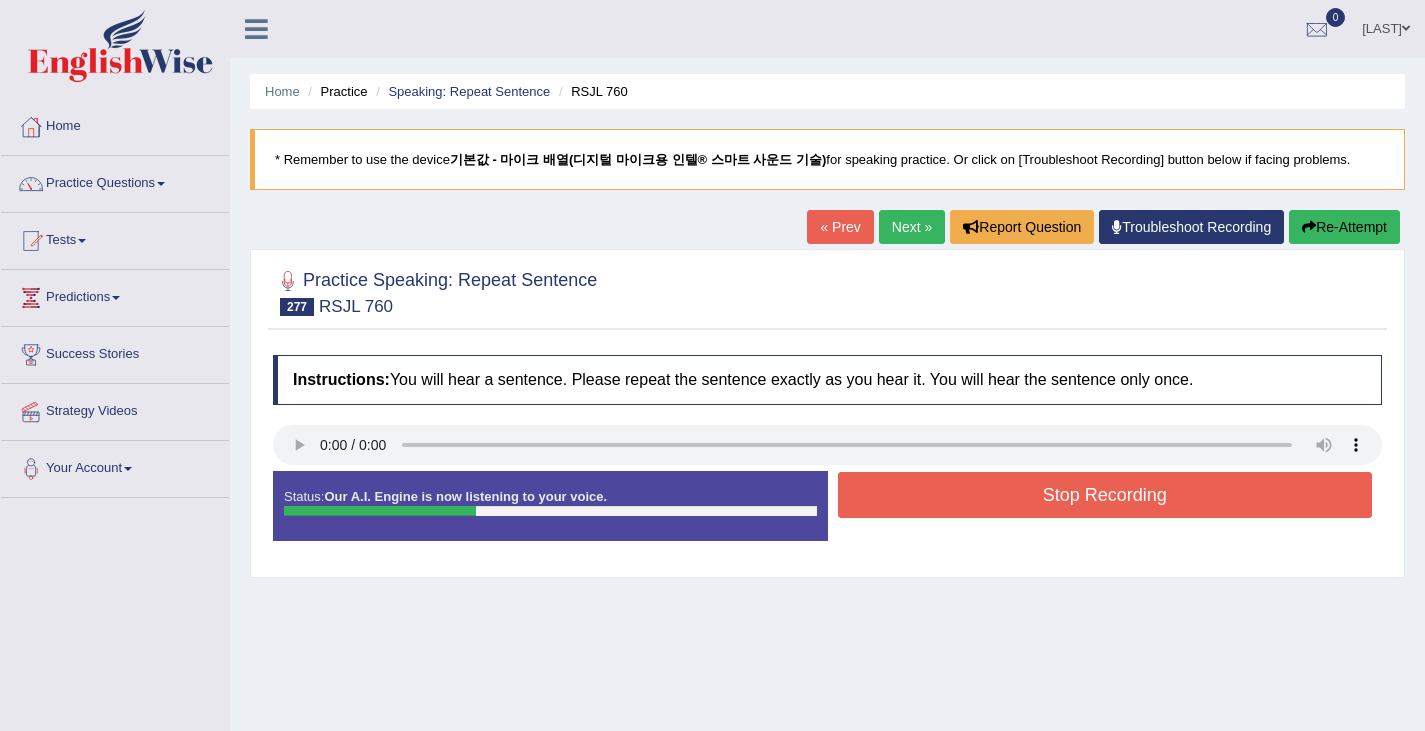 click on "Stop Recording" at bounding box center [1105, 495] 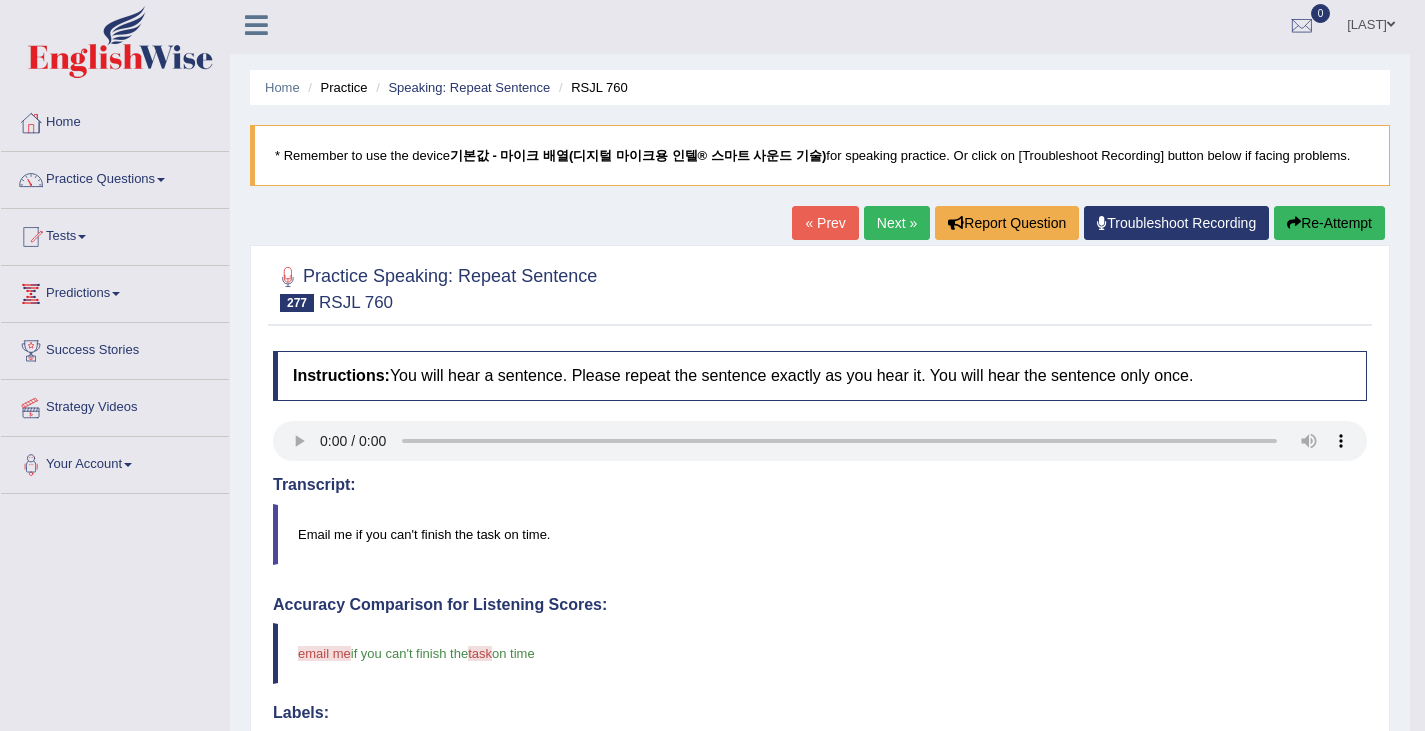 scroll, scrollTop: 0, scrollLeft: 0, axis: both 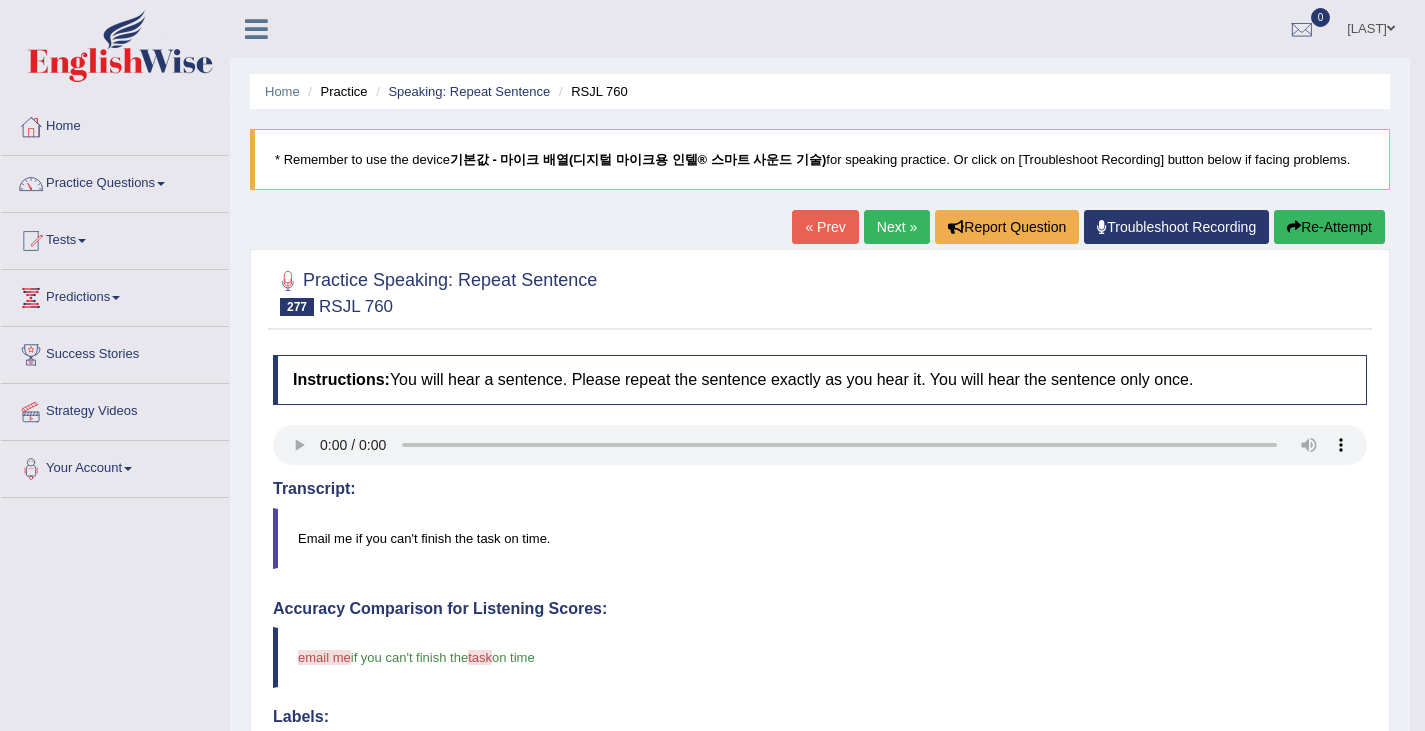 click on "Next »" at bounding box center (897, 227) 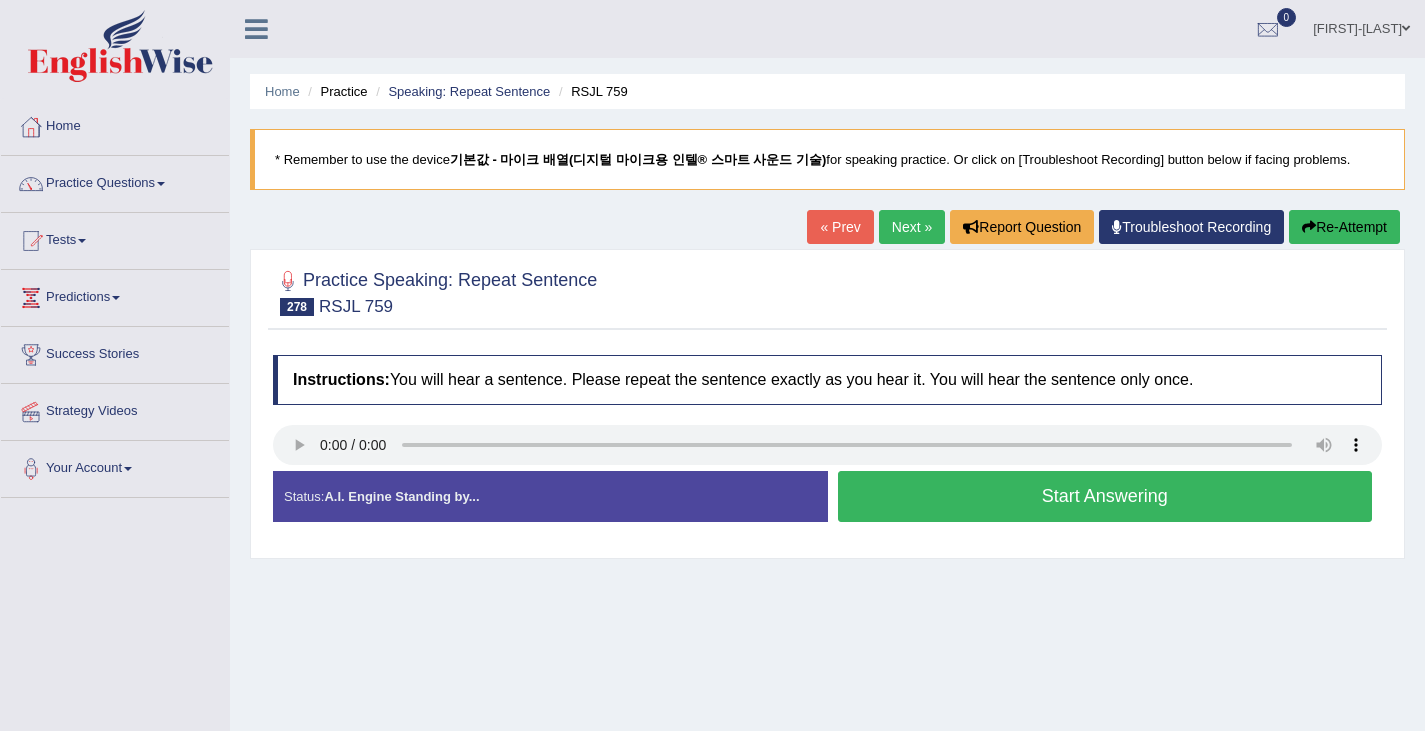scroll, scrollTop: 0, scrollLeft: 0, axis: both 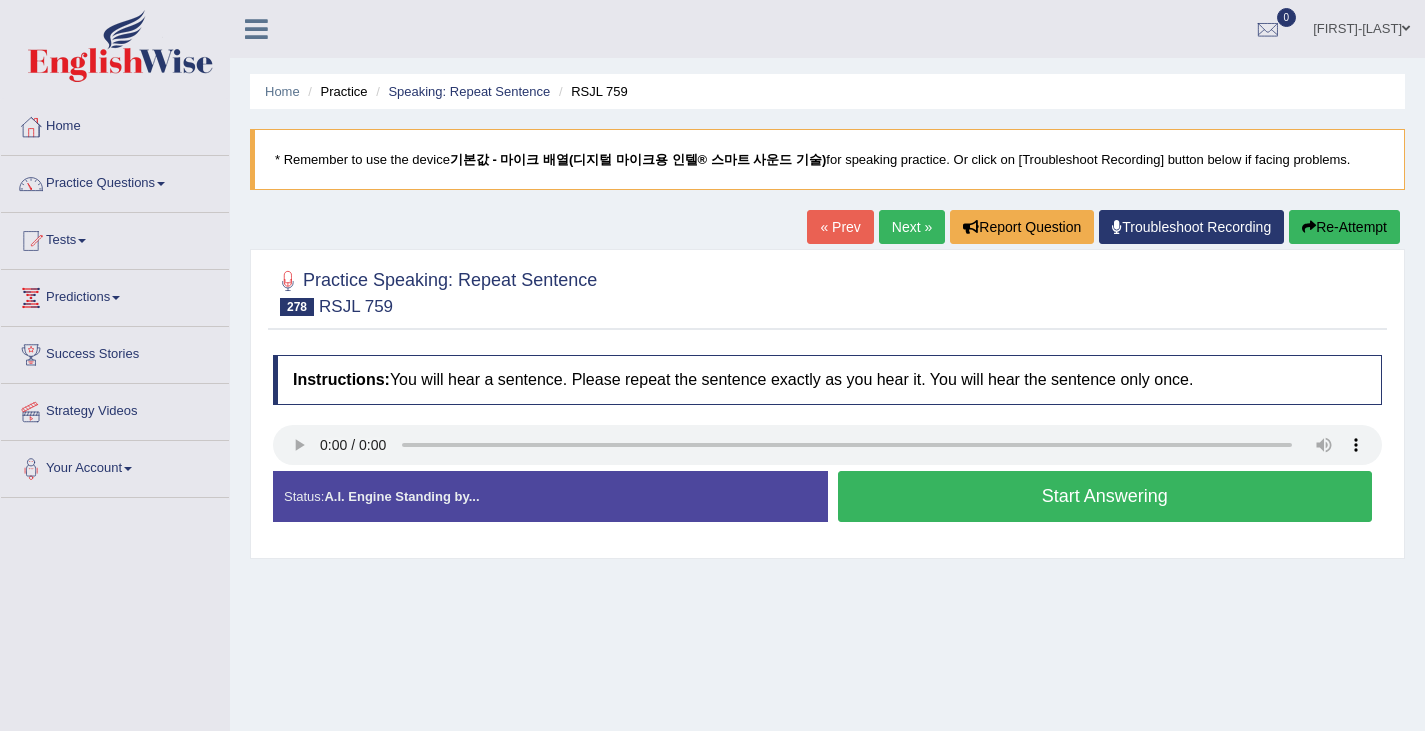 click on "Start Answering" at bounding box center [1105, 496] 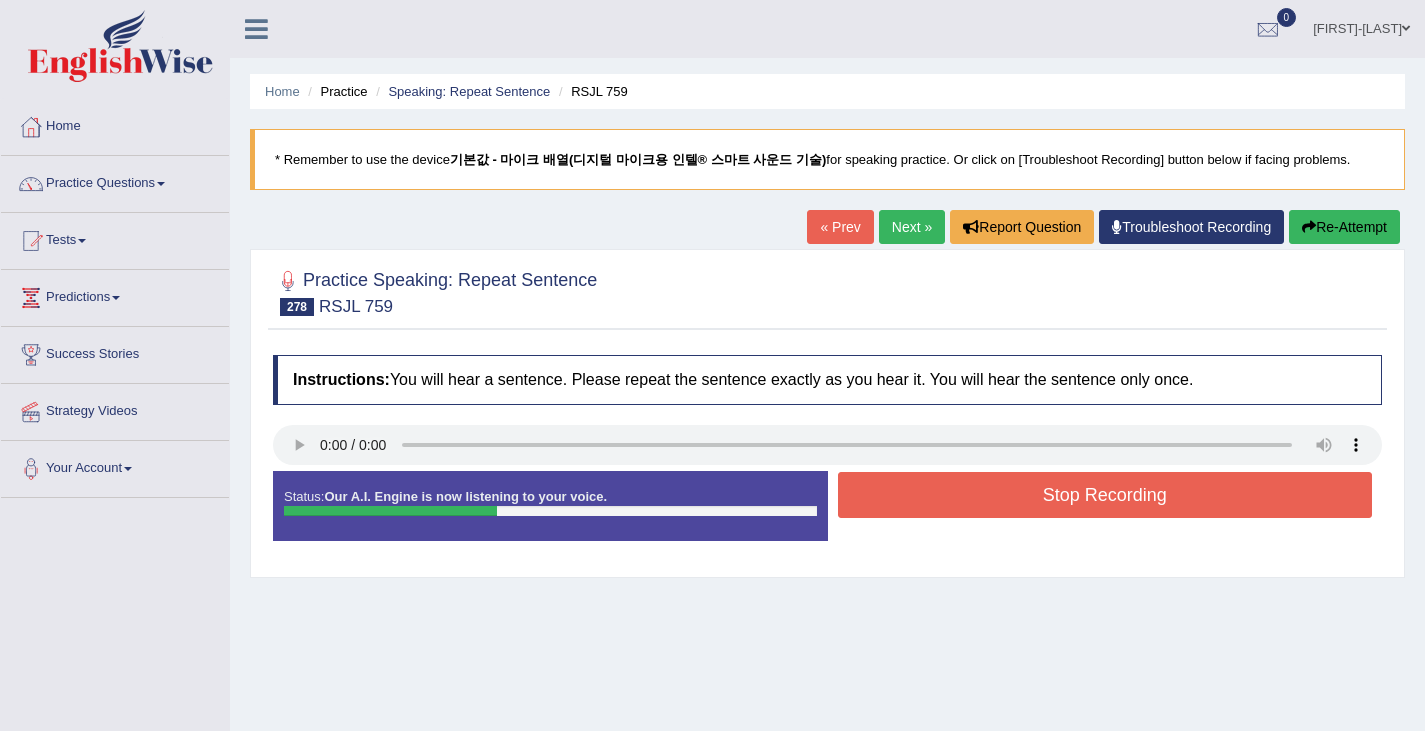 click on "Stop Recording" at bounding box center (1105, 495) 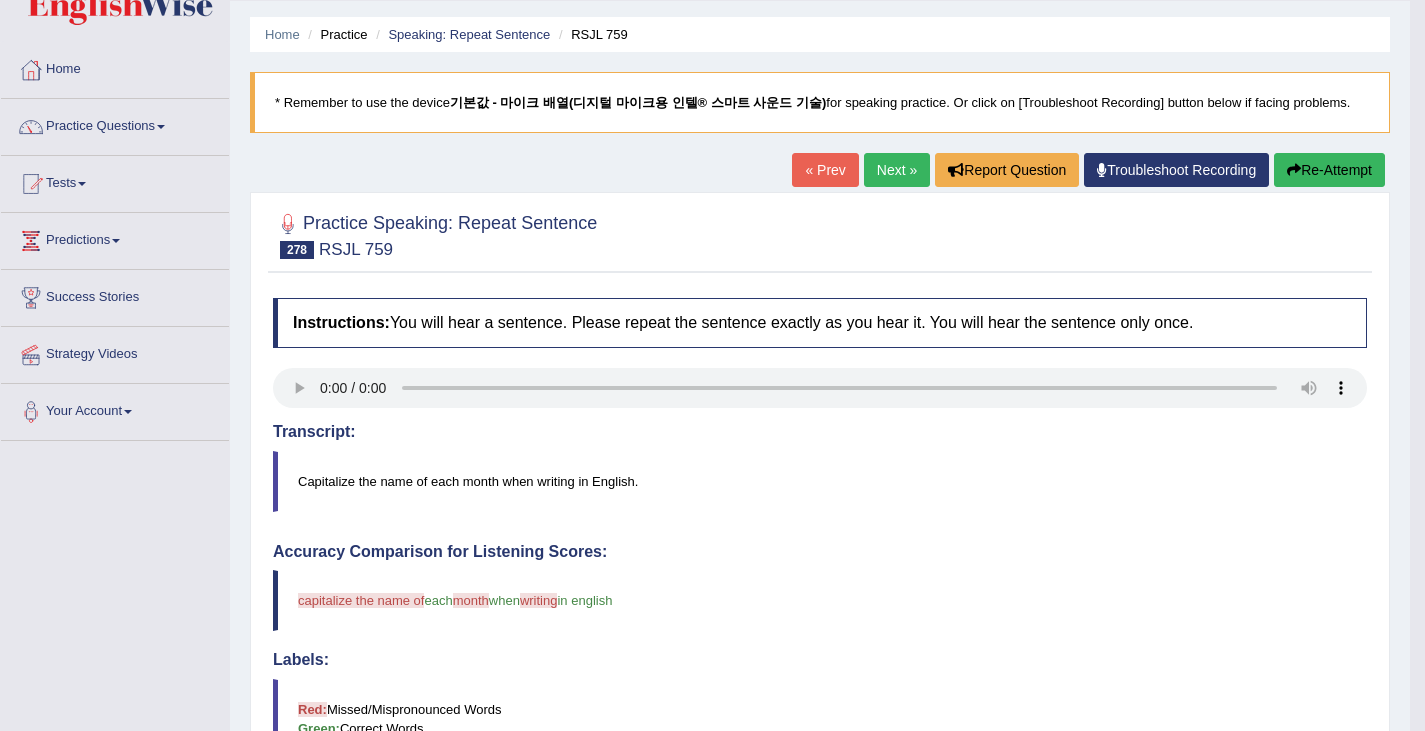 scroll, scrollTop: 33, scrollLeft: 0, axis: vertical 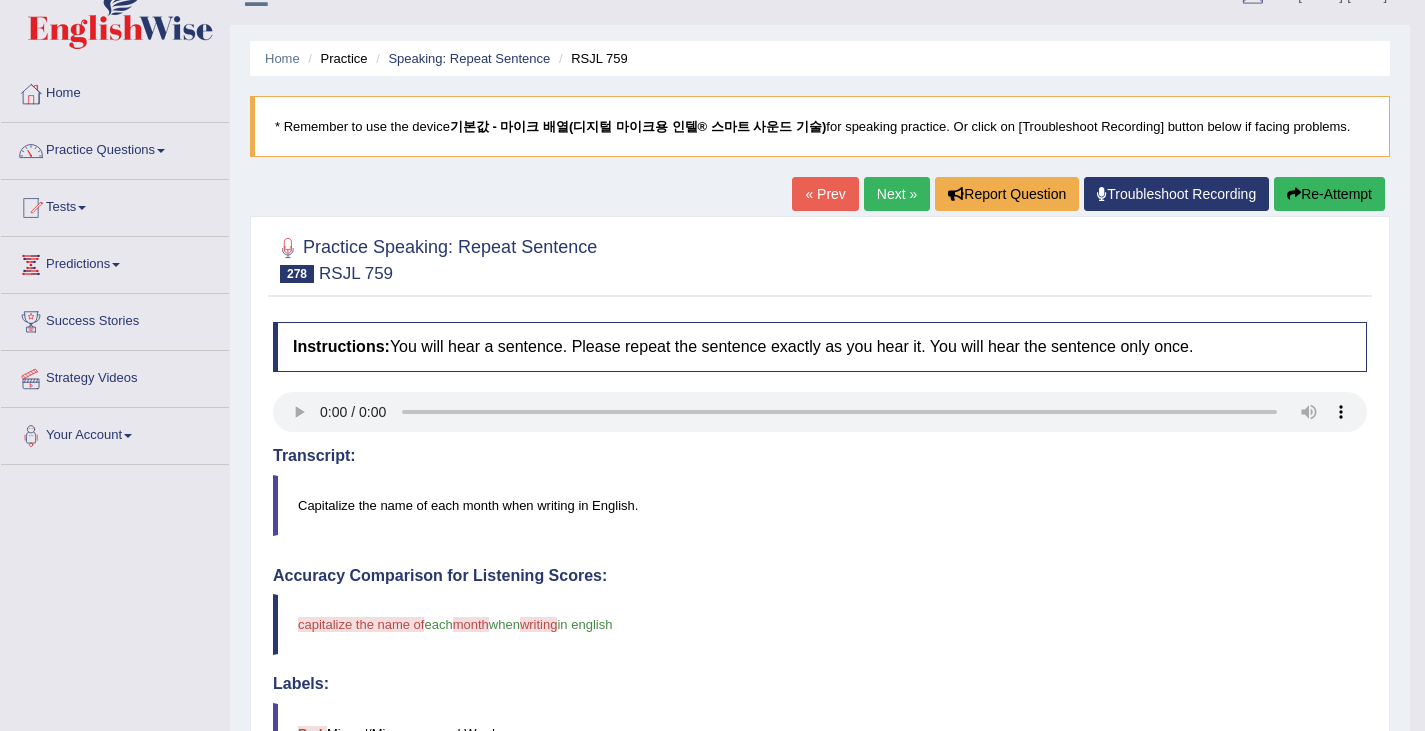 click on "Next »" at bounding box center [897, 194] 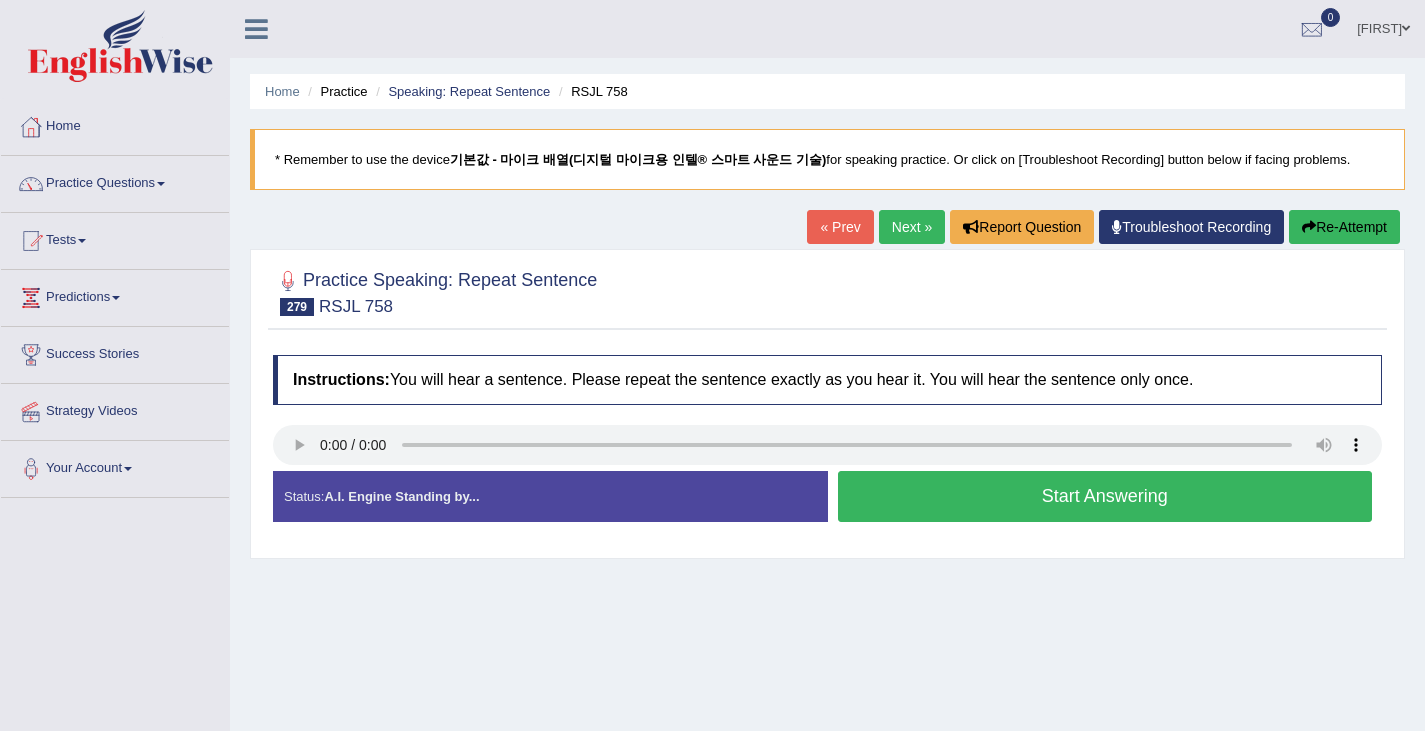 scroll, scrollTop: 0, scrollLeft: 0, axis: both 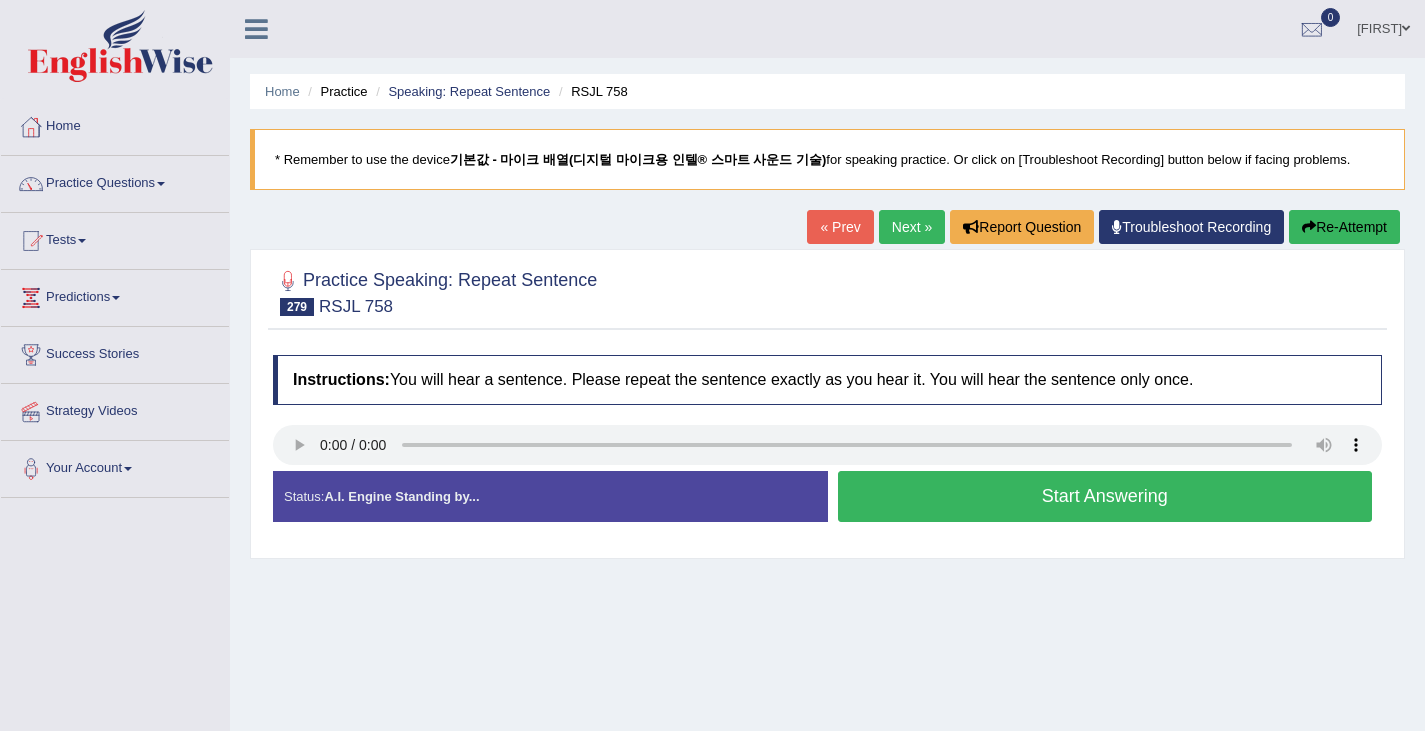 click on "Start Answering" at bounding box center [1105, 496] 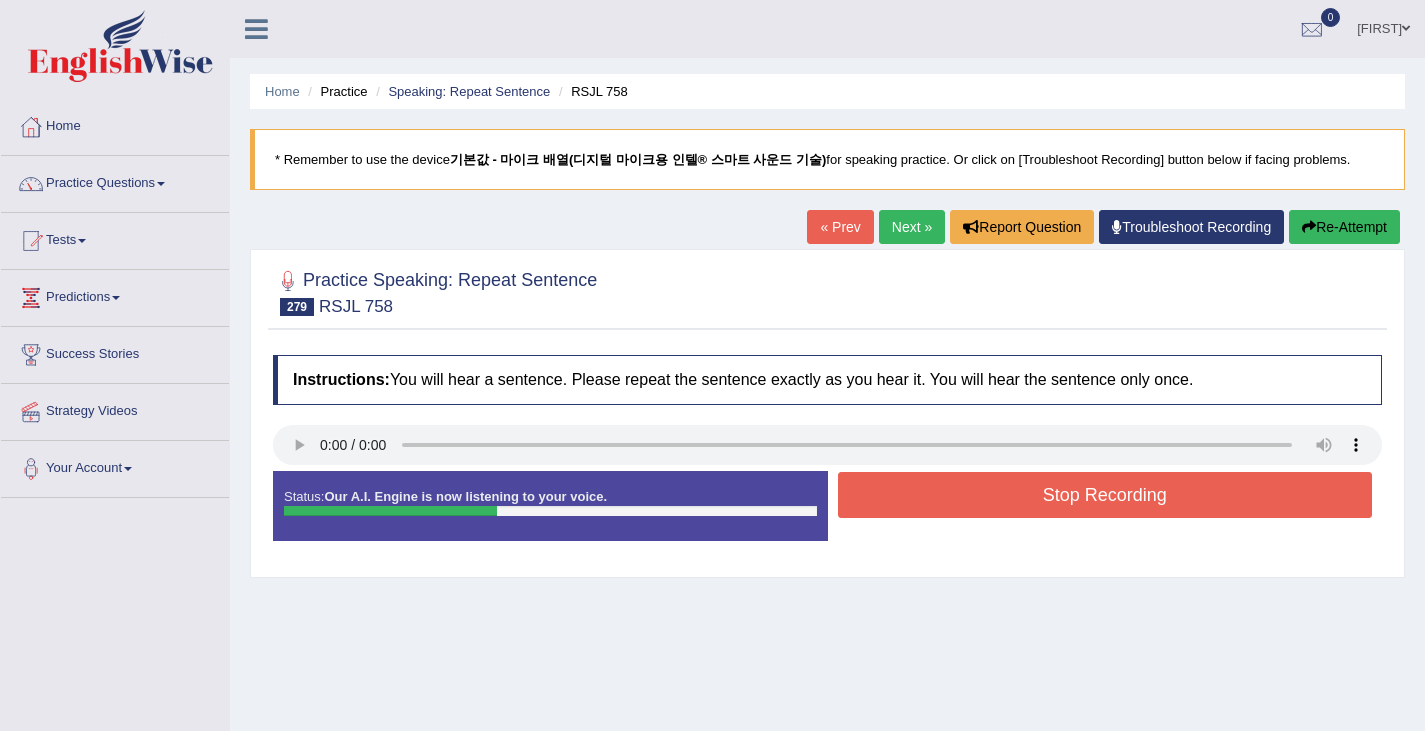 click on "Stop Recording" at bounding box center (1105, 495) 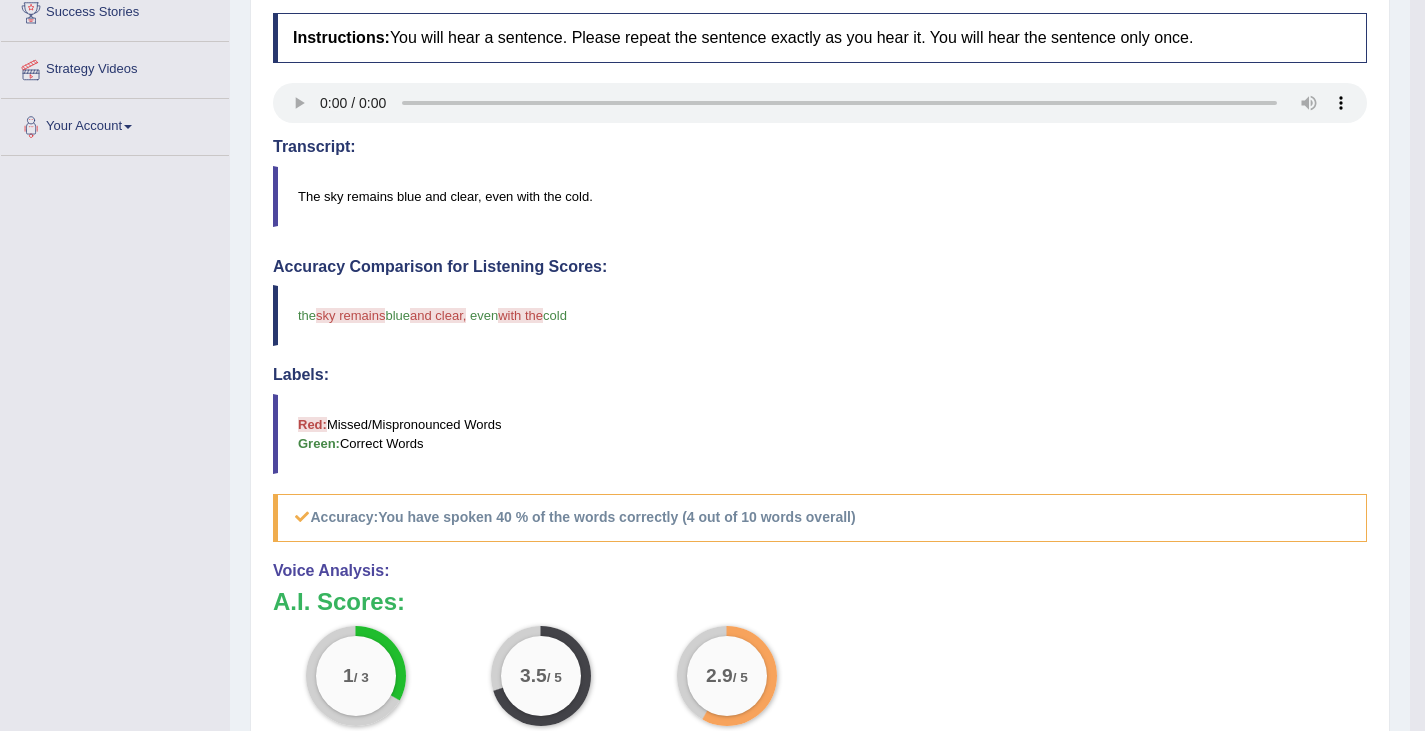 scroll, scrollTop: 0, scrollLeft: 0, axis: both 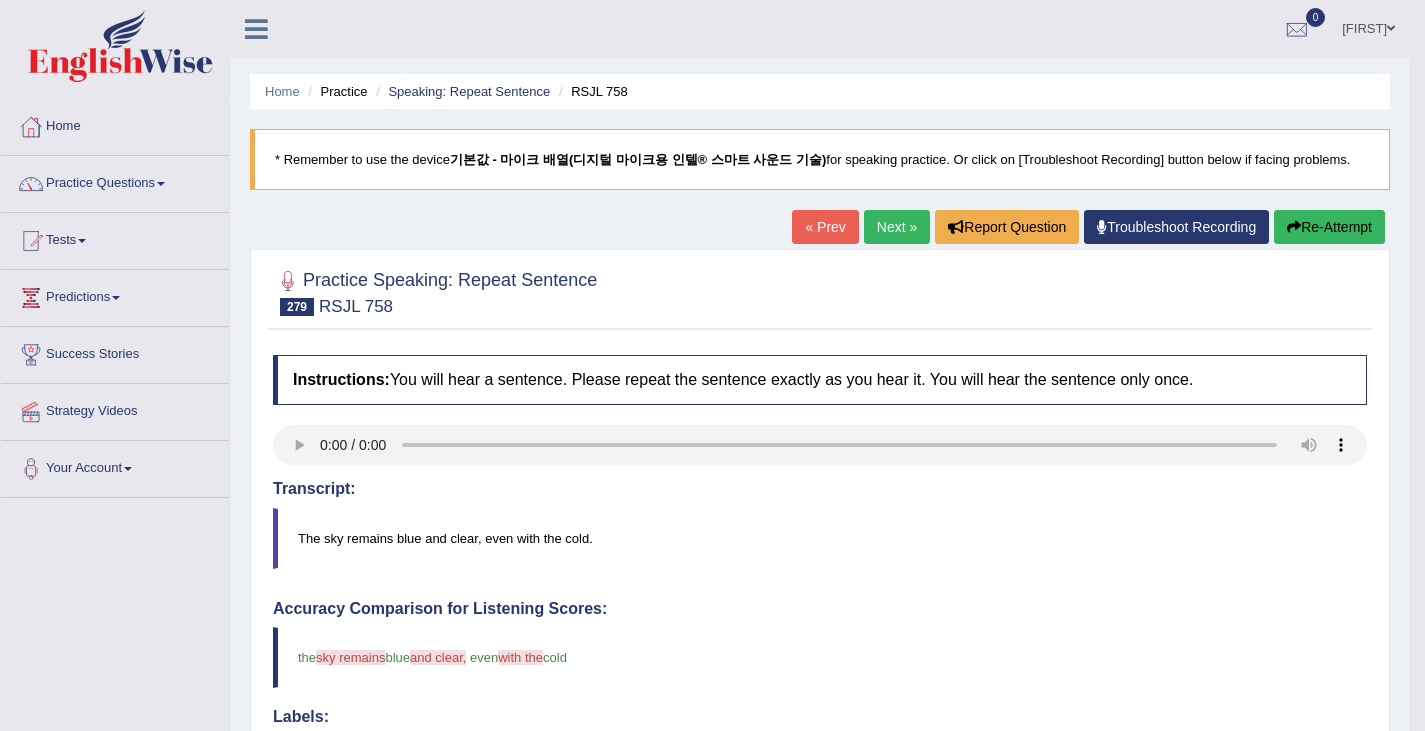 click on "Next »" at bounding box center [897, 227] 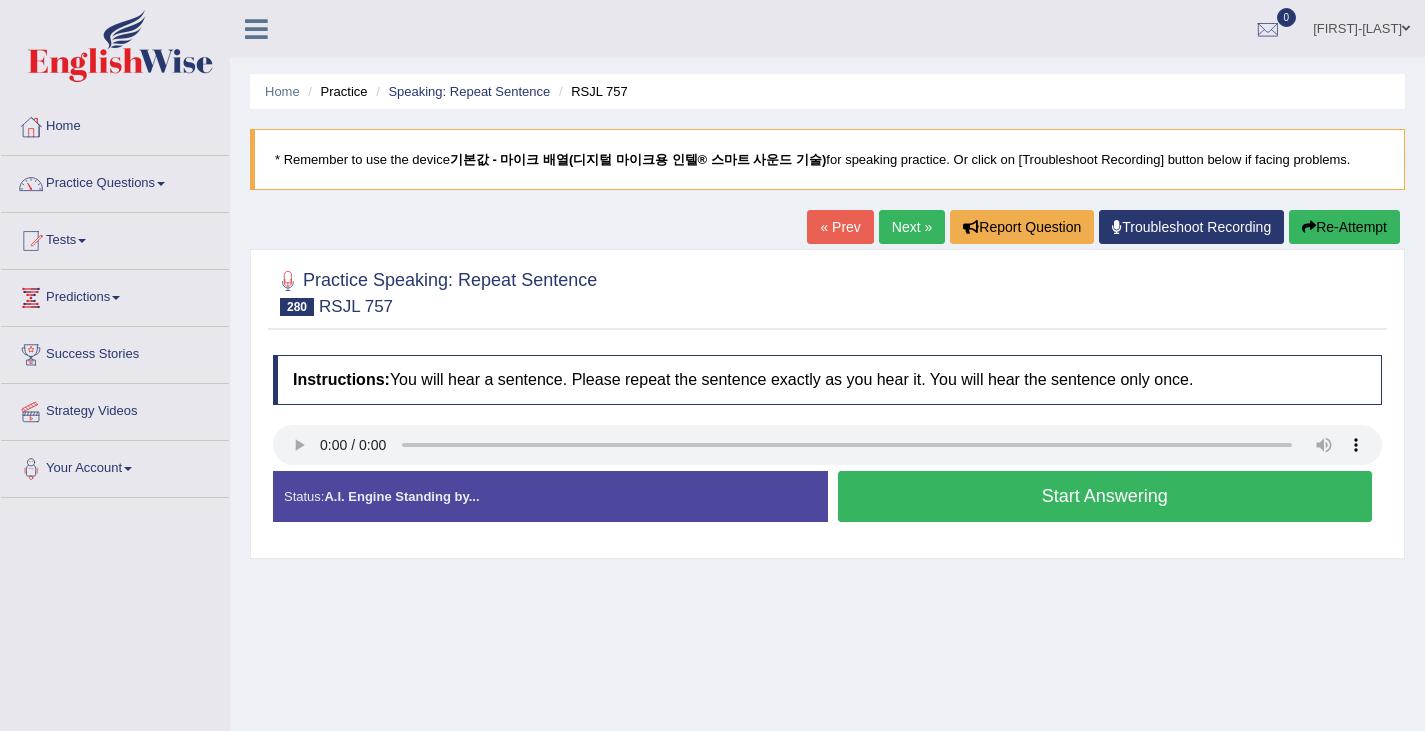 scroll, scrollTop: 0, scrollLeft: 0, axis: both 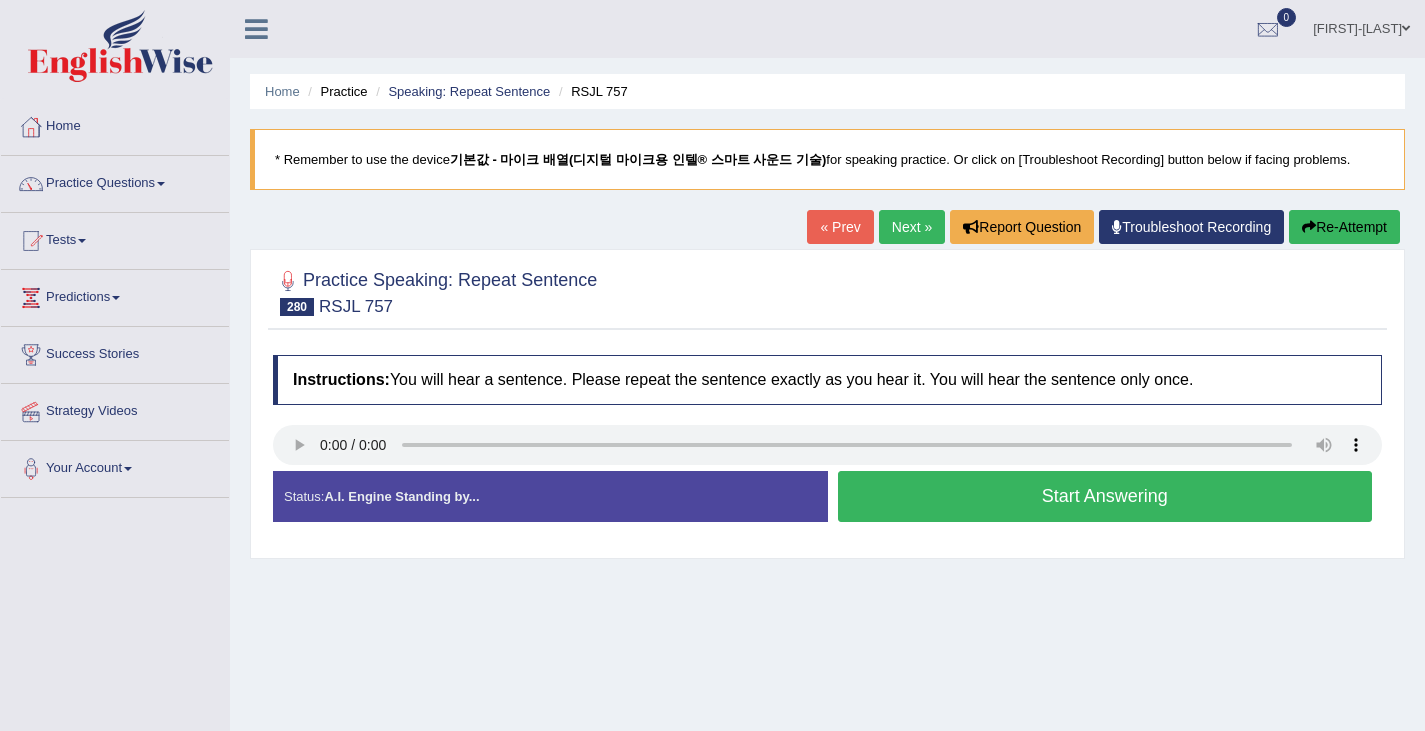 click on "Re-Attempt" at bounding box center (1344, 227) 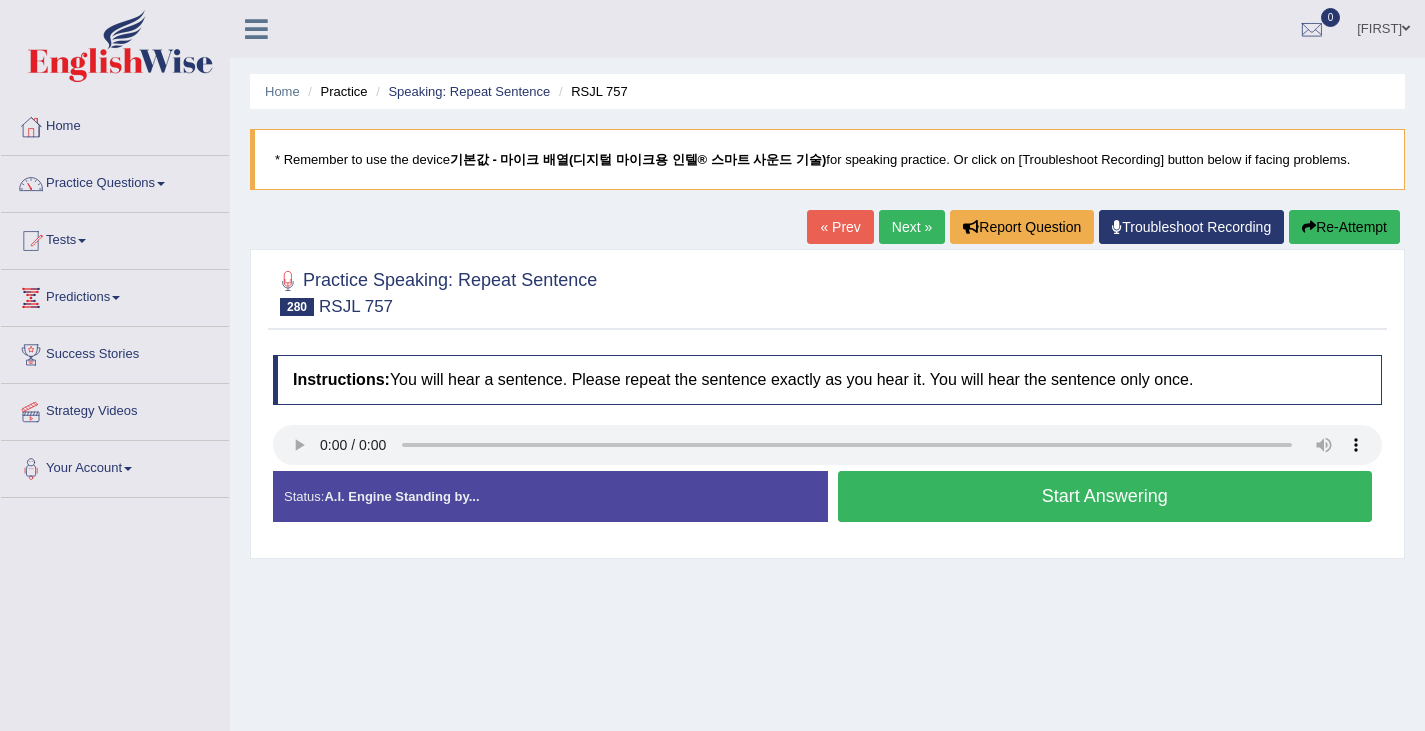 scroll, scrollTop: 0, scrollLeft: 0, axis: both 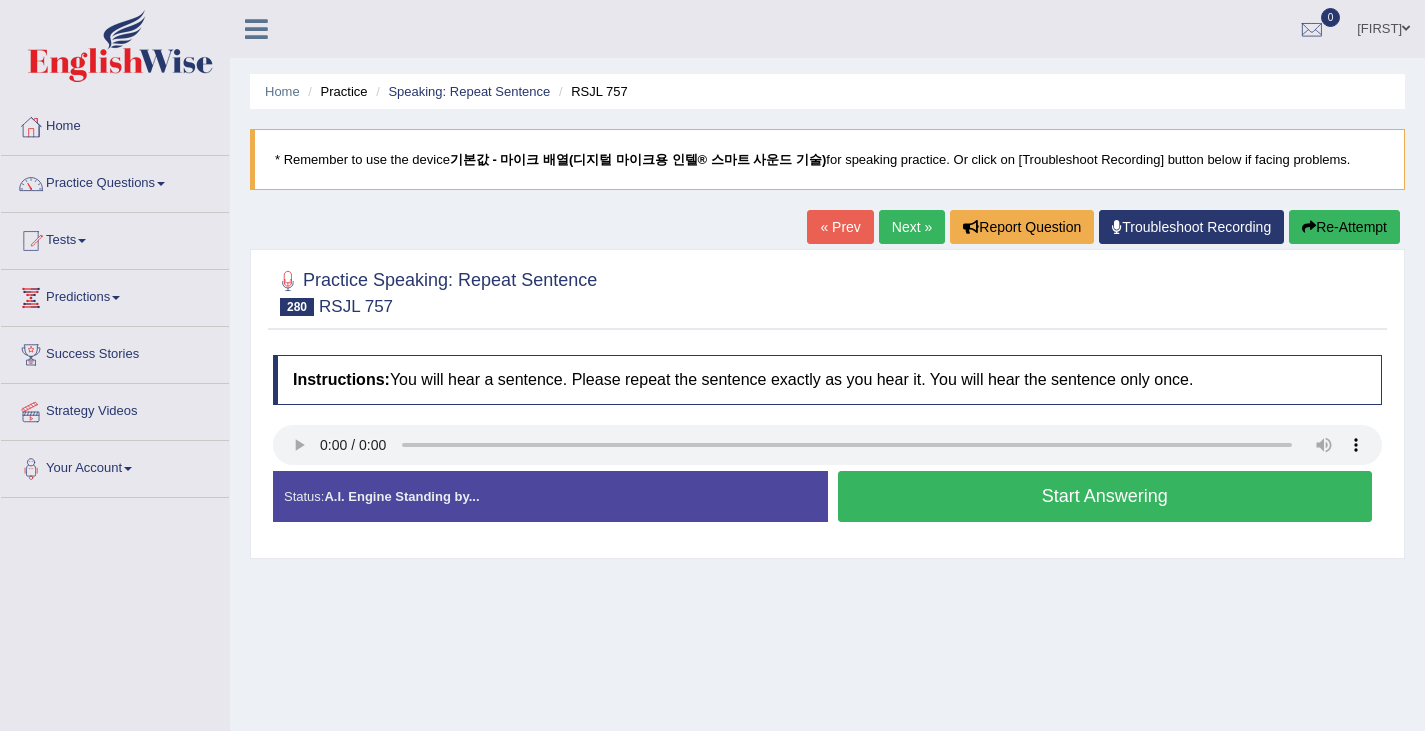 click on "Start Answering" at bounding box center (1105, 496) 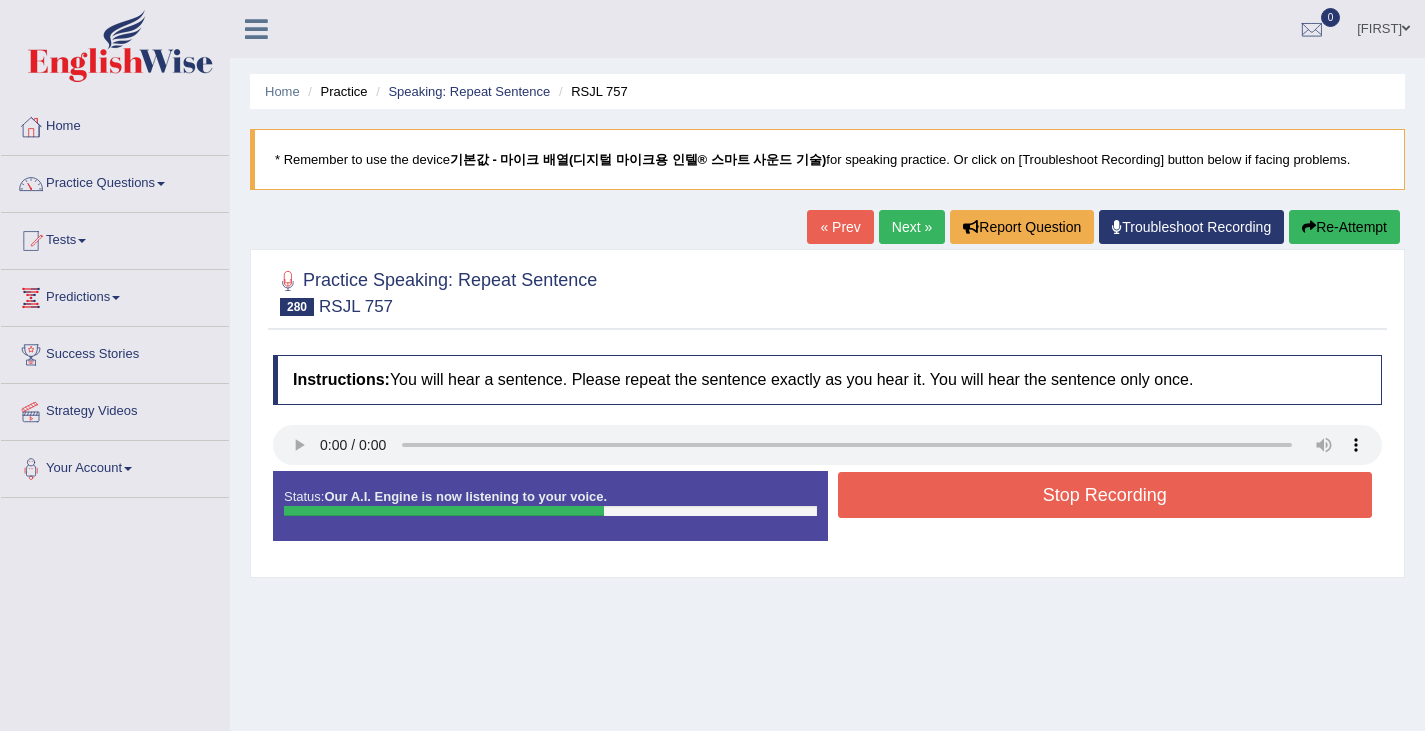 click on "Stop Recording" at bounding box center (1105, 495) 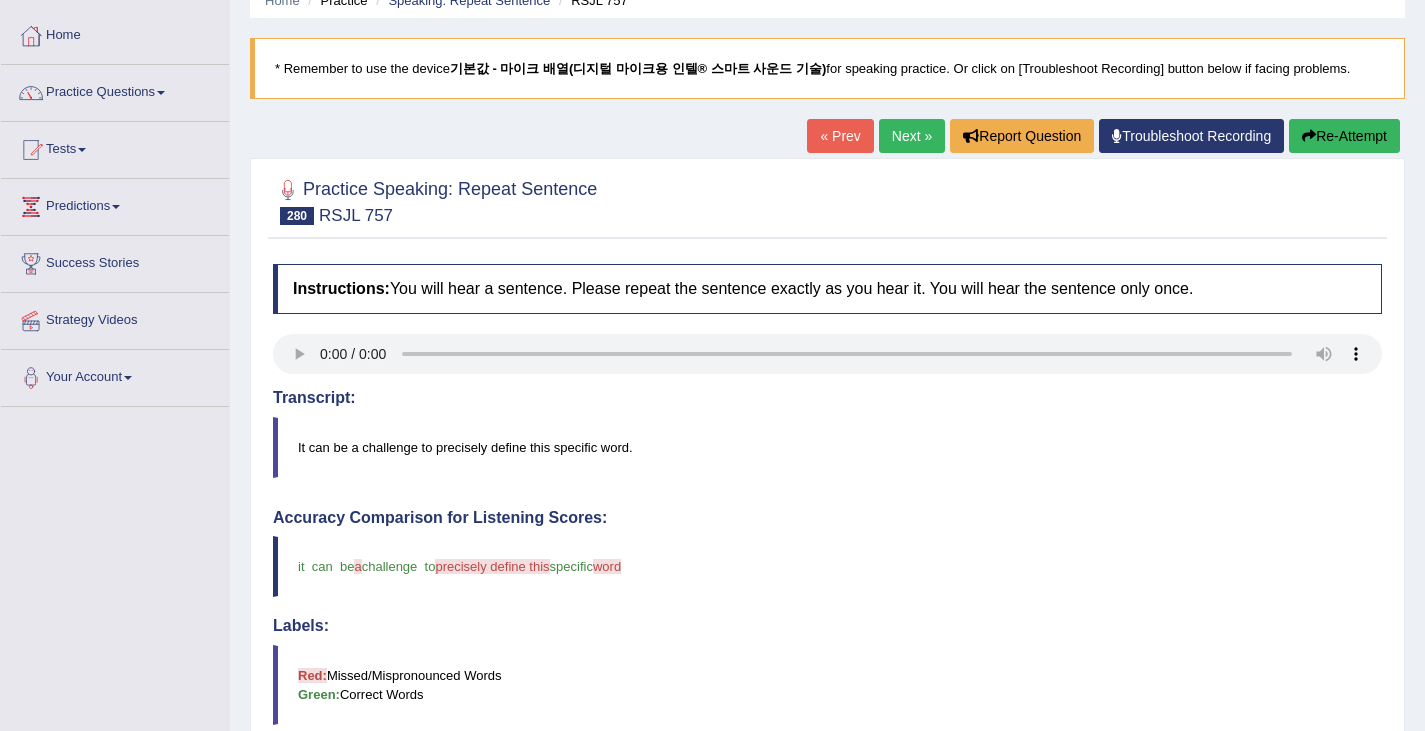 scroll, scrollTop: 0, scrollLeft: 0, axis: both 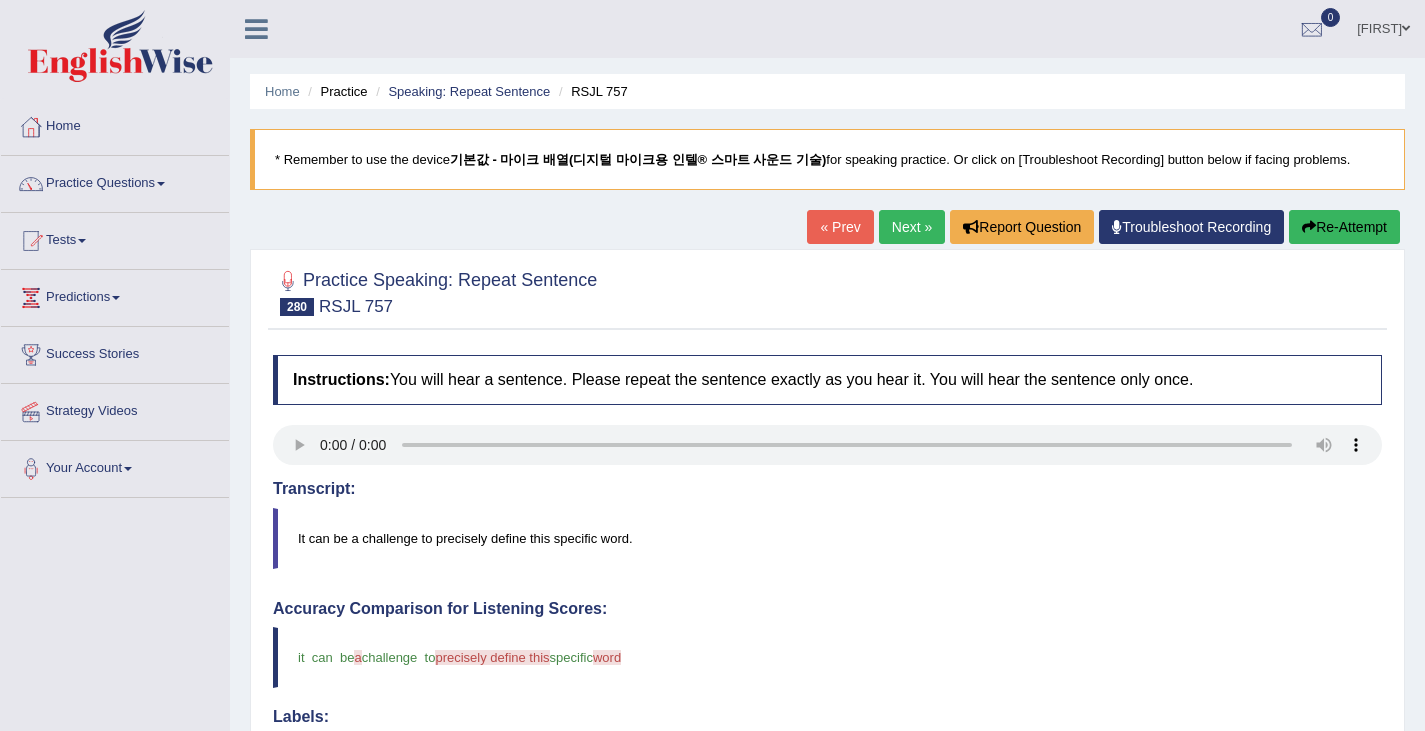 click on "Next »" at bounding box center (912, 227) 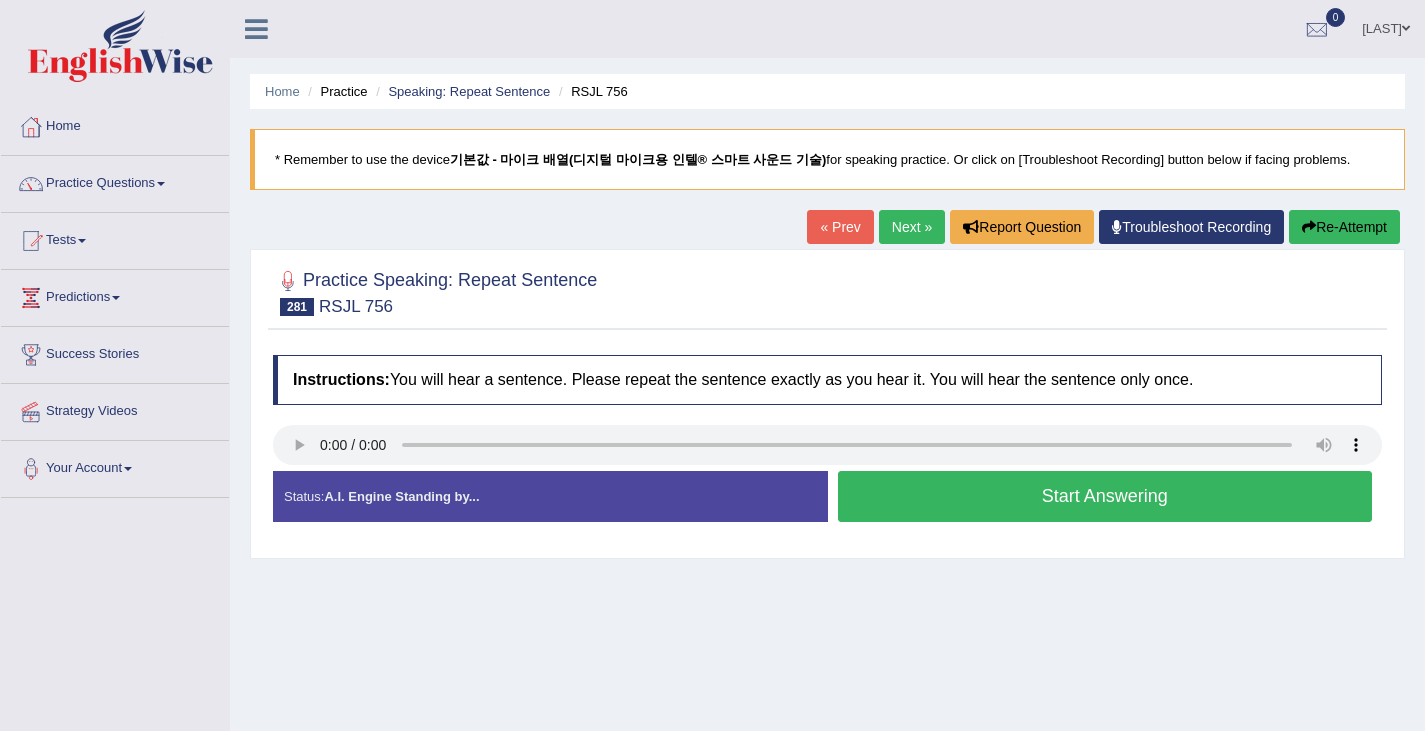 scroll, scrollTop: 0, scrollLeft: 0, axis: both 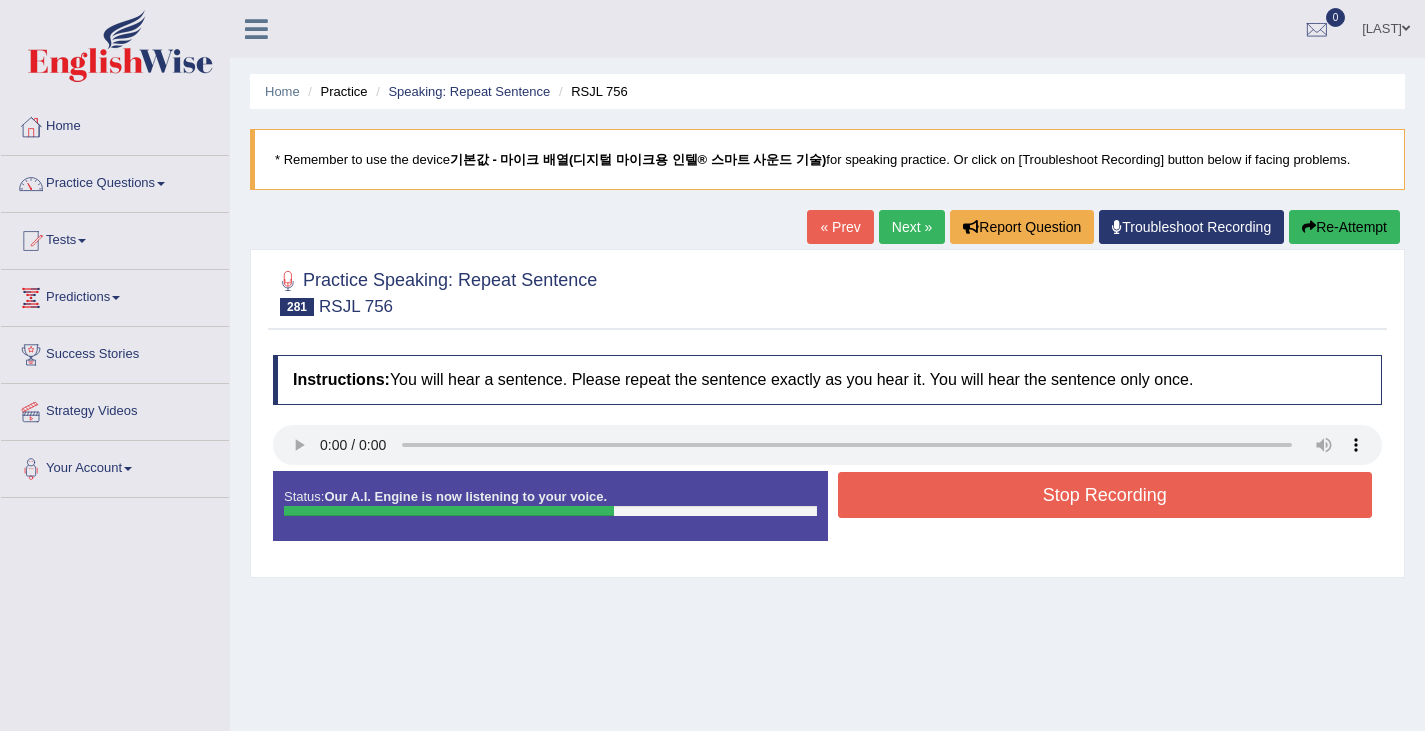 click on "Stop Recording" at bounding box center (1105, 495) 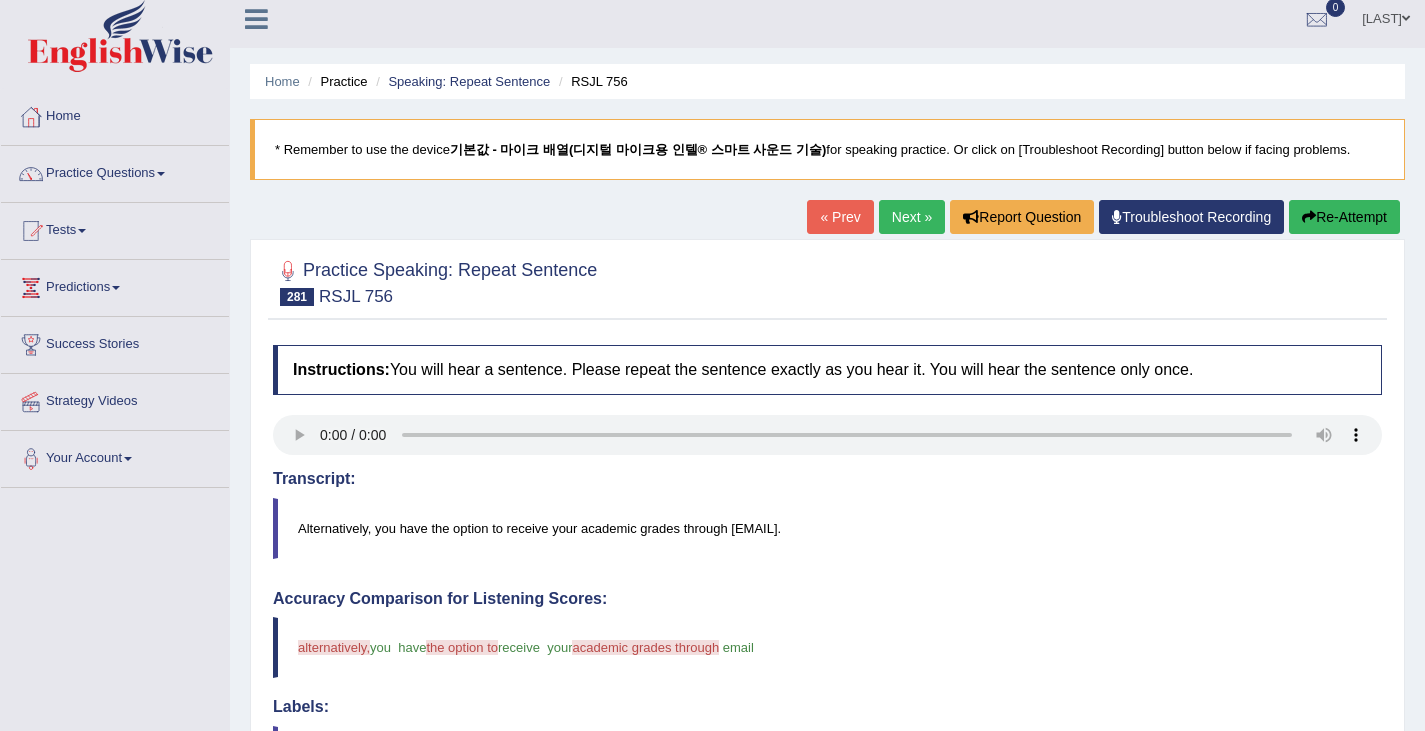 scroll, scrollTop: 0, scrollLeft: 0, axis: both 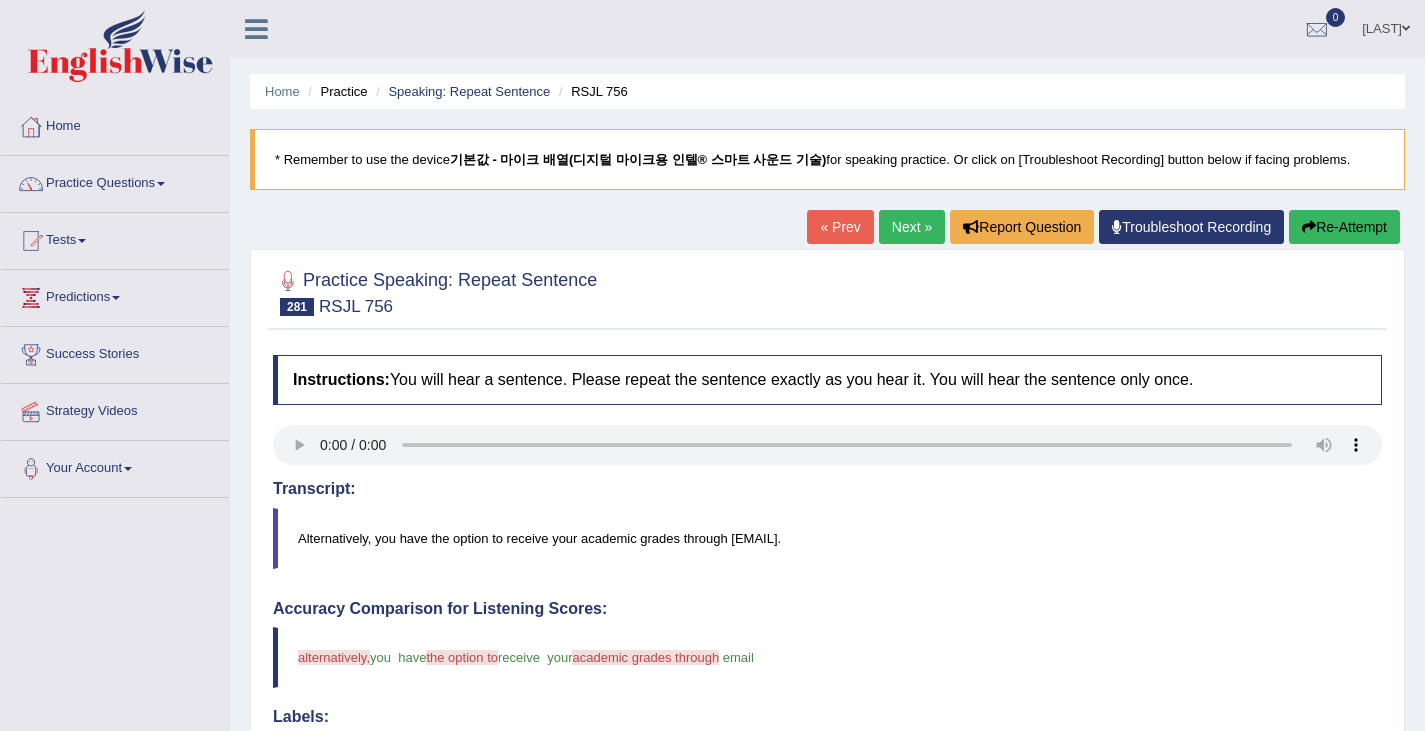 click on "Next »" at bounding box center (912, 227) 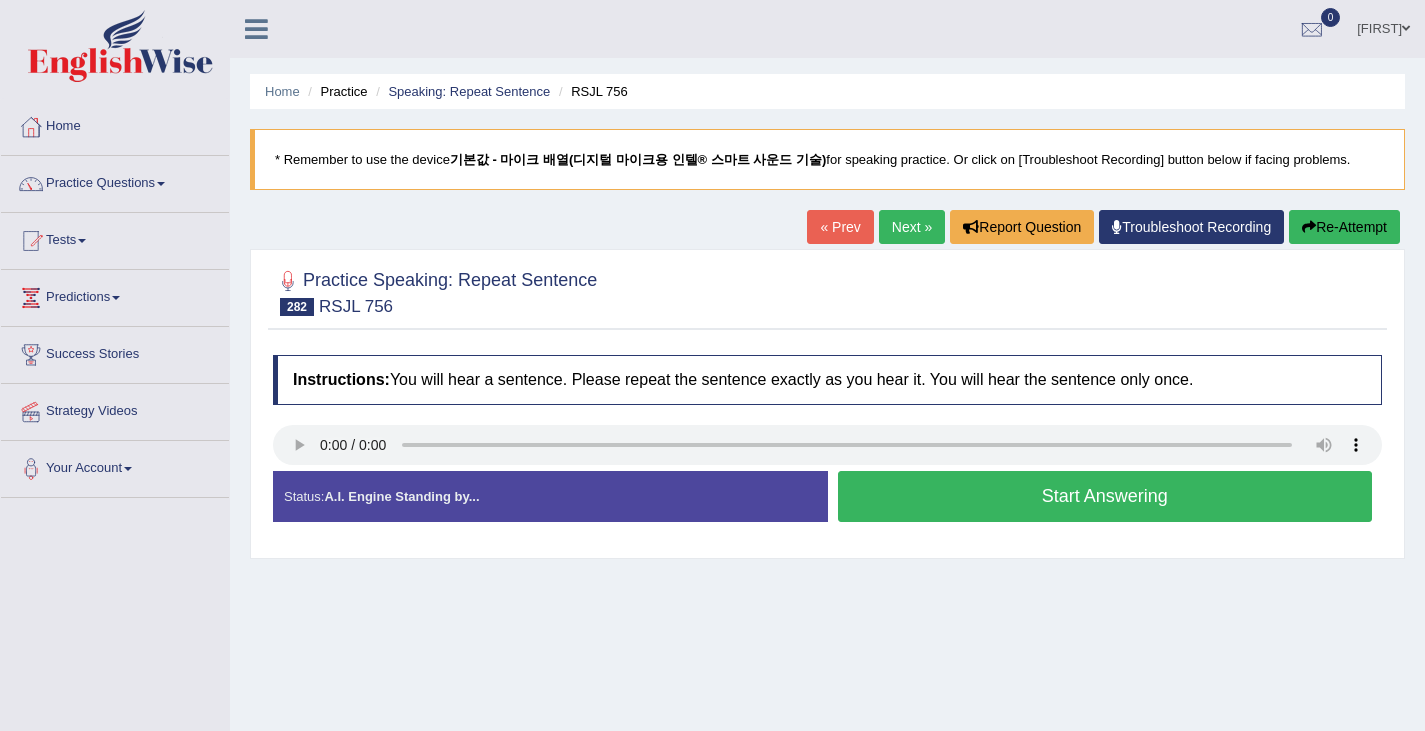 scroll, scrollTop: 0, scrollLeft: 0, axis: both 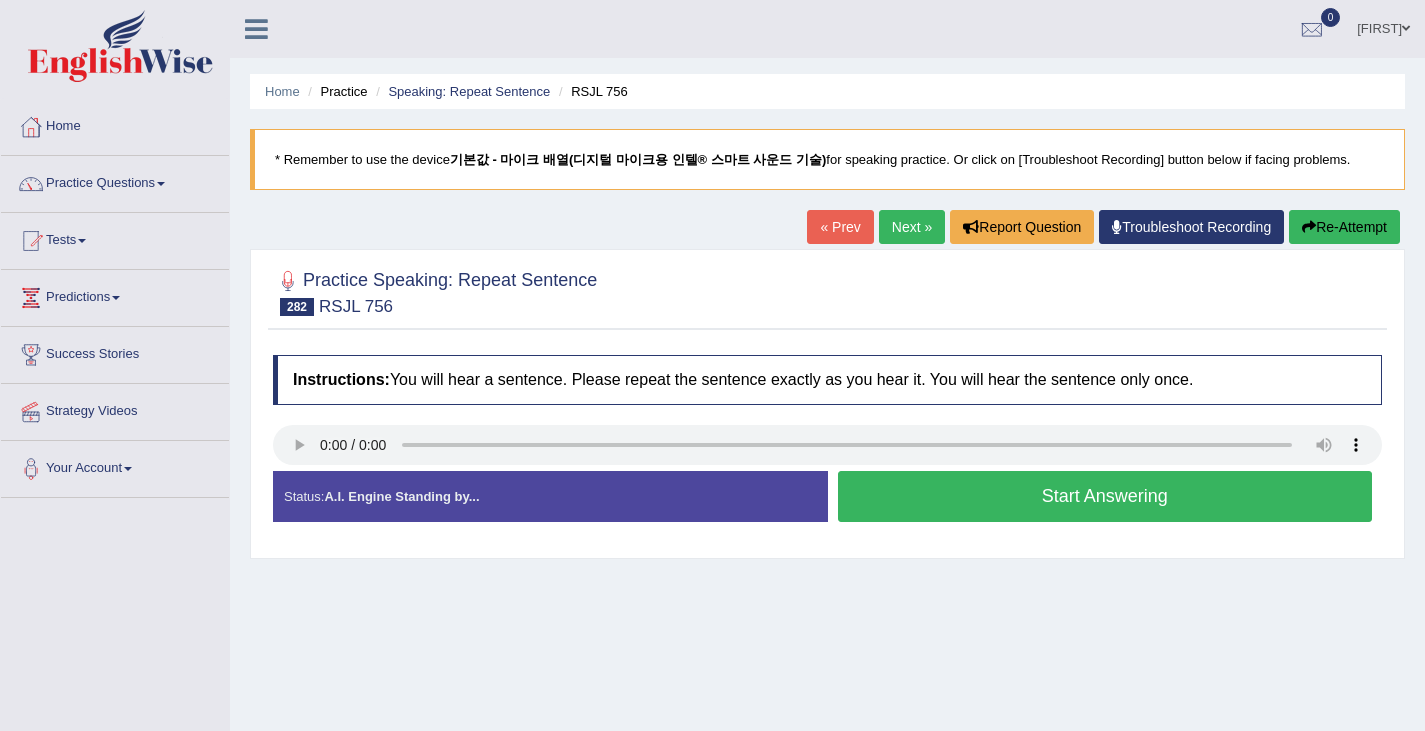 click on "Start Answering" at bounding box center (1105, 496) 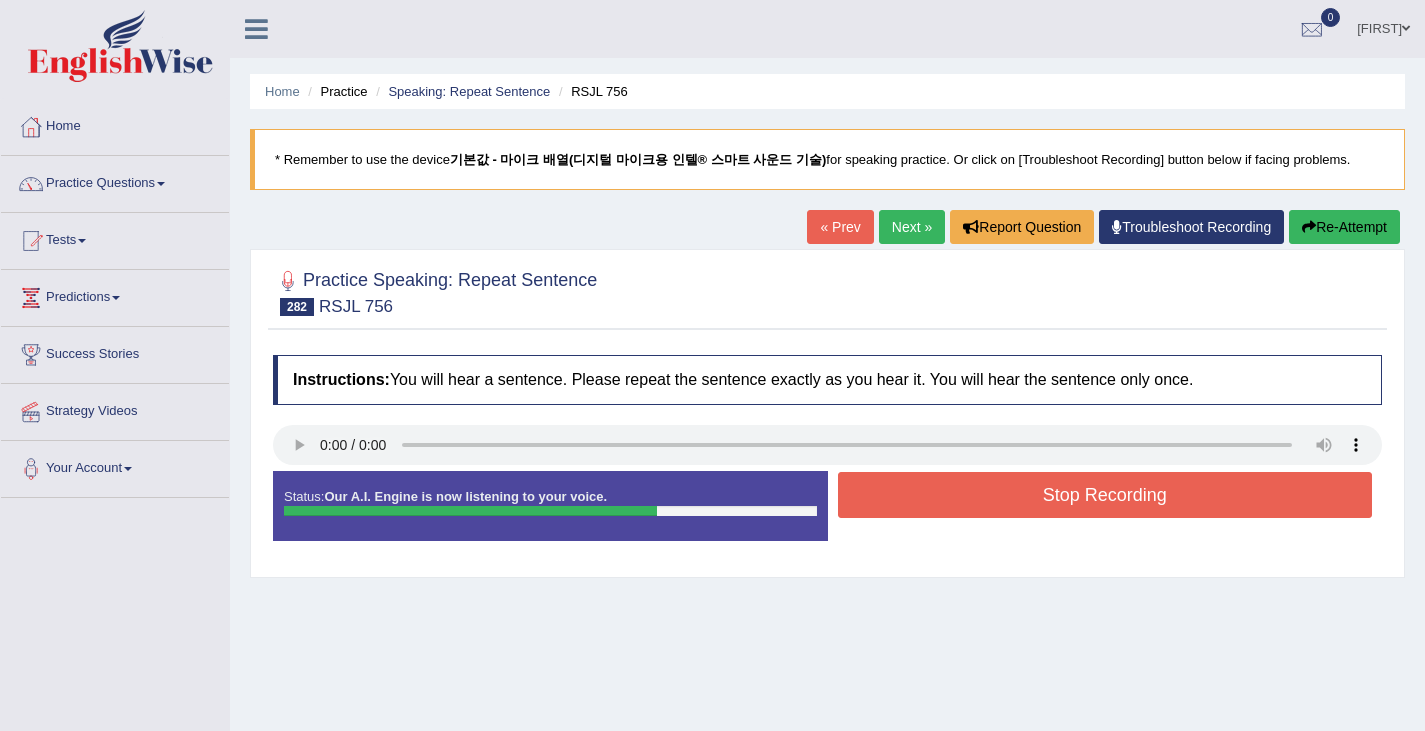 click on "Stop Recording" at bounding box center (1105, 495) 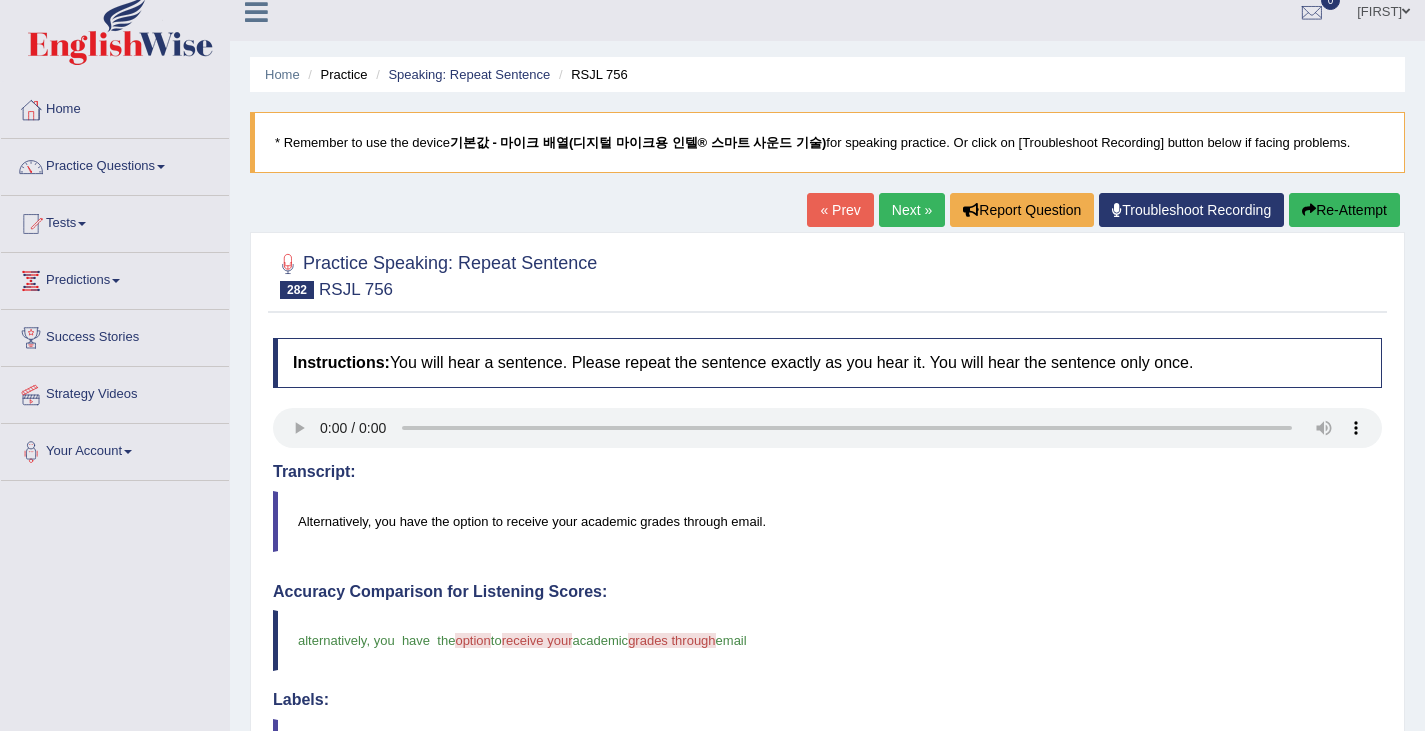 scroll, scrollTop: 0, scrollLeft: 0, axis: both 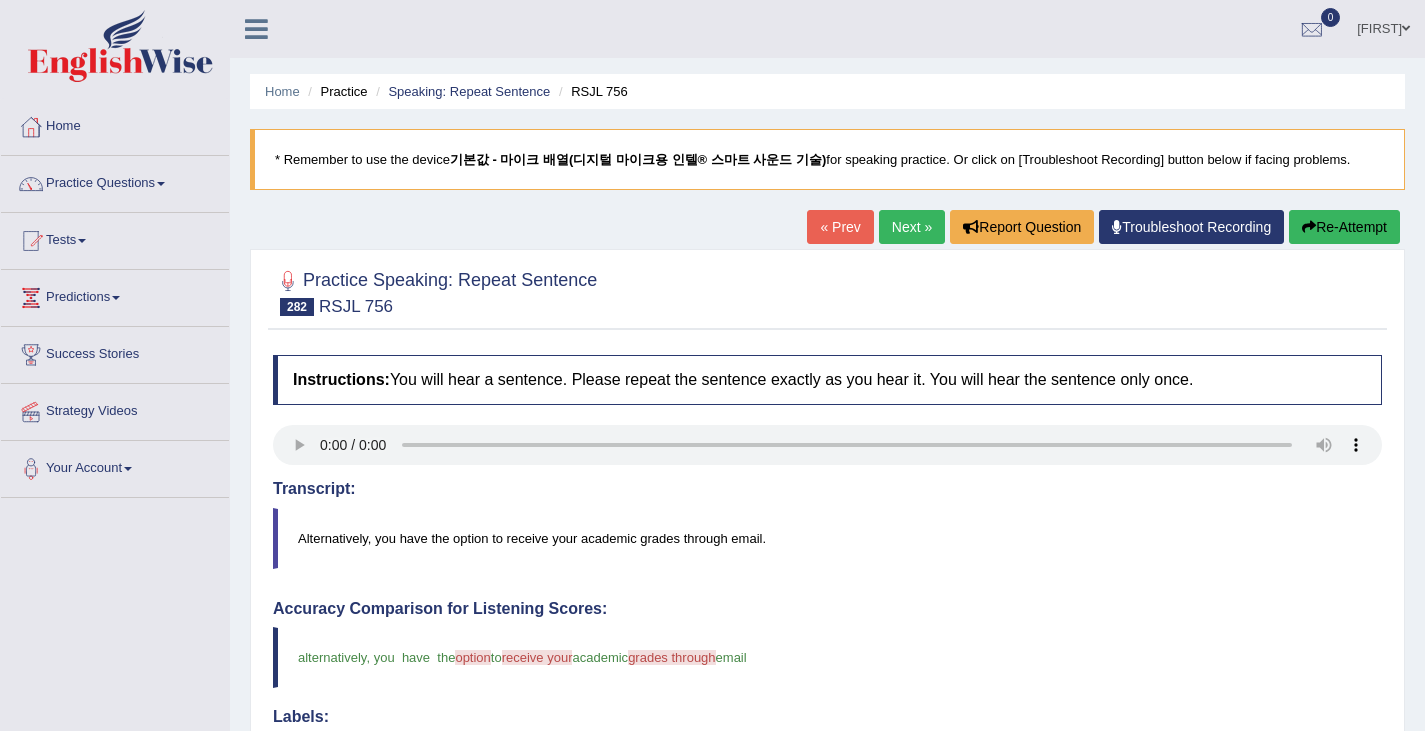 click on "Next »" at bounding box center [912, 227] 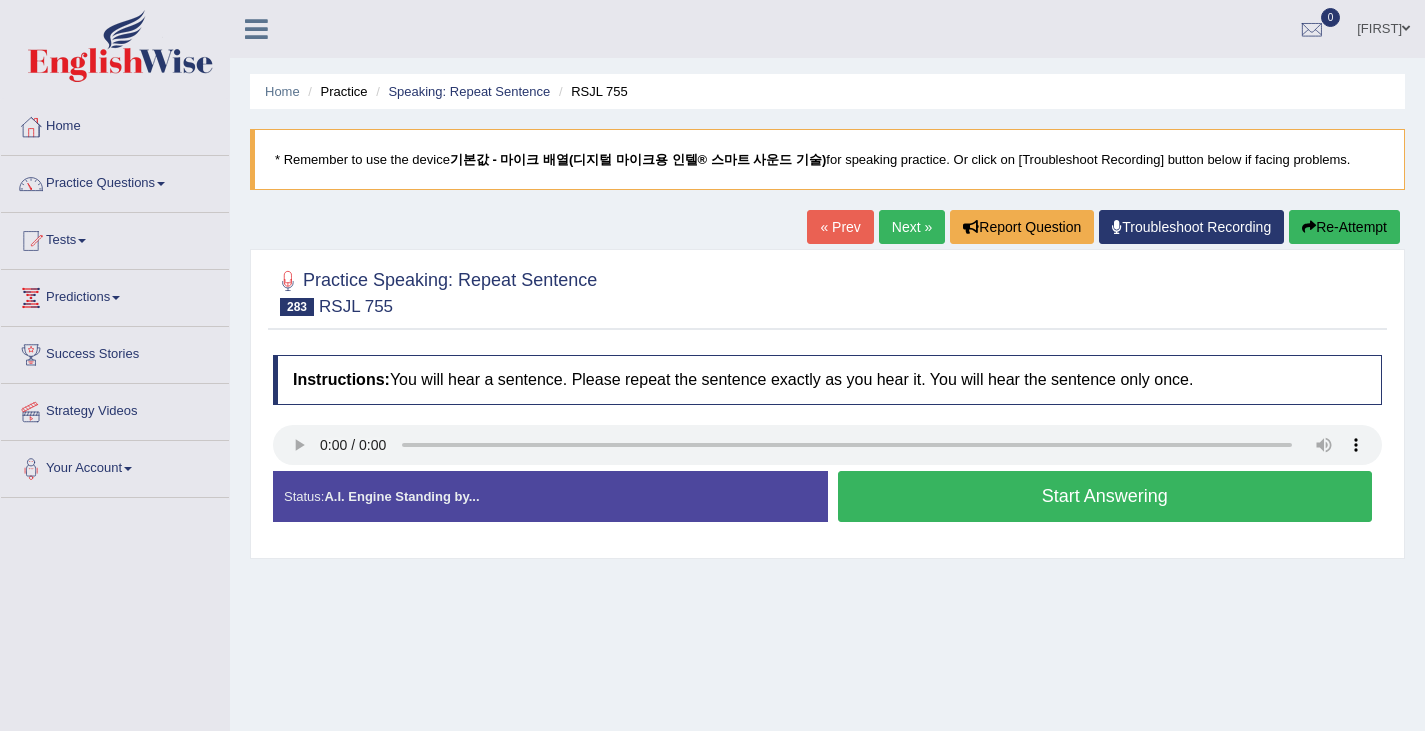 scroll, scrollTop: 0, scrollLeft: 0, axis: both 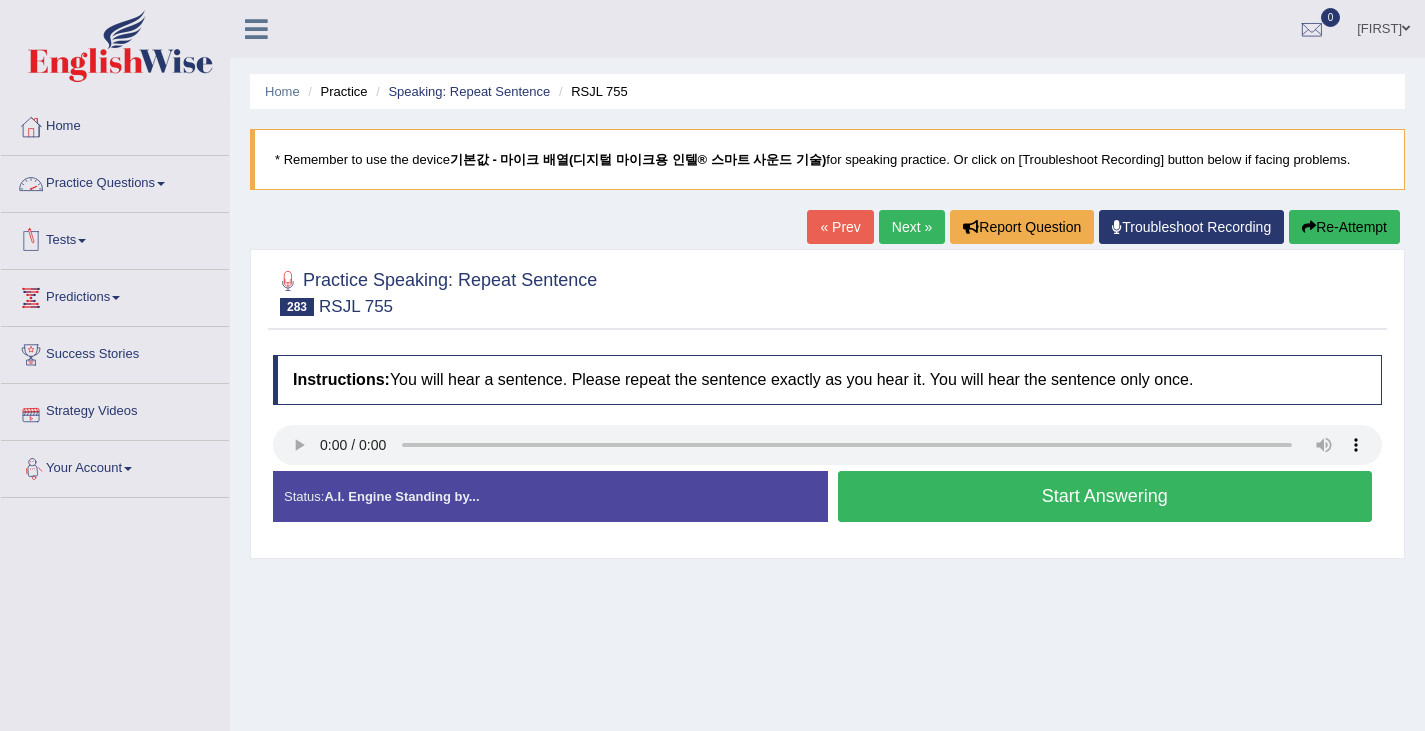 click on "Tests" at bounding box center (115, 238) 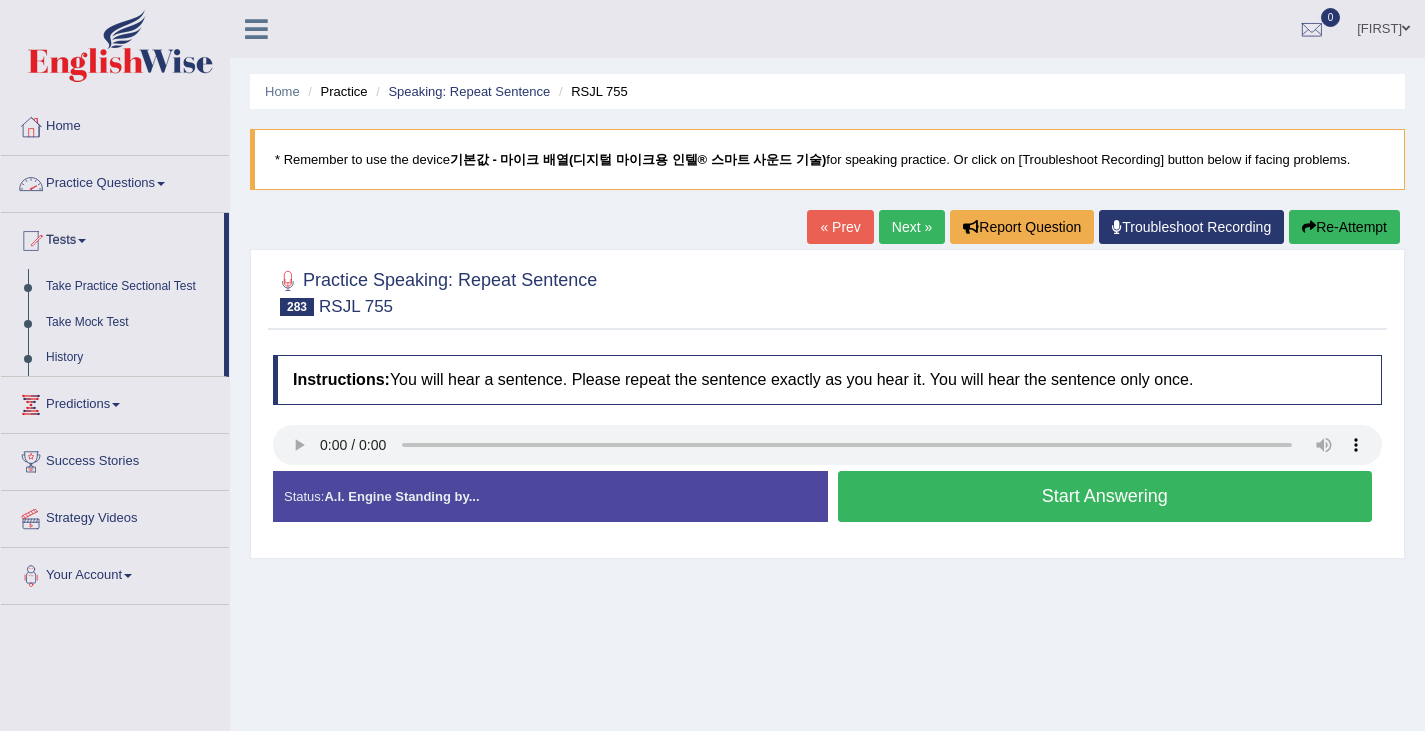click on "Practice Questions" at bounding box center (115, 181) 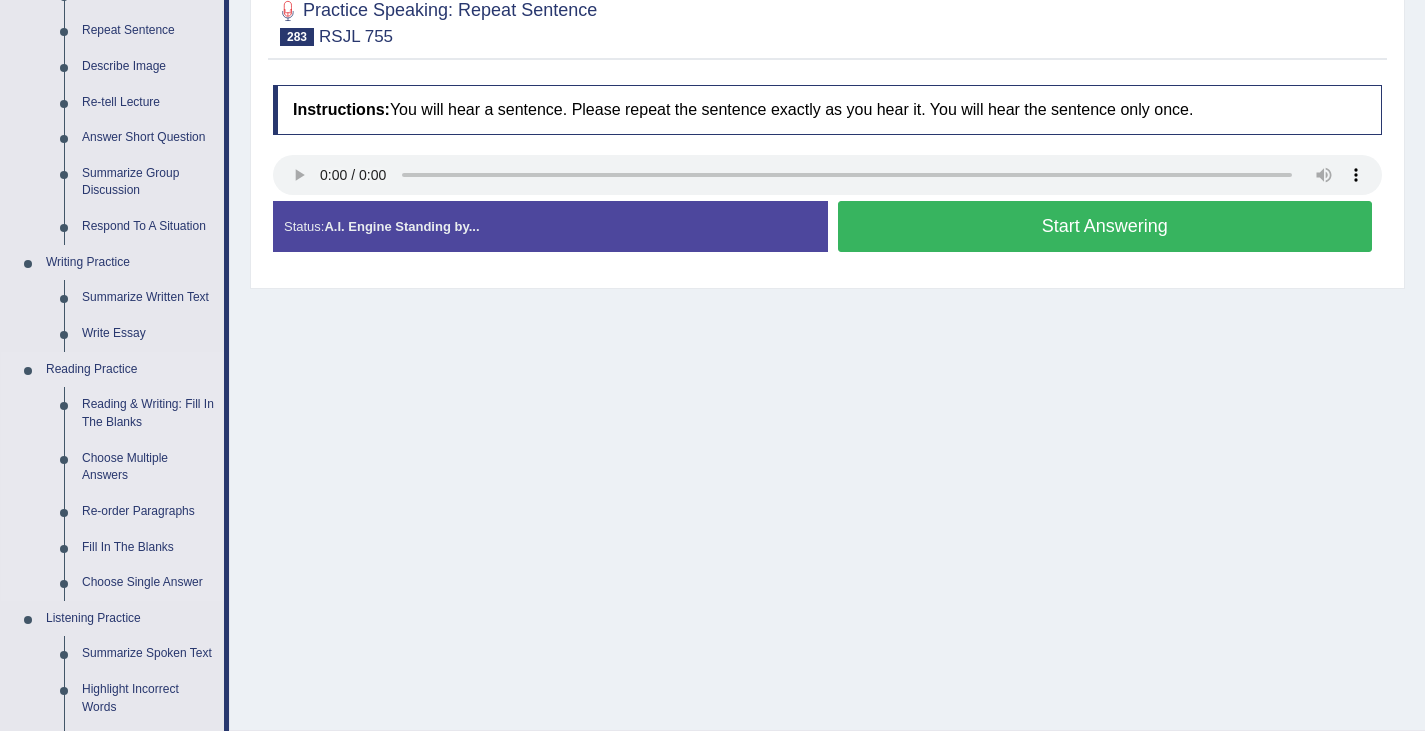 scroll, scrollTop: 279, scrollLeft: 0, axis: vertical 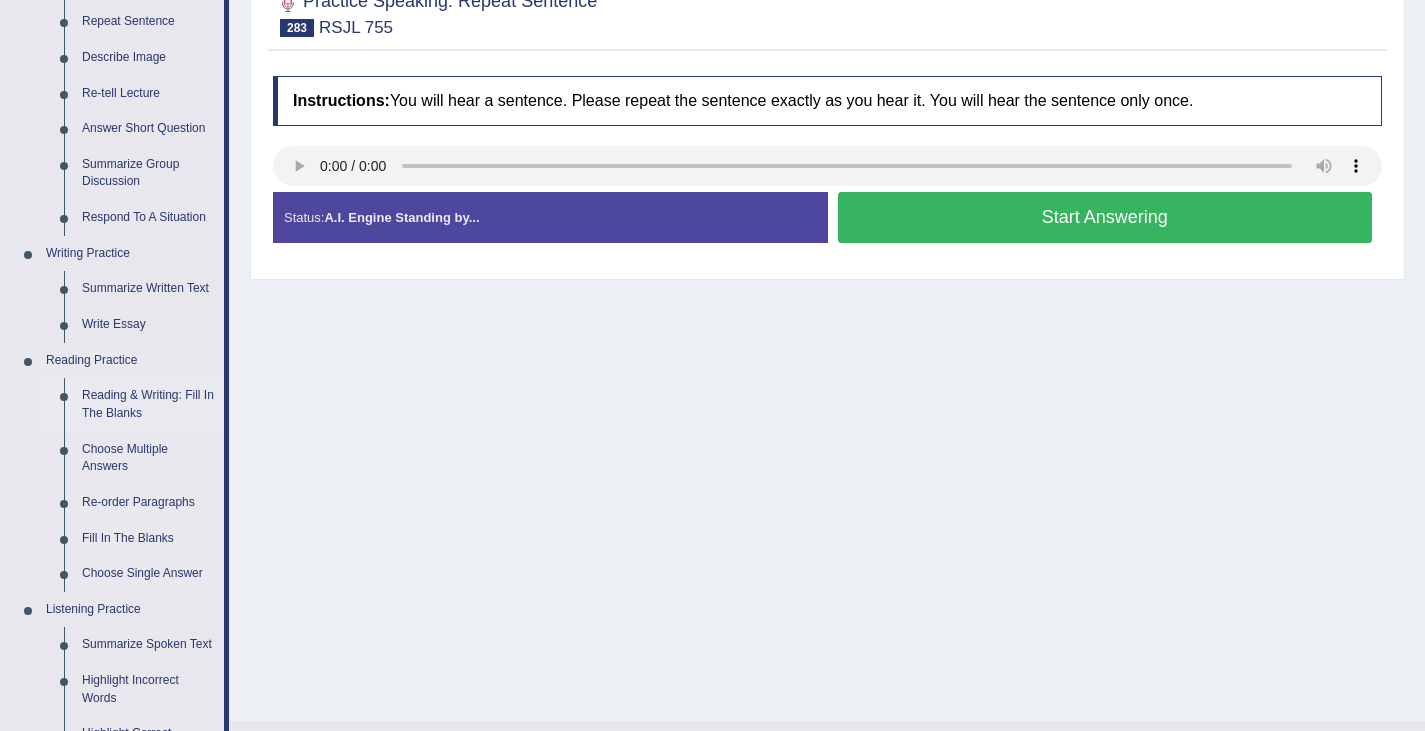 click on "Reading & Writing: Fill In The Blanks" at bounding box center (148, 404) 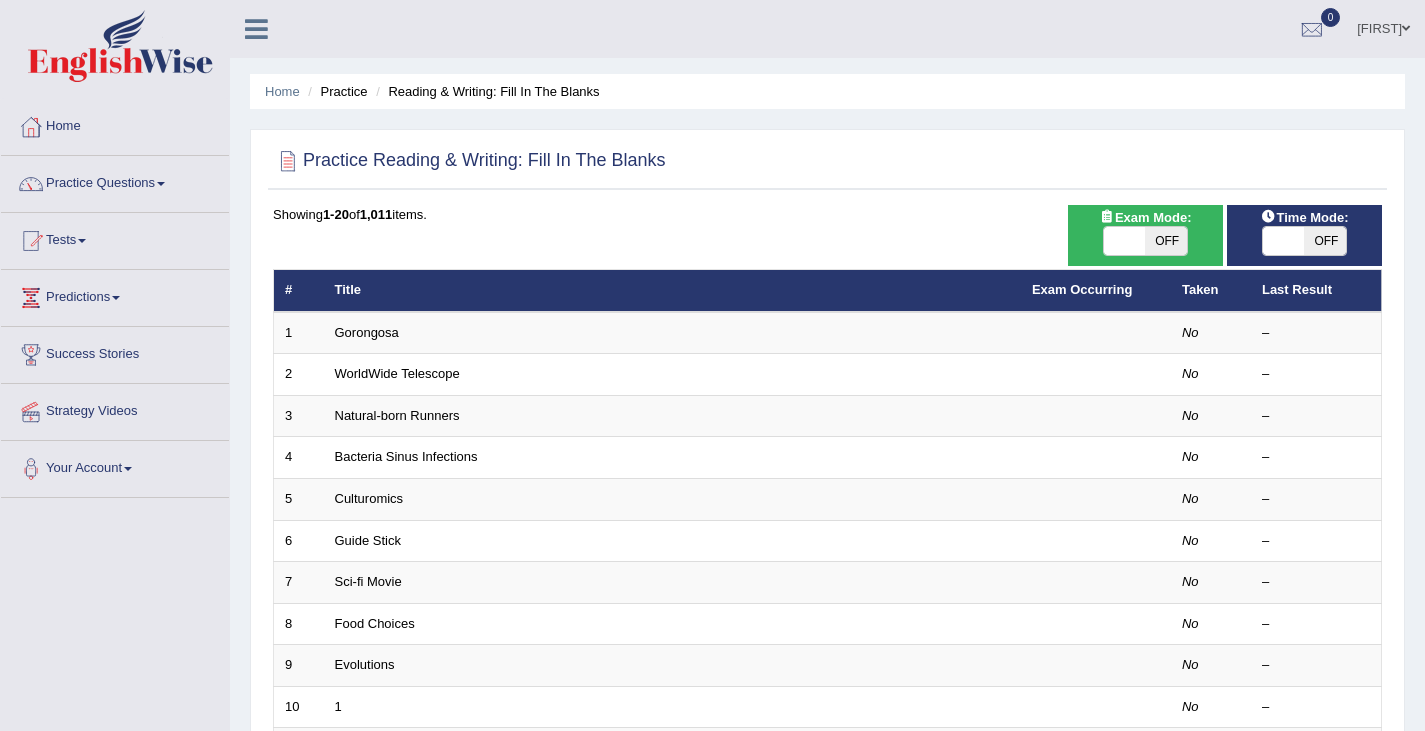 scroll, scrollTop: 0, scrollLeft: 0, axis: both 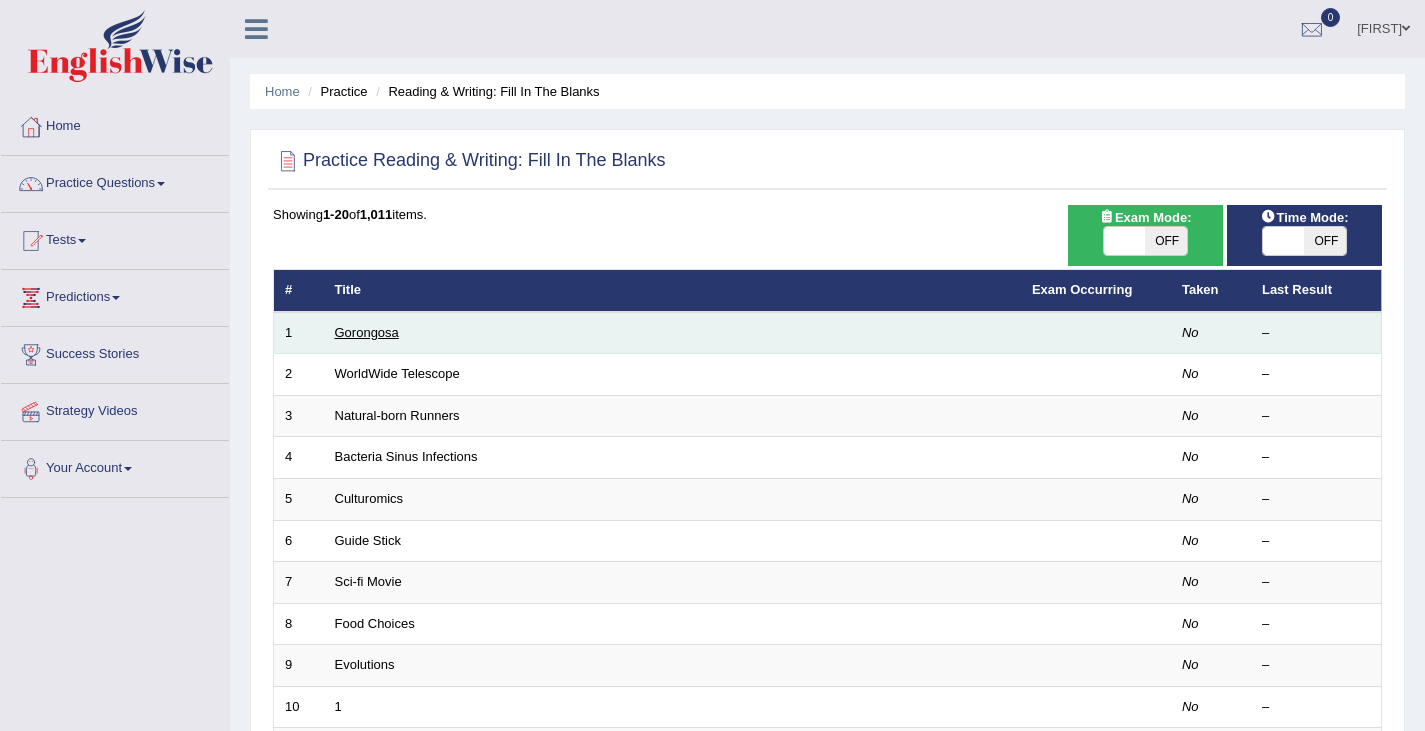 click on "Gorongosa" at bounding box center [367, 332] 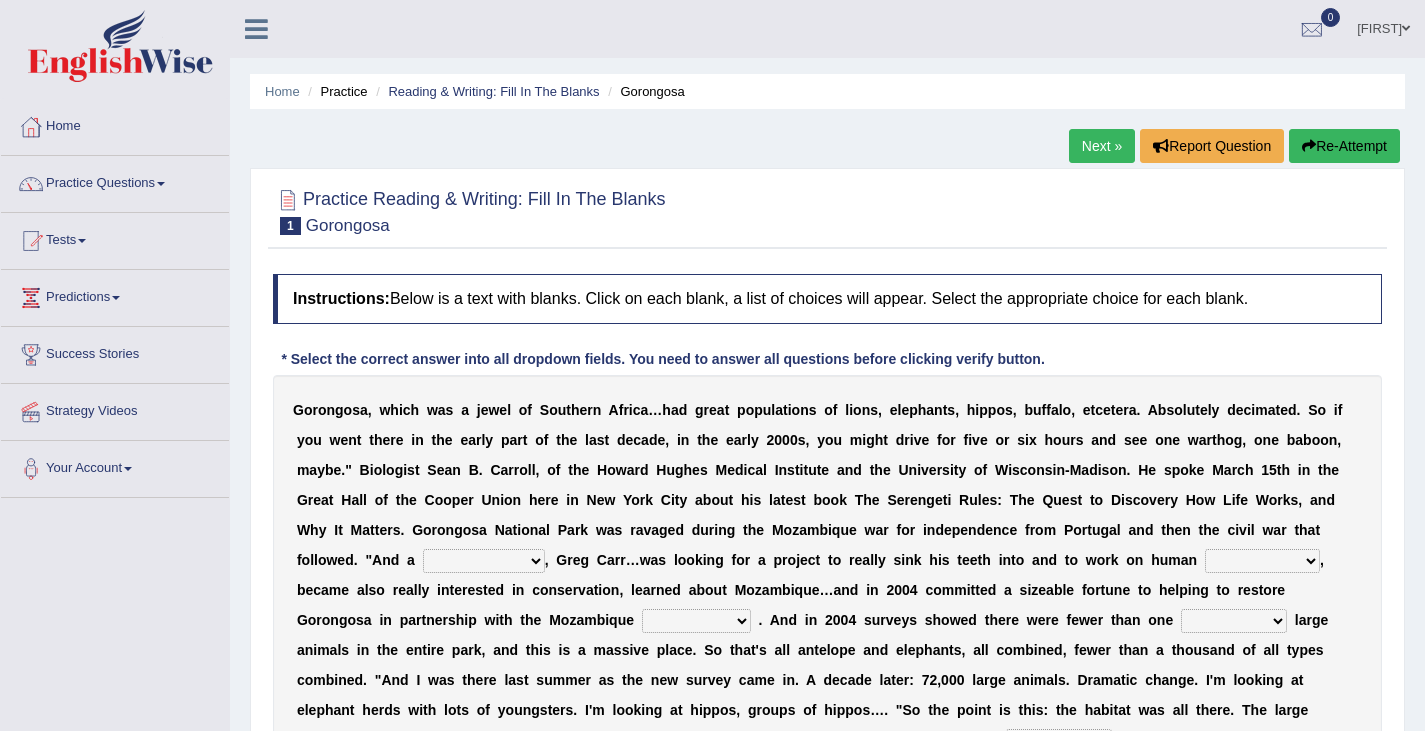 scroll, scrollTop: 0, scrollLeft: 0, axis: both 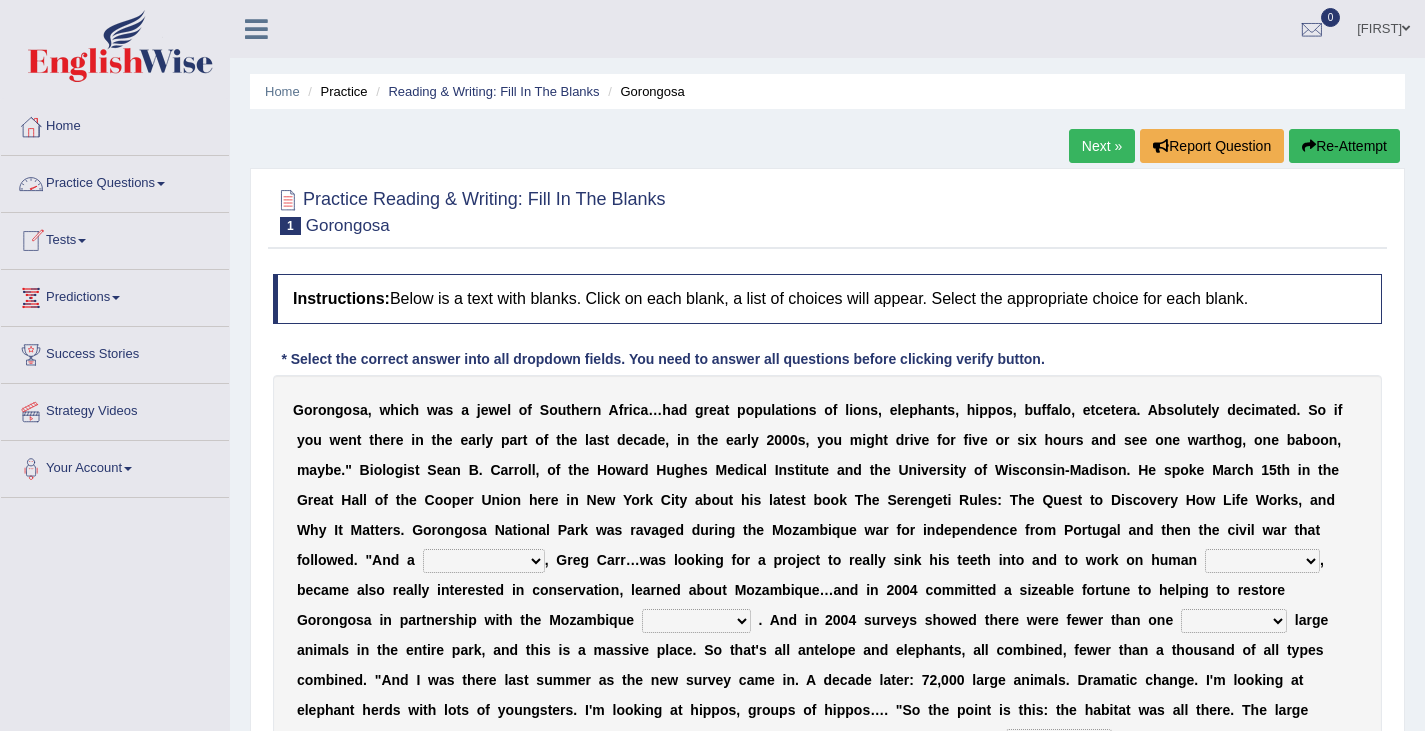 click on "Practice Questions" at bounding box center [115, 181] 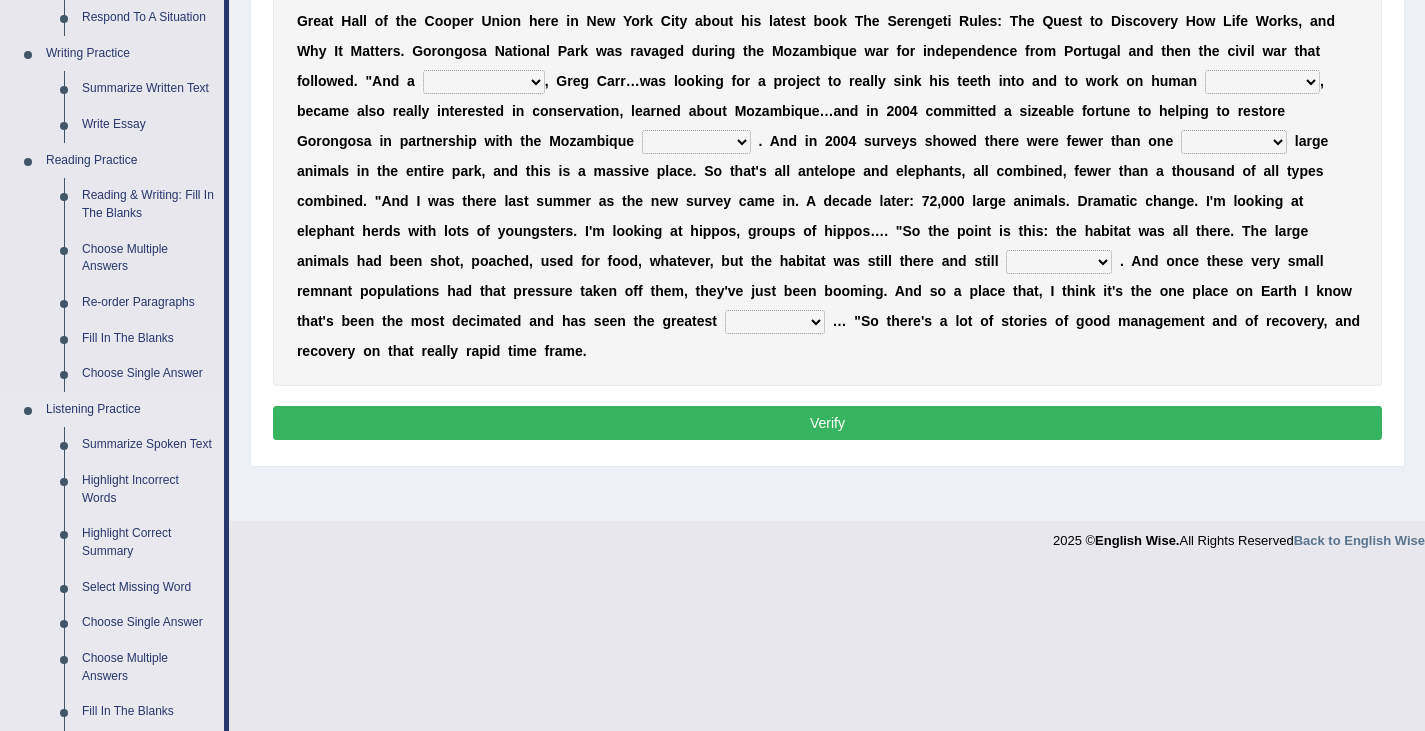 scroll, scrollTop: 481, scrollLeft: 0, axis: vertical 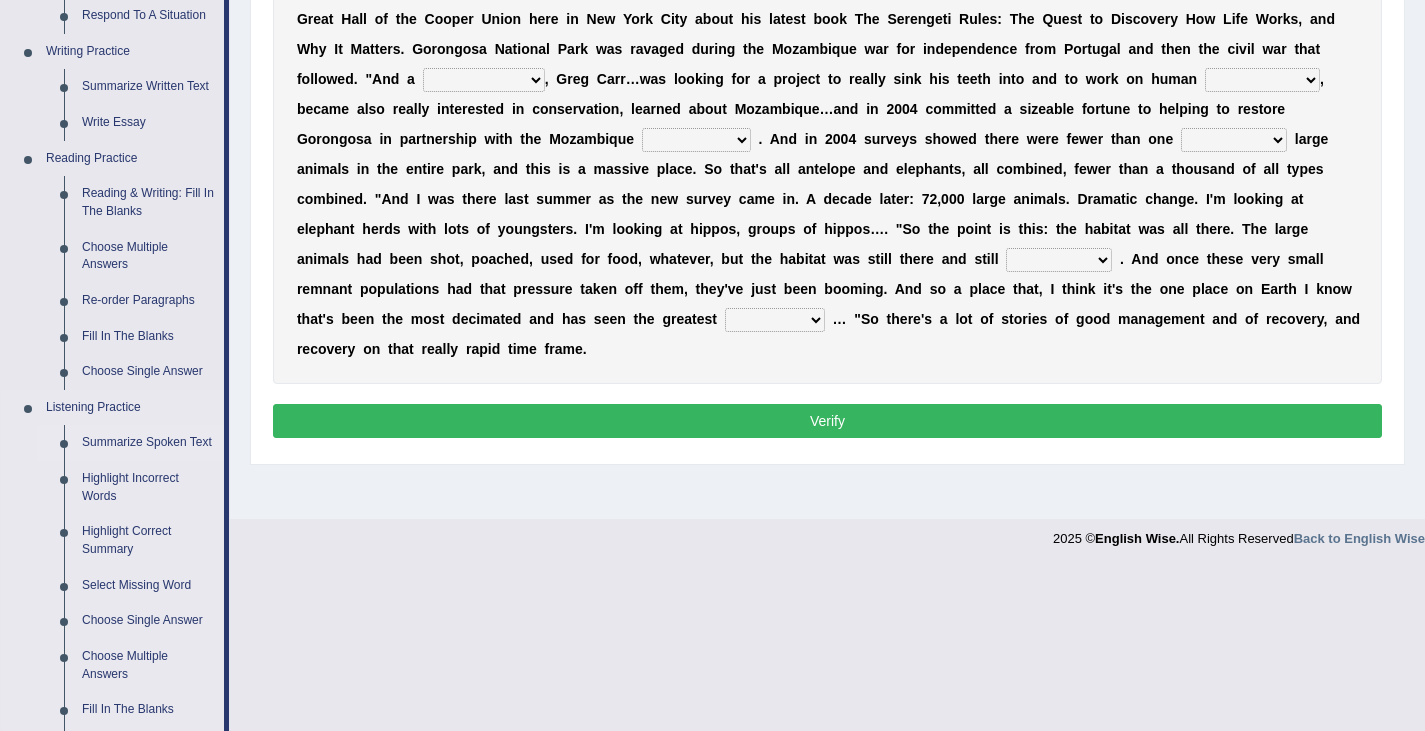 click on "Summarize Spoken Text" at bounding box center (148, 443) 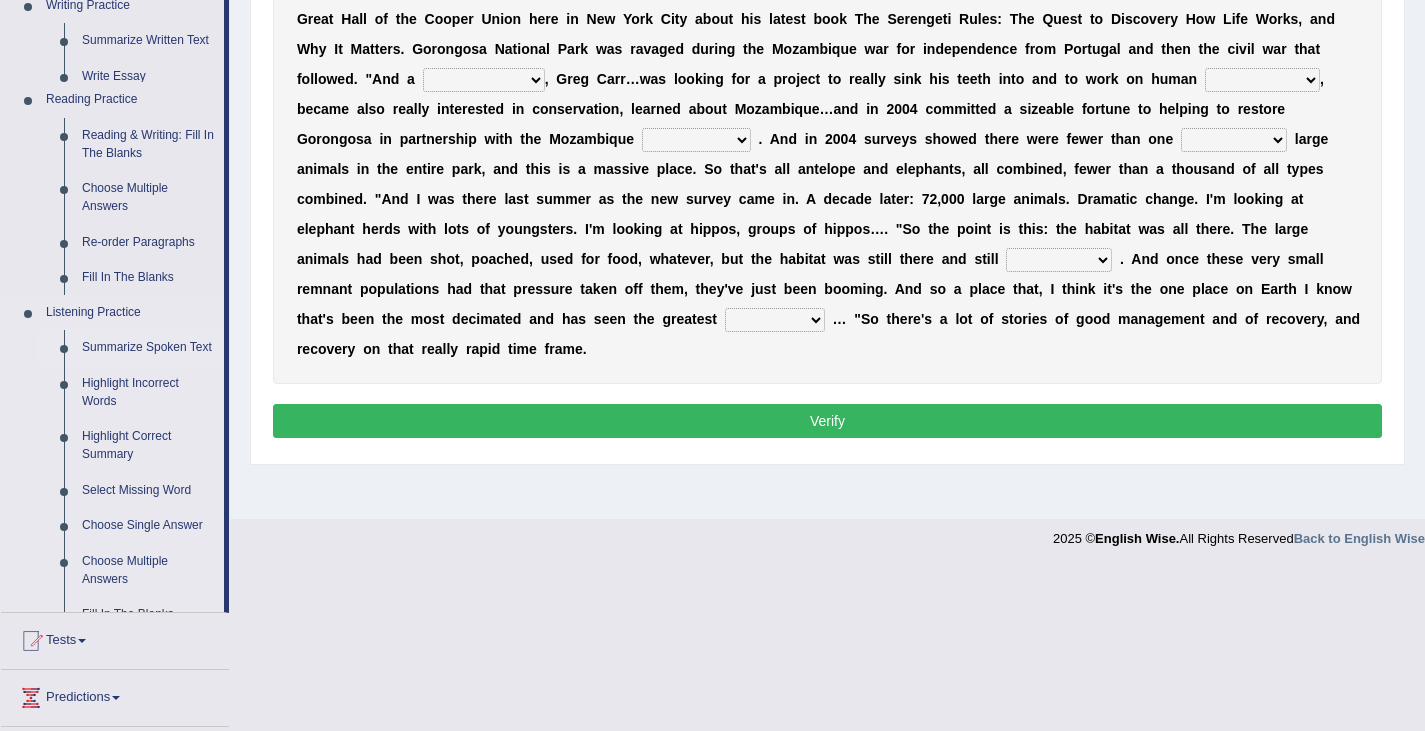 scroll, scrollTop: 319, scrollLeft: 0, axis: vertical 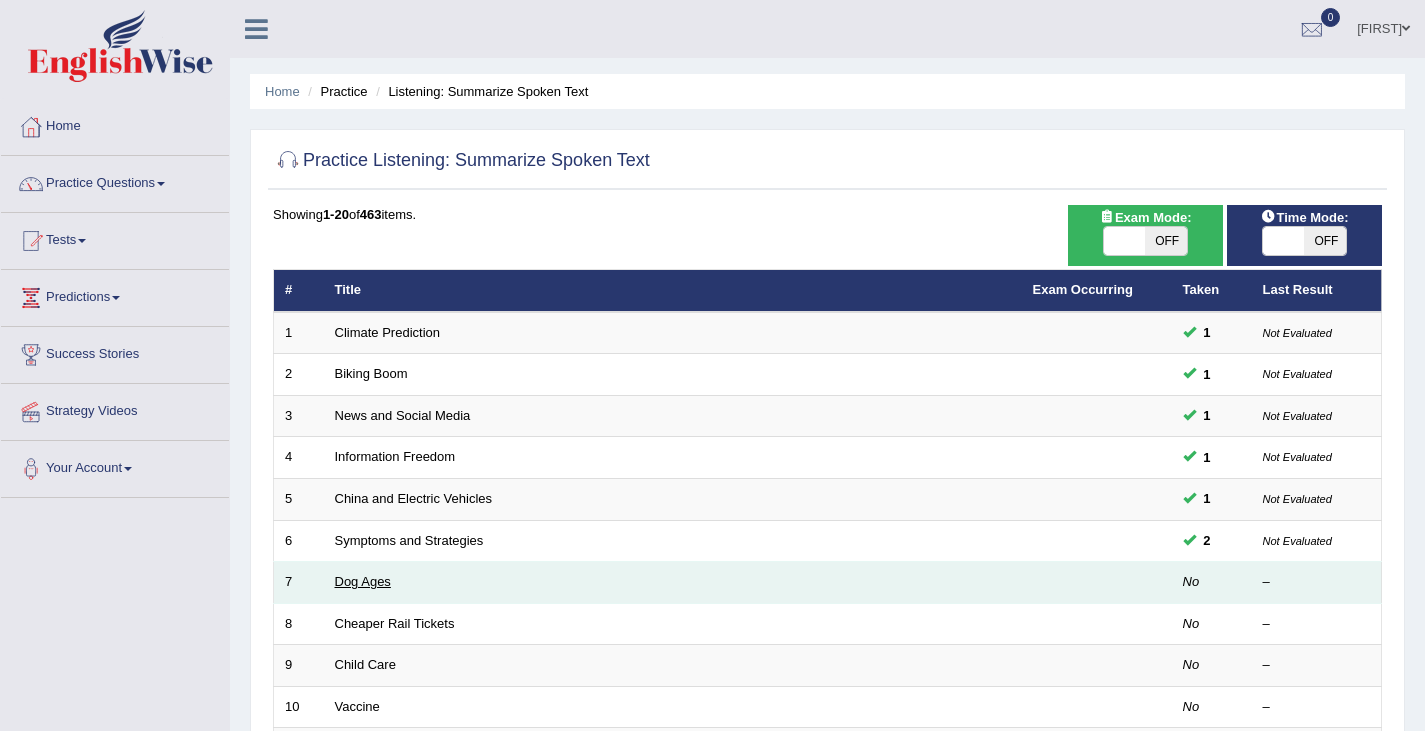 click on "Dog Ages" at bounding box center [363, 581] 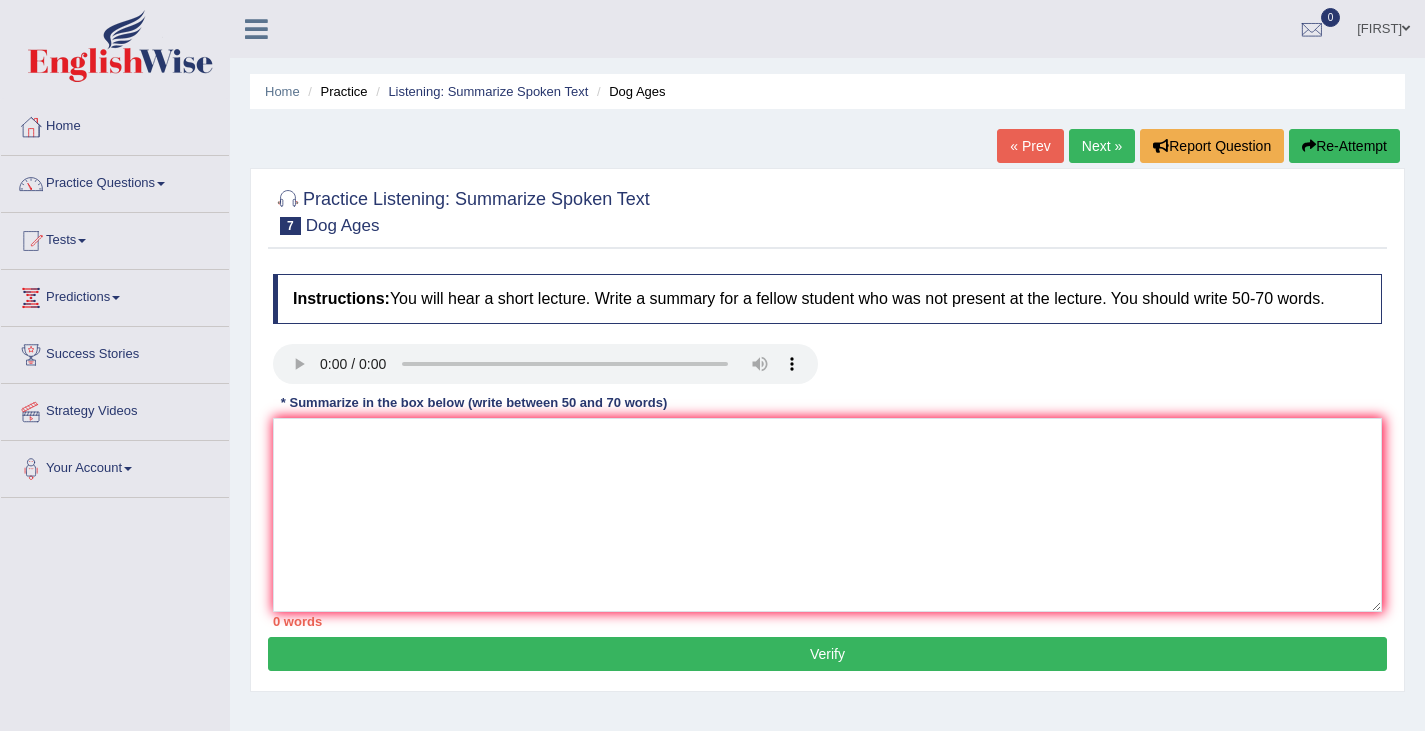 scroll, scrollTop: 0, scrollLeft: 0, axis: both 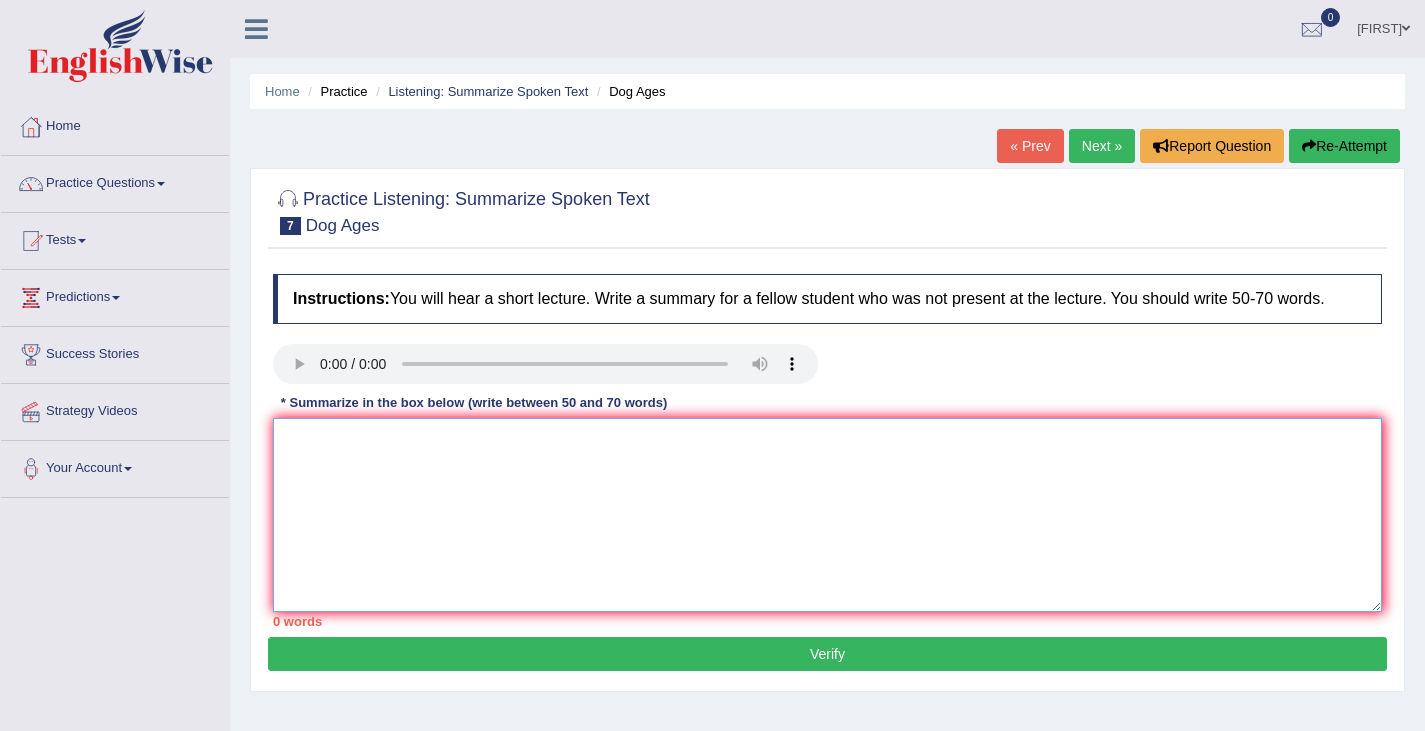click at bounding box center (827, 515) 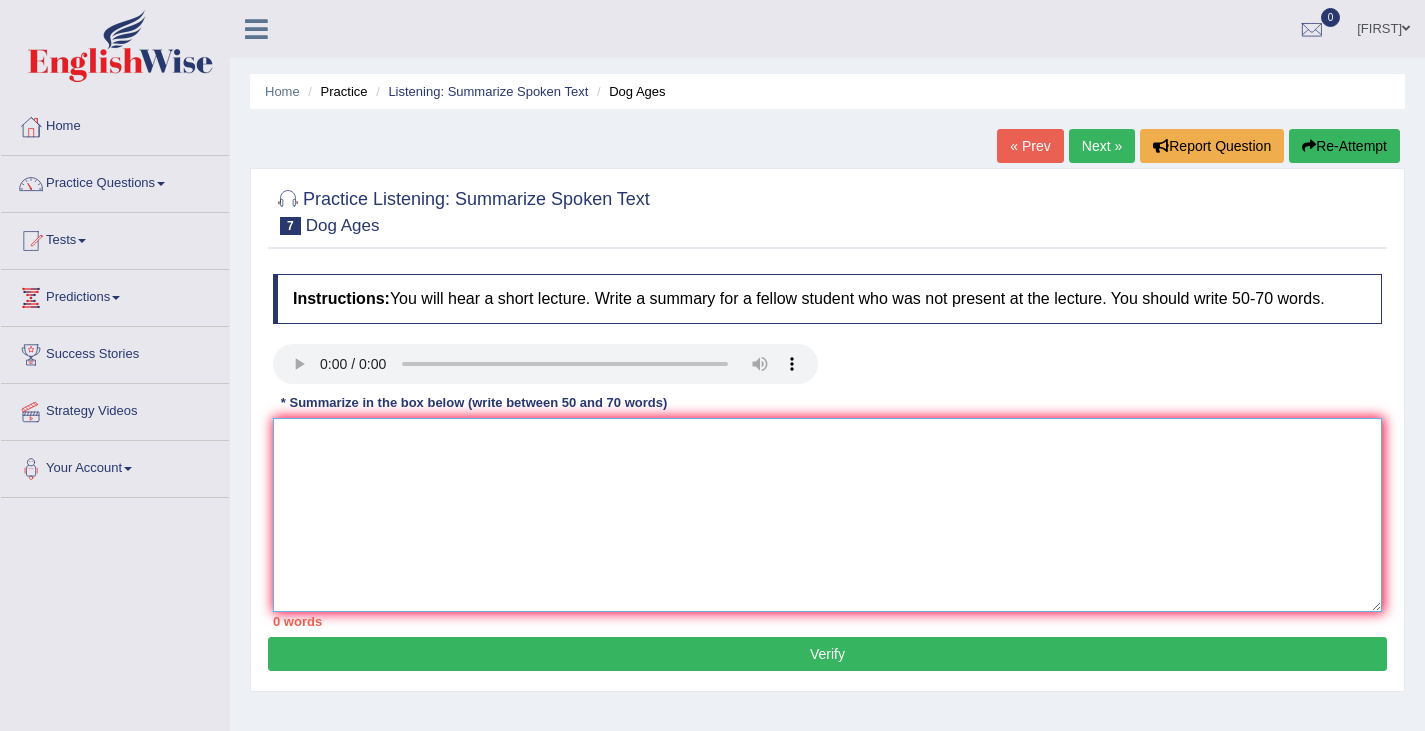 click at bounding box center (827, 515) 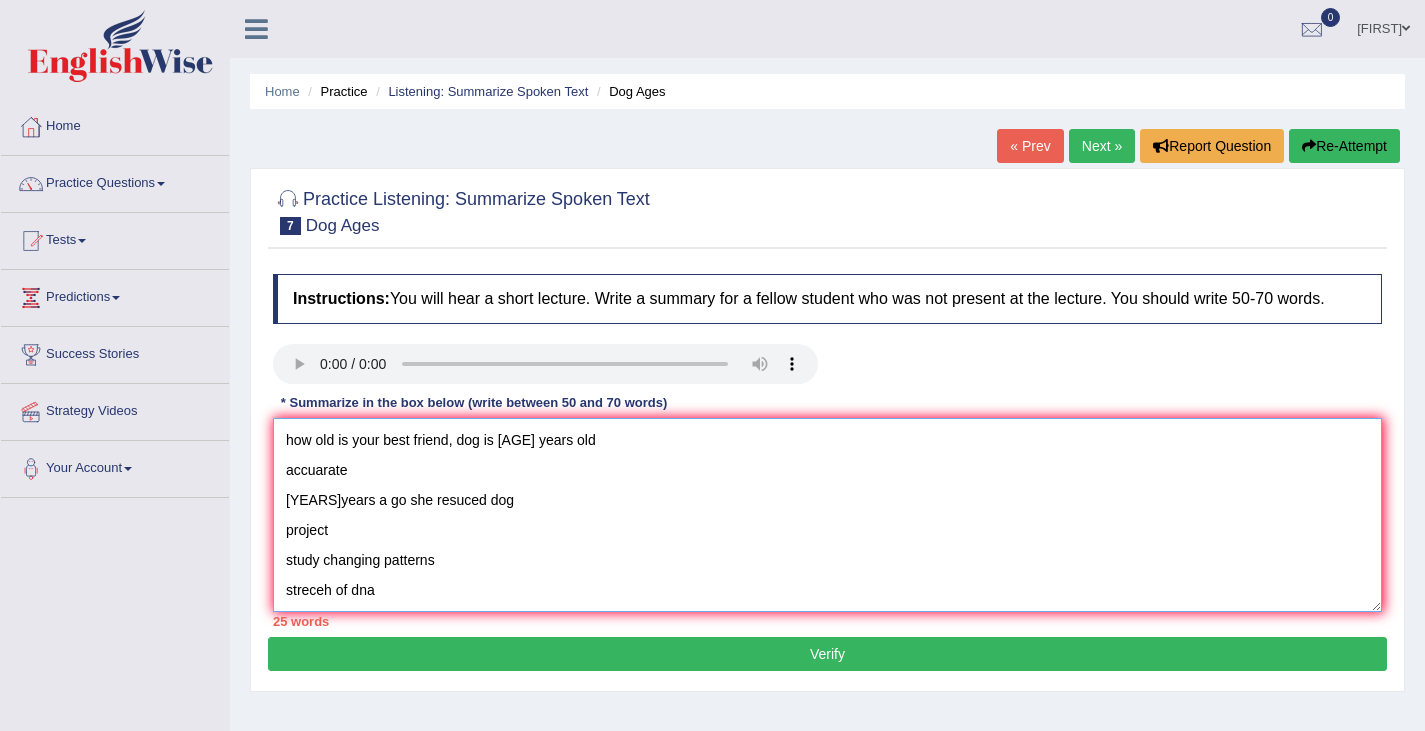 scroll, scrollTop: 30, scrollLeft: 0, axis: vertical 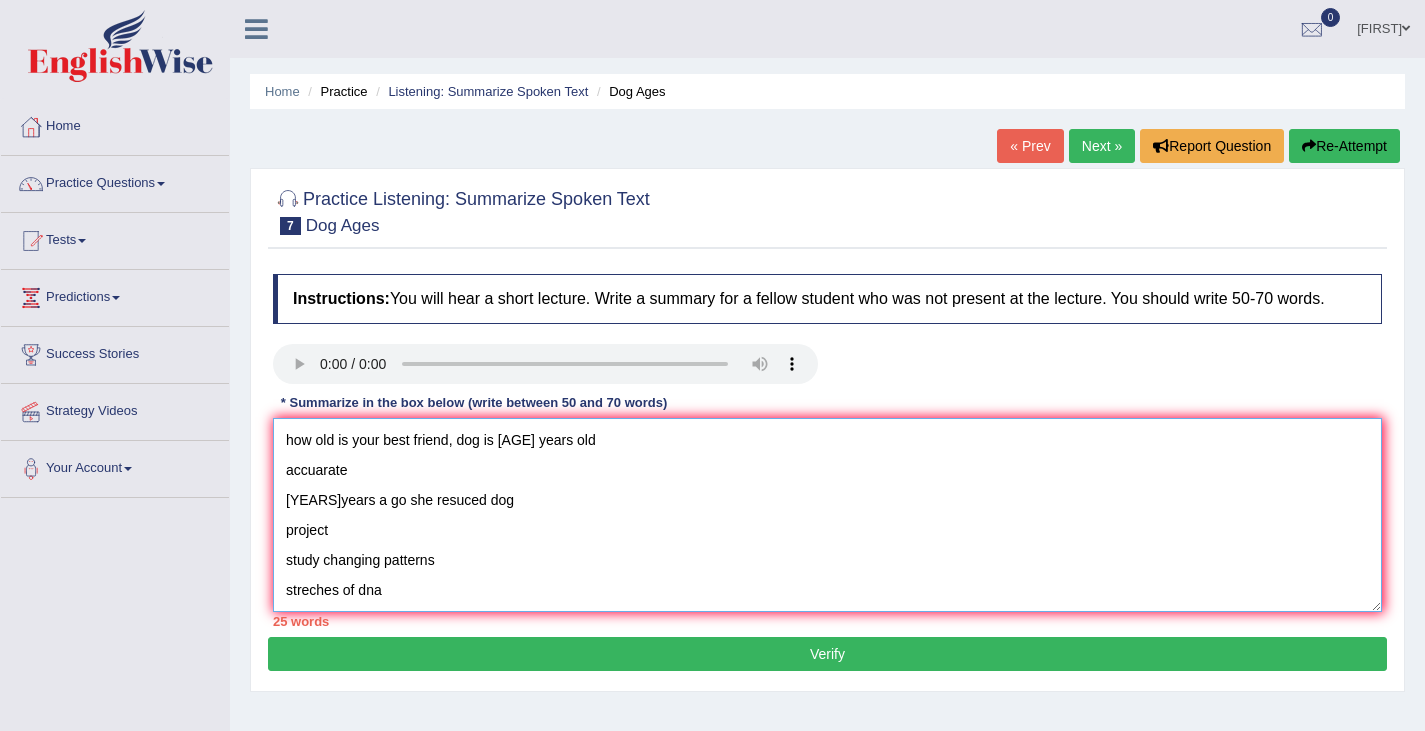 click on "how old is your best friend, dog is [AGE] years old
accuarate
[YEARS]years a go she resuced dog
project
study changing patterns
streches of dna" at bounding box center (827, 515) 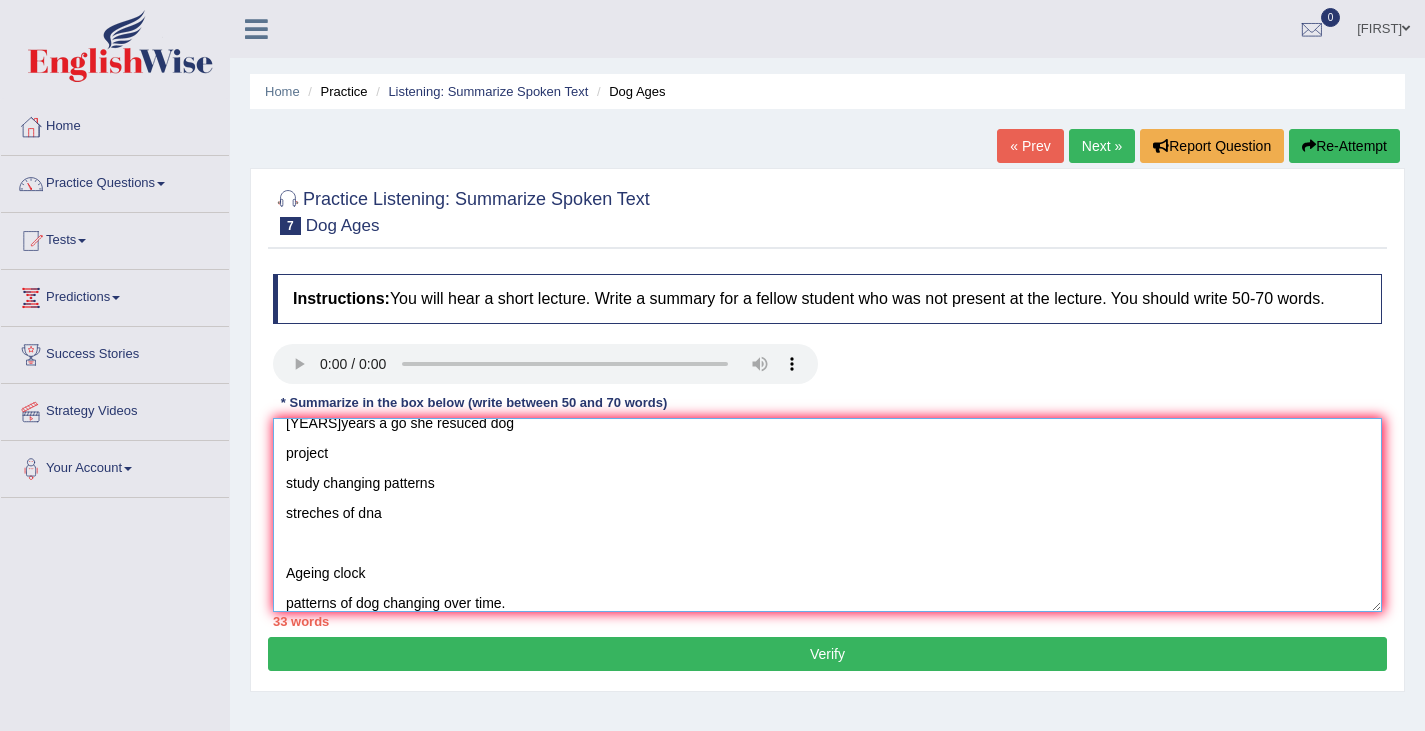 scroll, scrollTop: 0, scrollLeft: 0, axis: both 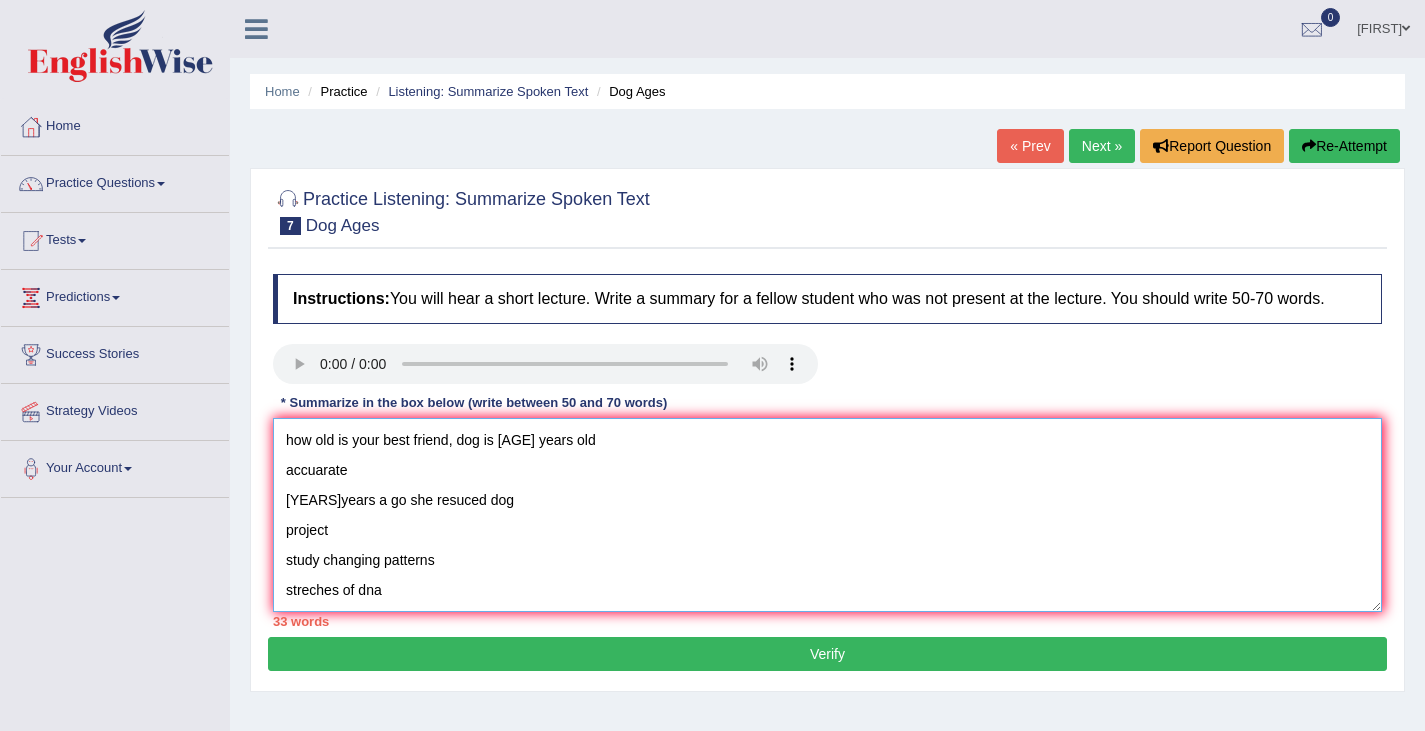 click on "how old is your best friend, dog is [AGE] years old
accuarate
[YEARS]years a go she resuced dog
project
study changing patterns
streches of dna
Ageing clock
patterns of dog changing over time." at bounding box center [827, 515] 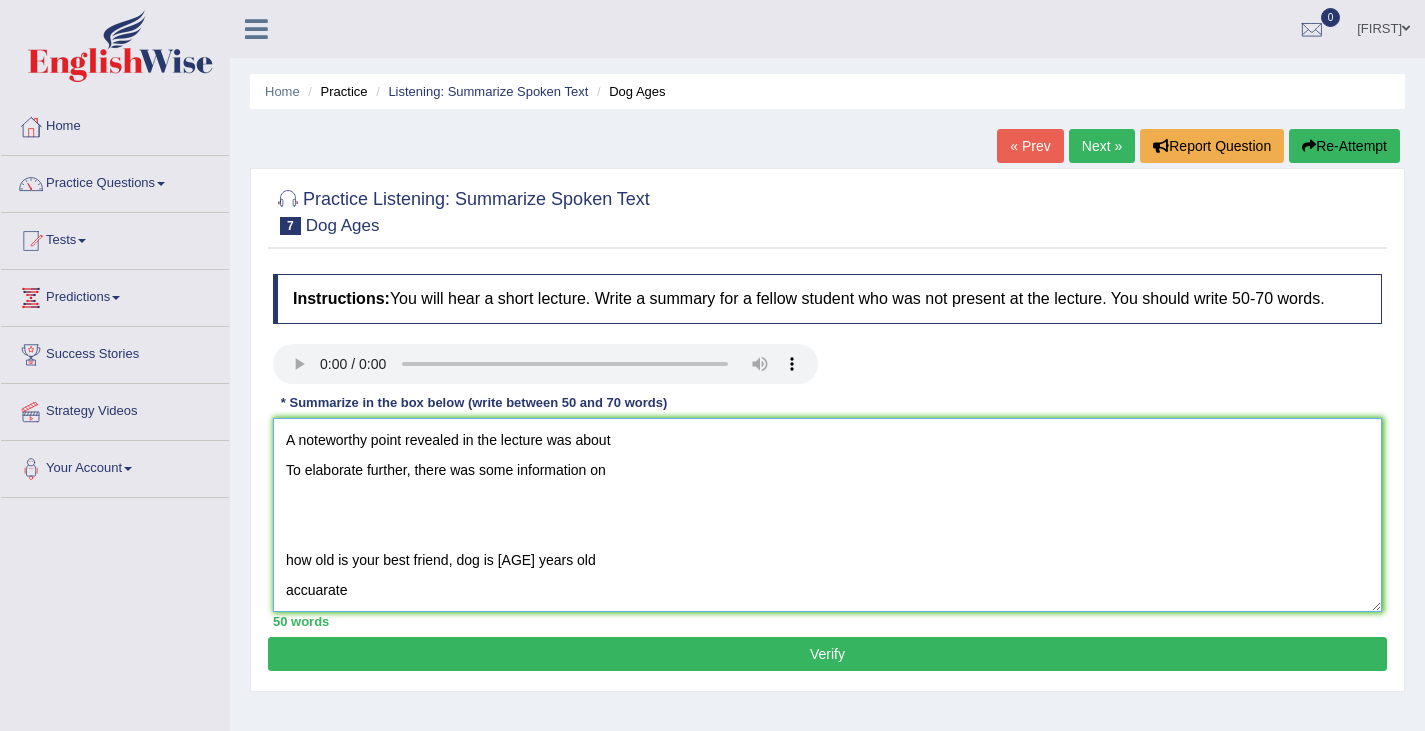 scroll, scrollTop: 1, scrollLeft: 0, axis: vertical 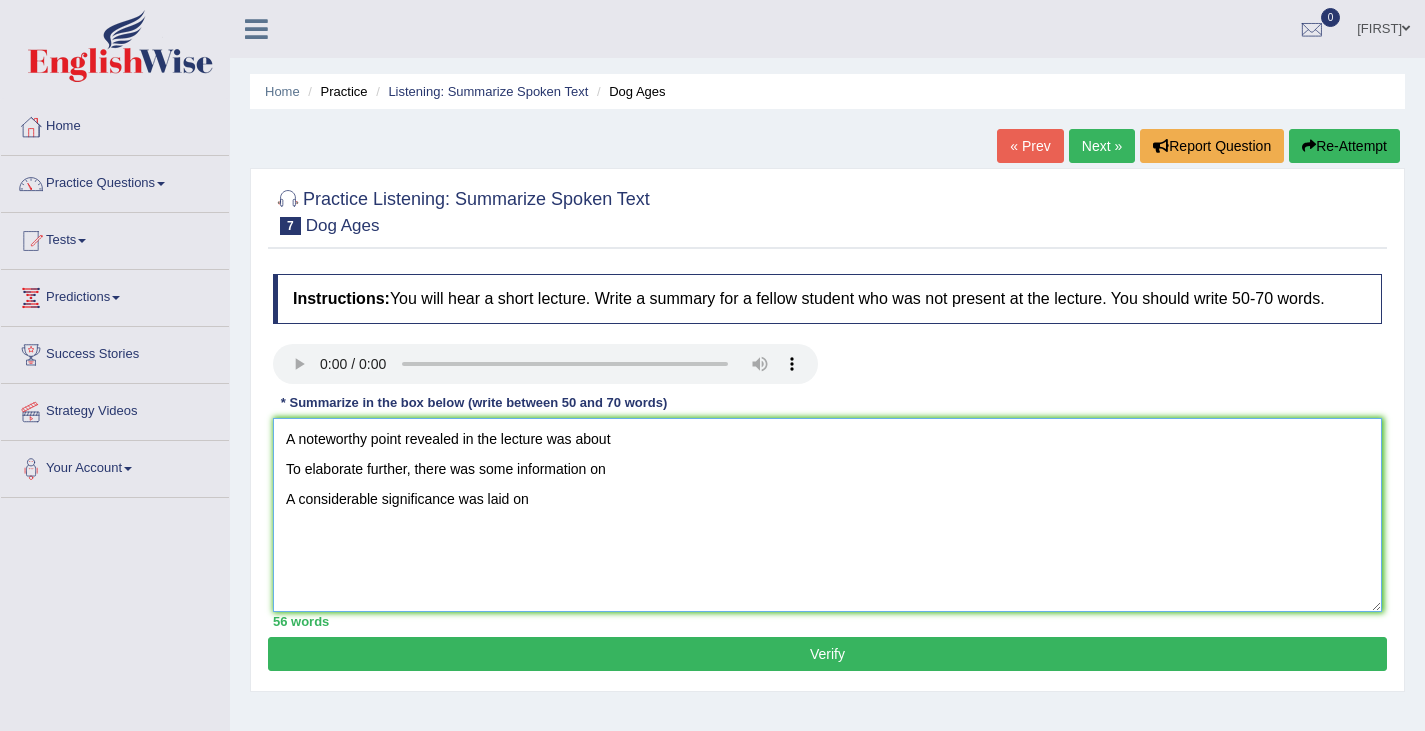 click on "A noteworthy point revealed in the lecture was about
To elaborate further, there was some information on
A considerable significance was laid on
how old is your best friend, dog is [AGE] years old
accuarate
[YEARS]years a go she resuced dog
project
study changing patterns
streches of dna
Ageing clock
patterns of dog changing over time." at bounding box center [827, 515] 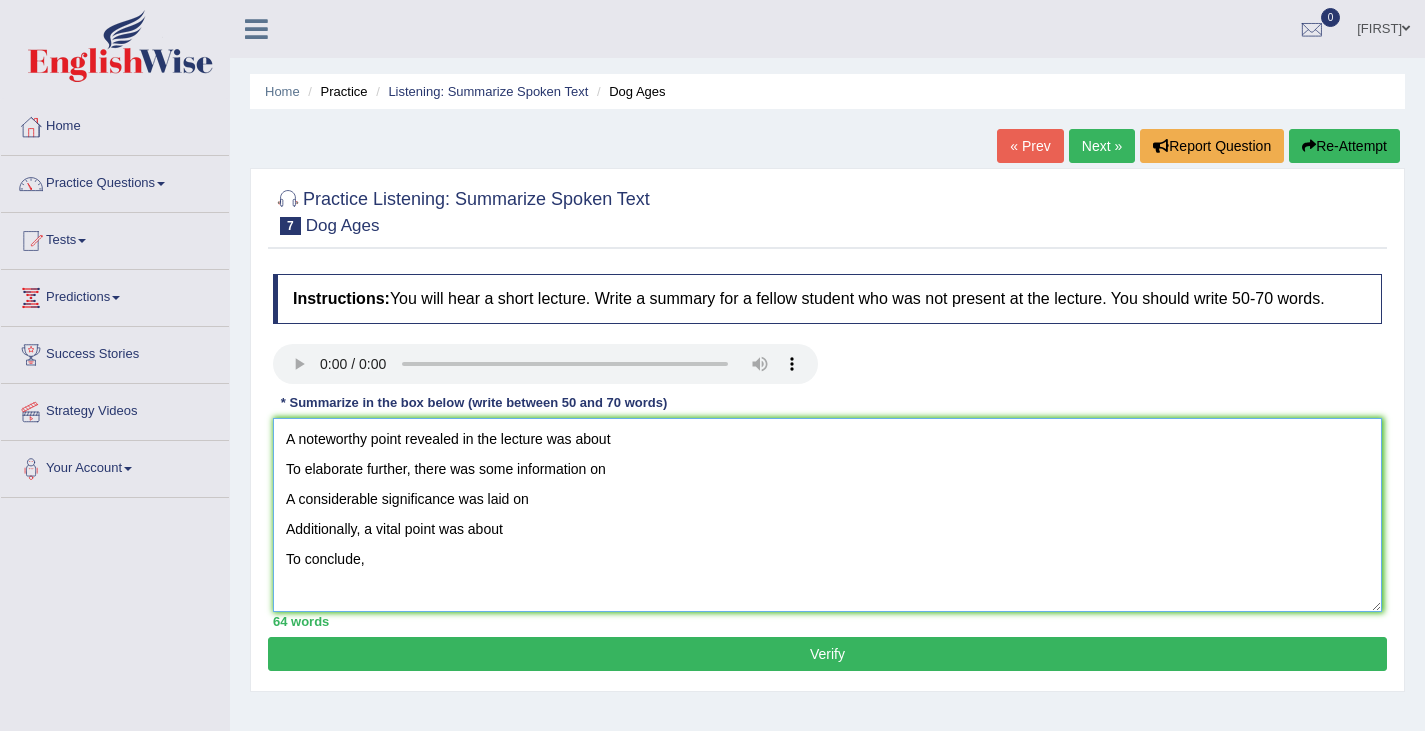 drag, startPoint x: 294, startPoint y: 559, endPoint x: 499, endPoint y: 553, distance: 205.08778 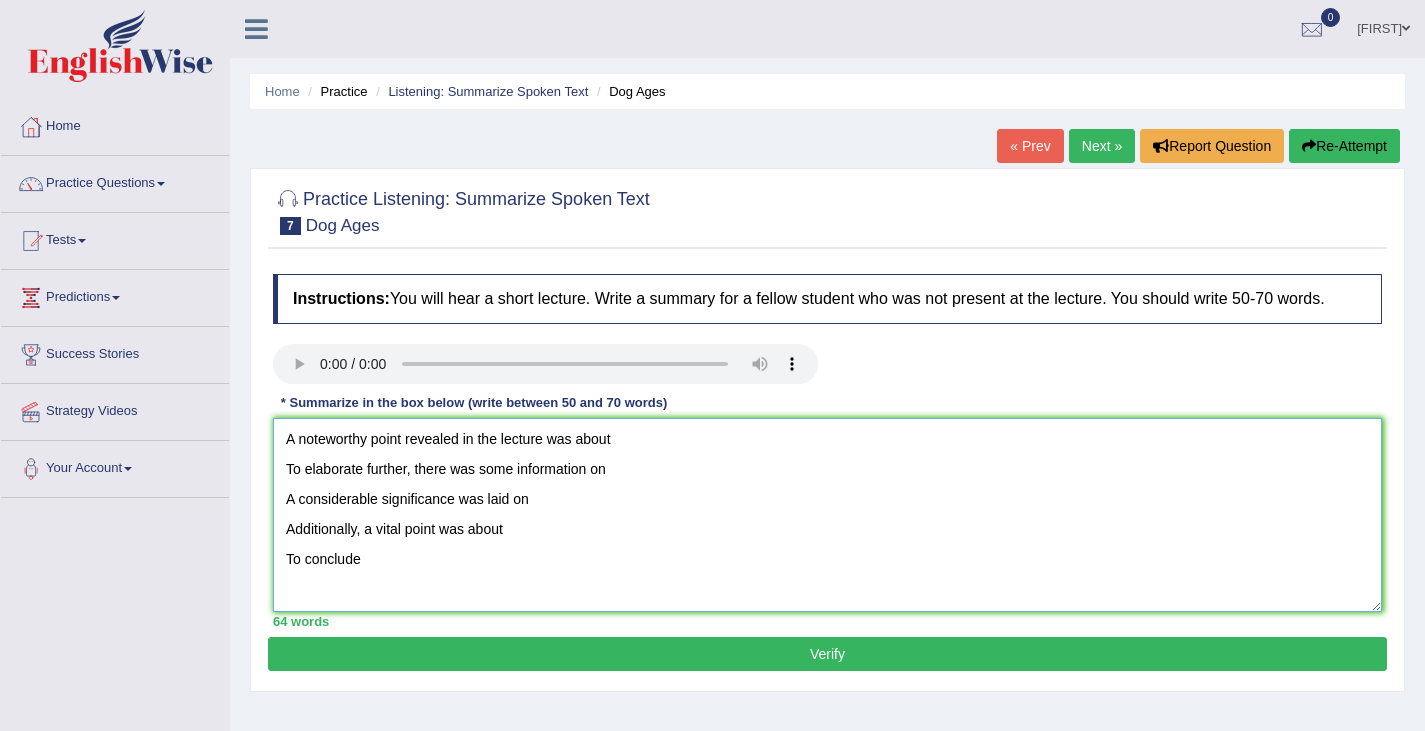 drag, startPoint x: 418, startPoint y: 571, endPoint x: 283, endPoint y: 553, distance: 136.19472 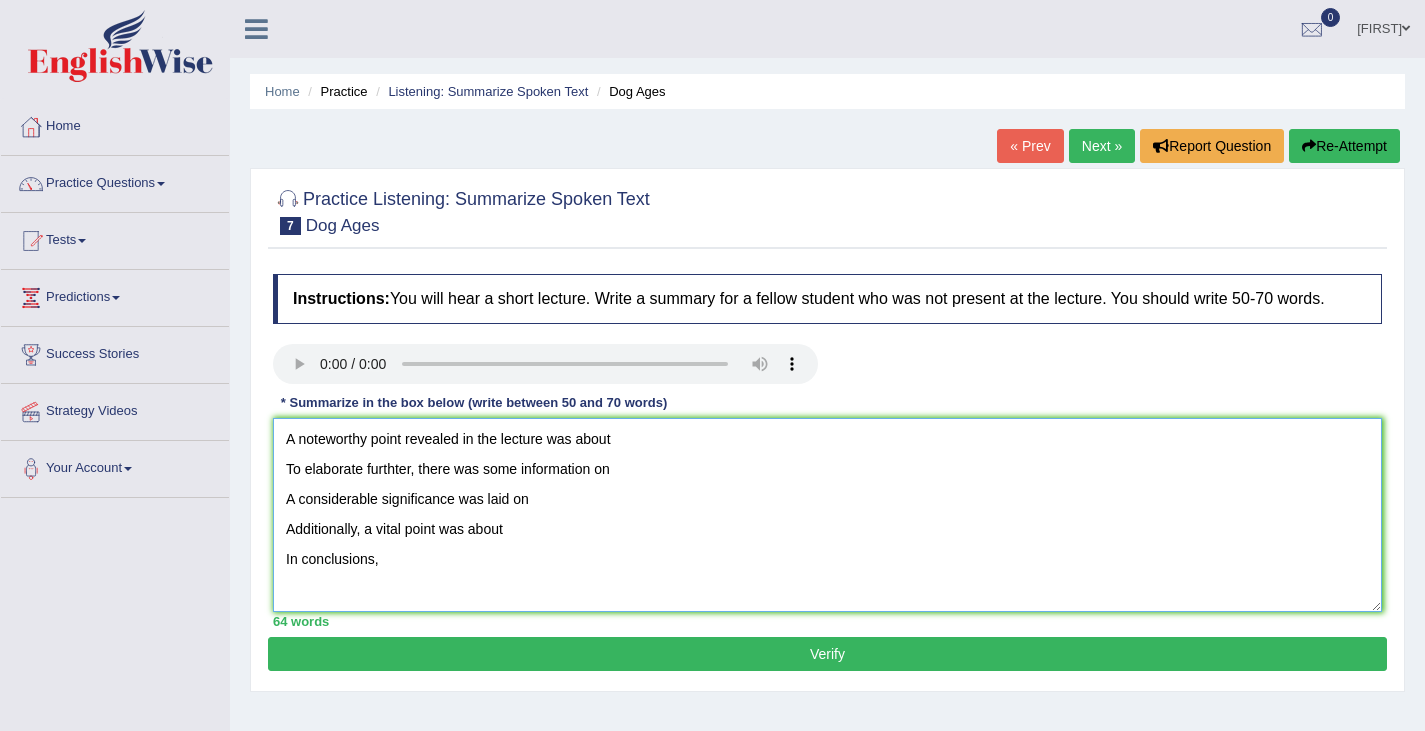 click on "A noteworthy point revealed in the lecture was about
To elaborate furthter, there was some information on
A considerable significance was laid on
Additionally, a vital point was about
In conclusions,
how old is your best friend, dog is [AGE] years old
accuarate
[NUMBER]years a go she resuced dog
project
study changing patterns
streches of dna
Ageing clock
patterns of dog changing over time." at bounding box center (827, 515) 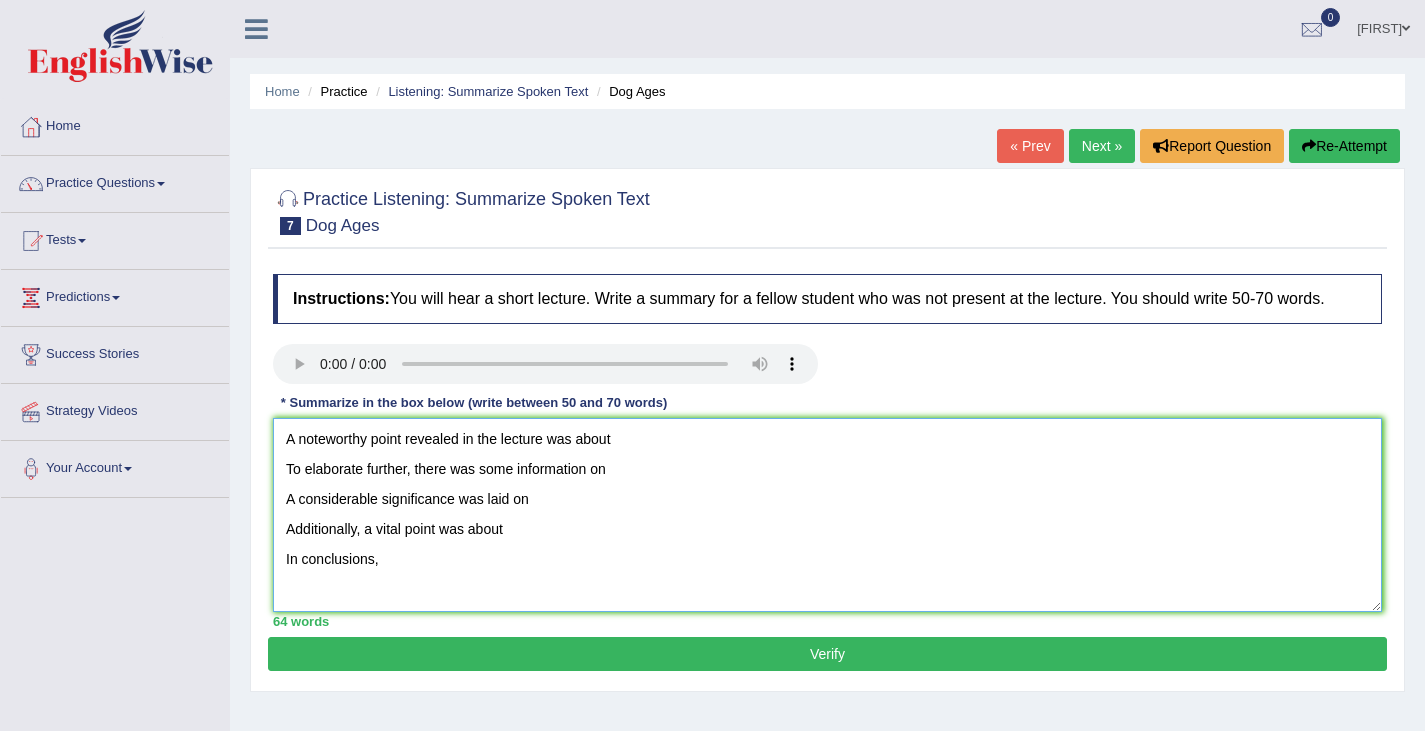 click on "A noteworthy point revealed in the lecture was about
To elaborate further, there was some information on
A considerable significance was laid on
Additionally, a vital point was about
In conclusions,
how old is your best friend, dog is [AGE] years old
accuarate
[NUMBER]years a go she resuced dog
project
study changing patterns
streches of dna
Ageing clock
patterns of dog changing over time." at bounding box center (827, 515) 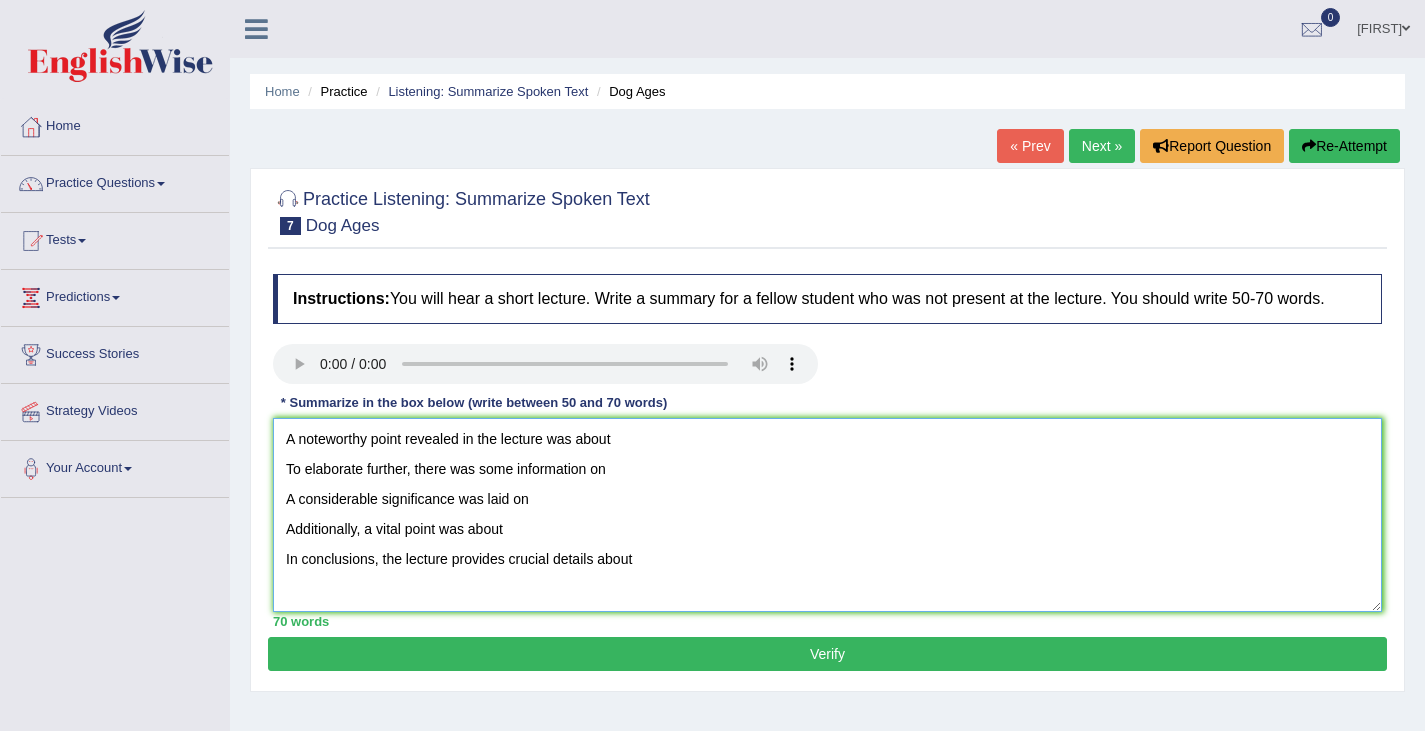 drag, startPoint x: 283, startPoint y: 528, endPoint x: 701, endPoint y: 571, distance: 420.2059 